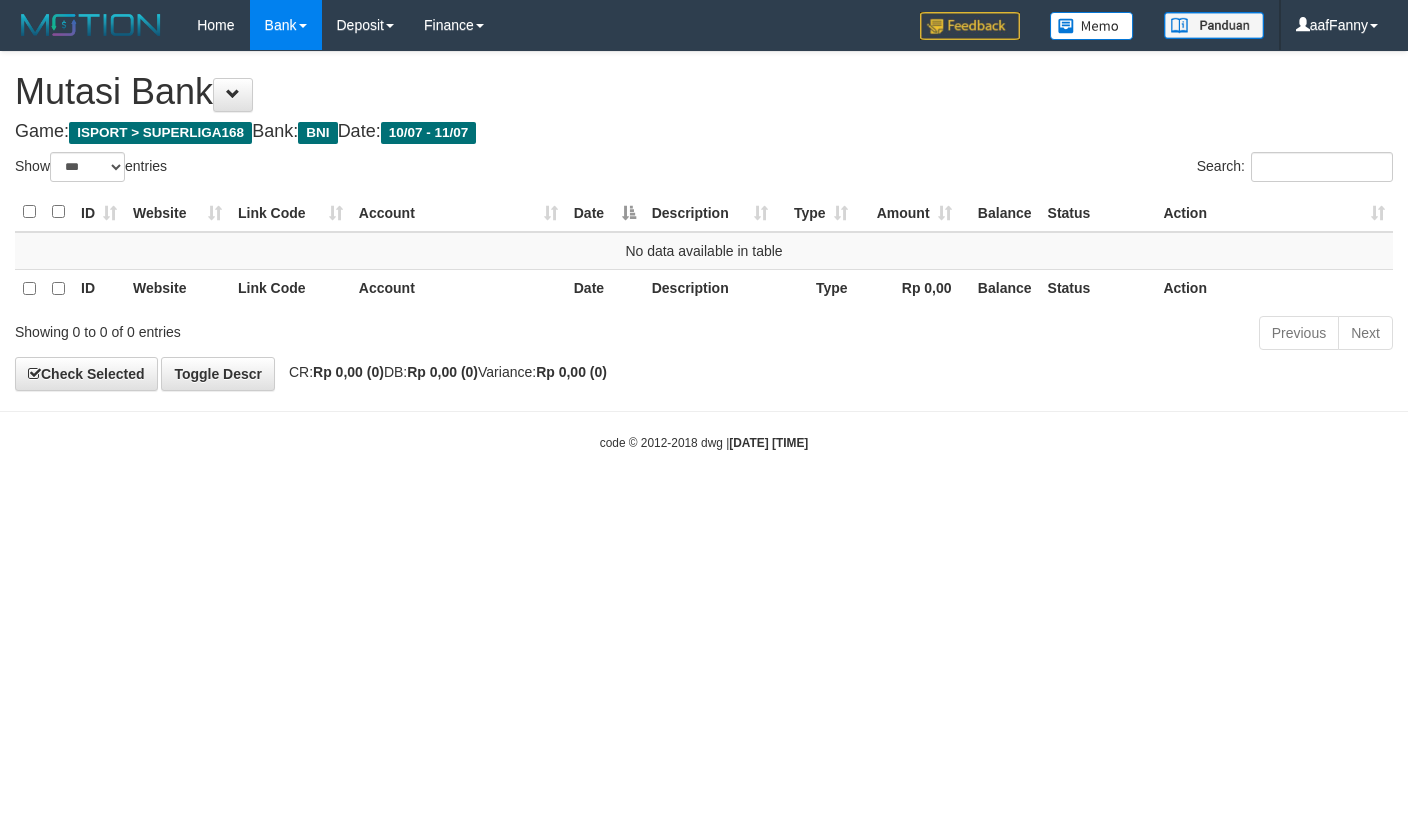 select on "***" 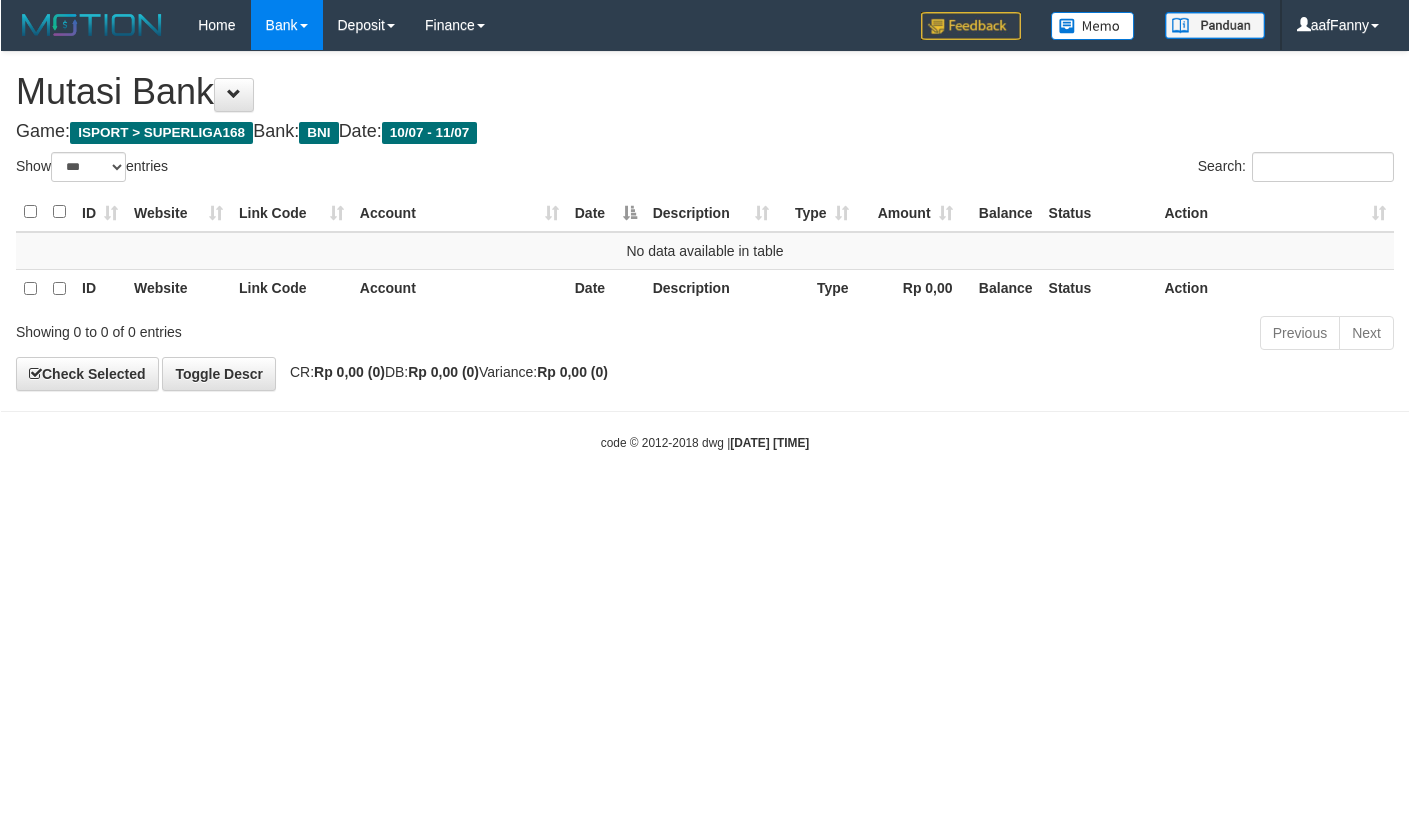 scroll, scrollTop: 0, scrollLeft: 0, axis: both 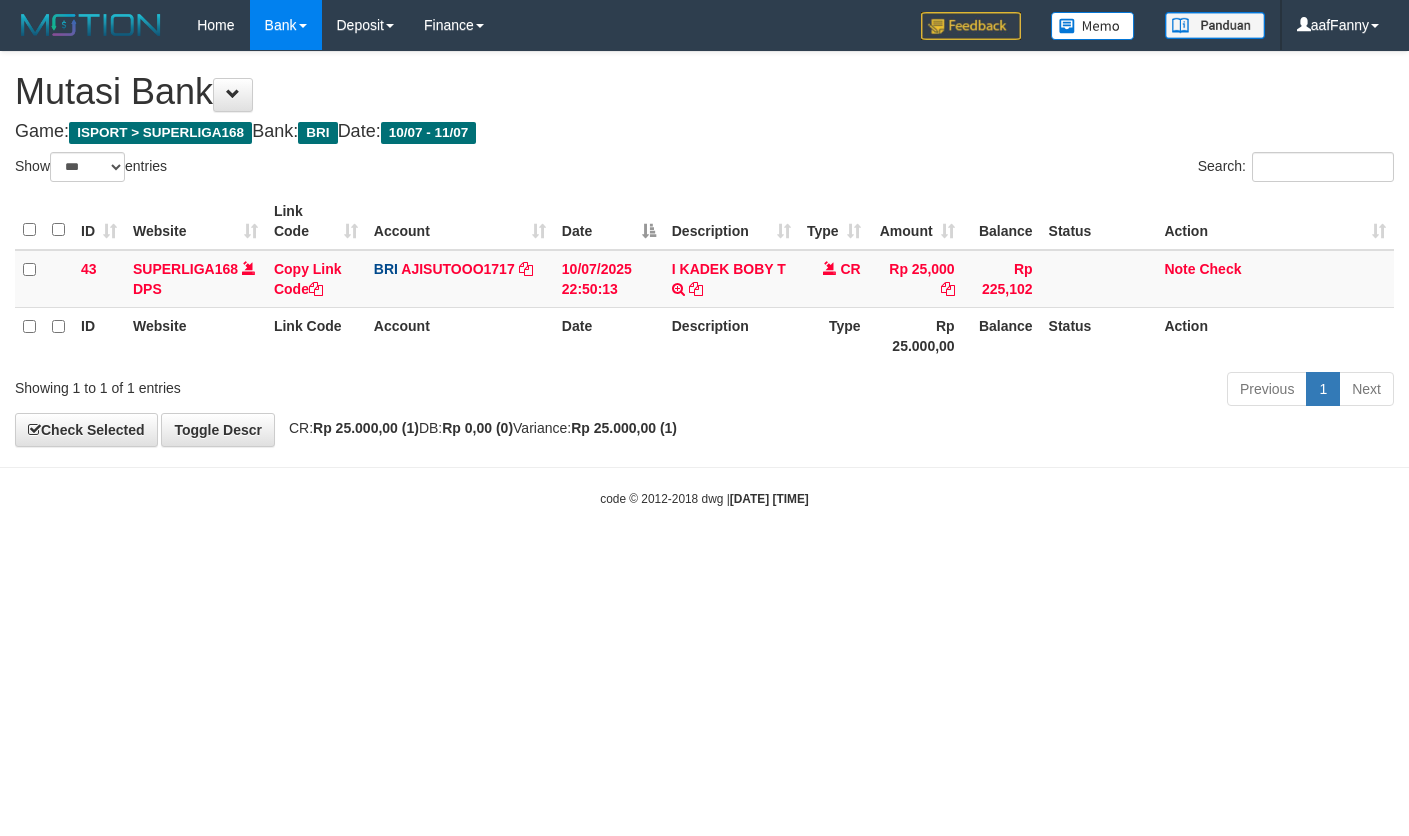 select on "***" 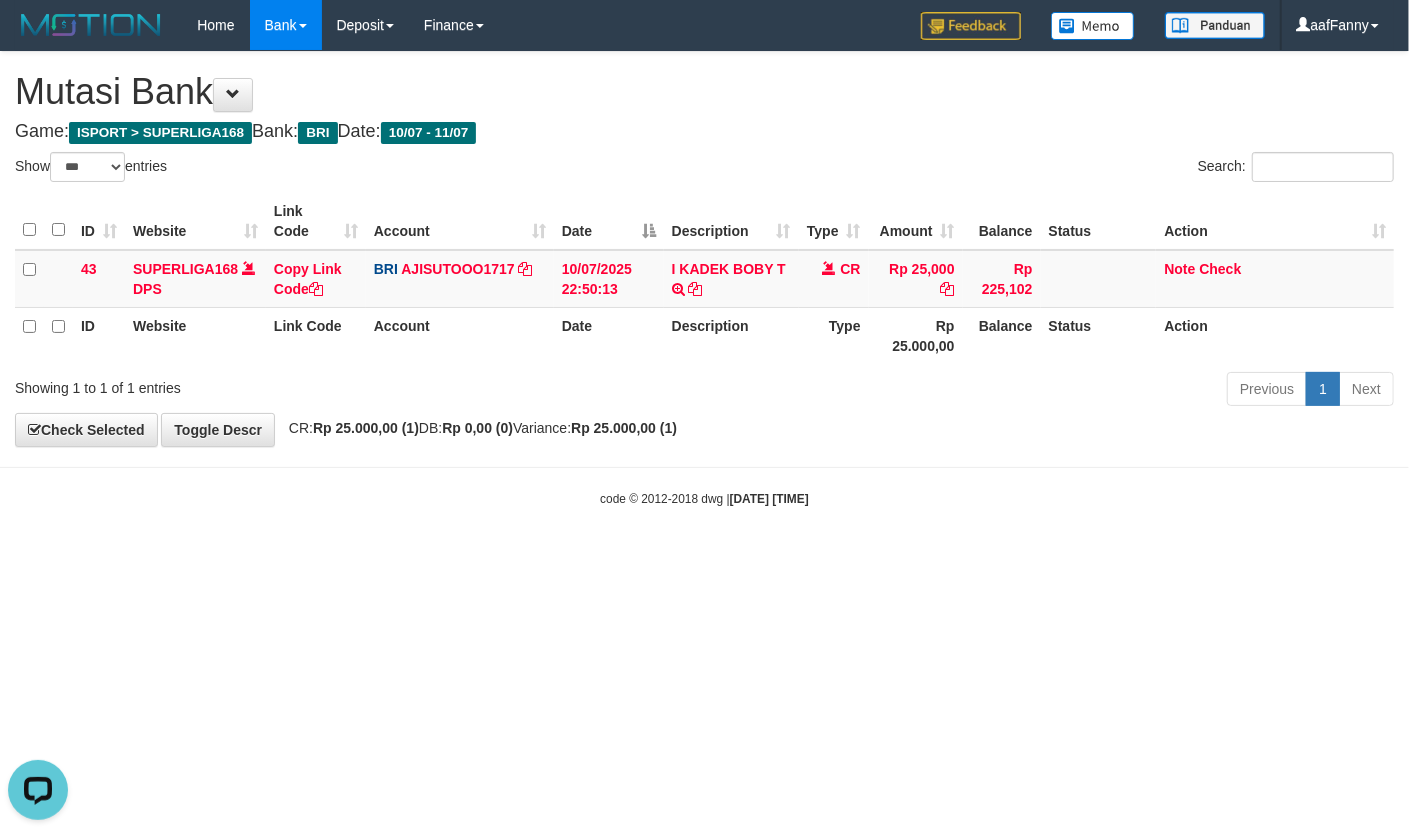 scroll, scrollTop: 0, scrollLeft: 0, axis: both 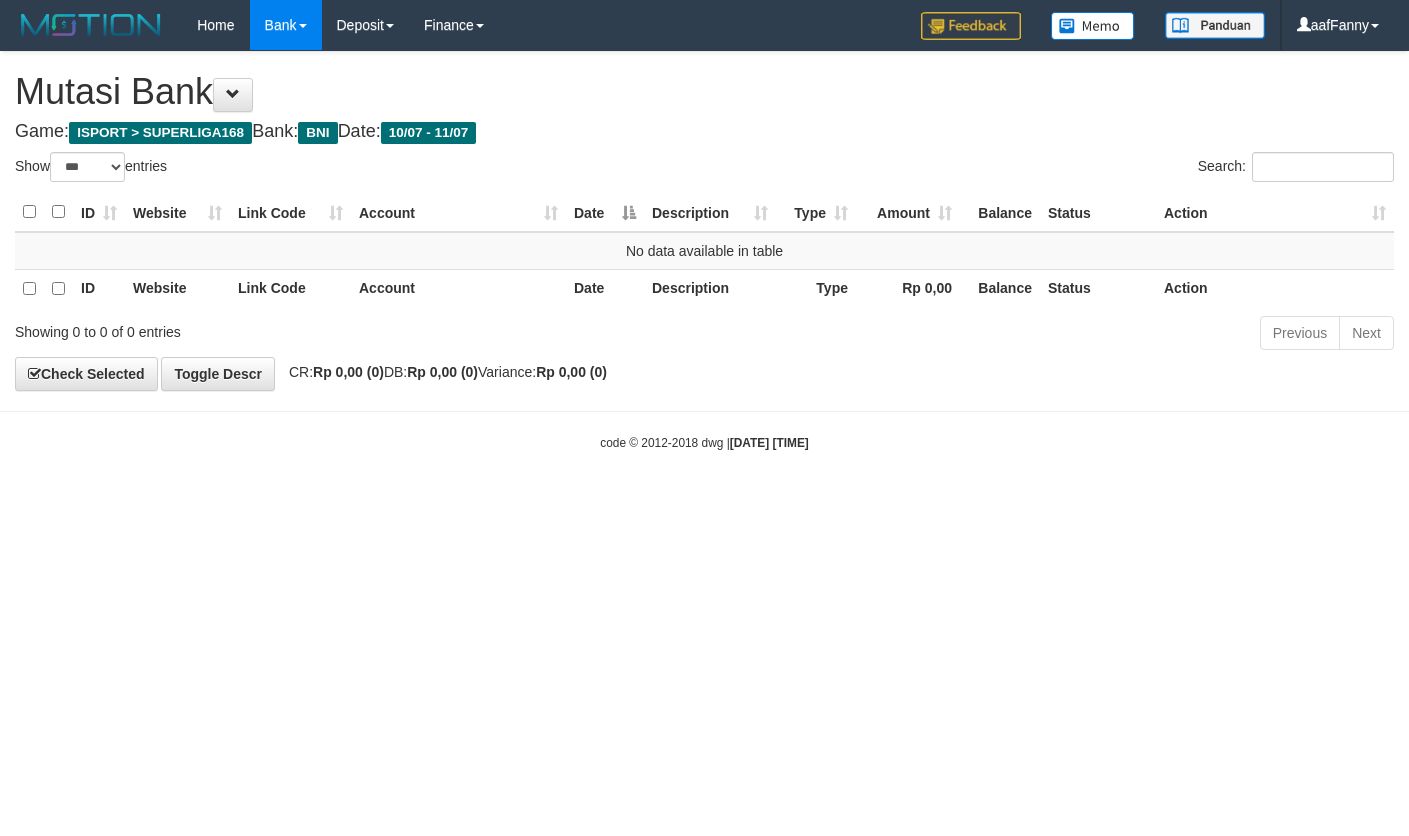 select on "***" 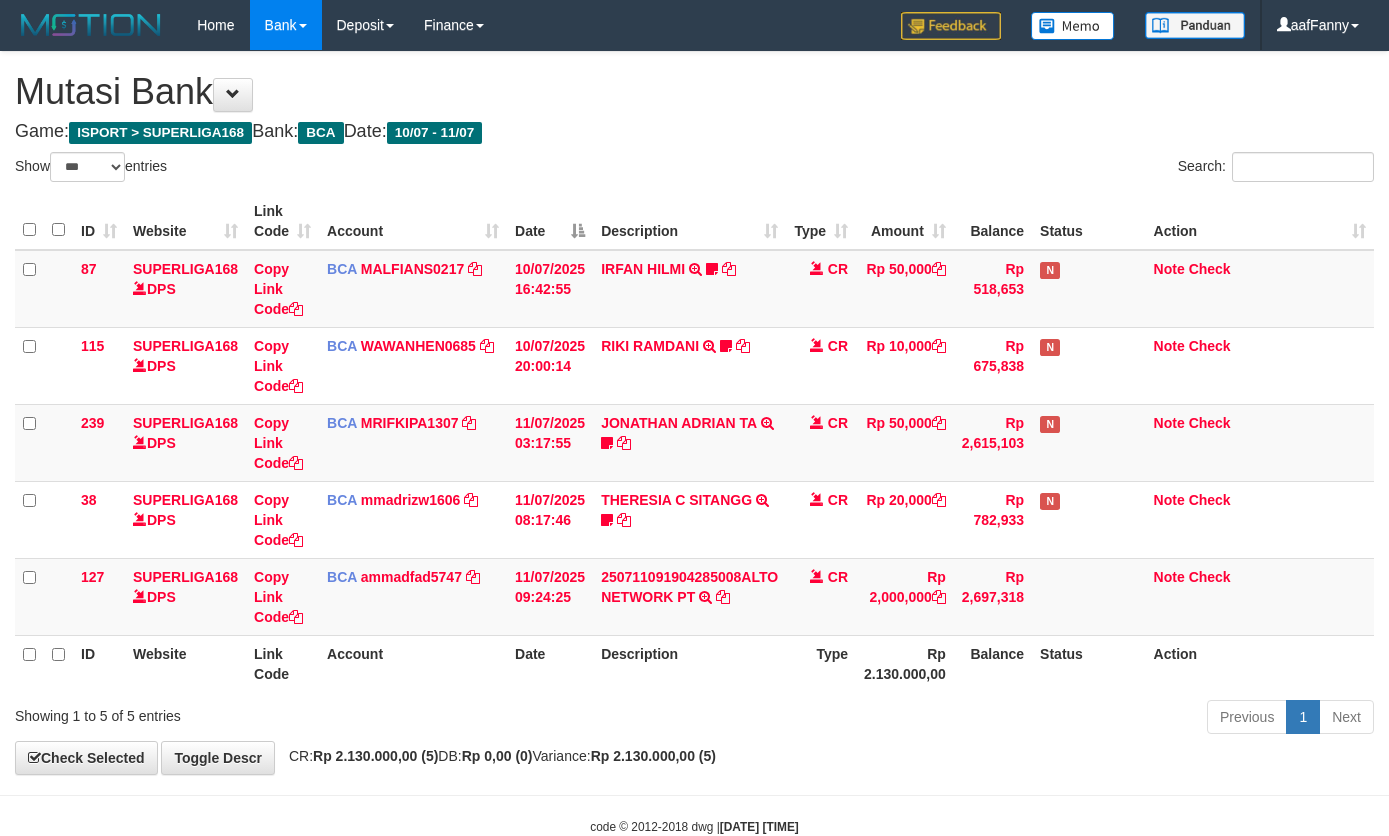 select on "***" 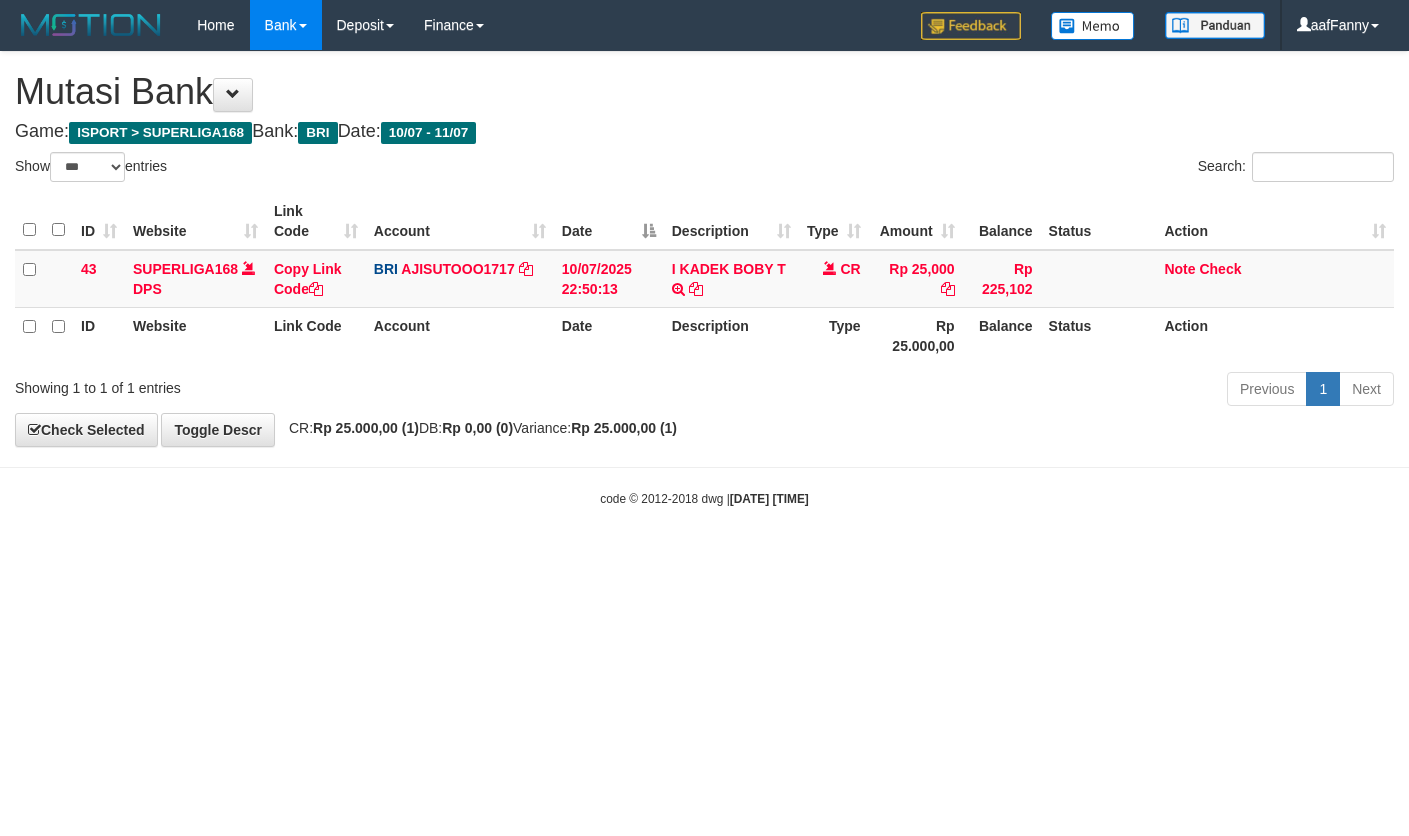 select on "***" 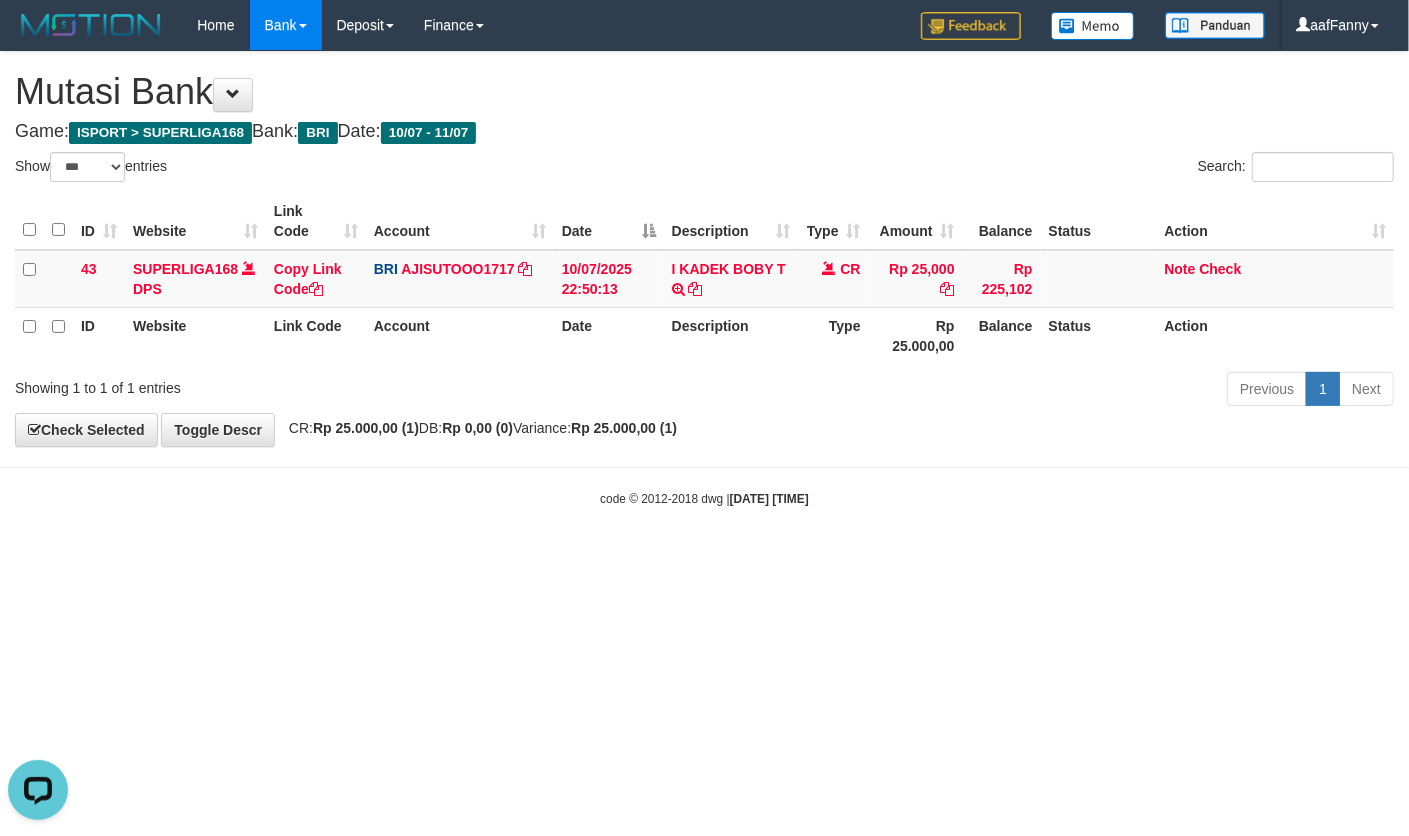 scroll, scrollTop: 0, scrollLeft: 0, axis: both 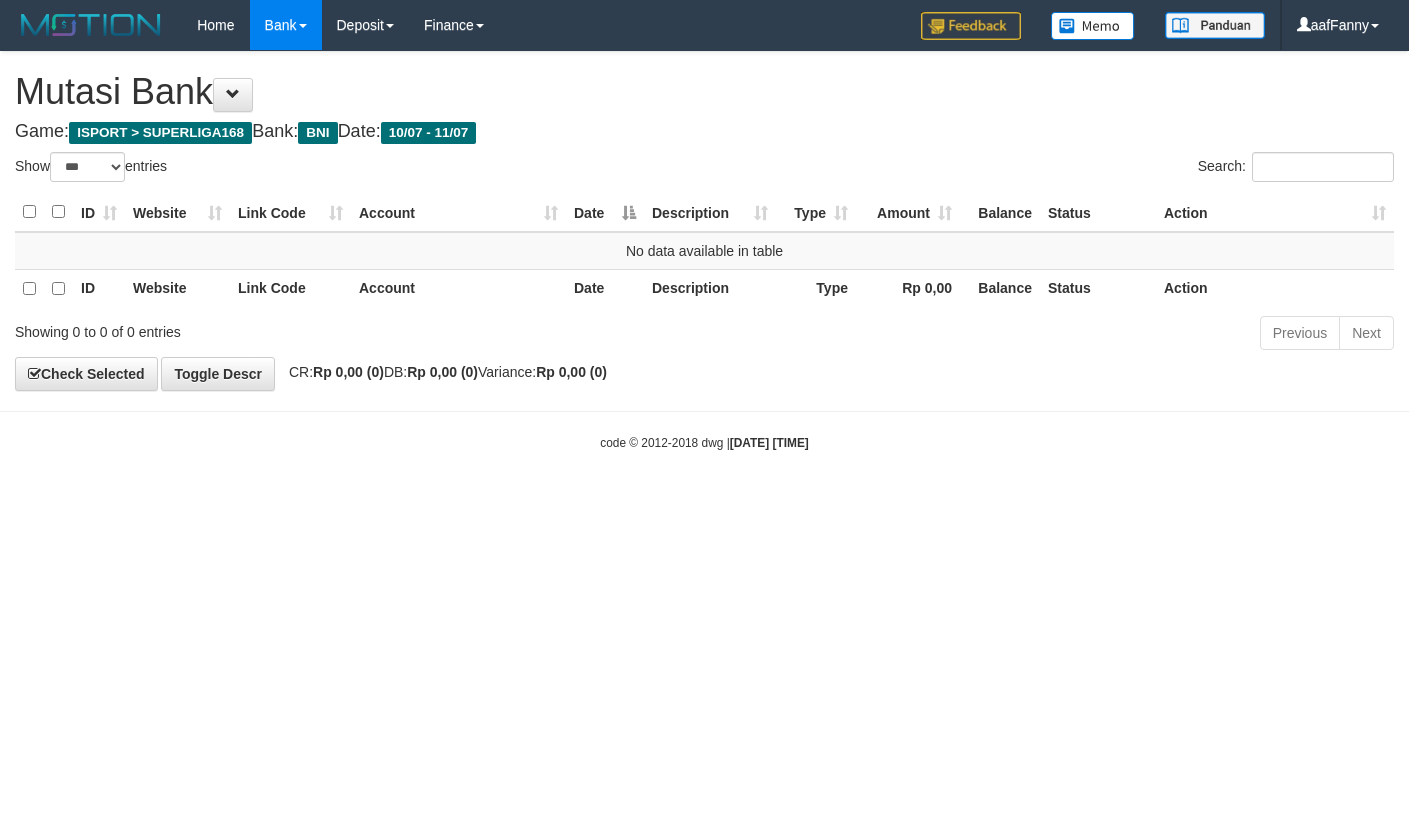 select on "***" 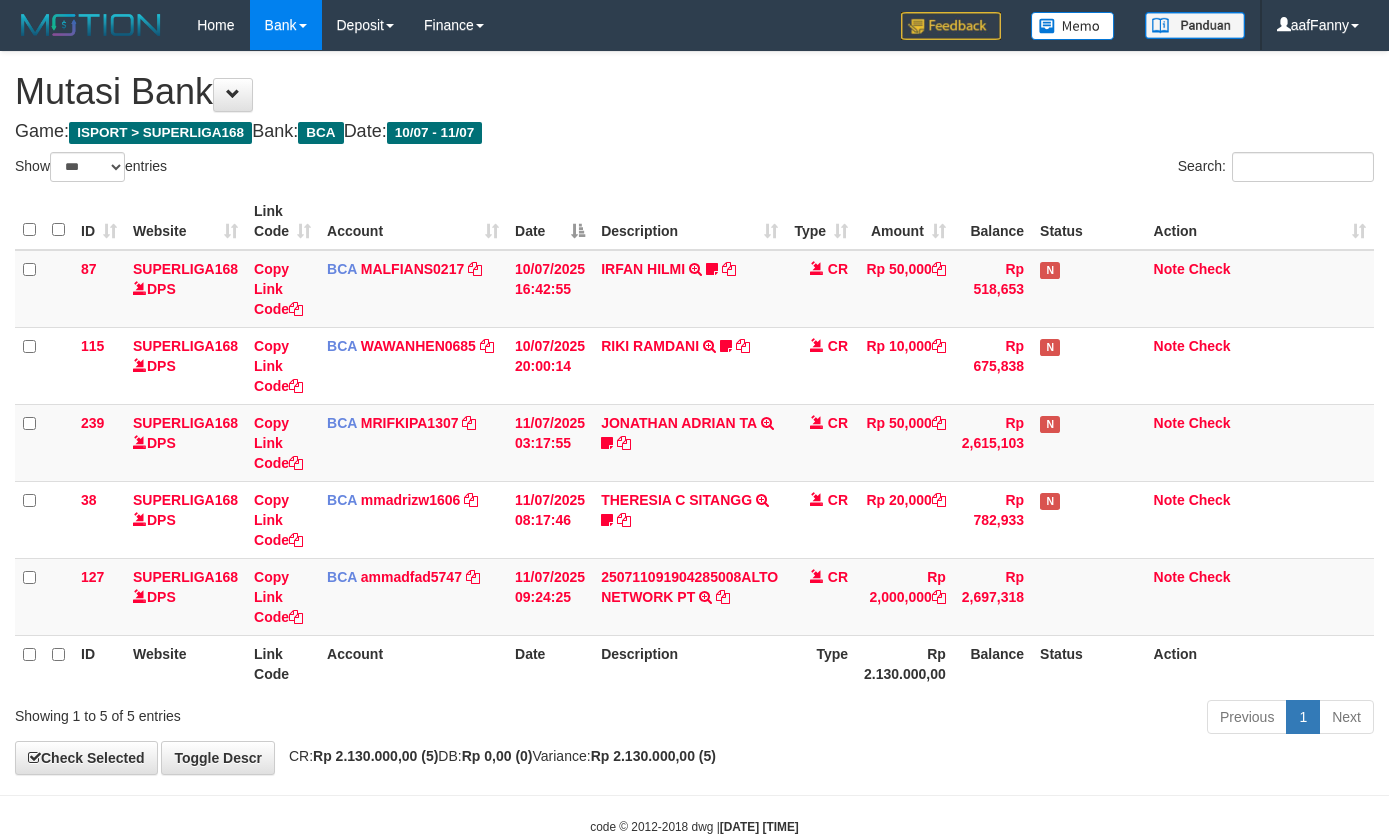 select on "***" 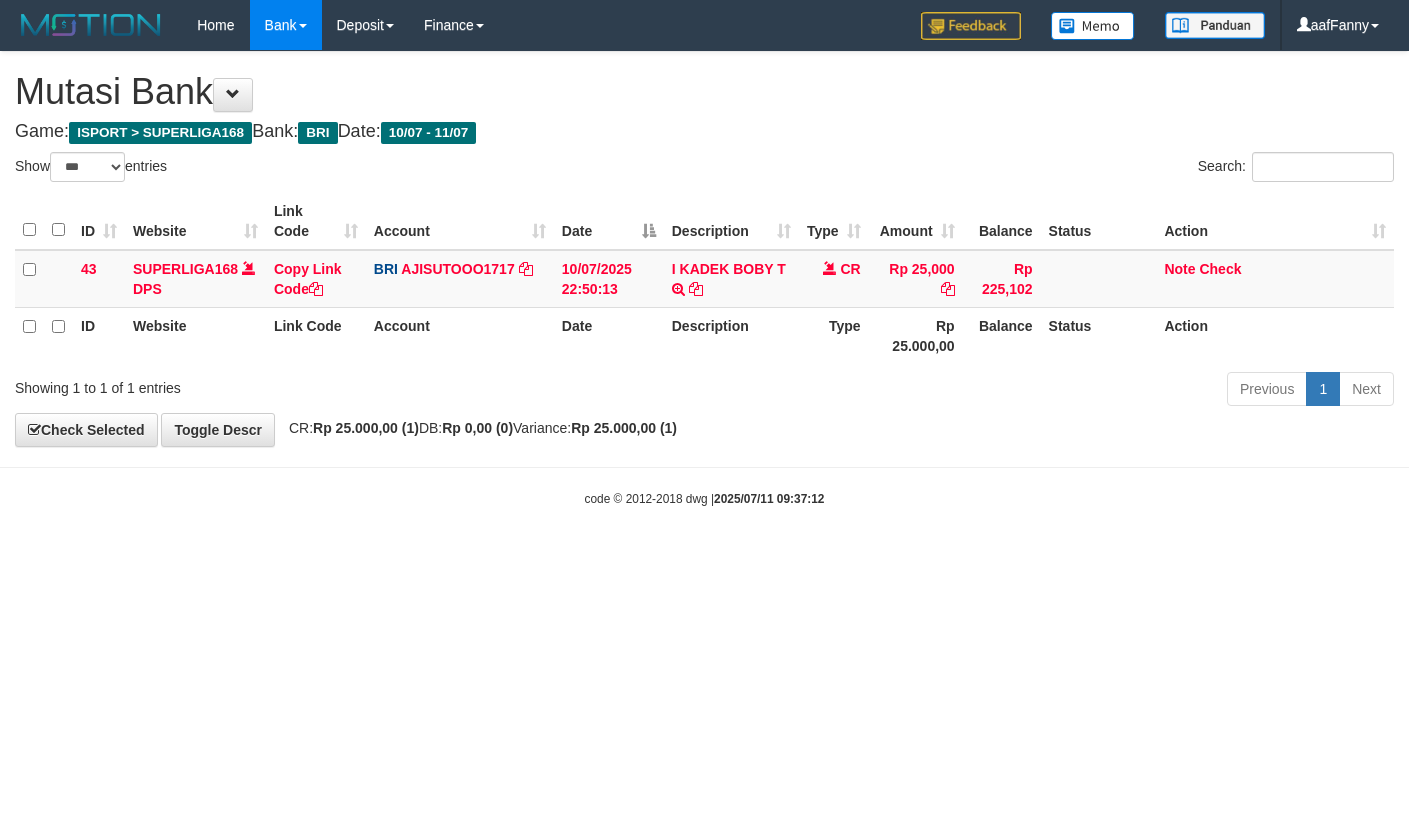 select on "***" 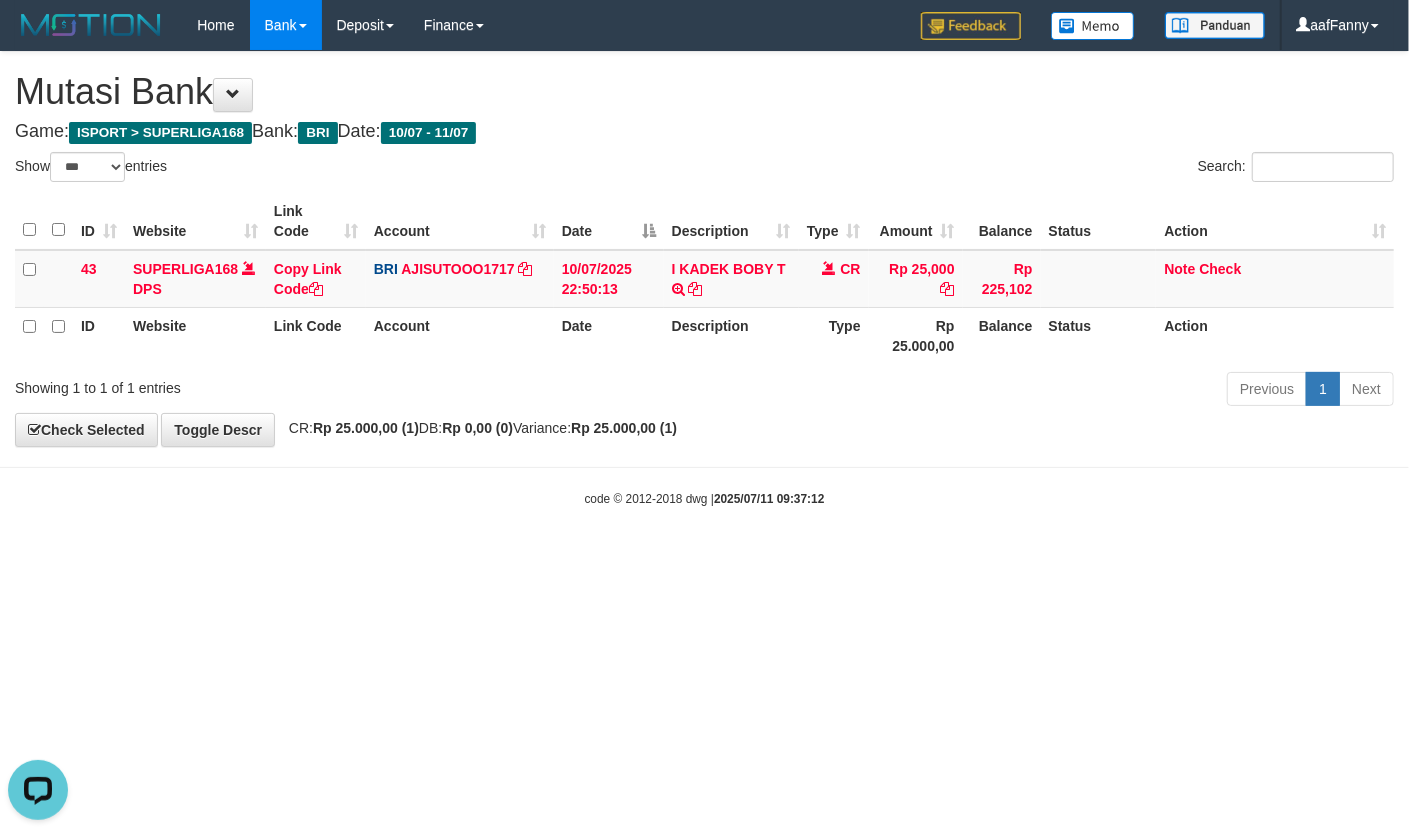 scroll, scrollTop: 0, scrollLeft: 0, axis: both 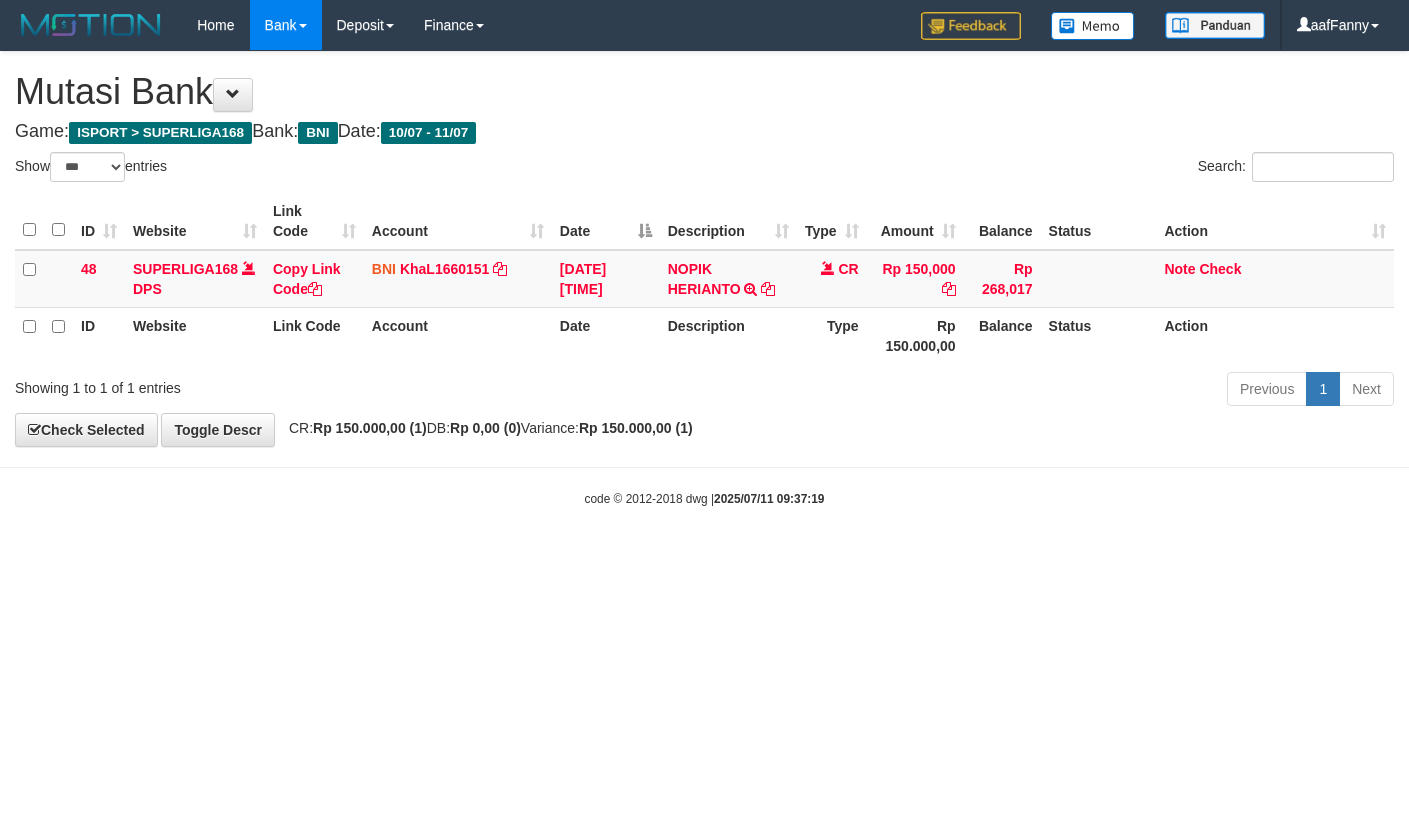 select on "***" 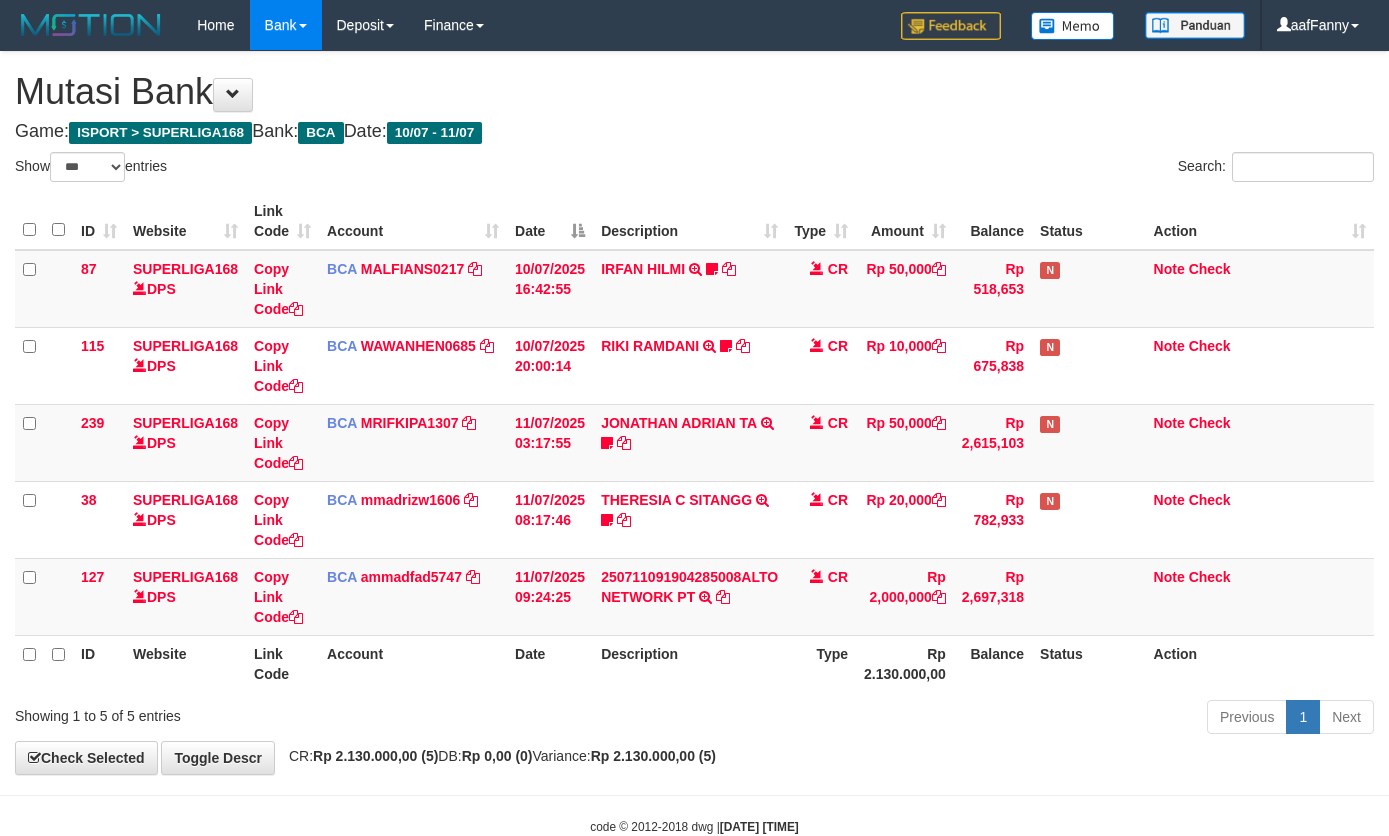 select on "***" 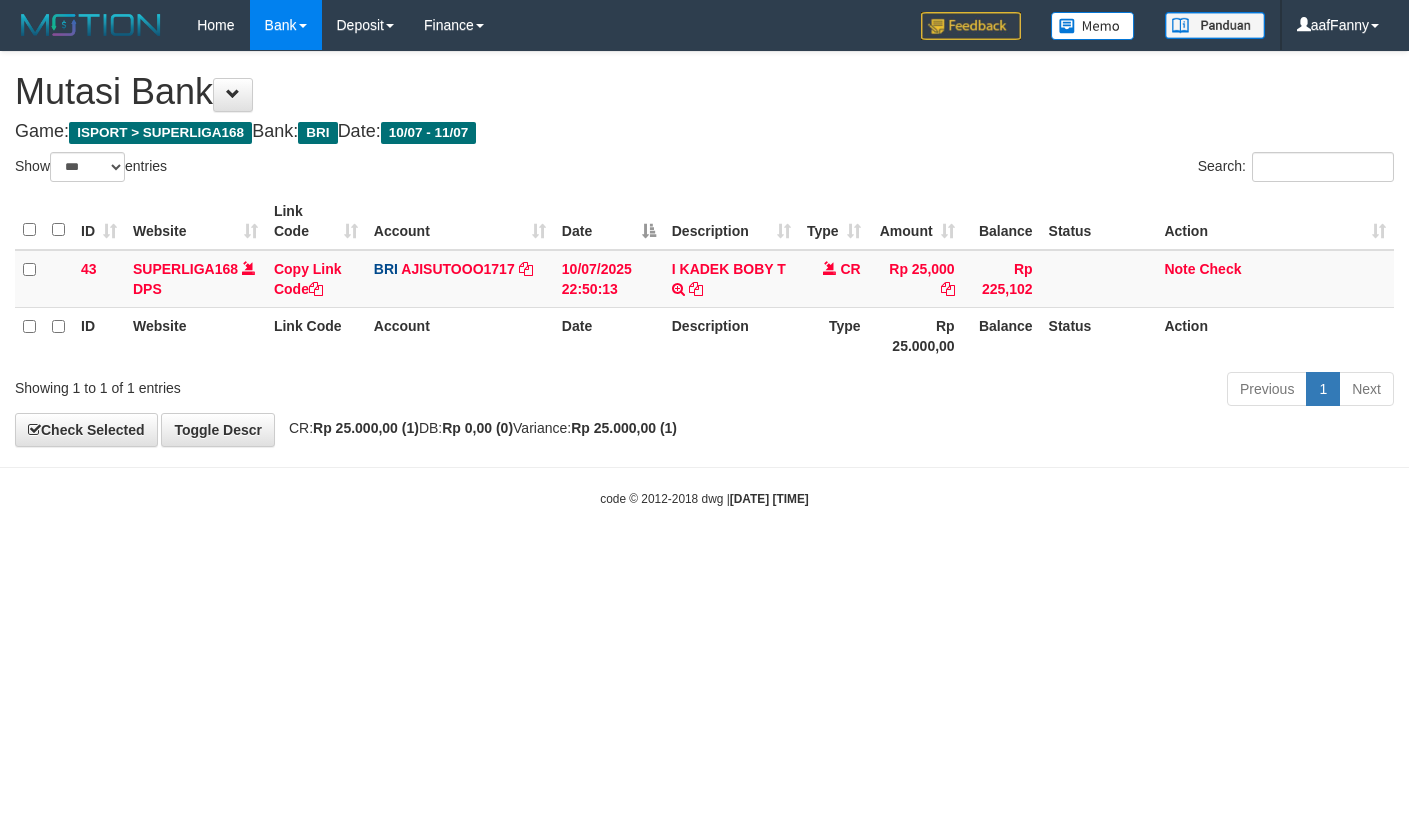 select on "***" 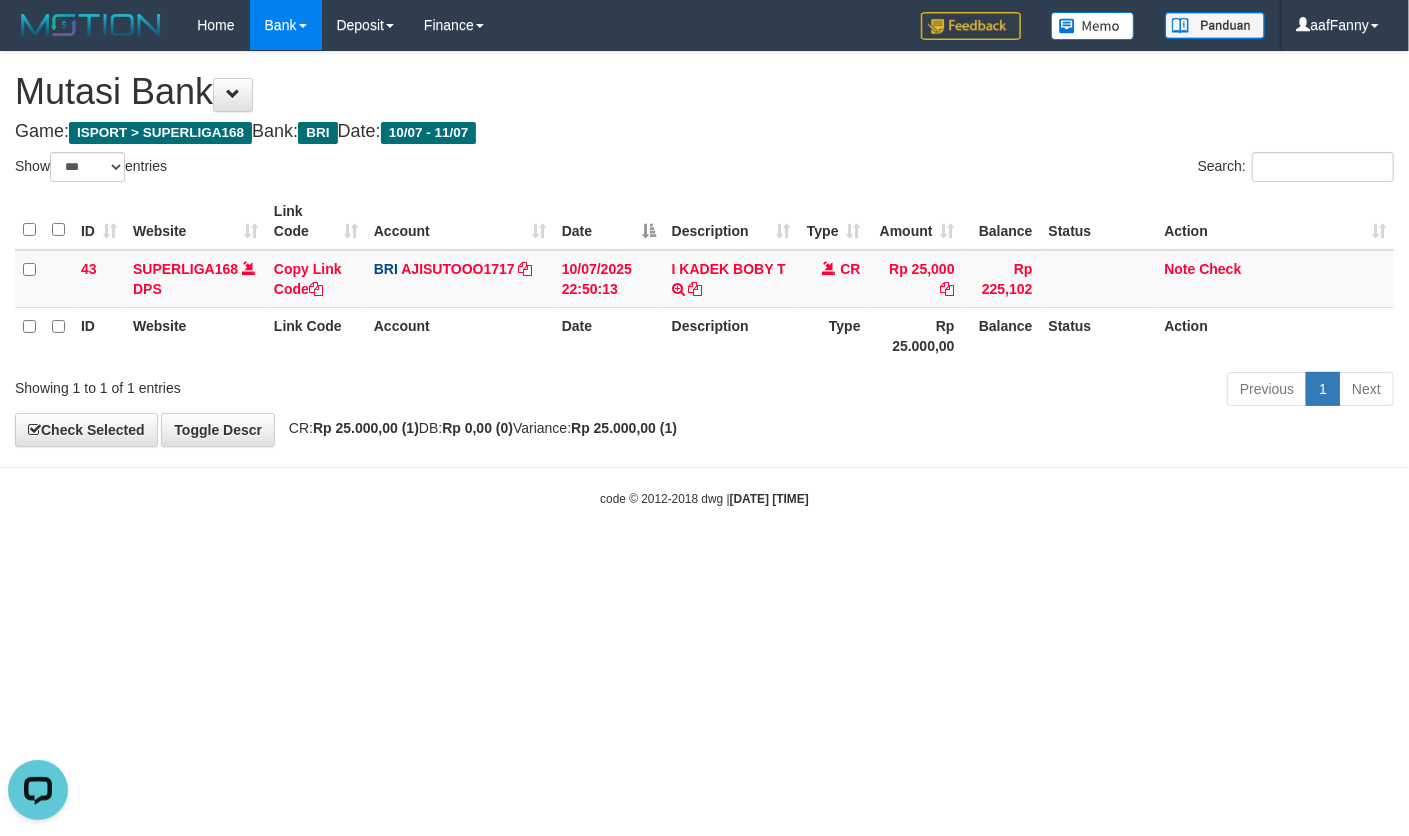 scroll, scrollTop: 0, scrollLeft: 0, axis: both 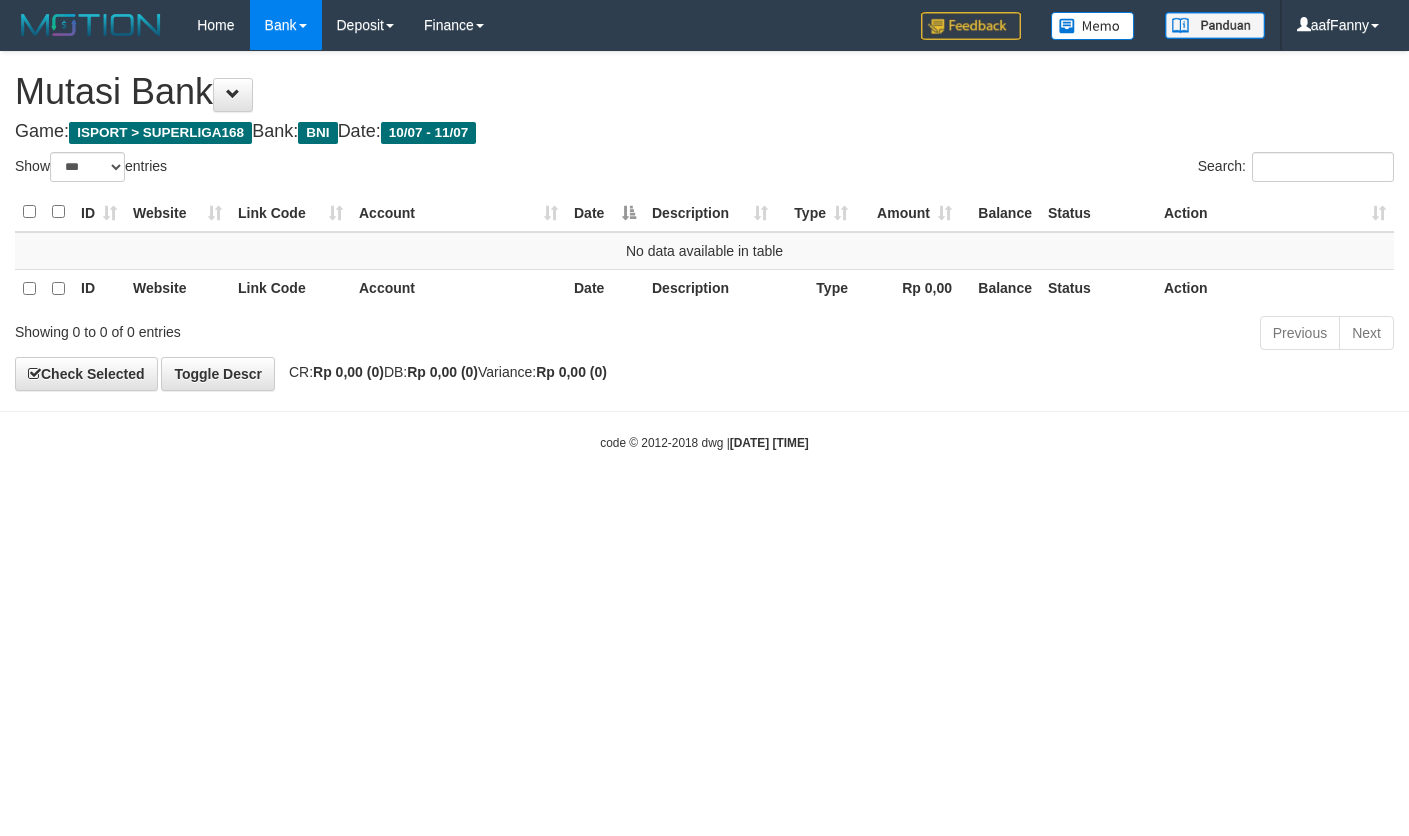 select on "***" 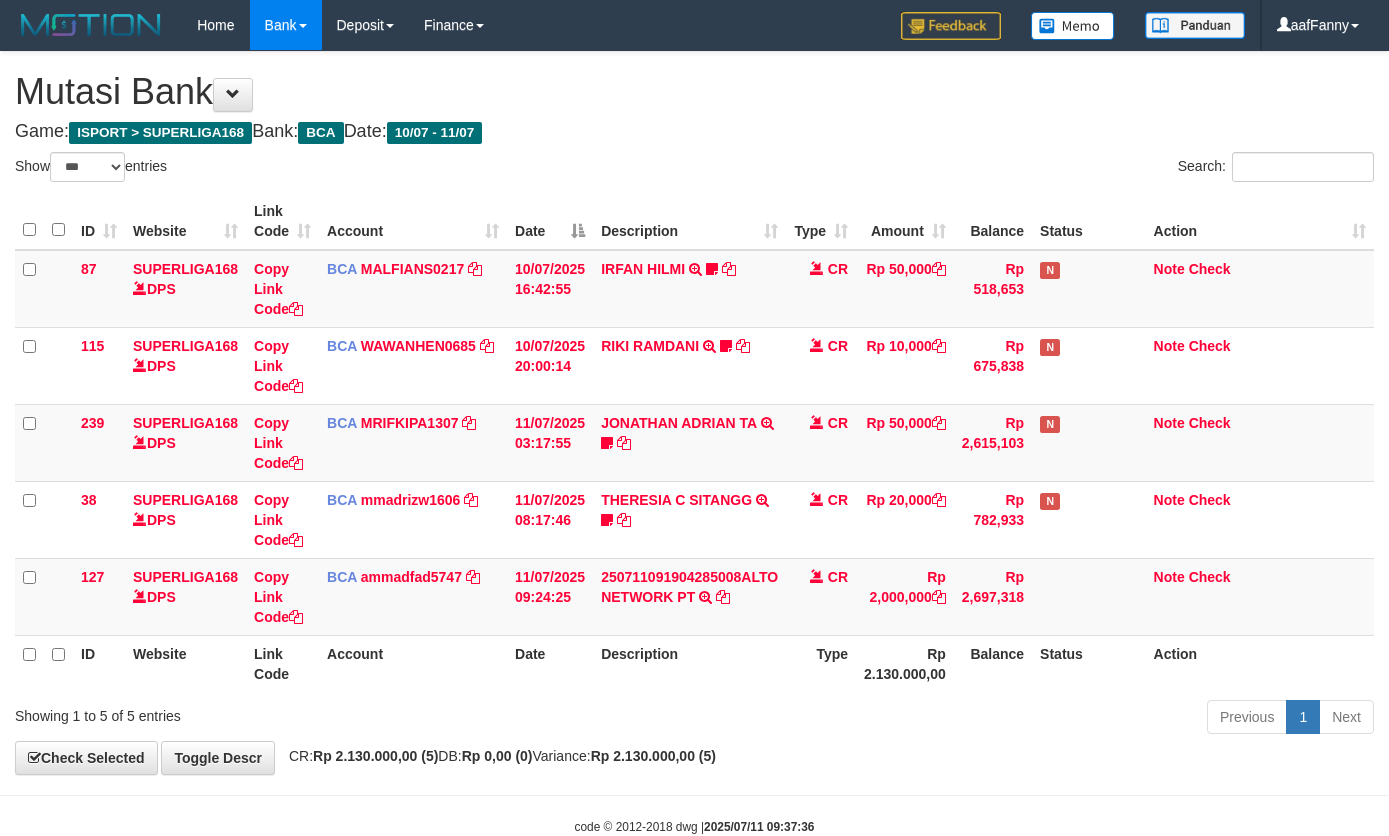 select on "***" 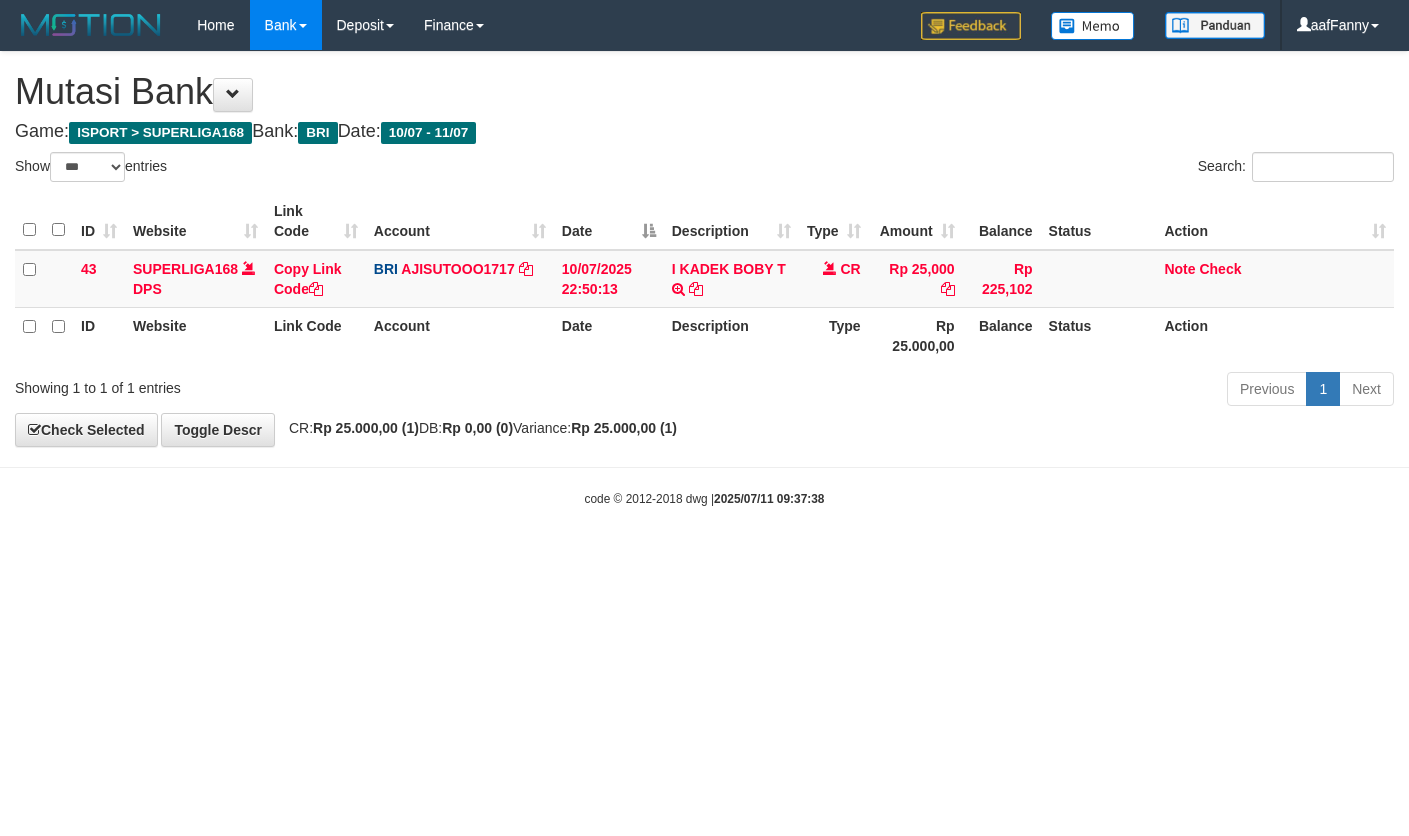 select on "***" 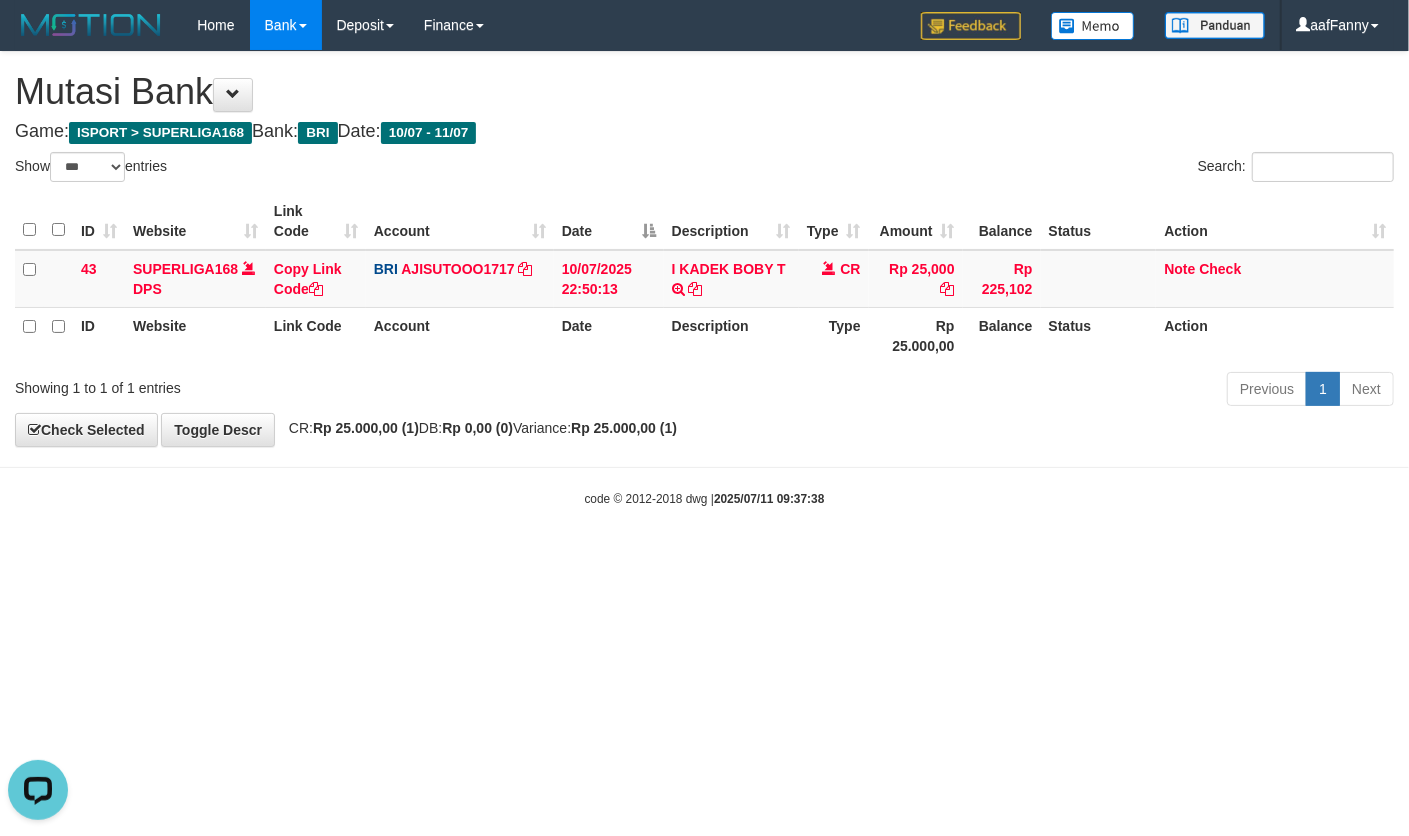 scroll, scrollTop: 0, scrollLeft: 0, axis: both 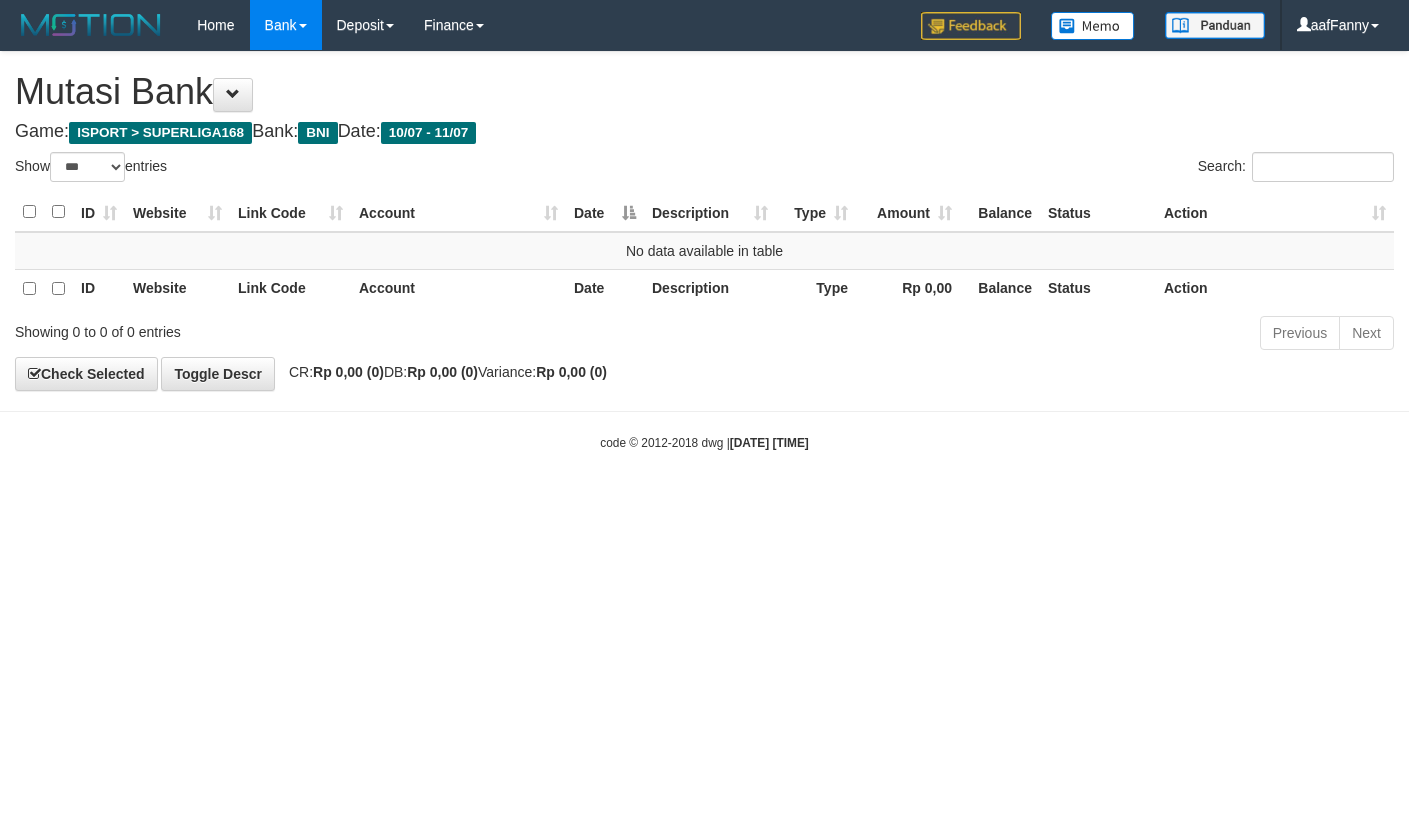 select on "***" 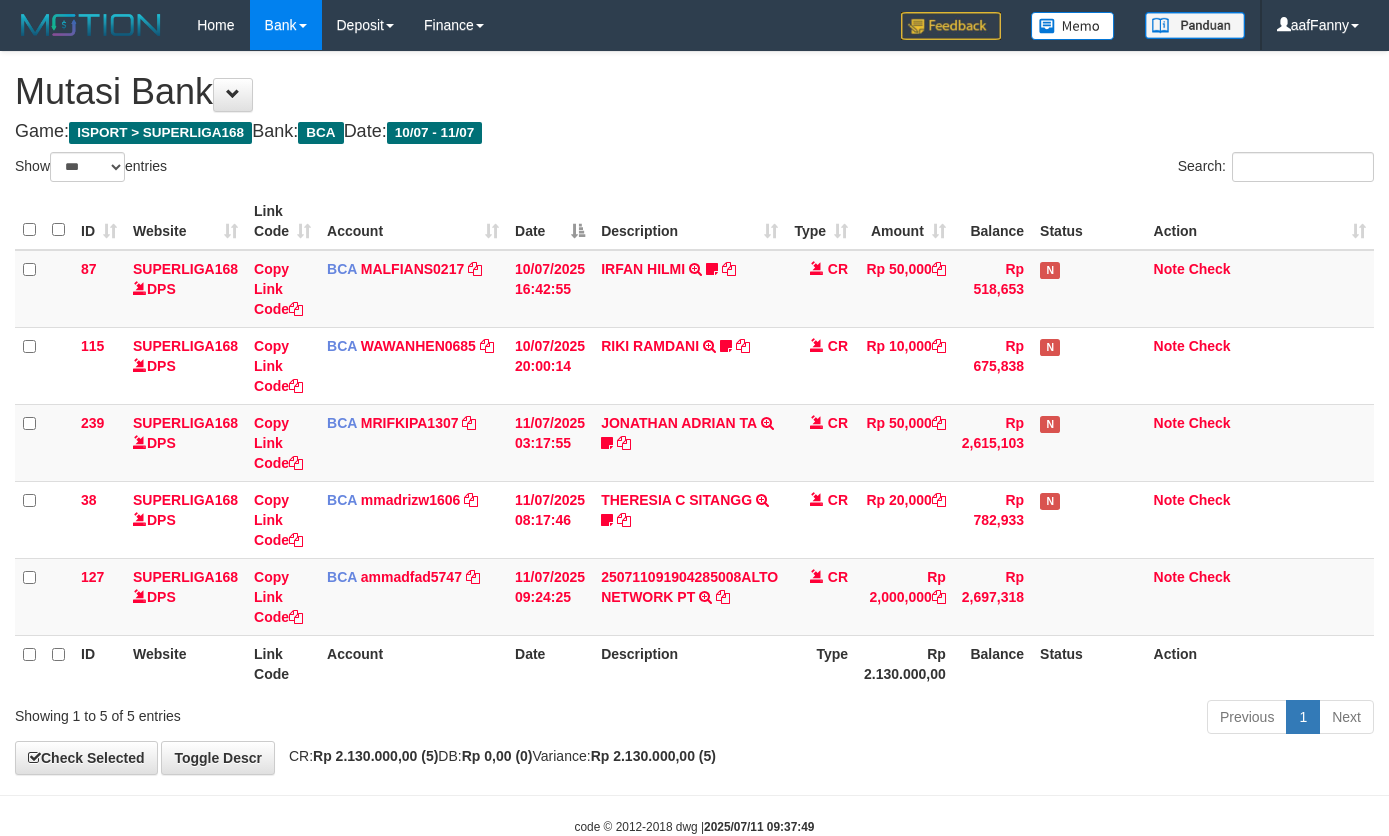 select on "***" 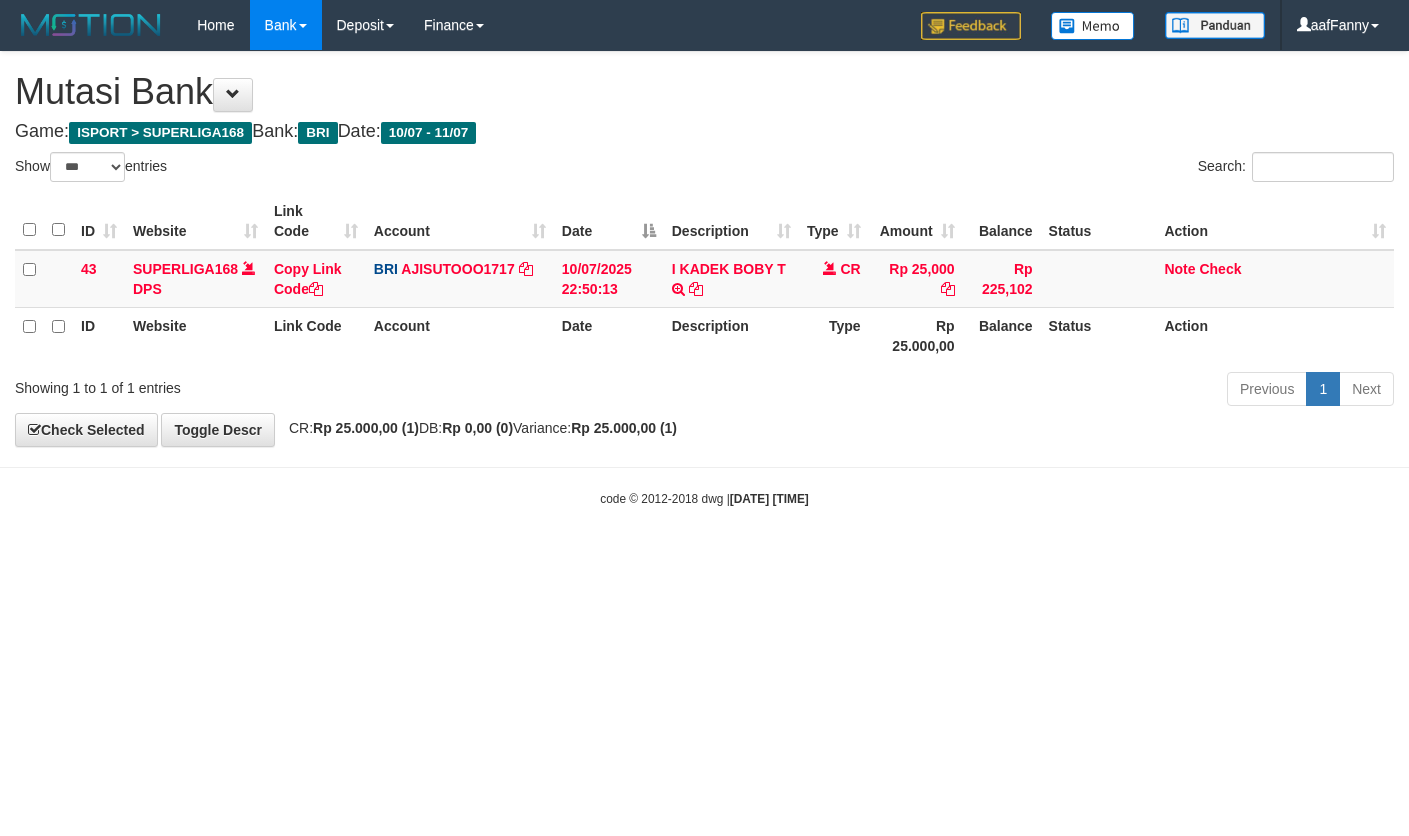 select on "***" 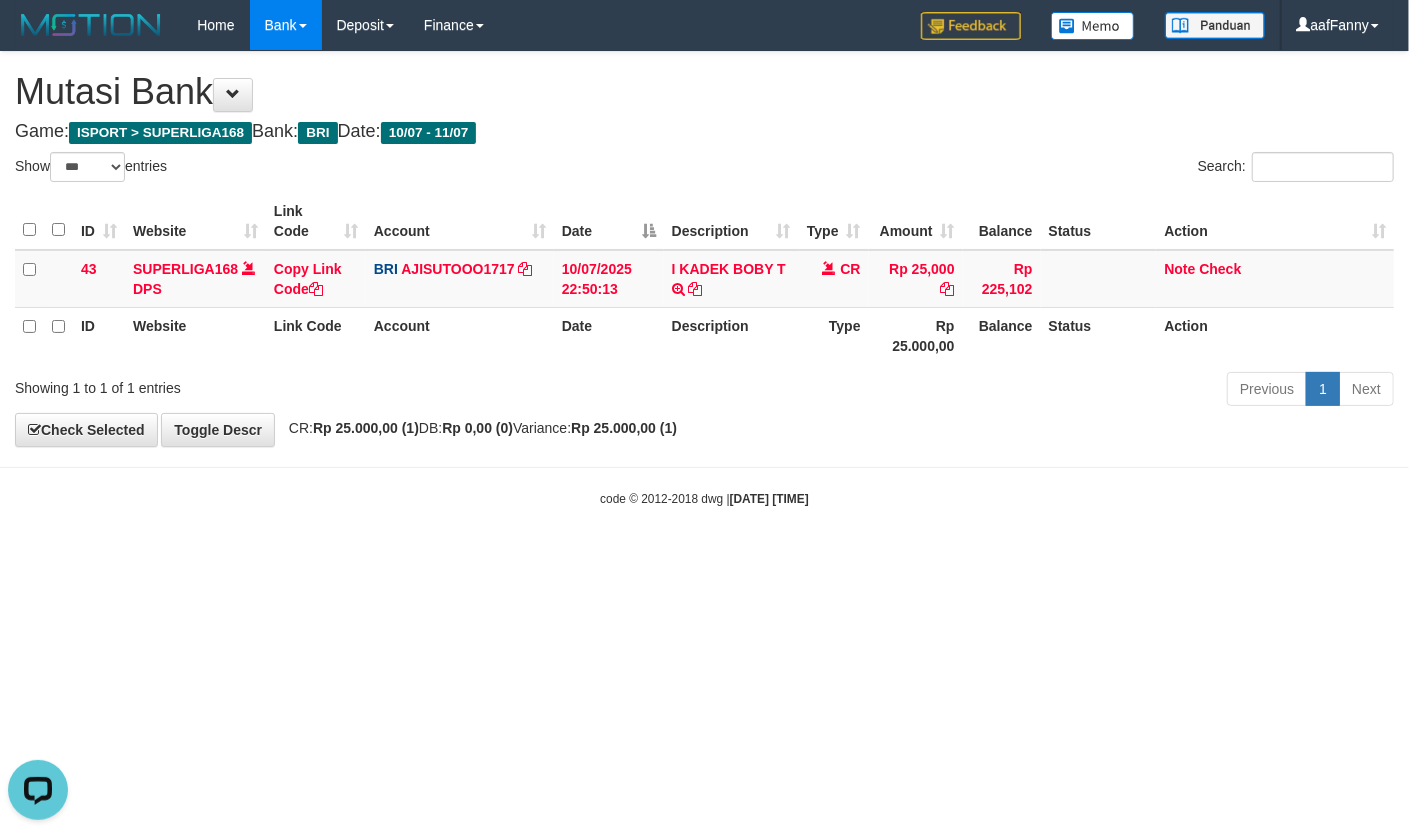 scroll, scrollTop: 0, scrollLeft: 0, axis: both 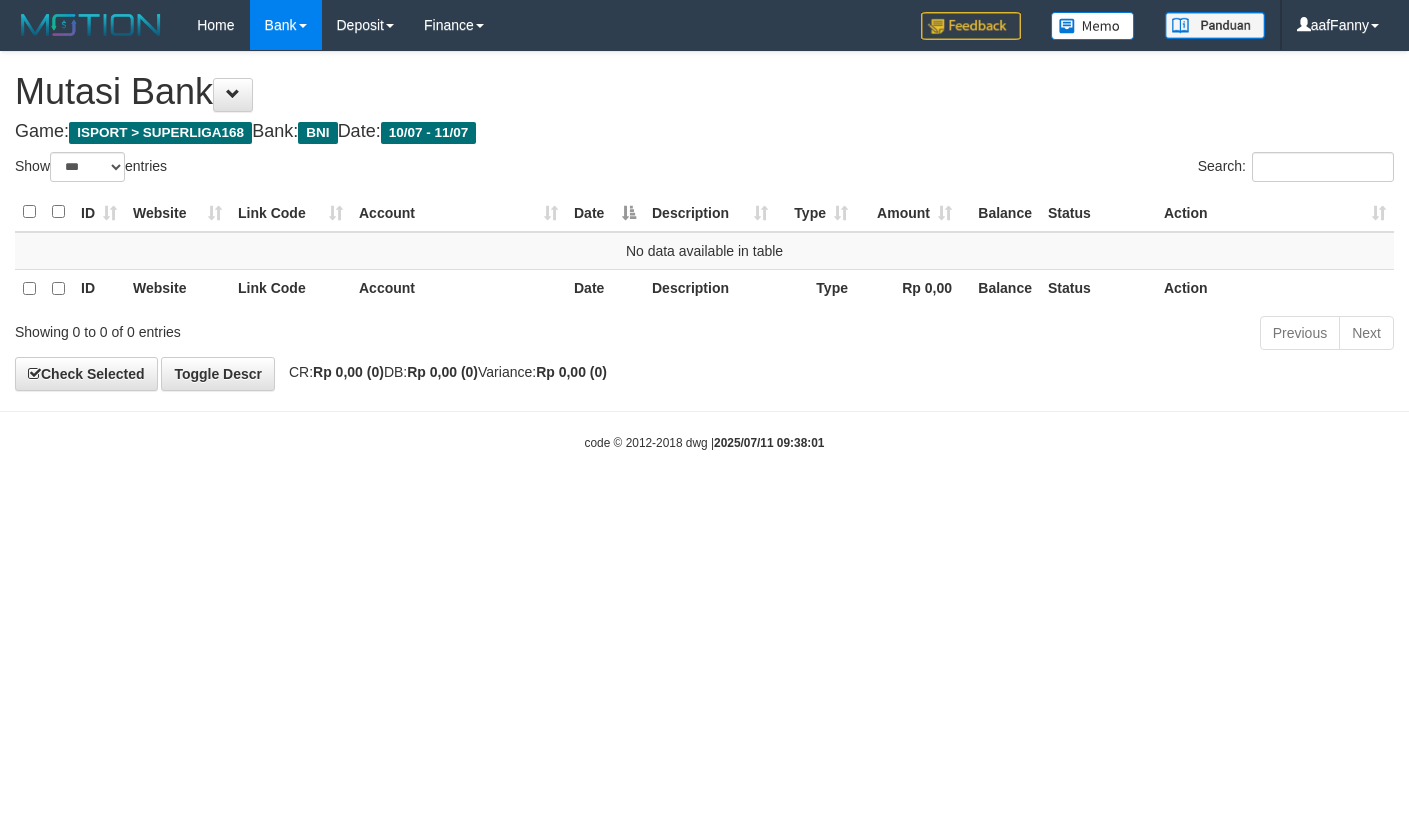select on "***" 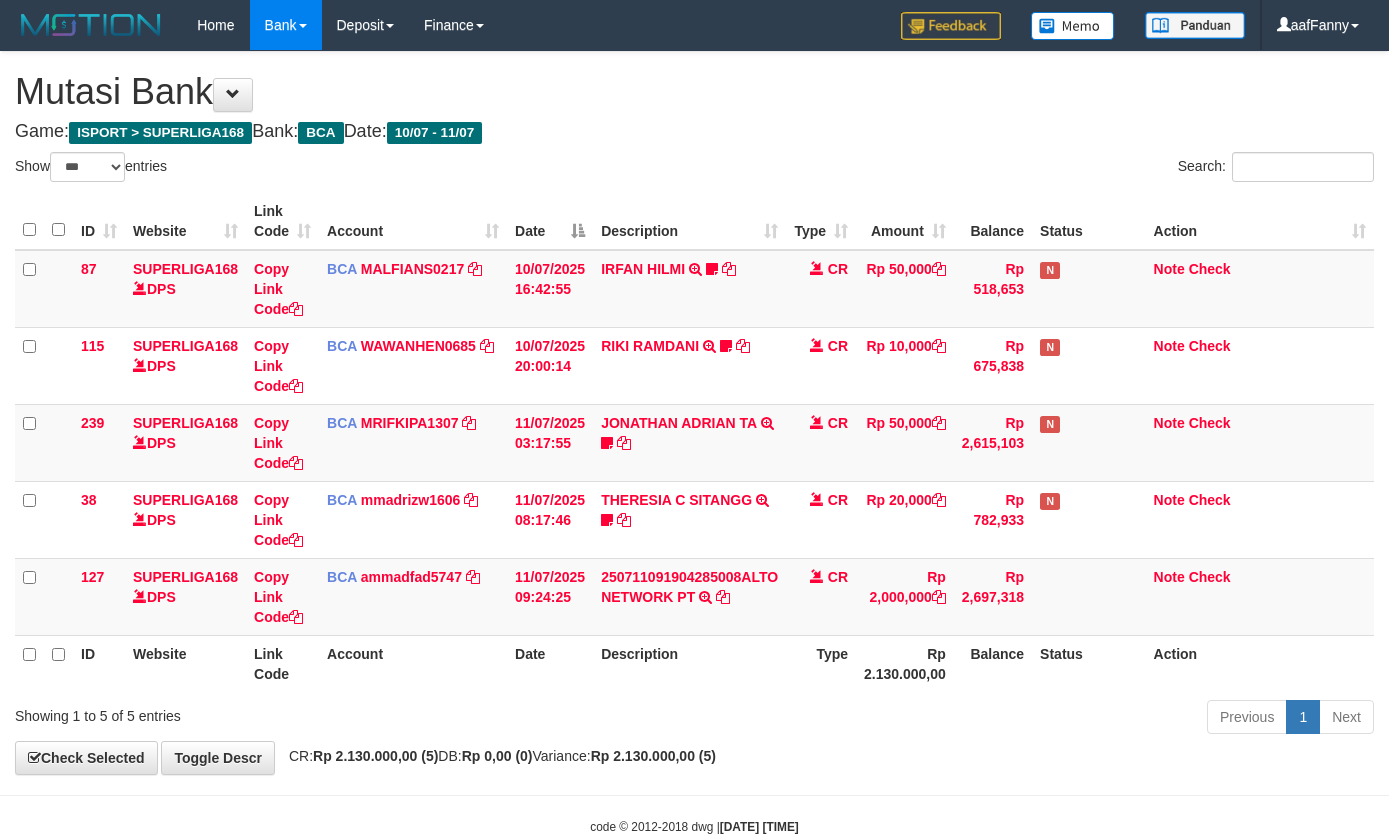 select on "***" 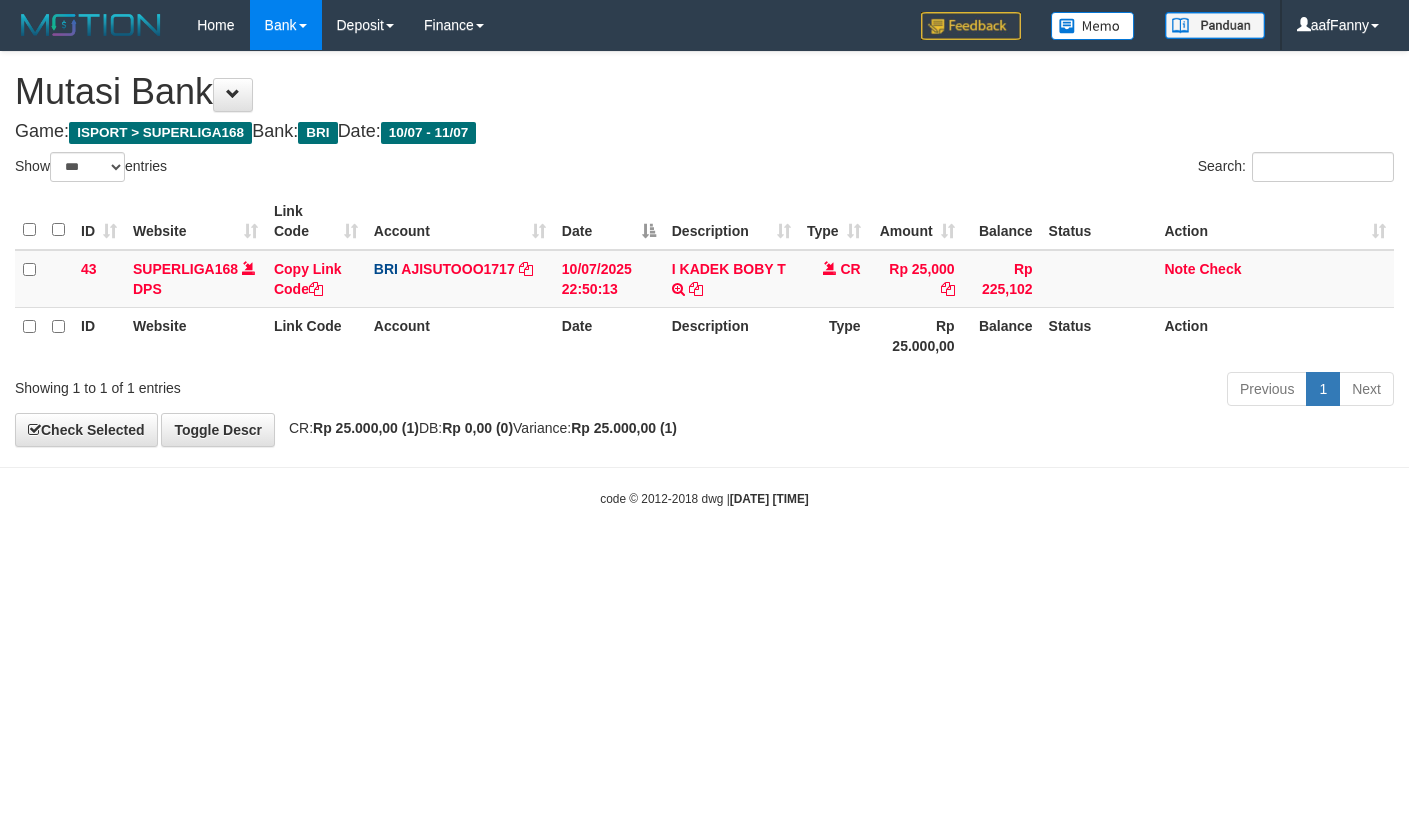 select on "***" 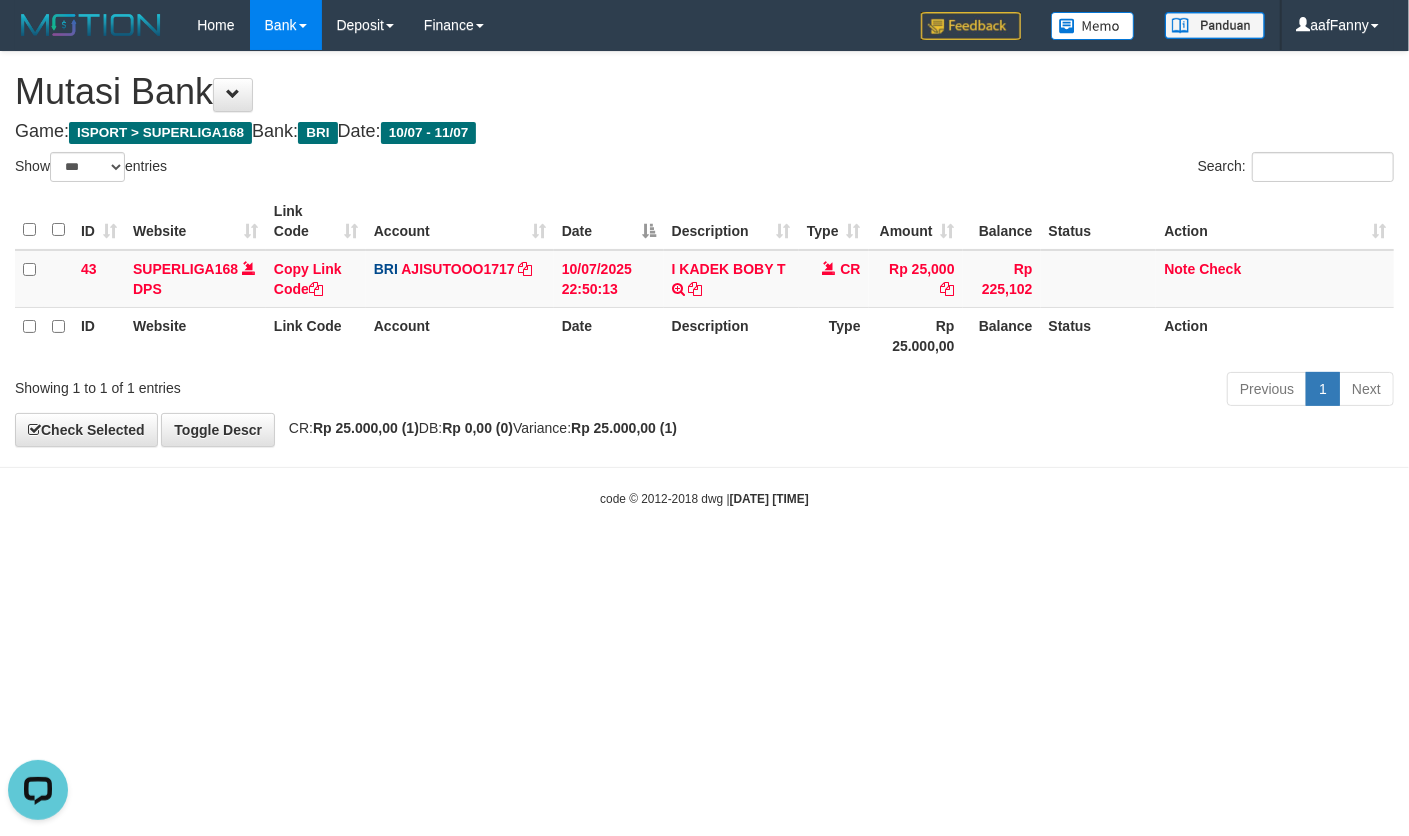 scroll, scrollTop: 0, scrollLeft: 0, axis: both 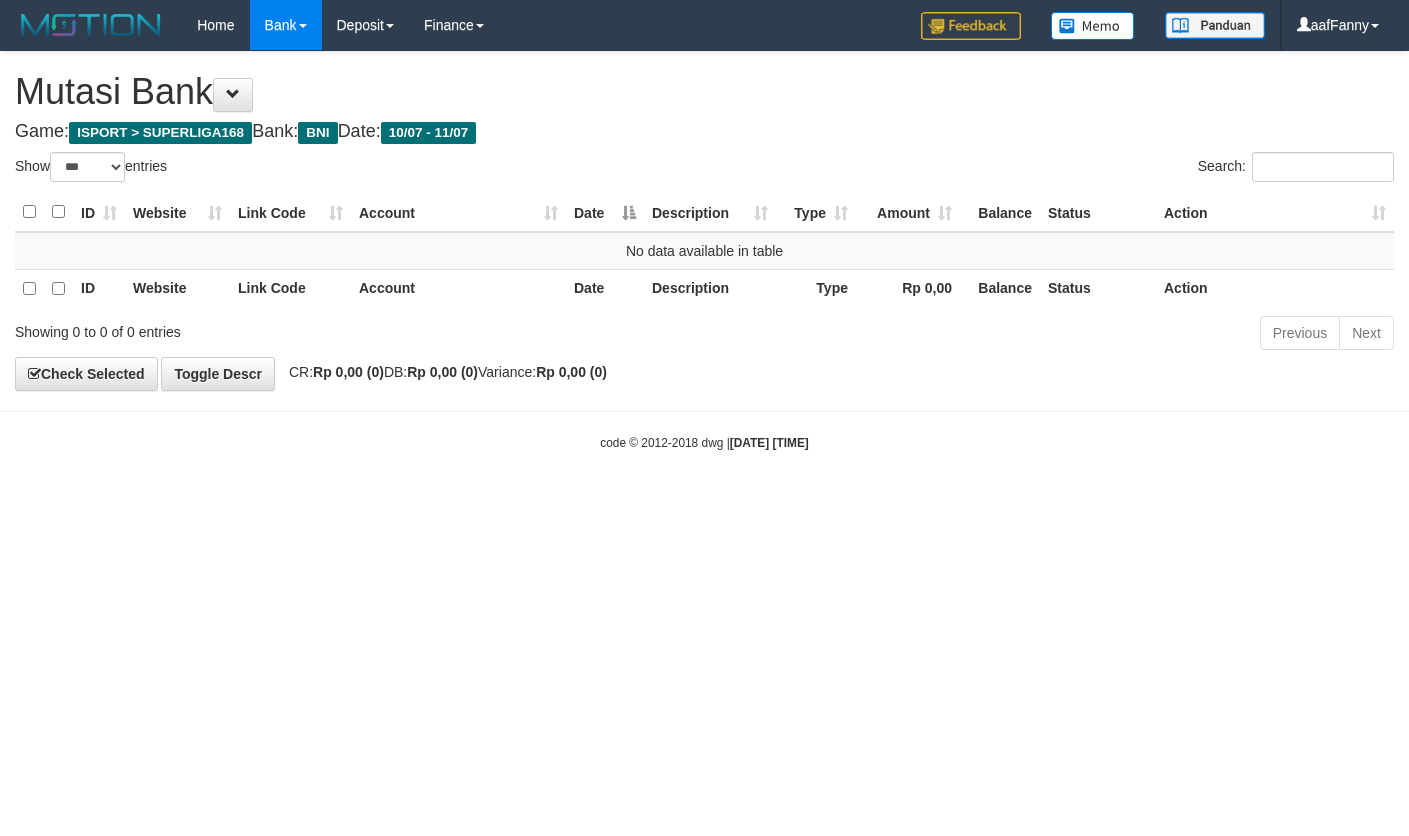 select on "***" 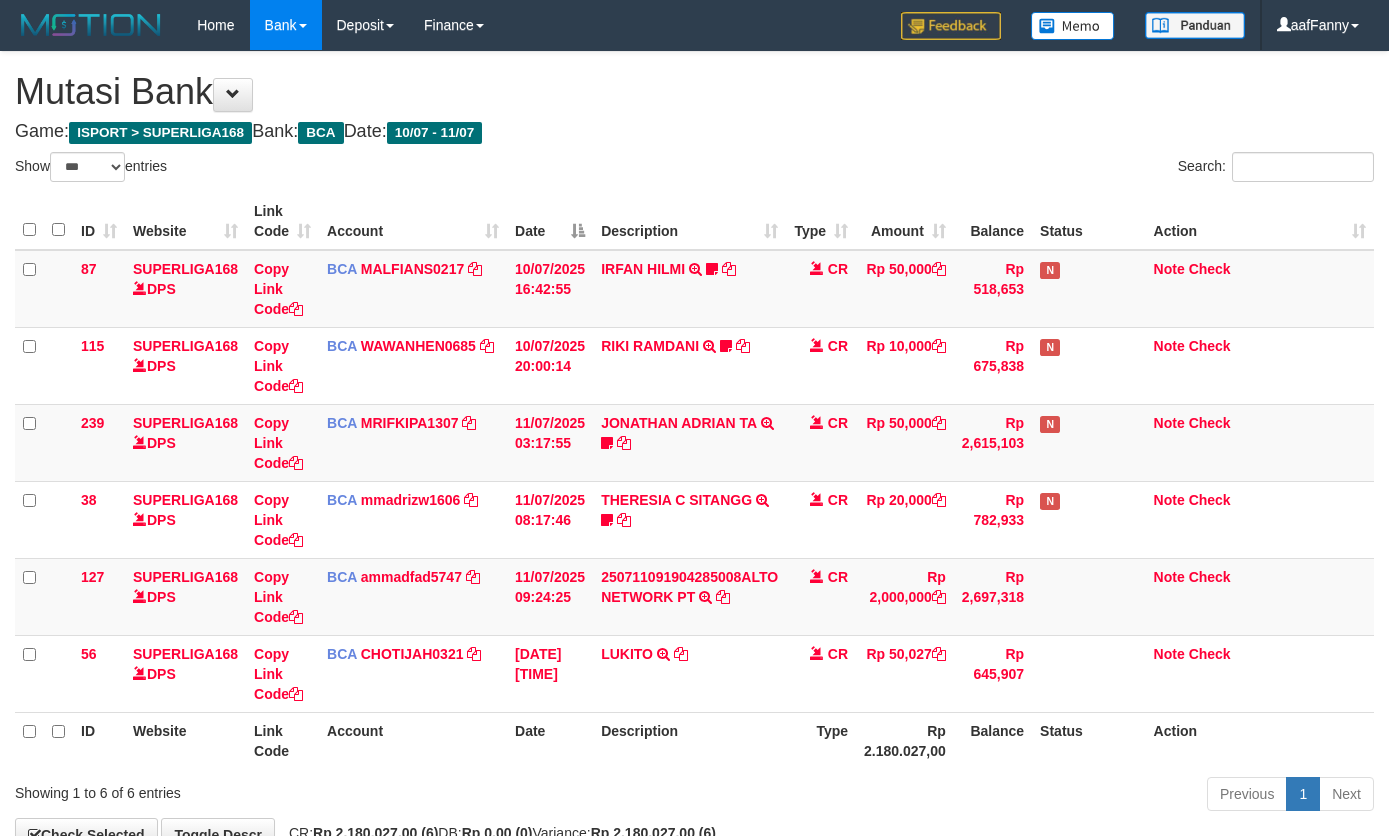 select on "***" 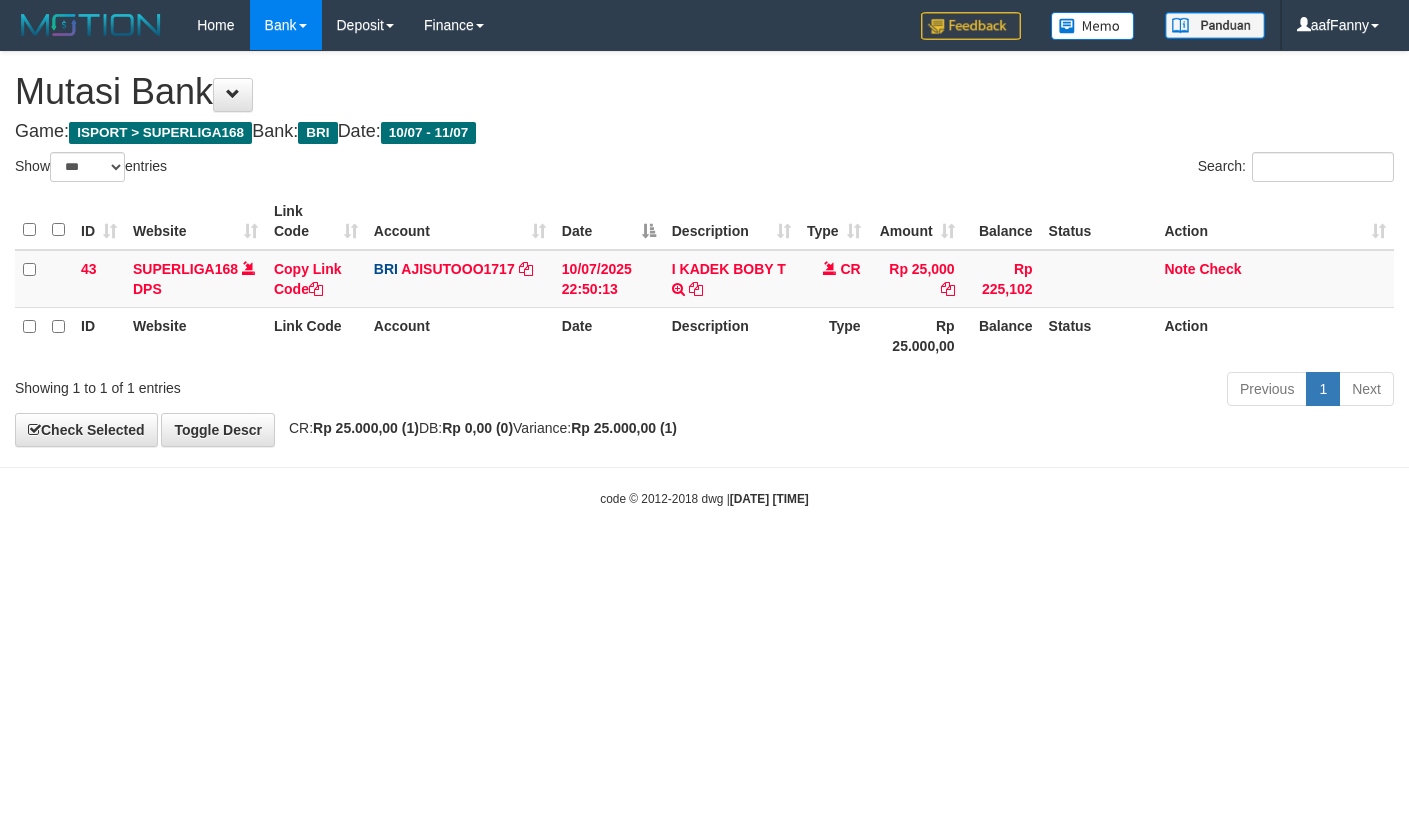 select on "***" 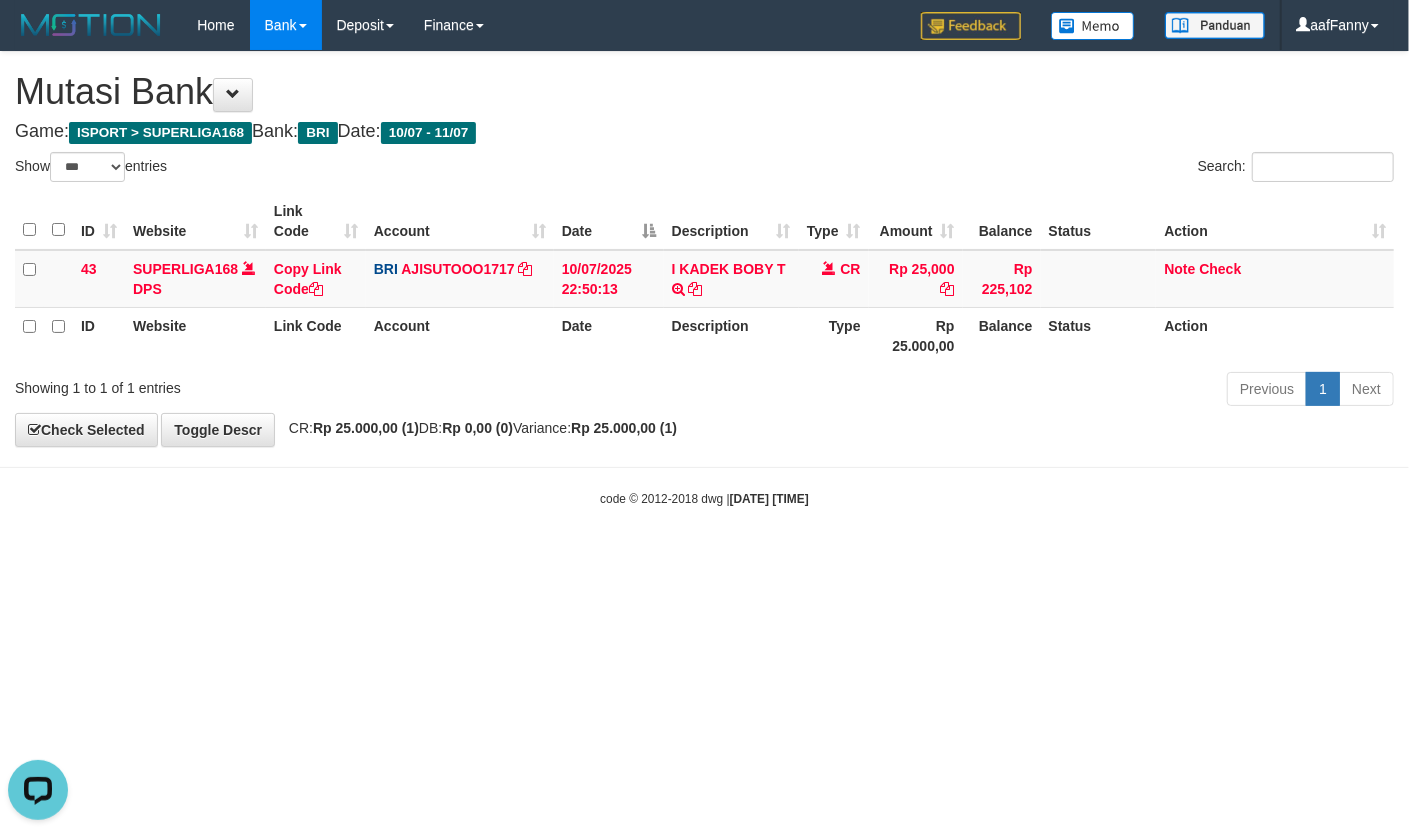 scroll, scrollTop: 0, scrollLeft: 0, axis: both 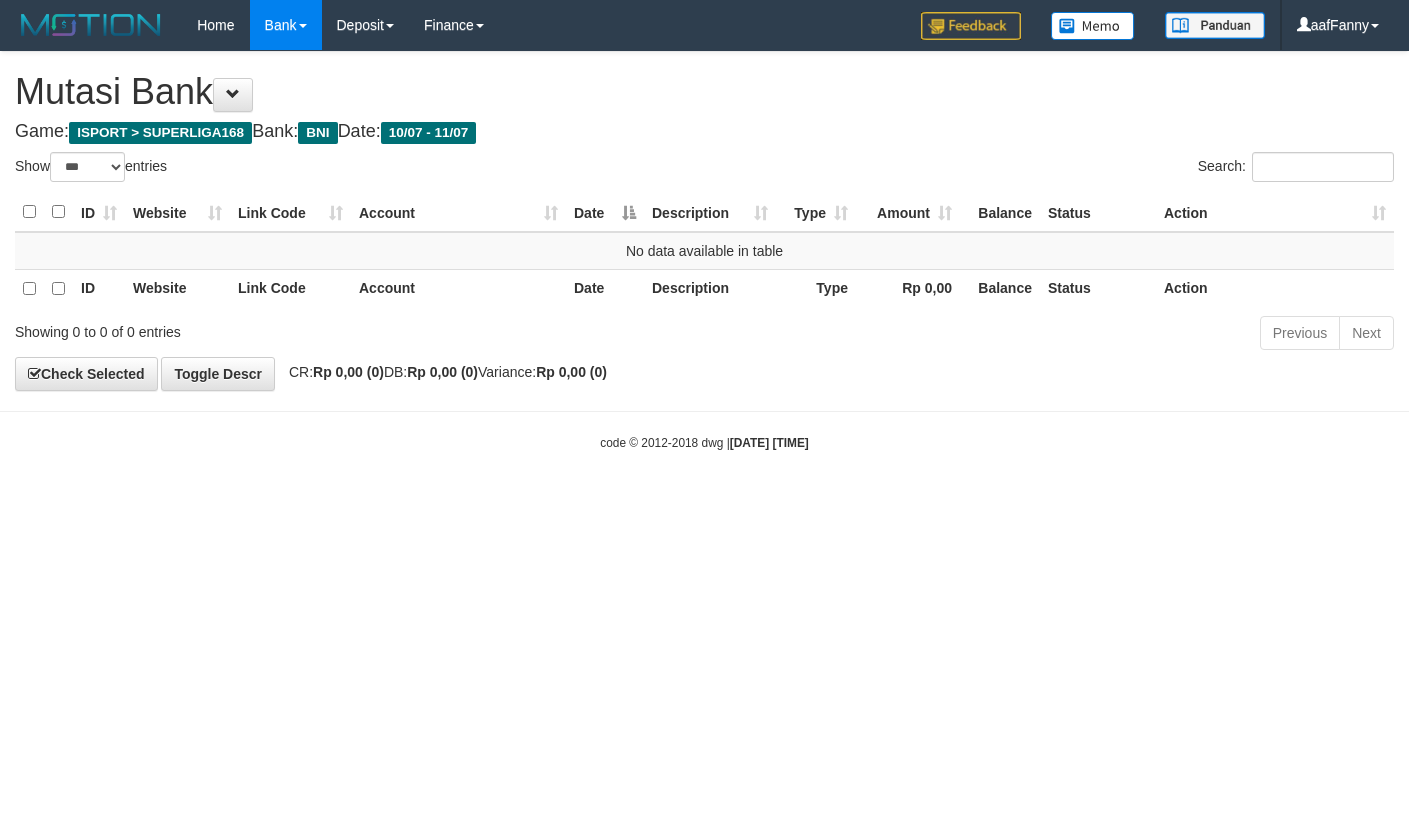 select on "***" 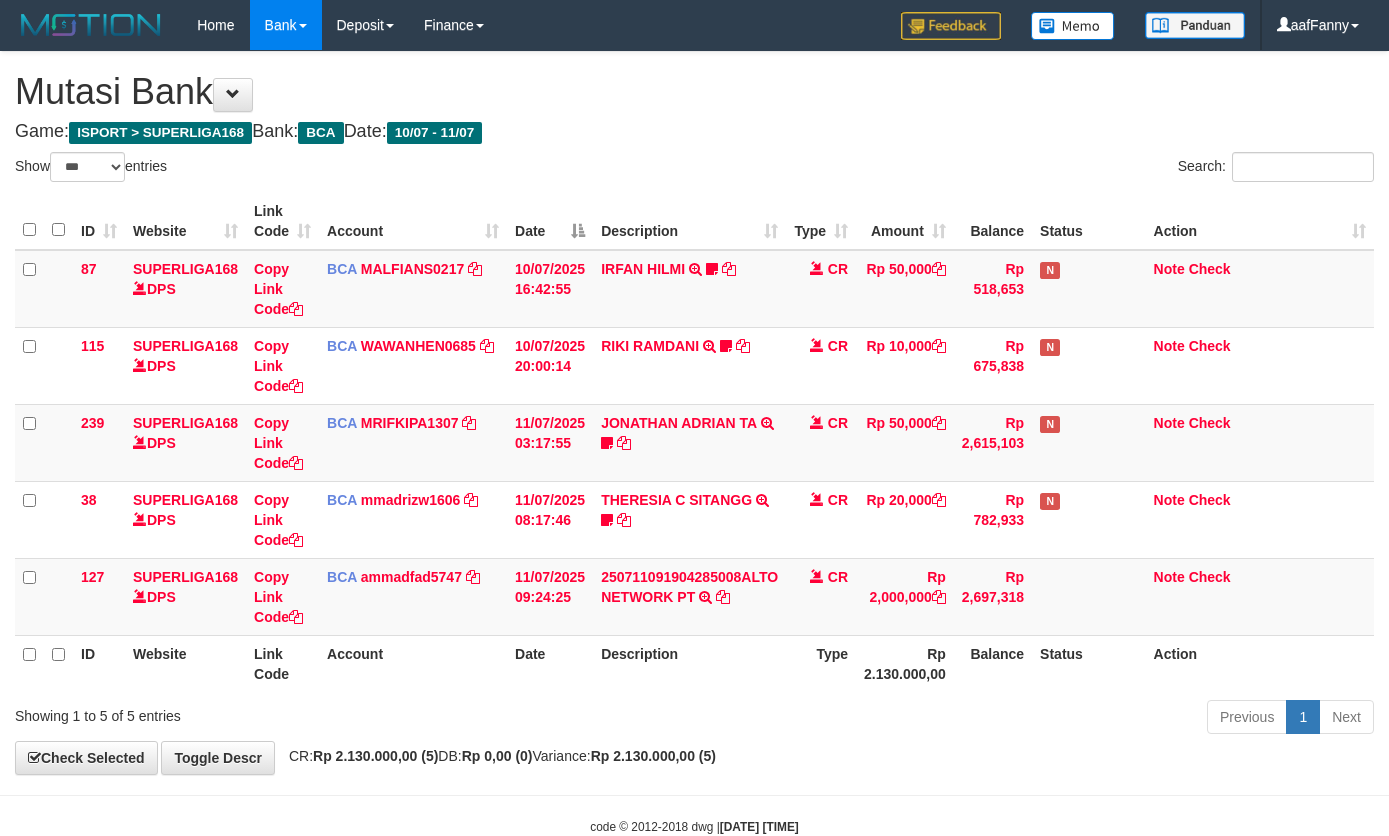 select on "***" 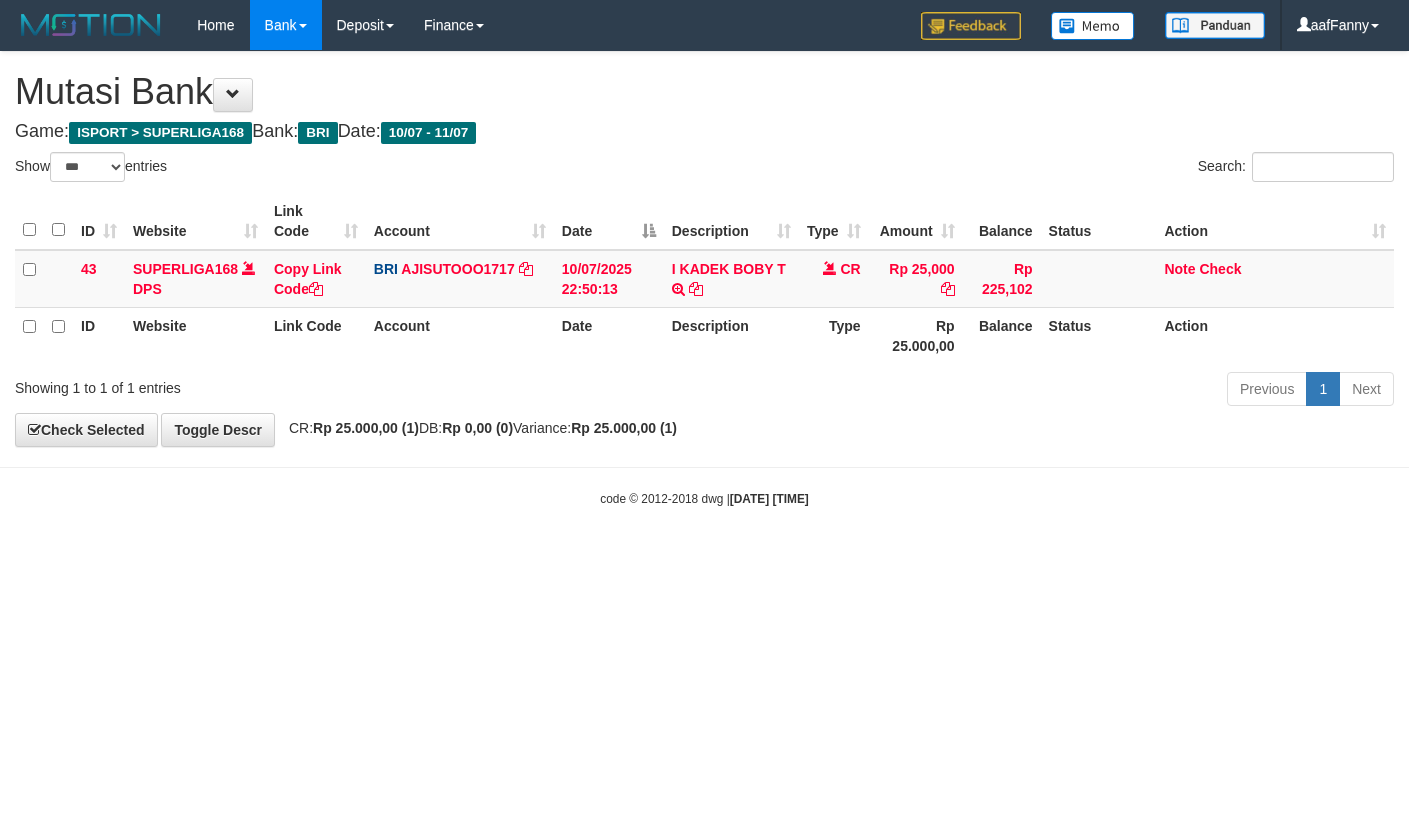 select on "***" 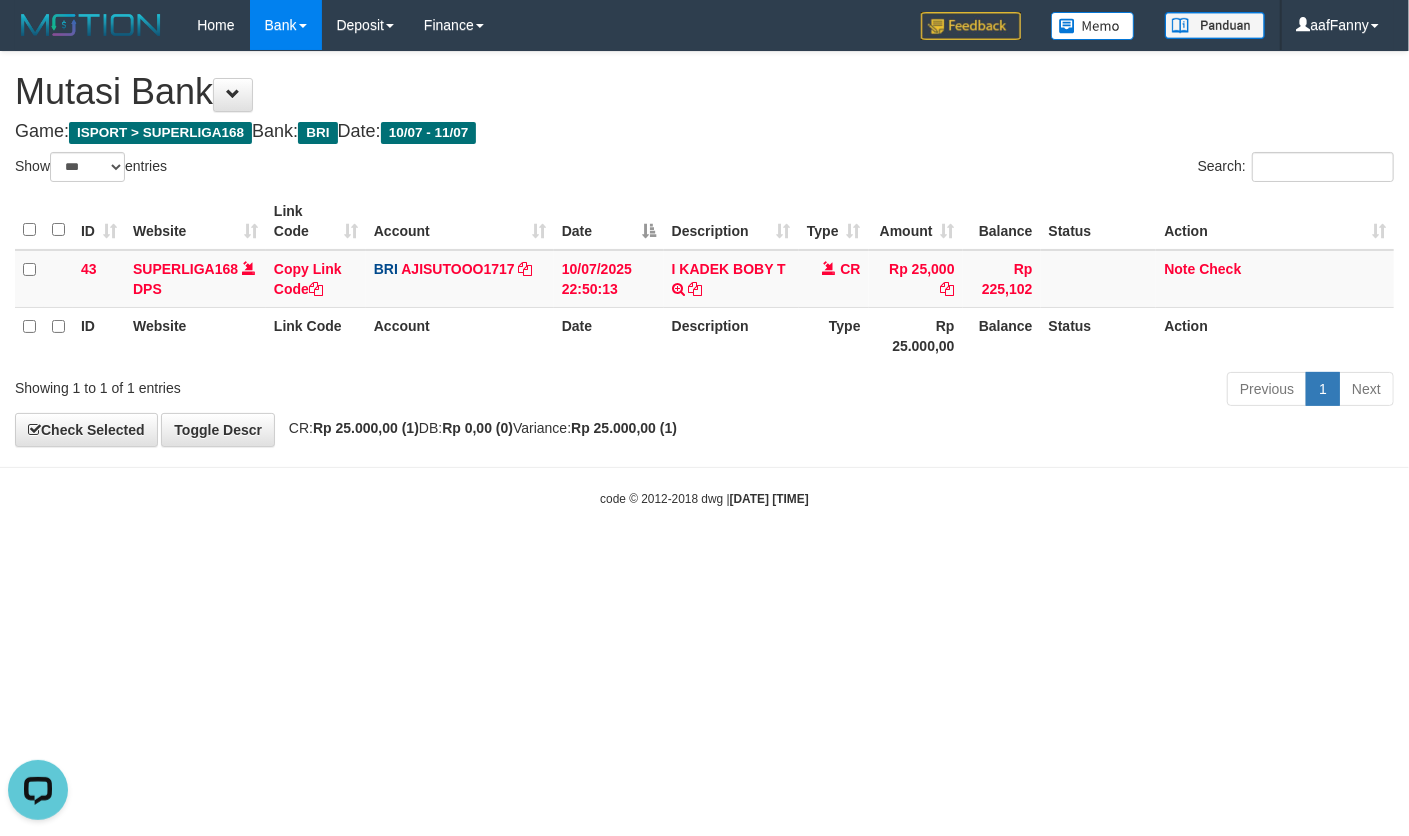 scroll, scrollTop: 0, scrollLeft: 0, axis: both 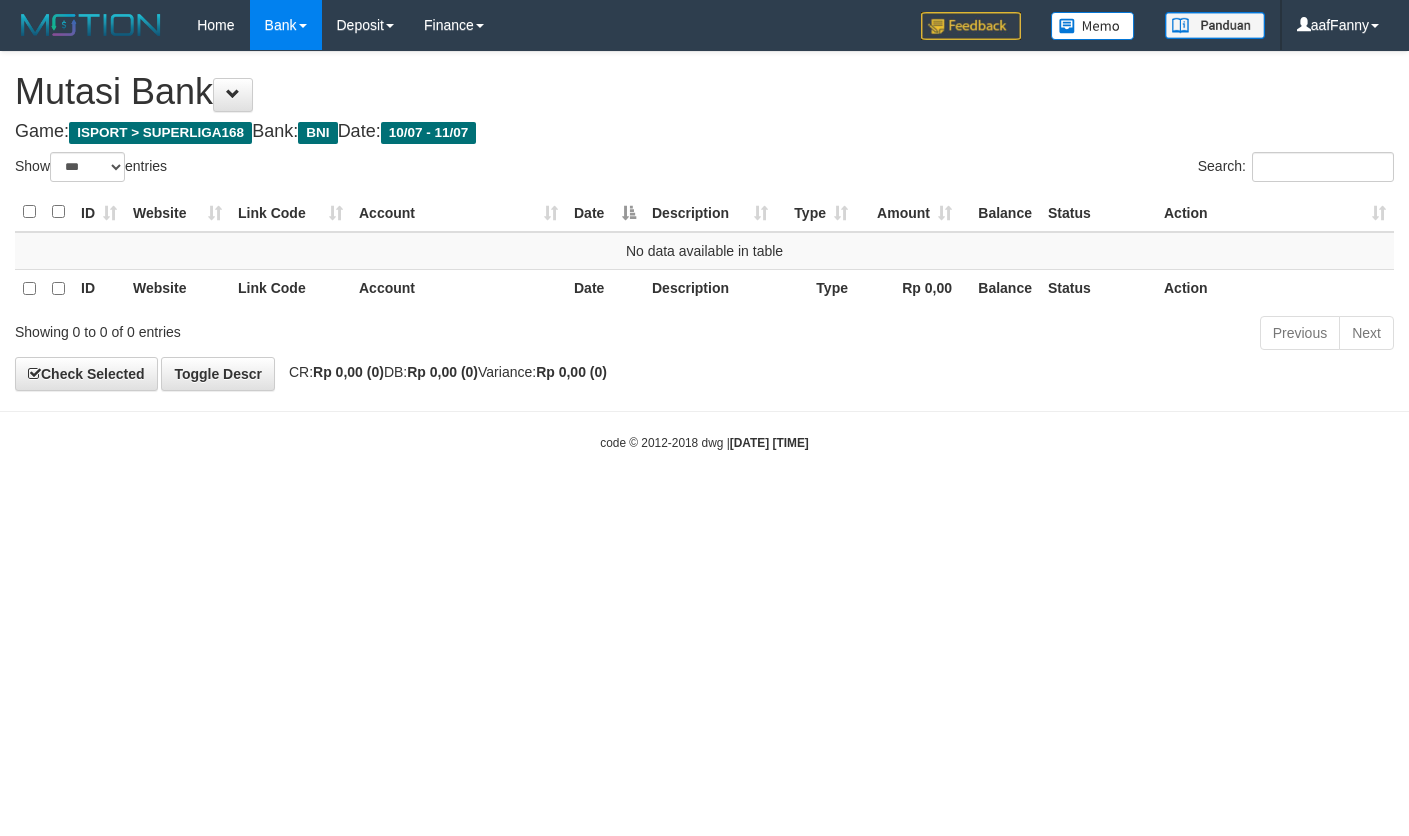 select on "***" 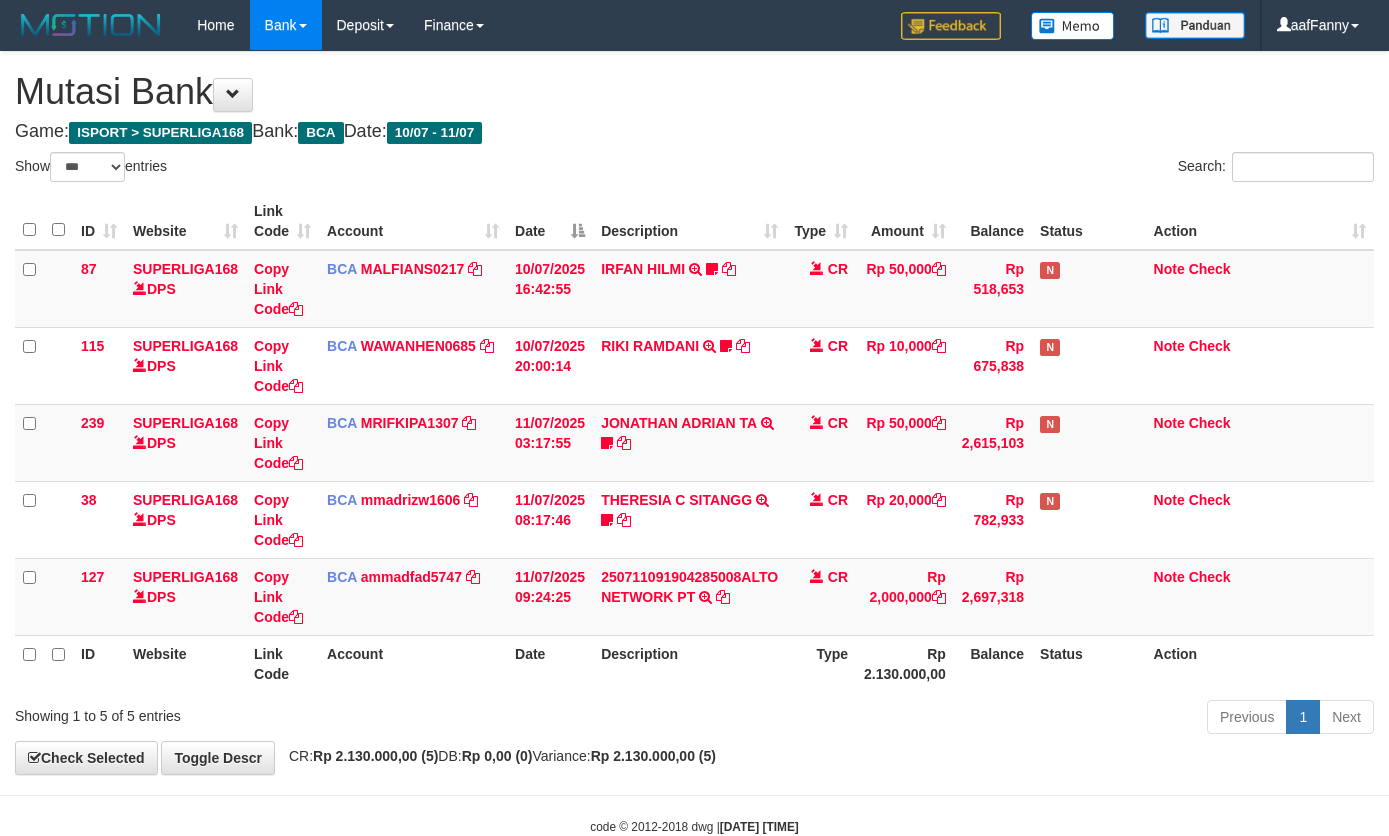 select on "***" 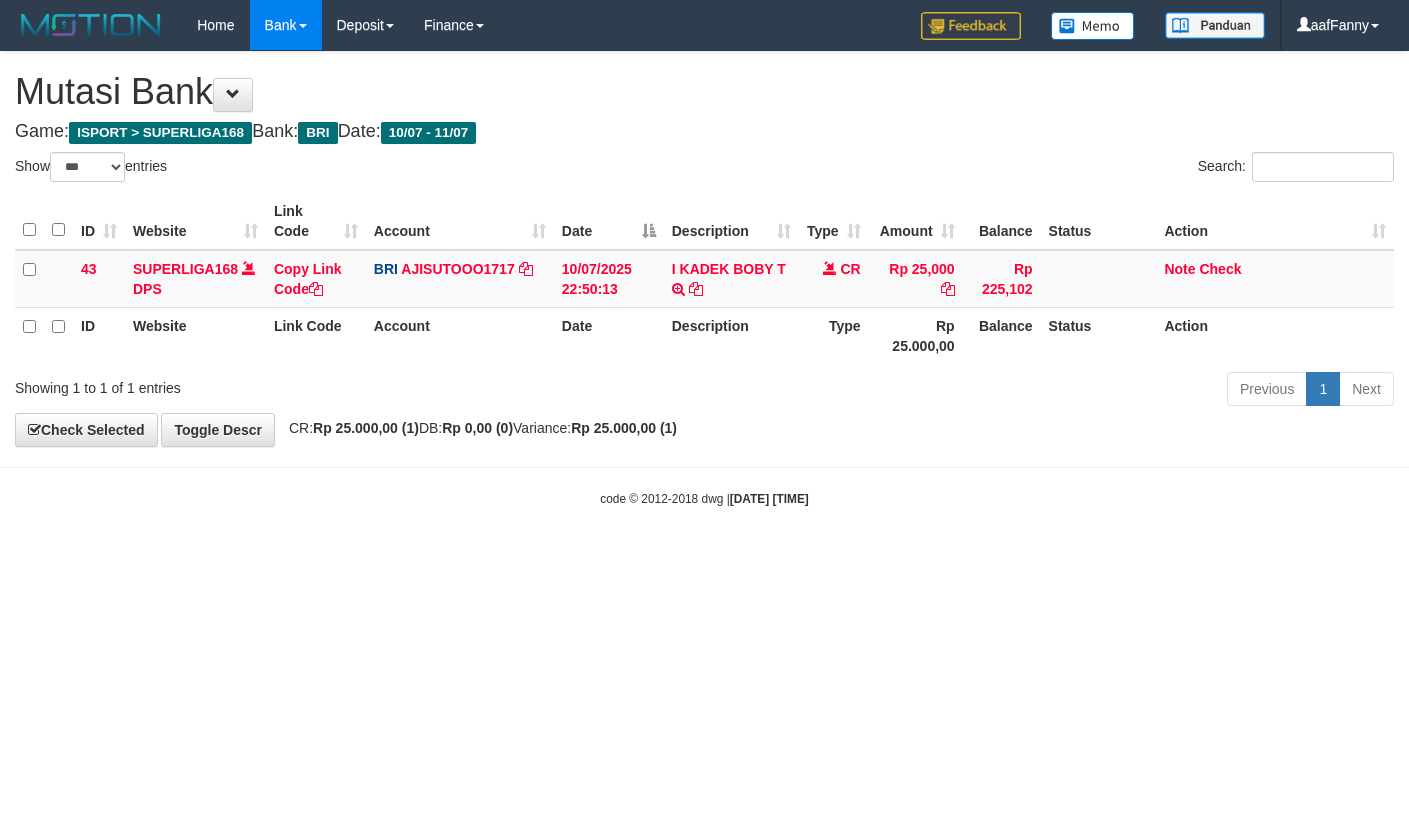 select on "***" 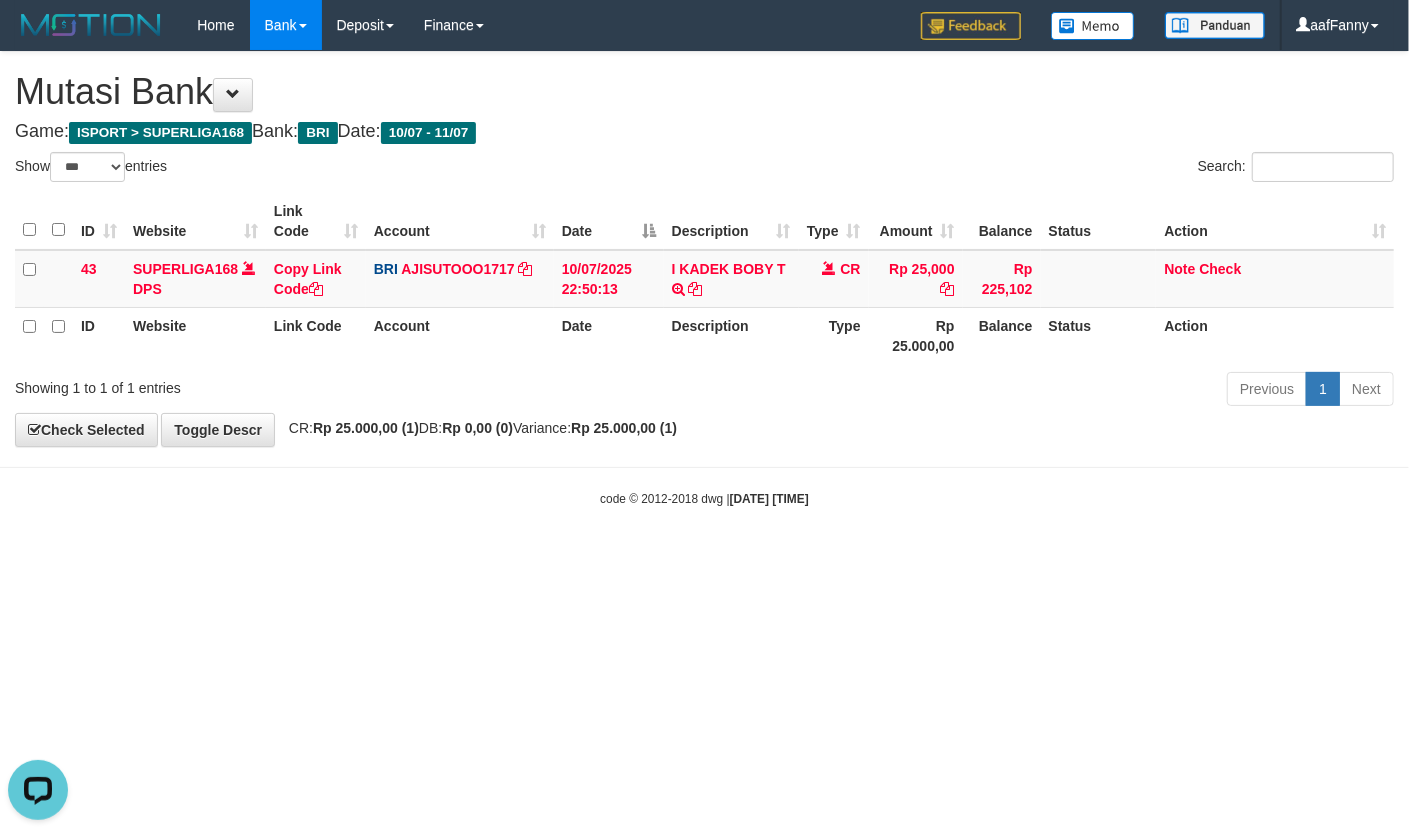 scroll, scrollTop: 0, scrollLeft: 0, axis: both 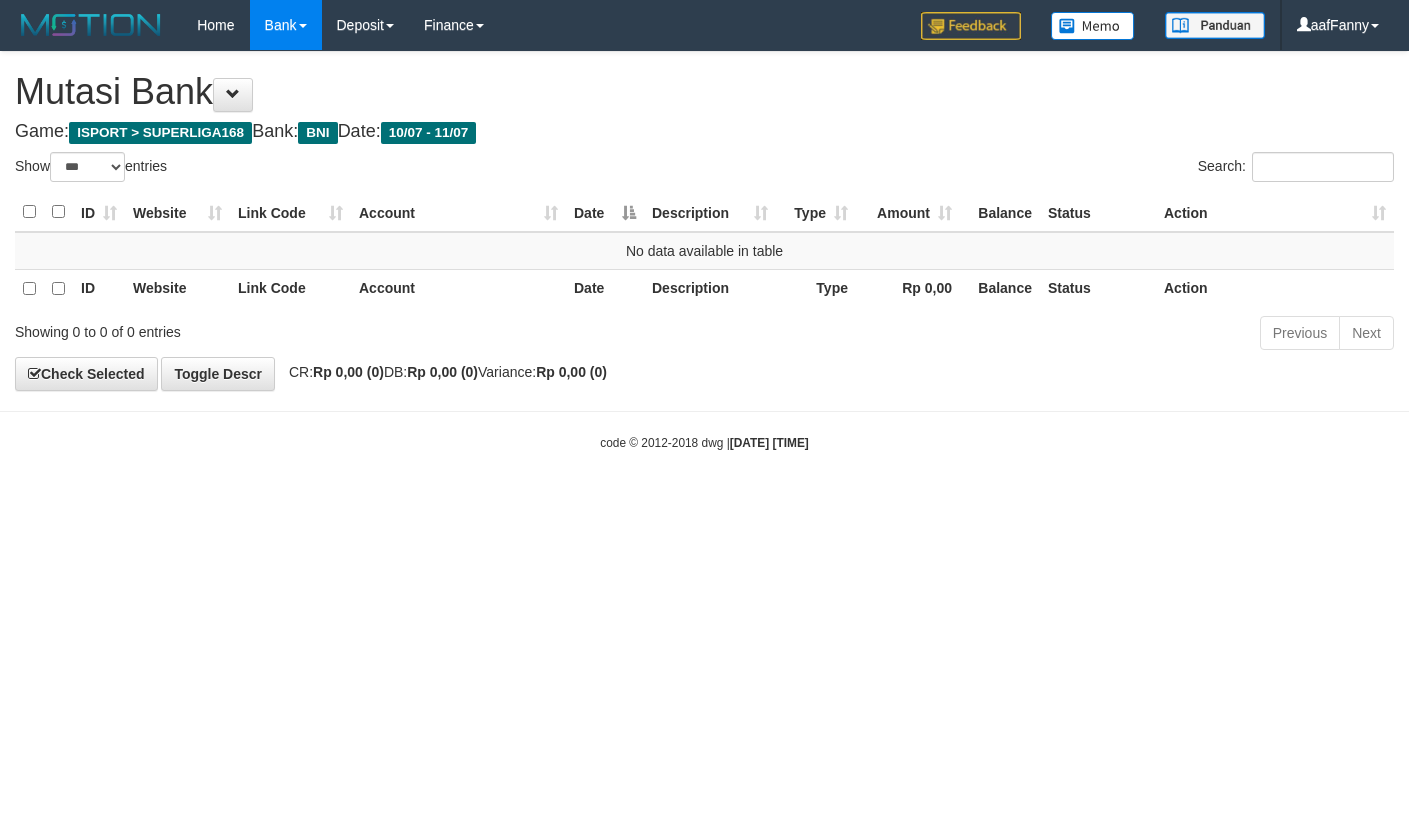select on "***" 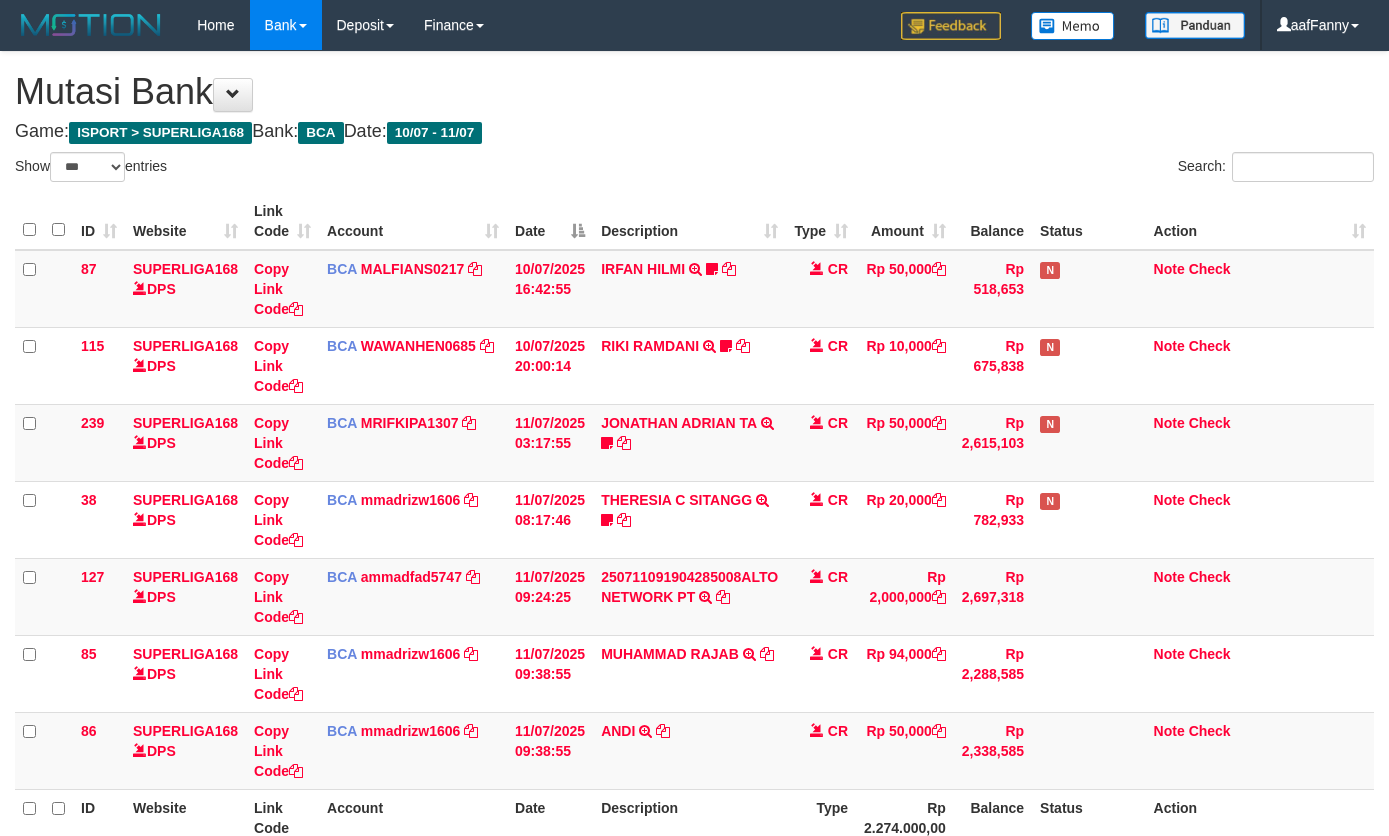 select on "***" 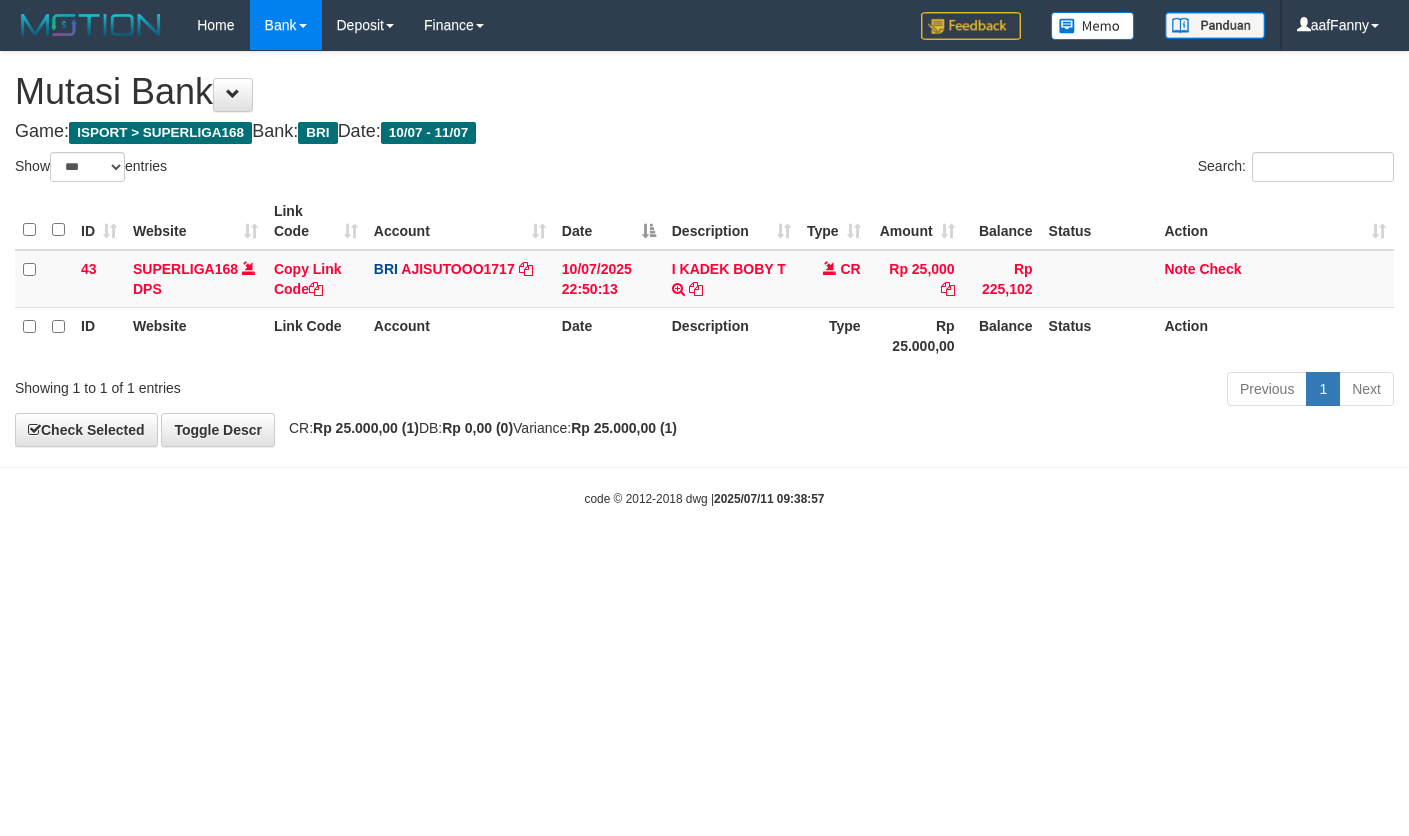 select on "***" 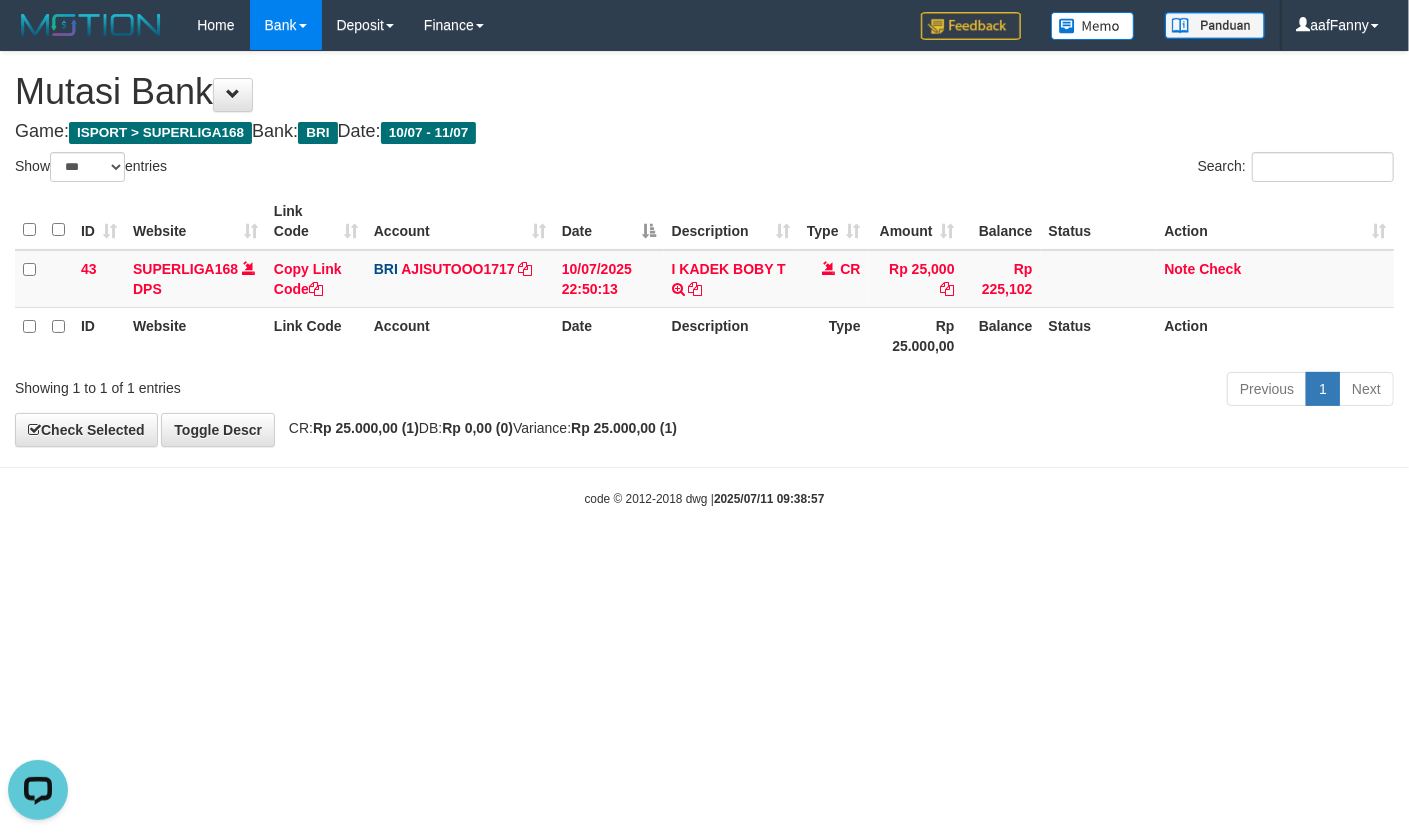 scroll, scrollTop: 0, scrollLeft: 0, axis: both 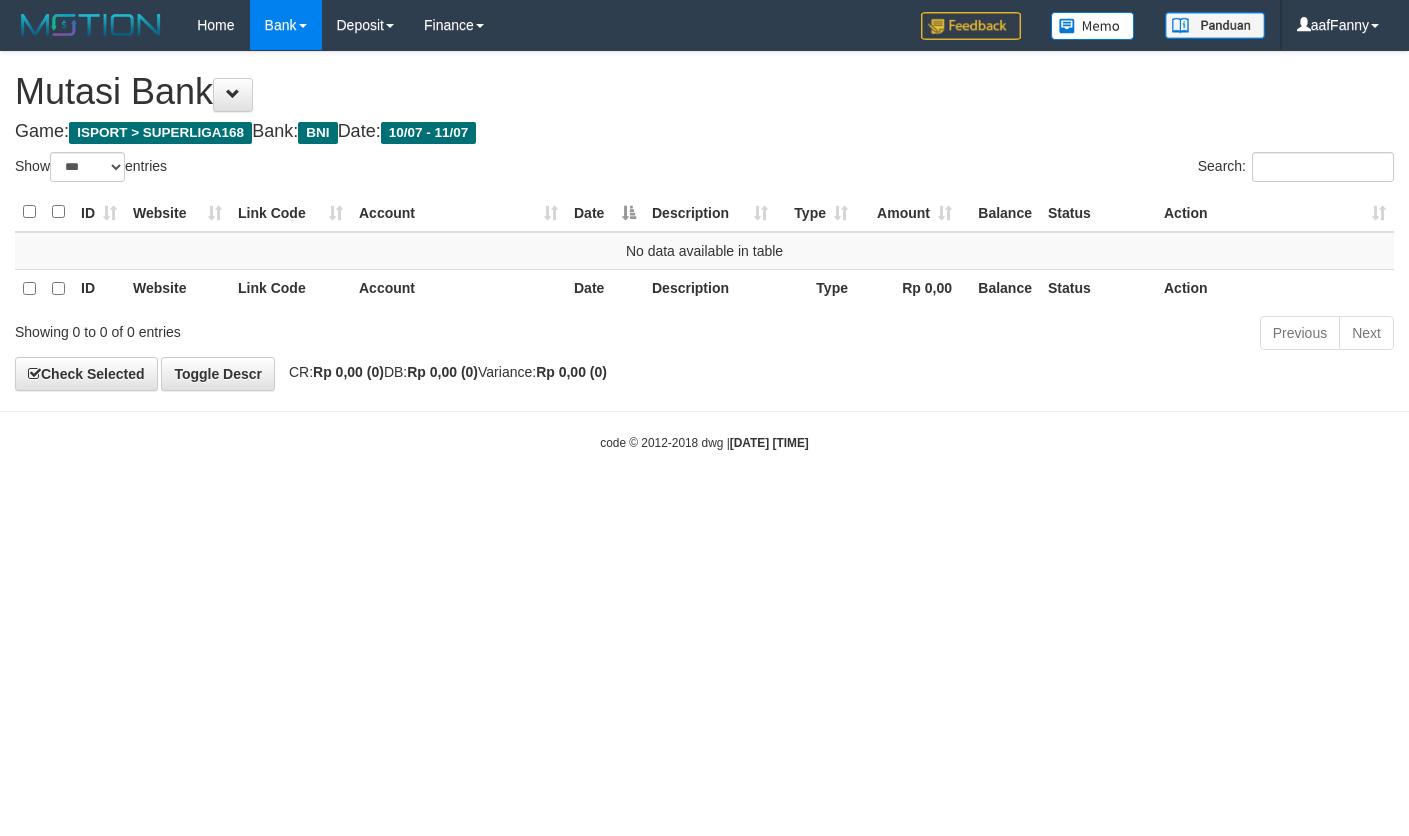 select on "***" 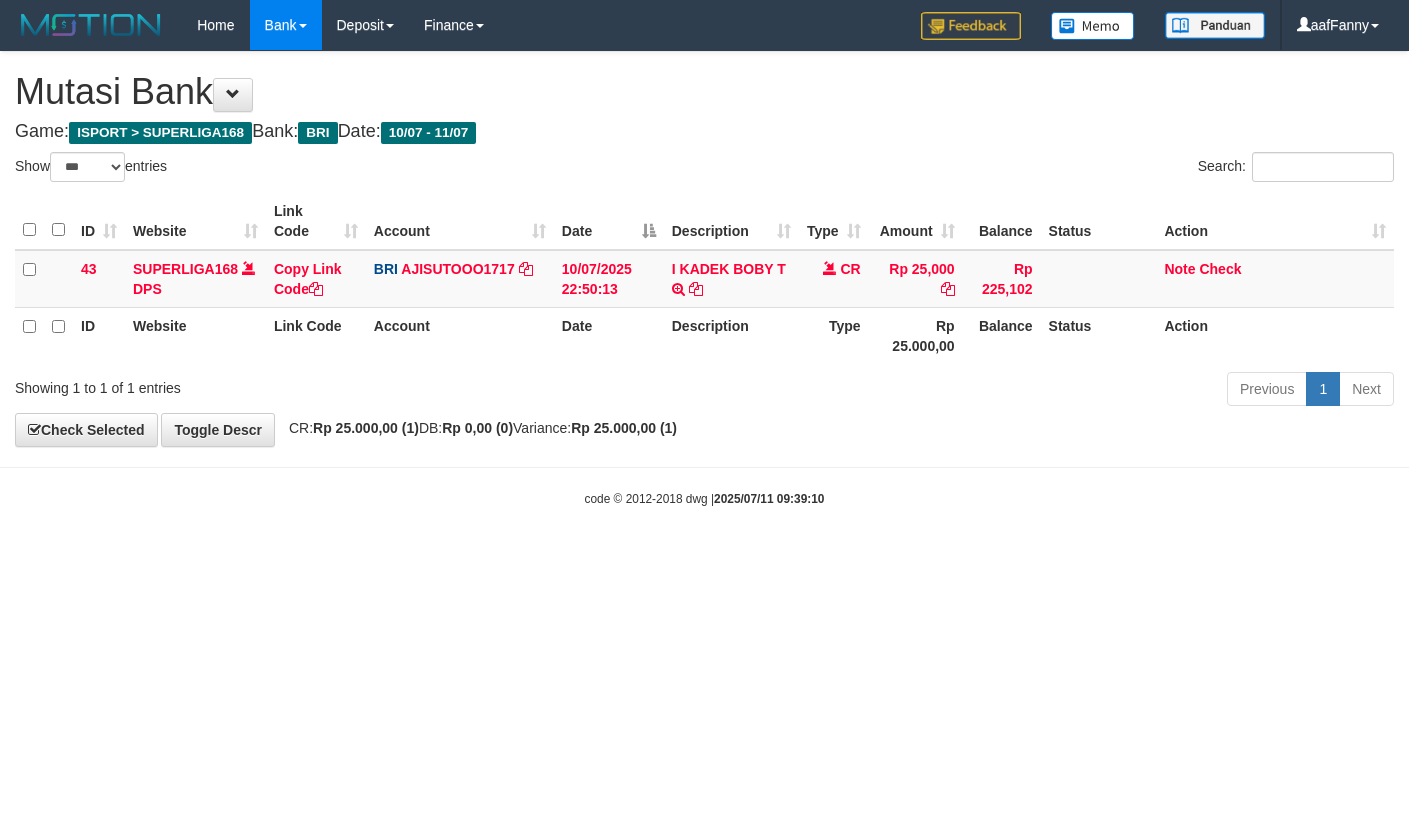 select on "***" 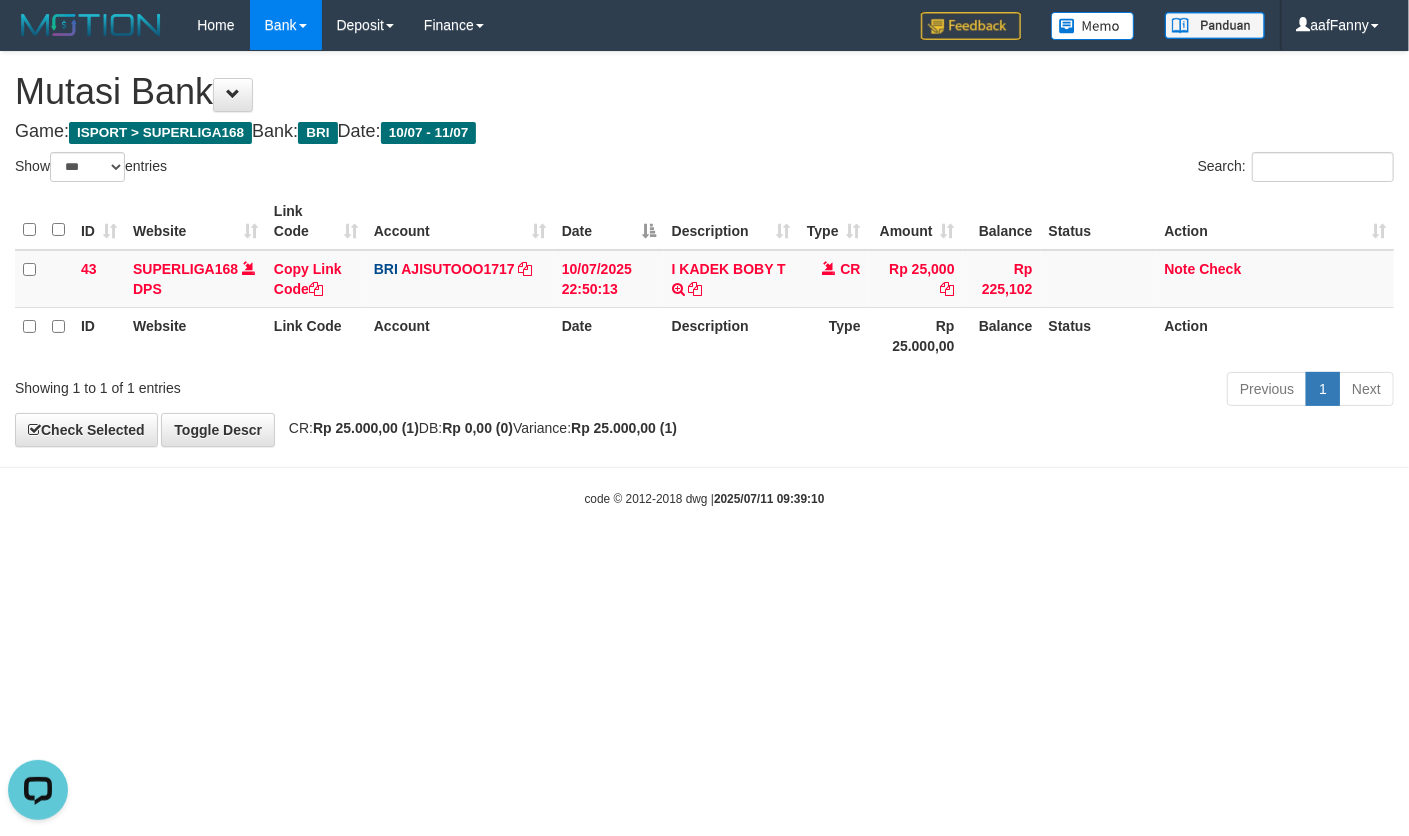 scroll, scrollTop: 0, scrollLeft: 0, axis: both 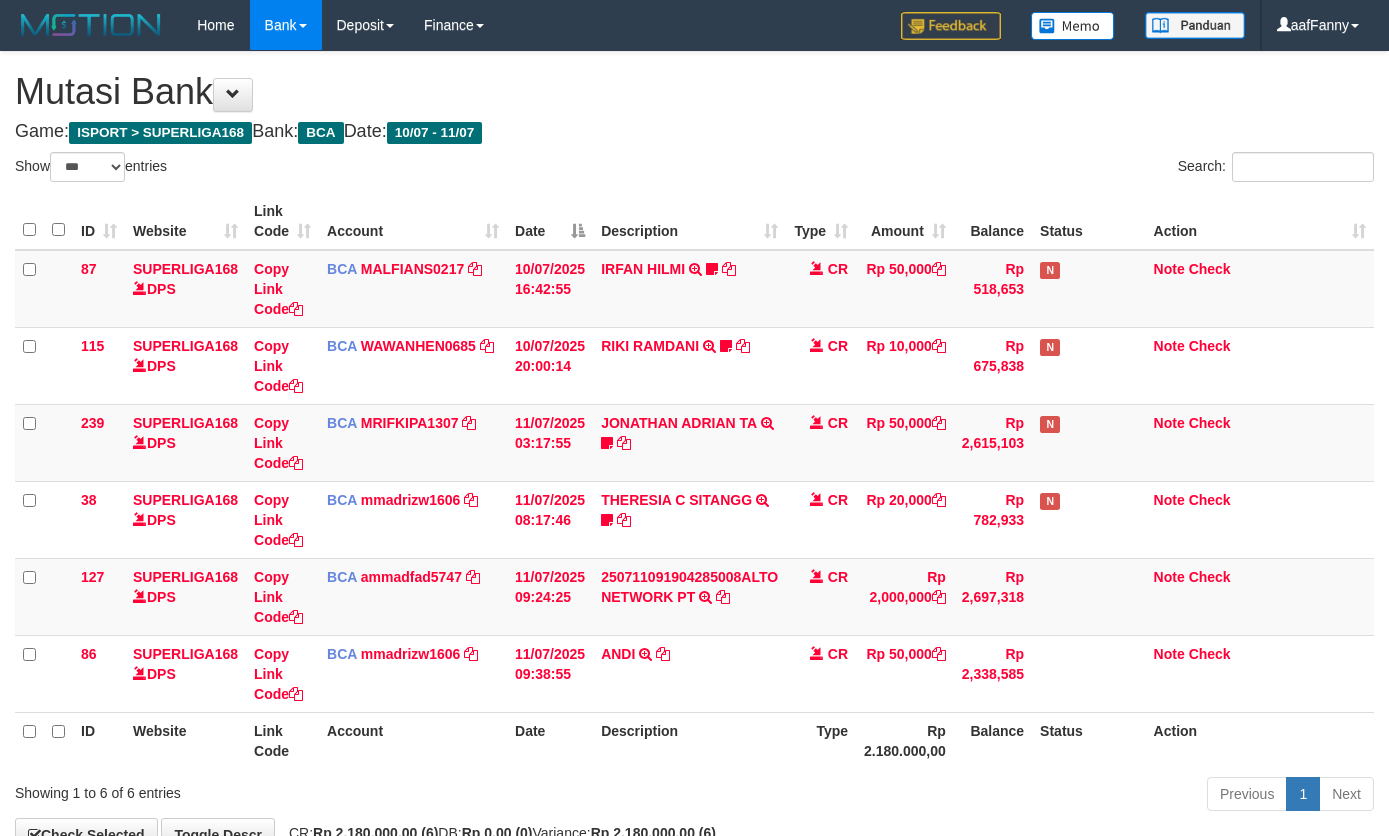 select on "***" 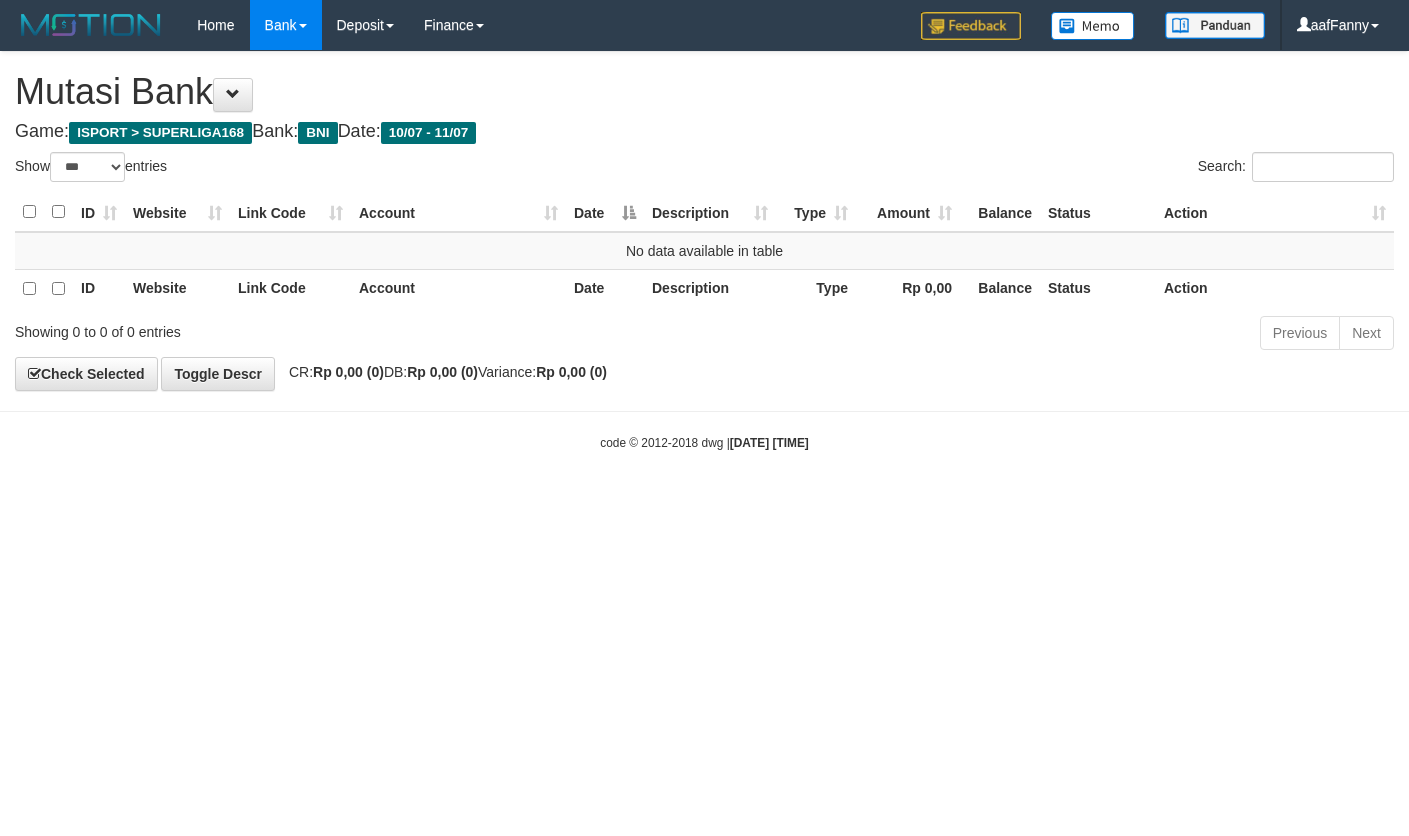 select on "***" 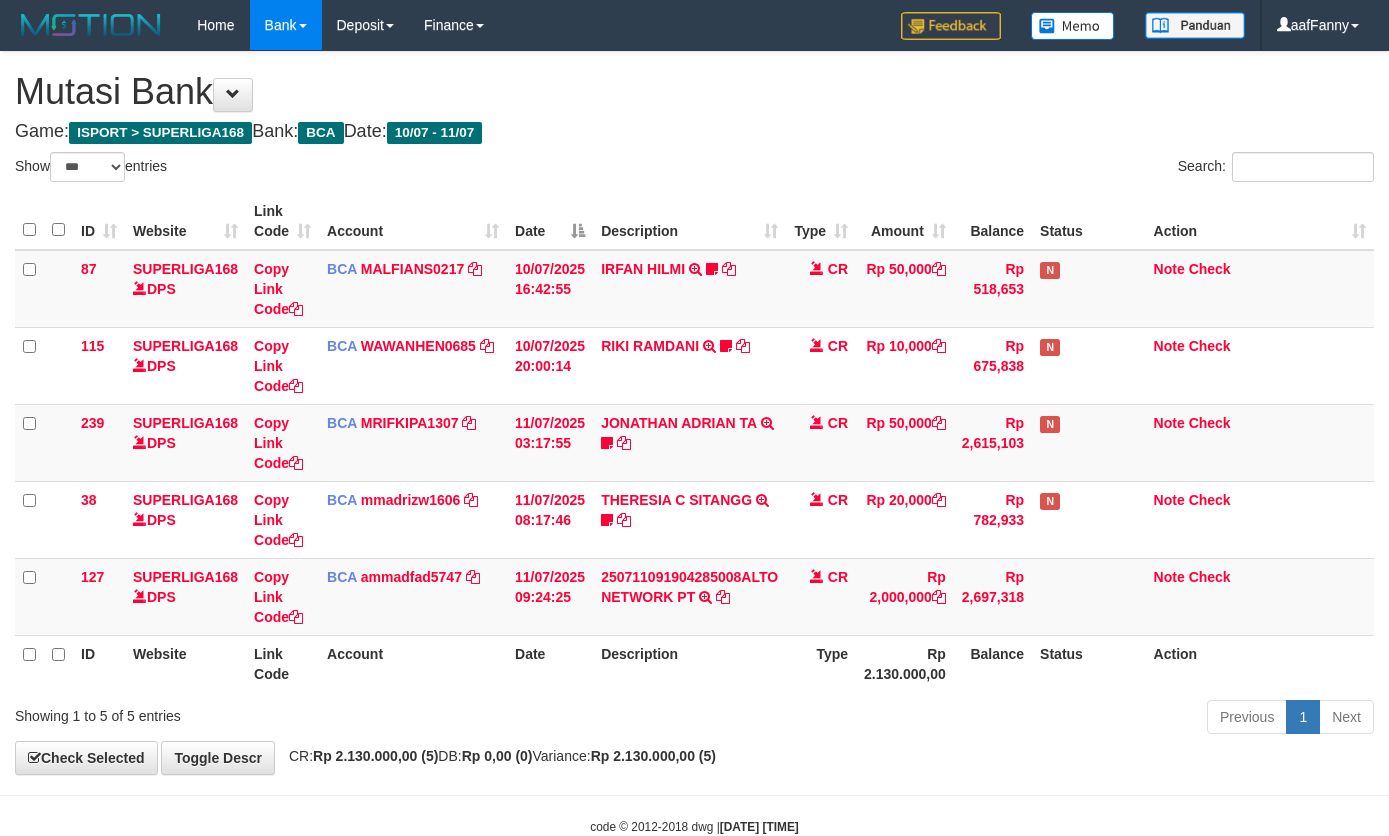 select on "***" 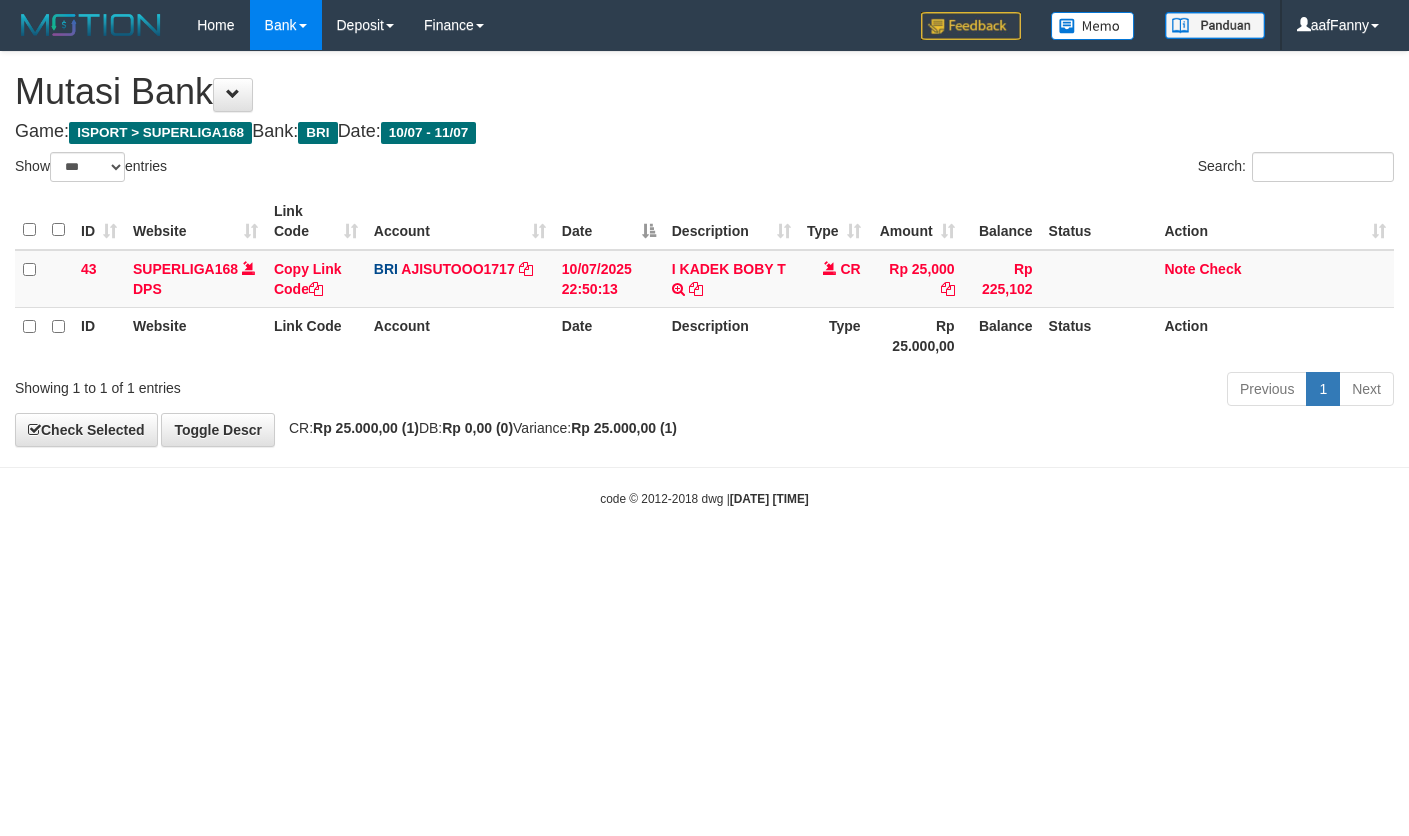 select on "***" 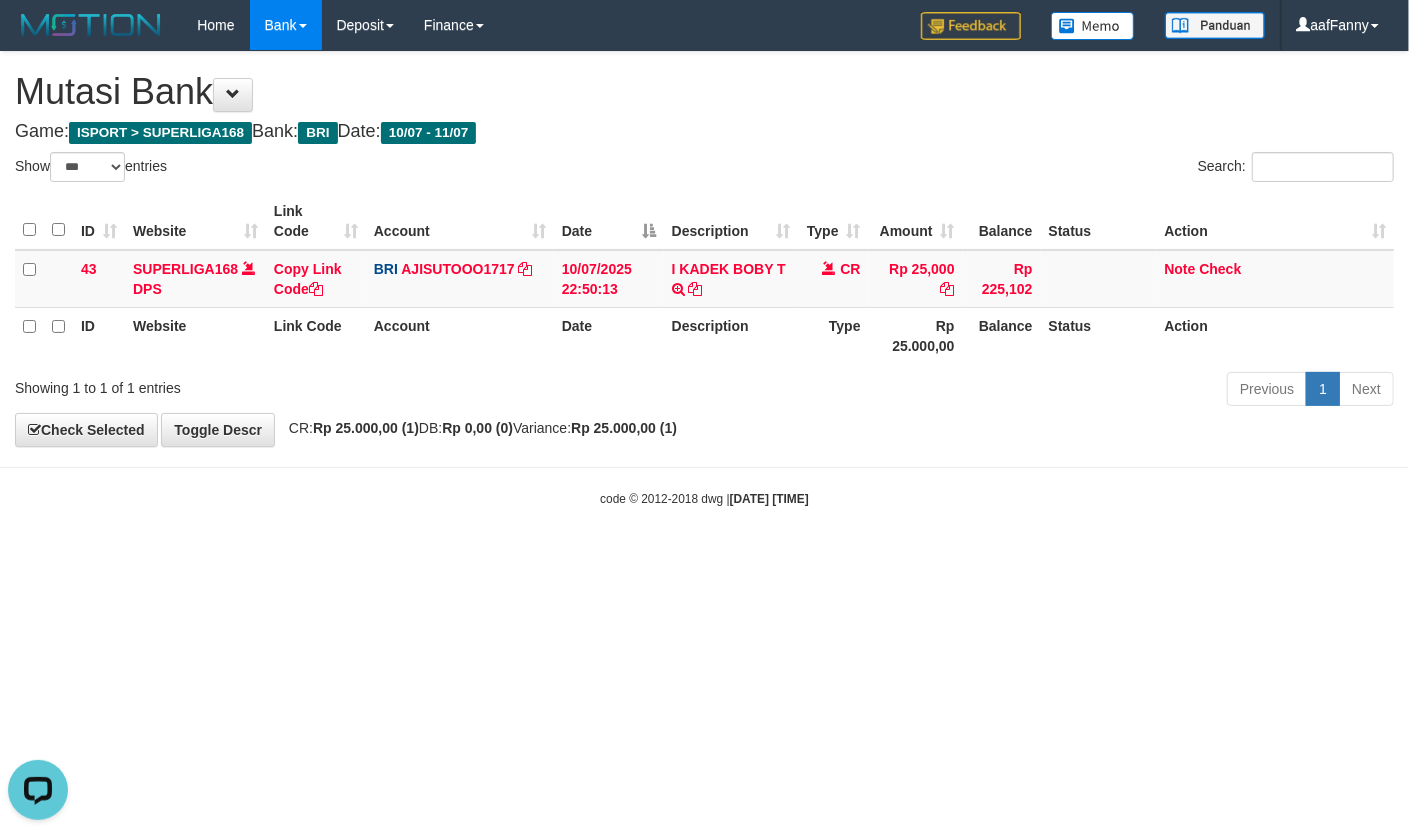 scroll, scrollTop: 0, scrollLeft: 0, axis: both 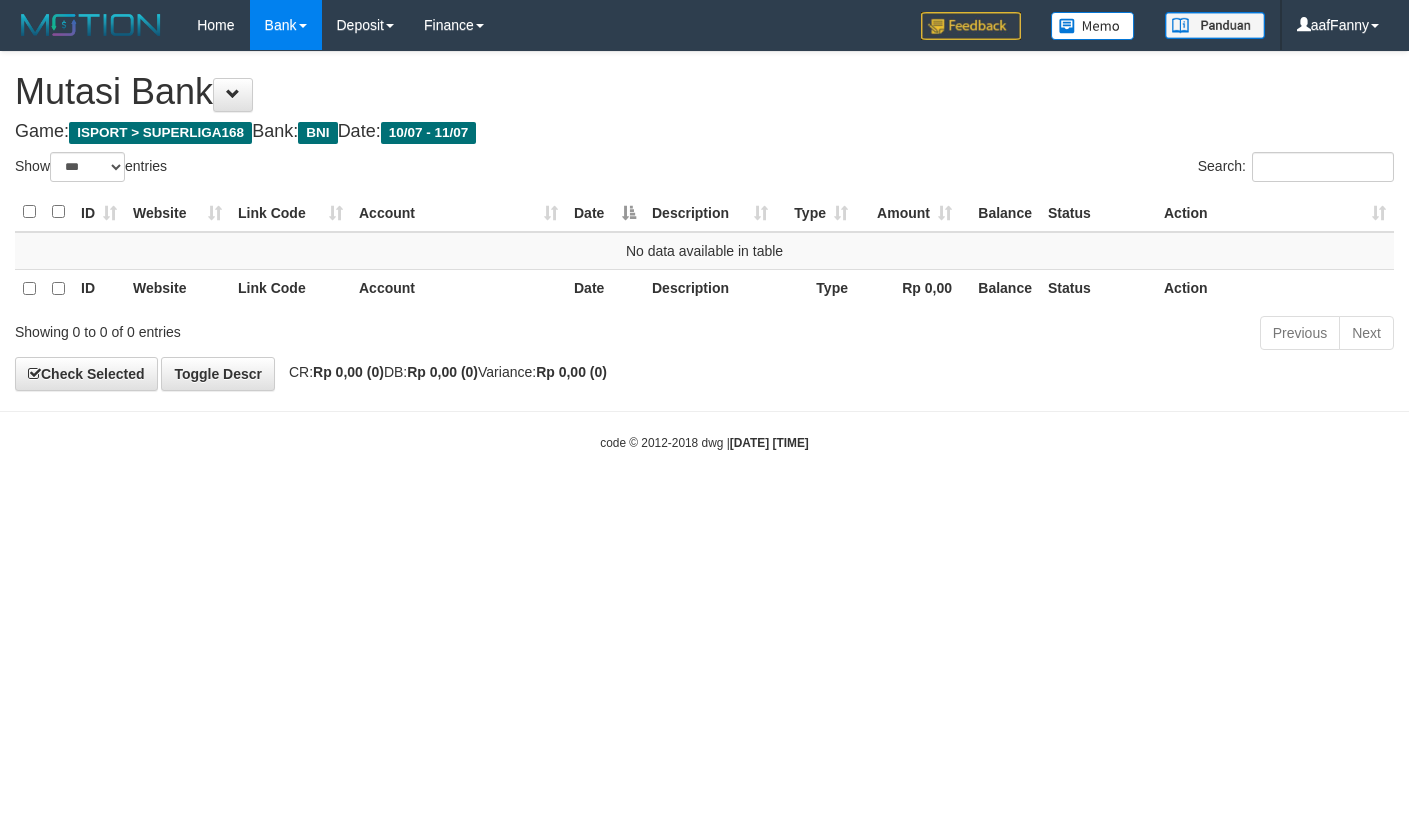 select on "***" 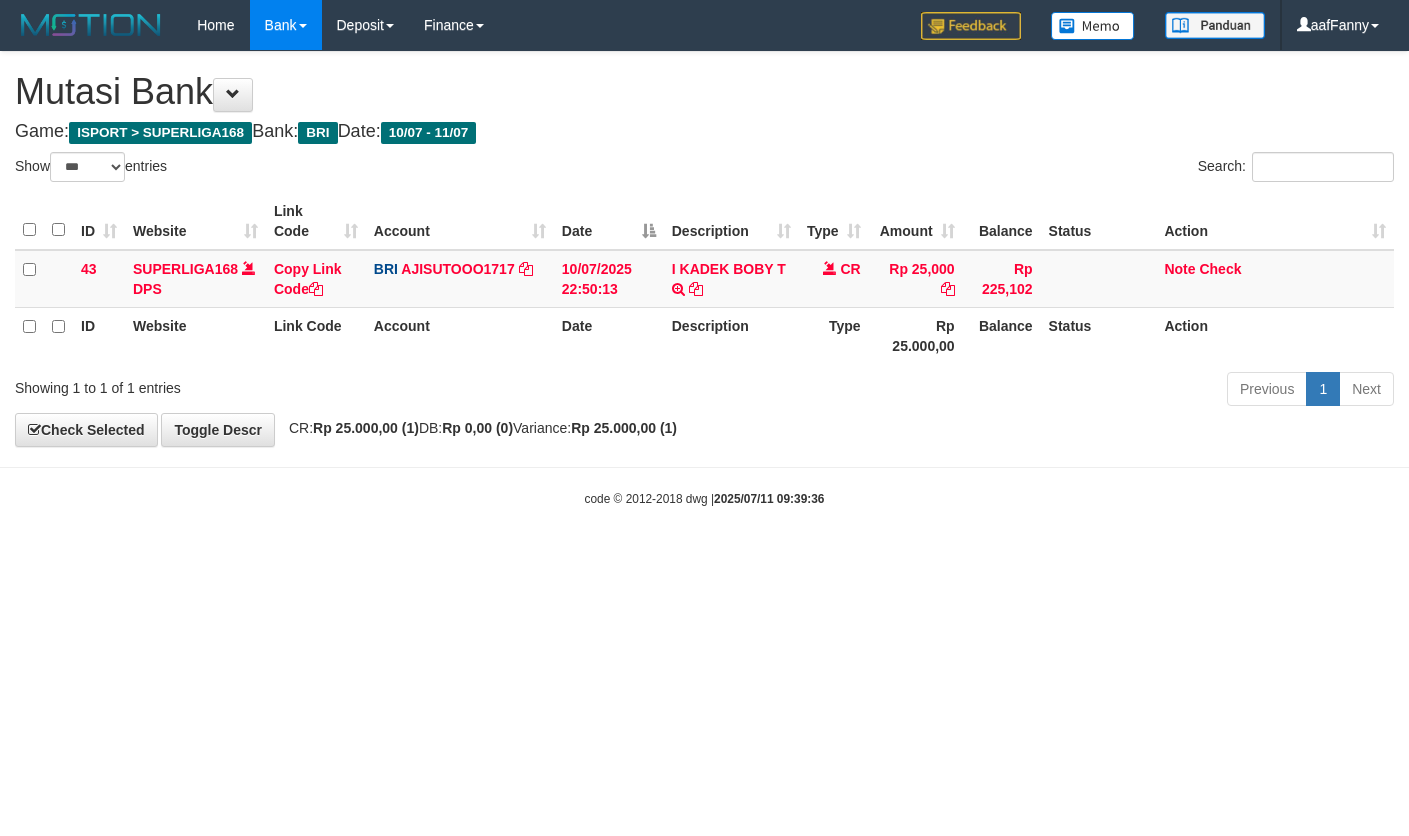 select on "***" 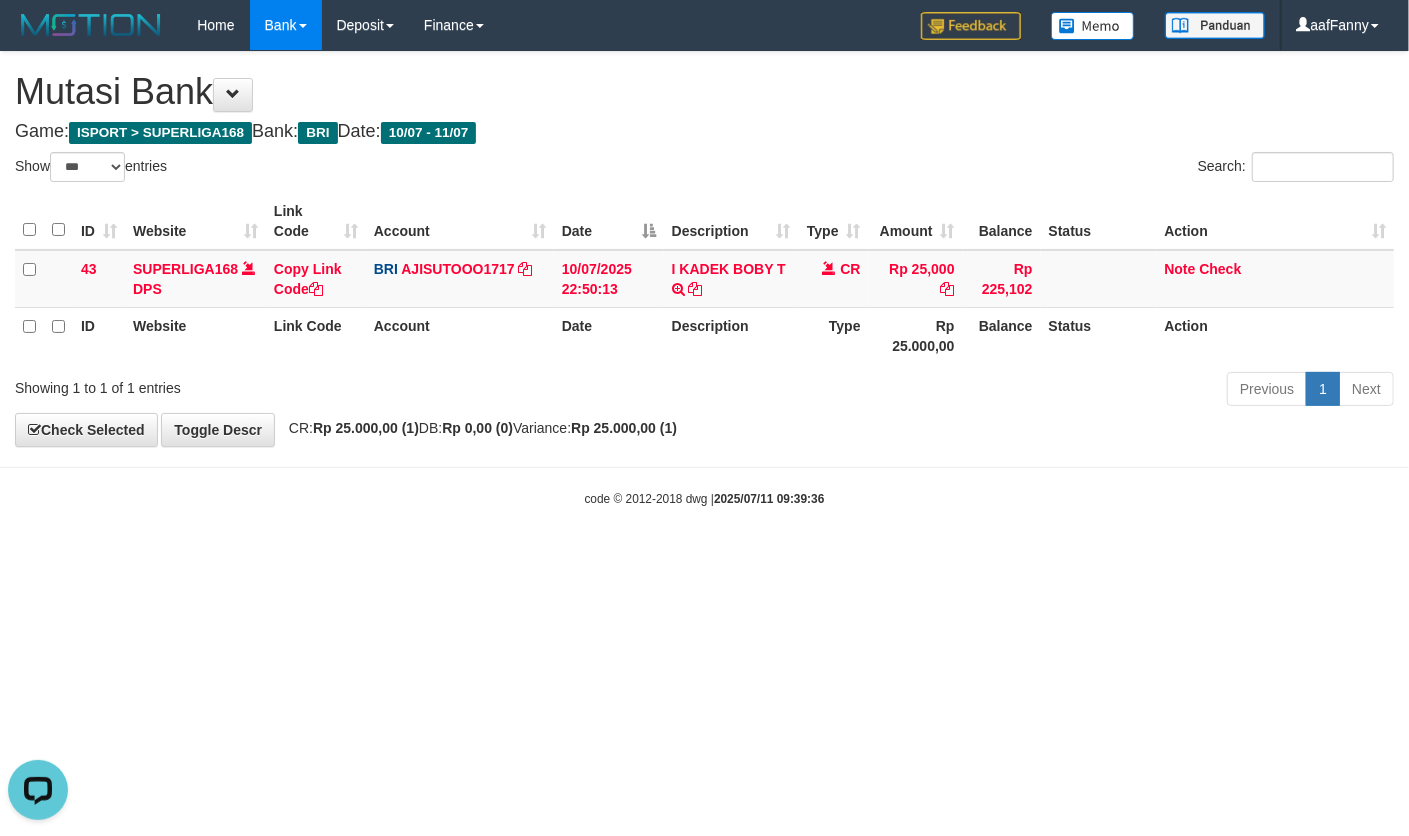 scroll, scrollTop: 0, scrollLeft: 0, axis: both 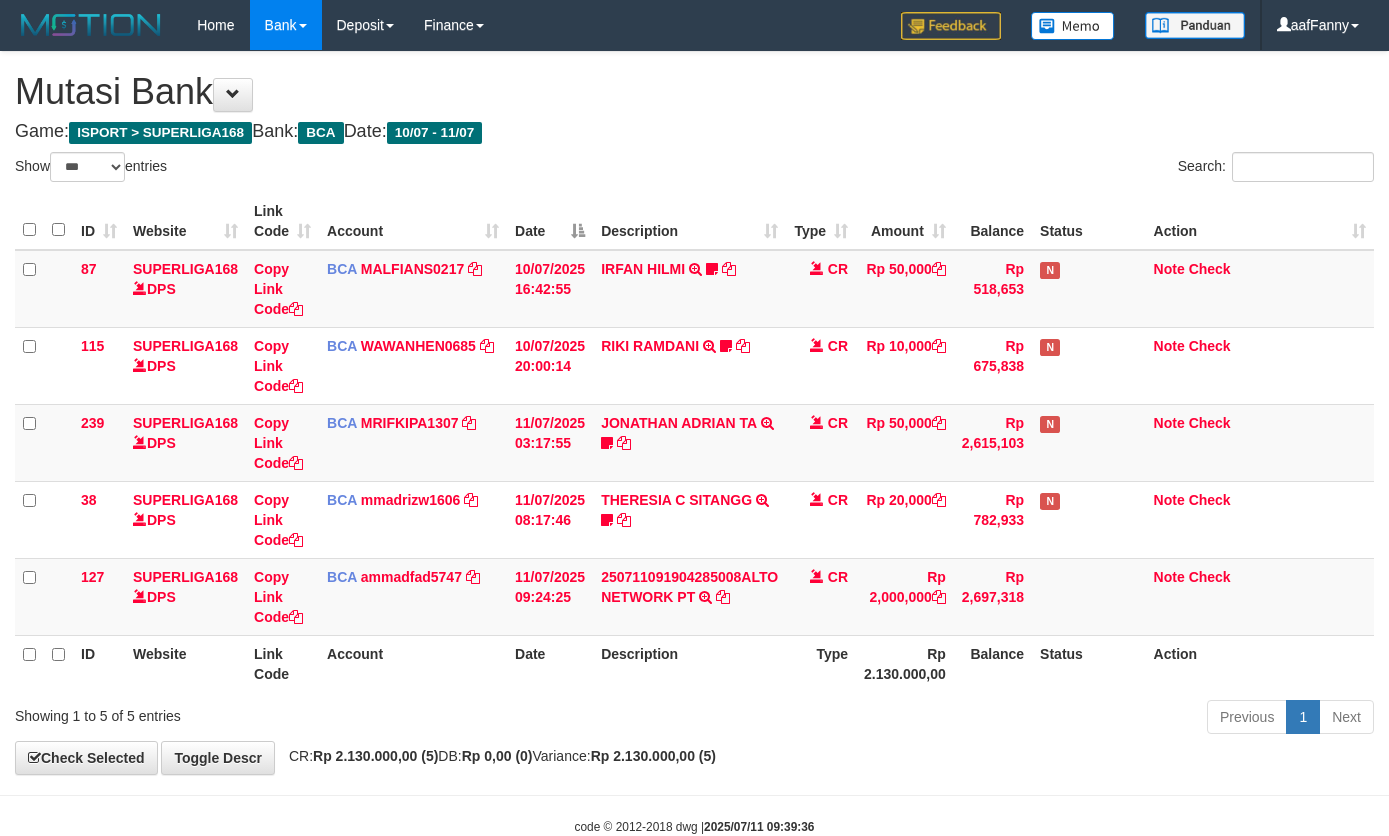 select on "***" 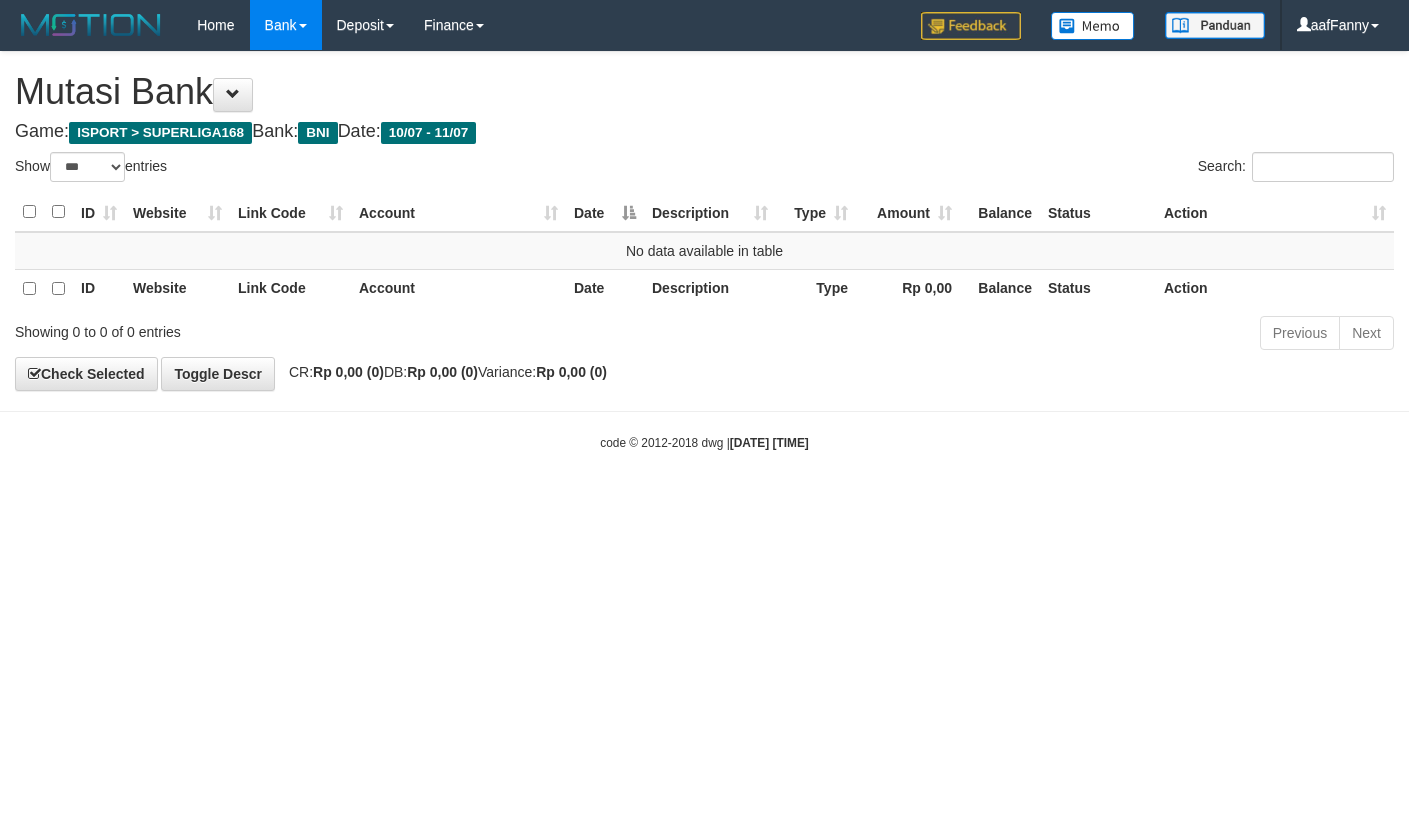 select on "***" 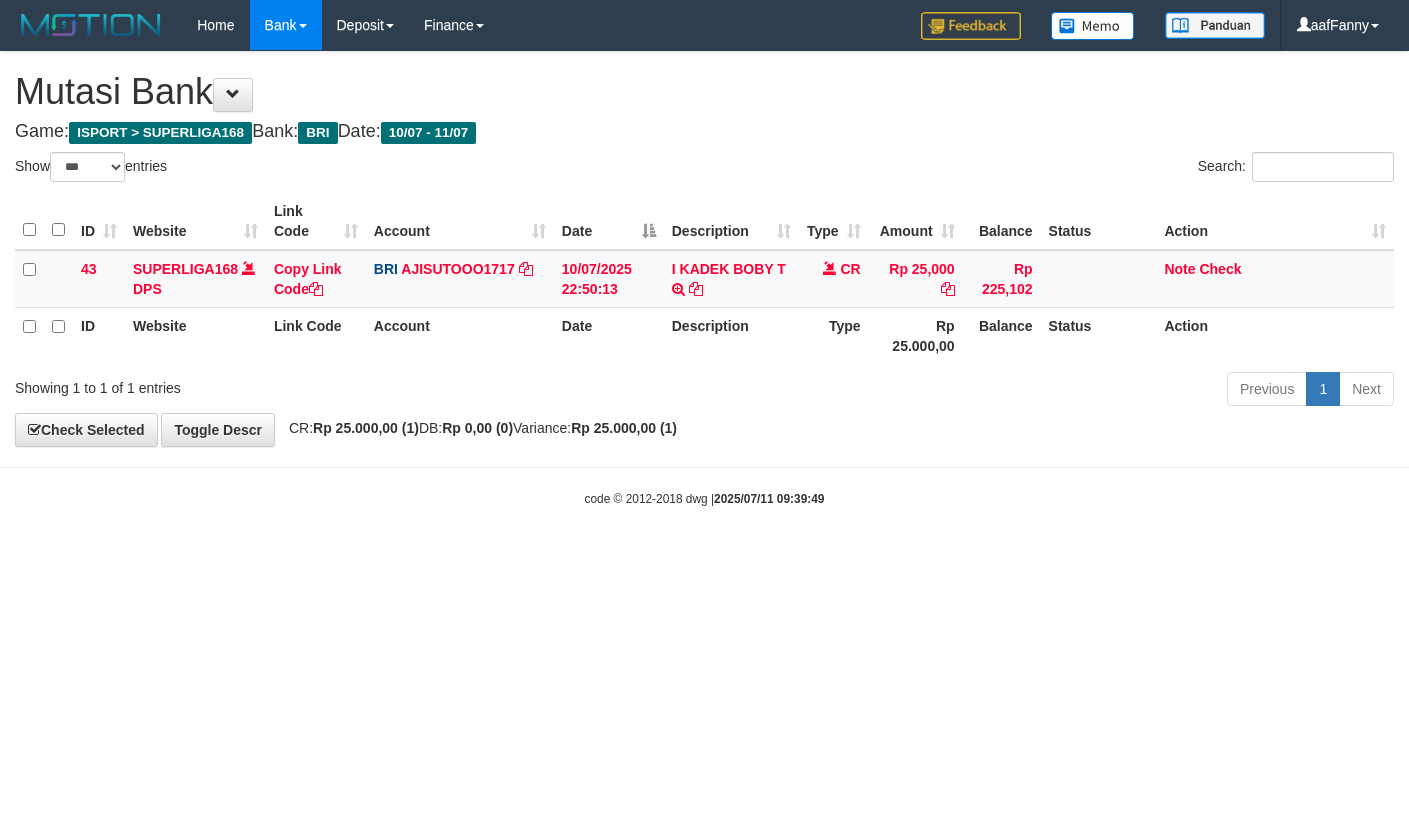 select on "***" 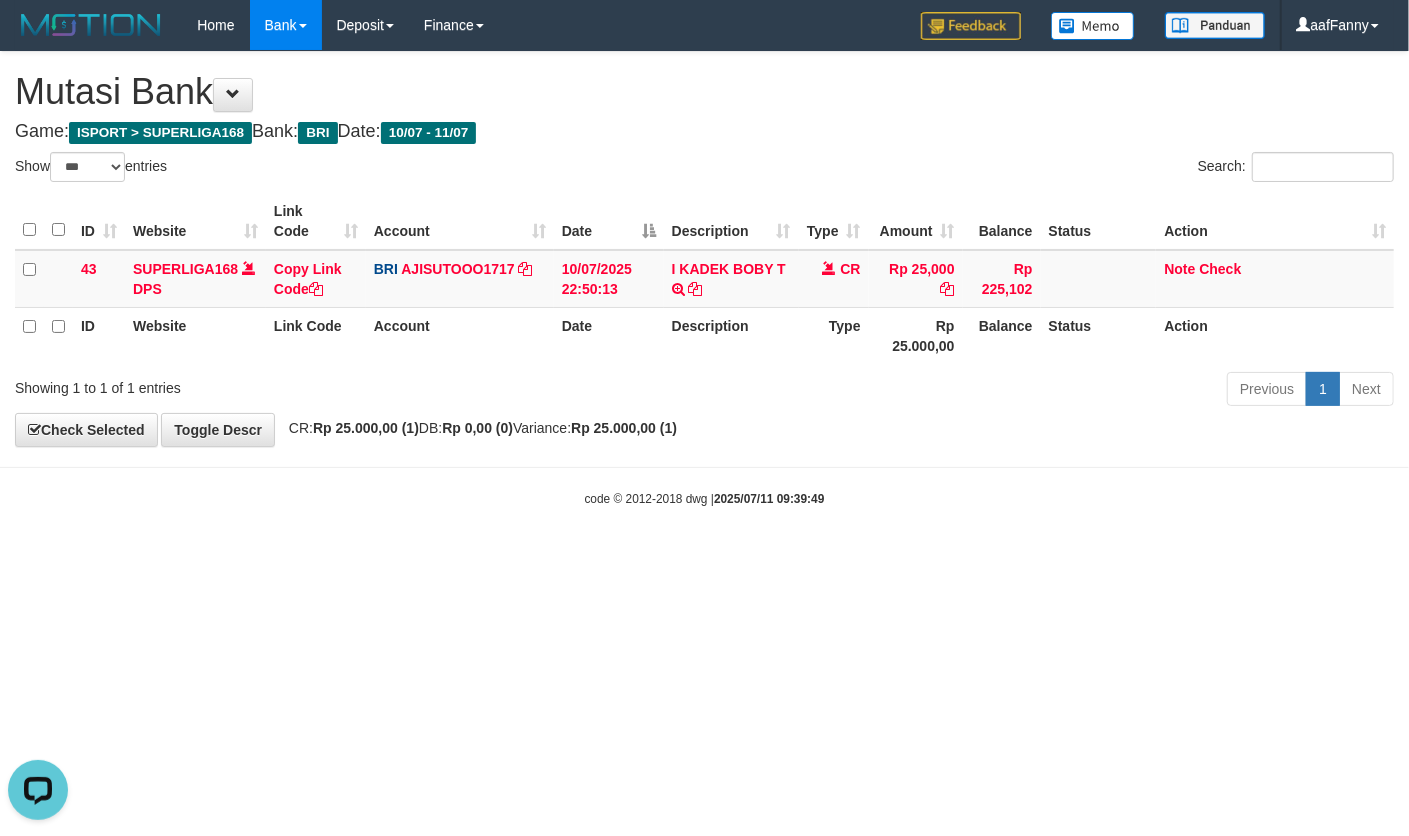 scroll, scrollTop: 0, scrollLeft: 0, axis: both 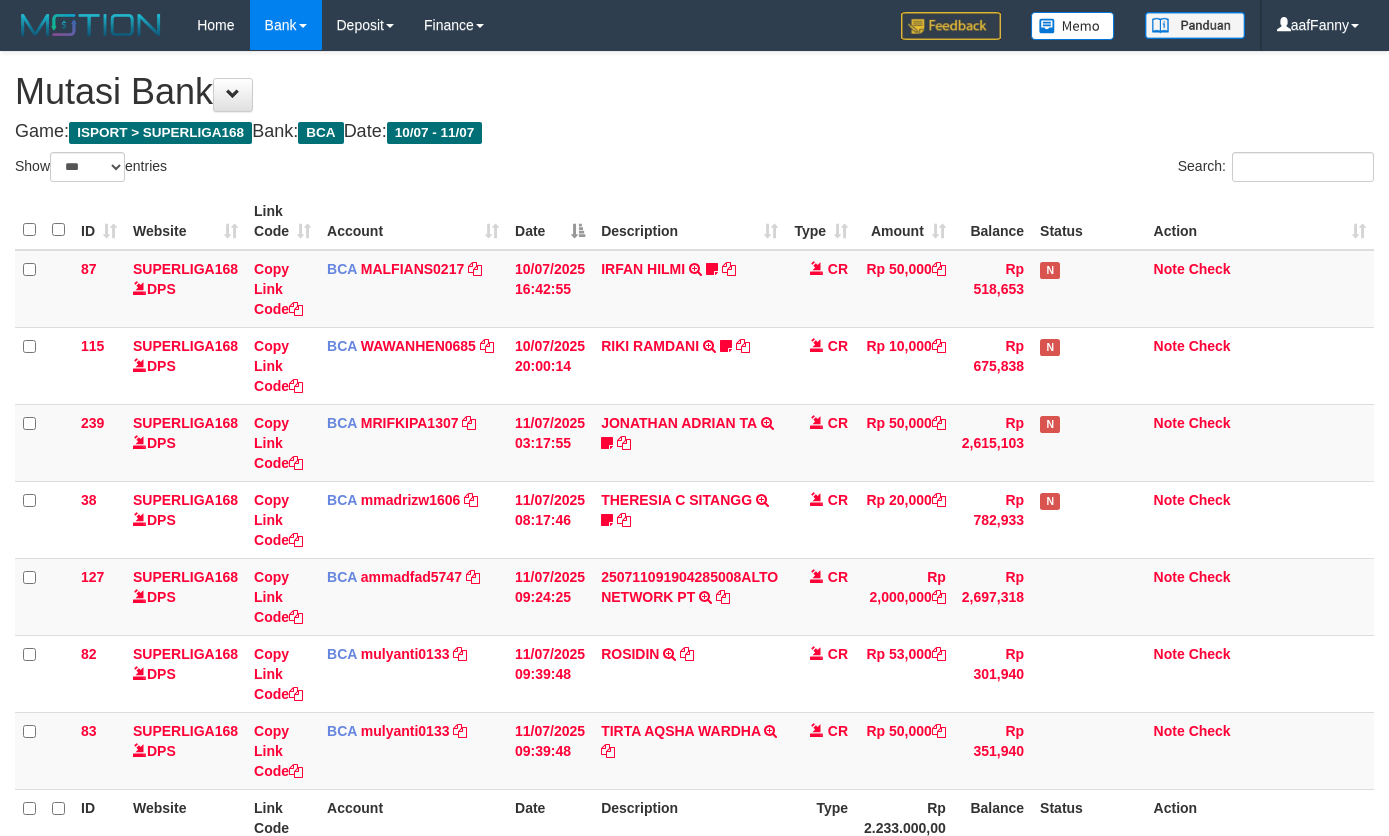 select on "***" 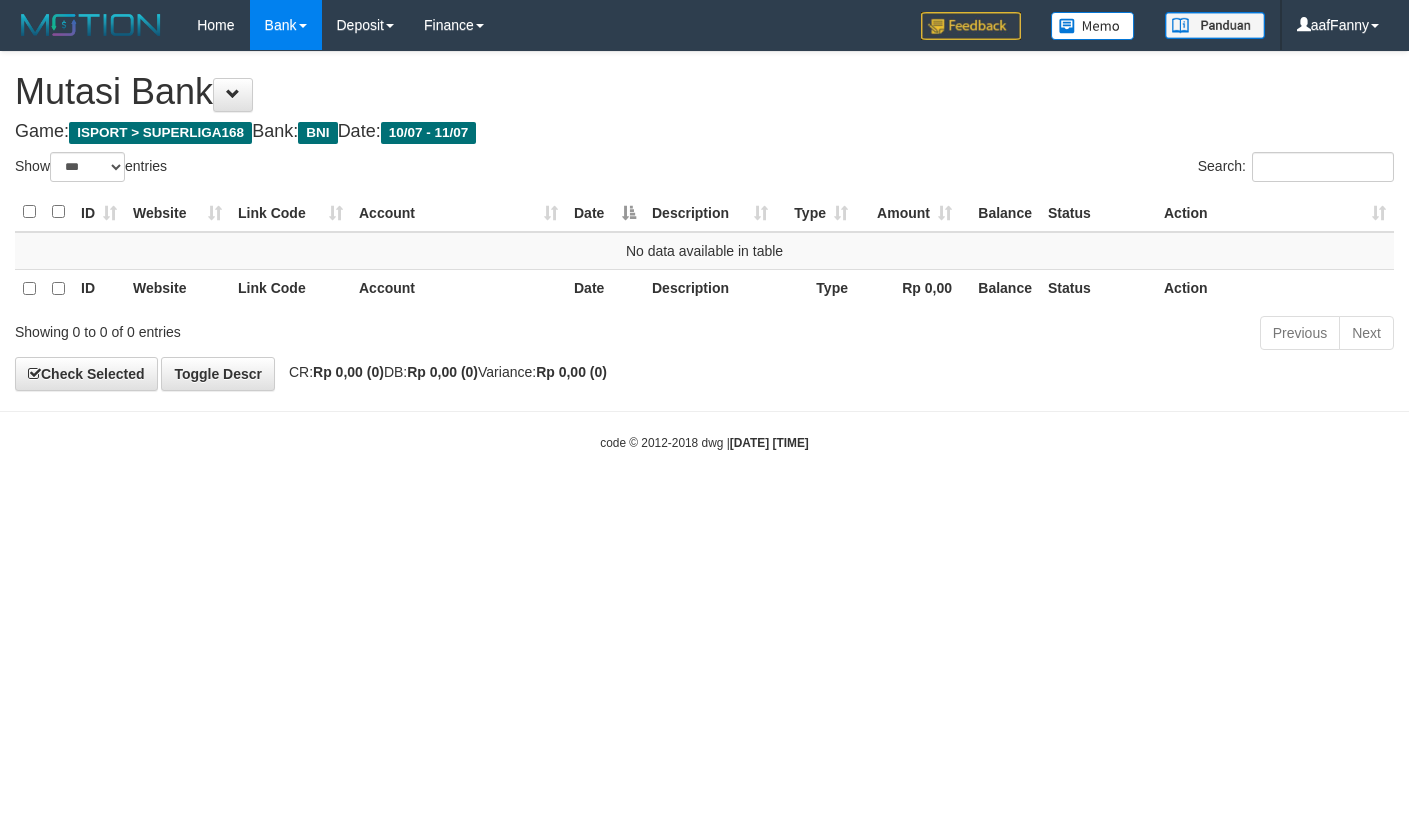 select on "***" 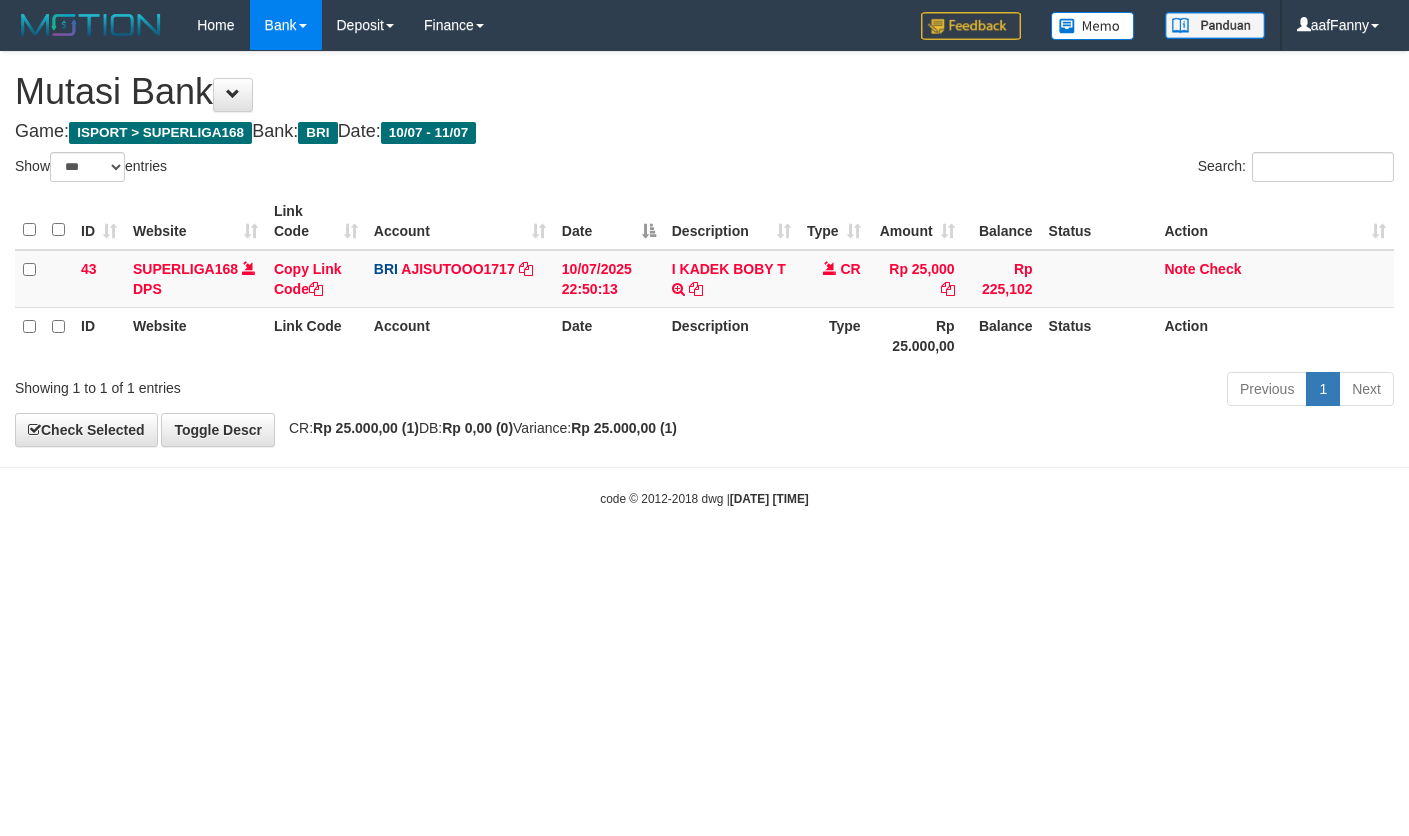 select on "***" 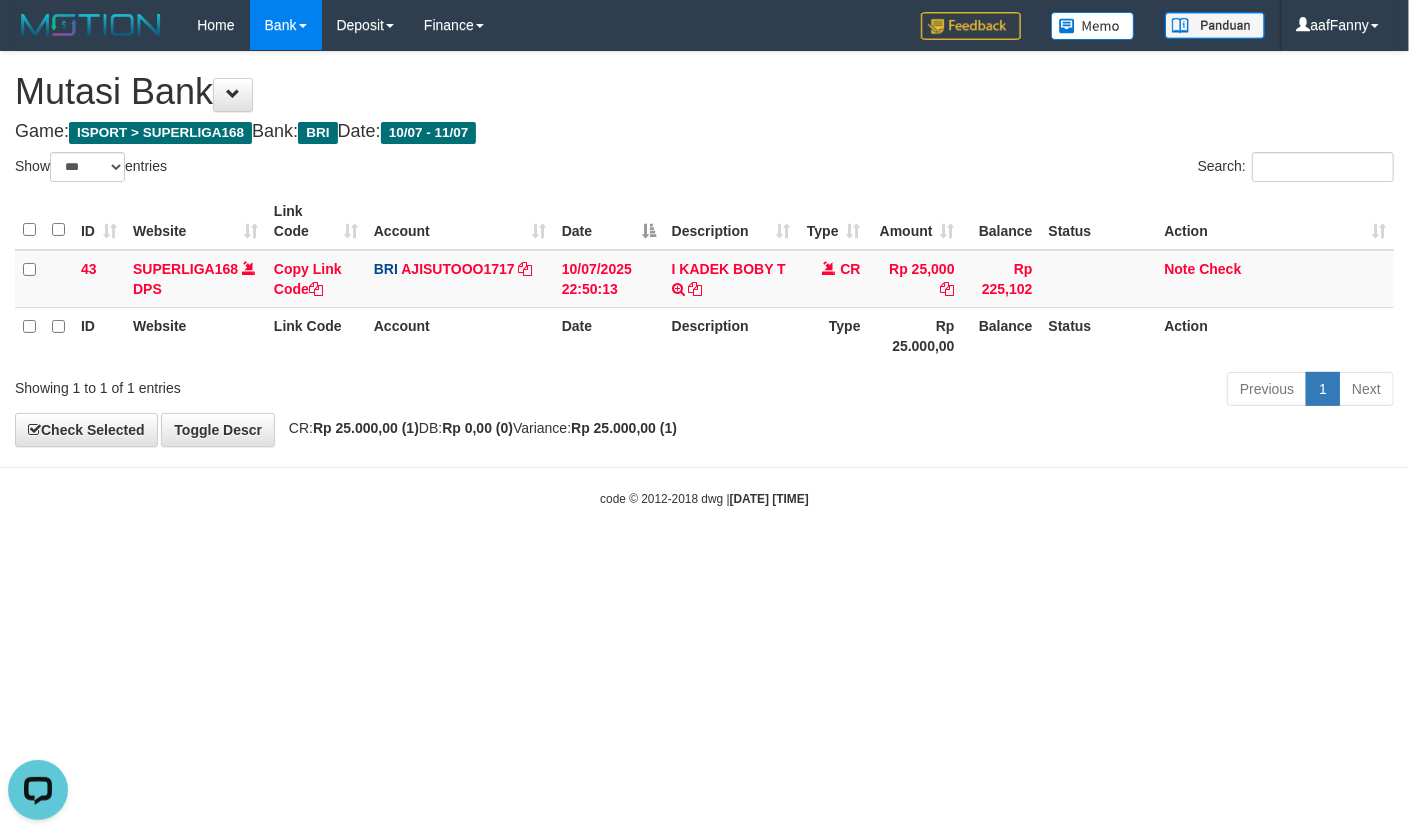 scroll, scrollTop: 0, scrollLeft: 0, axis: both 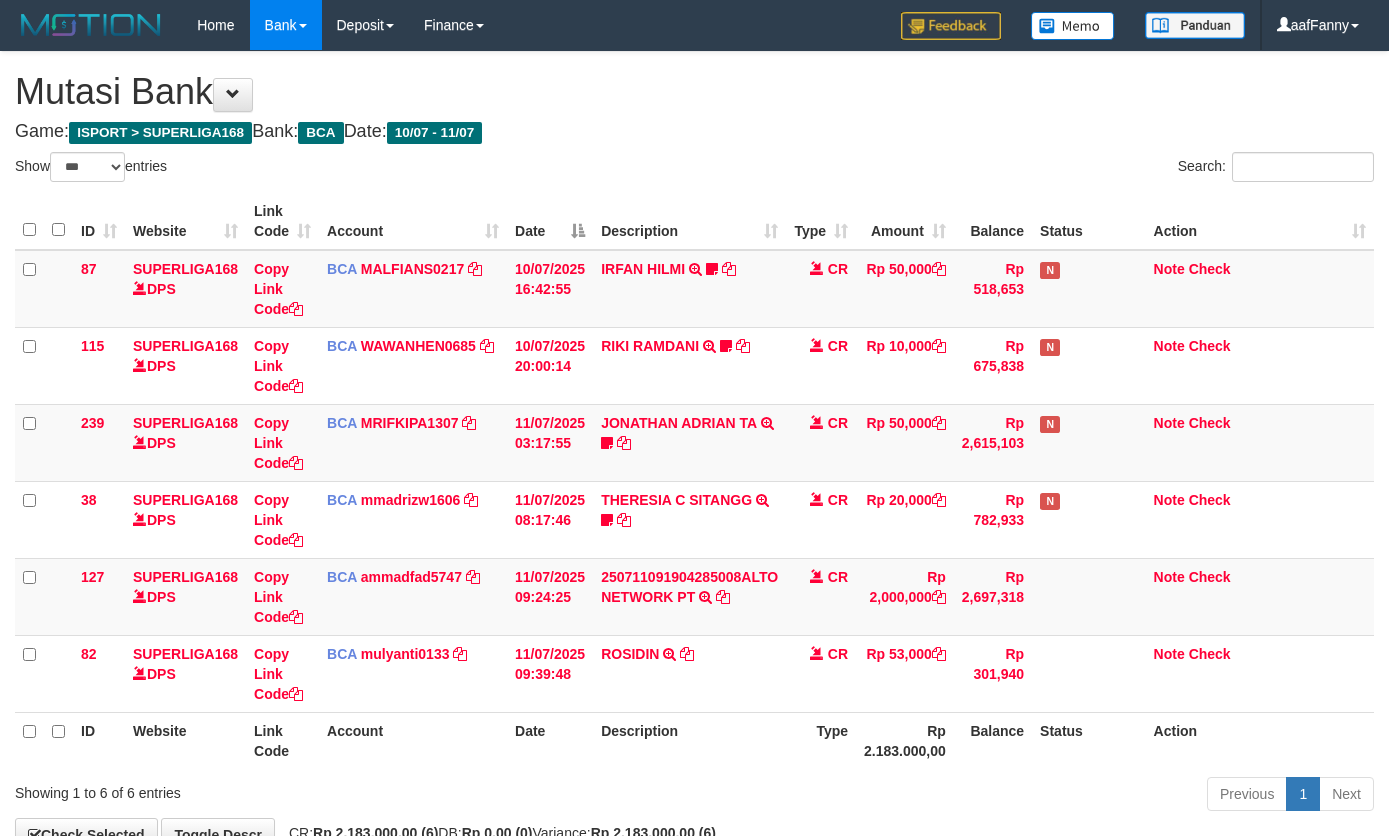select on "***" 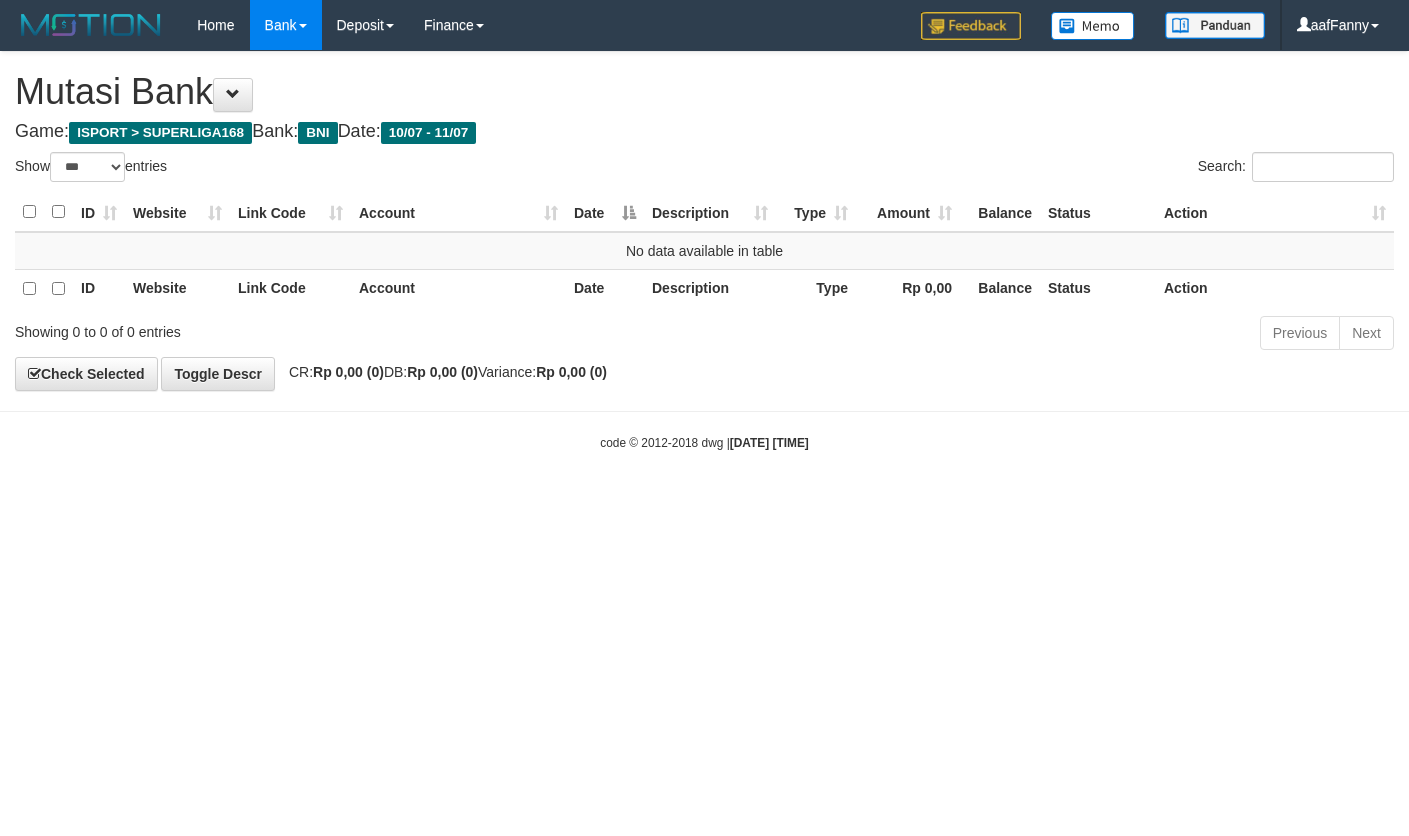 select on "***" 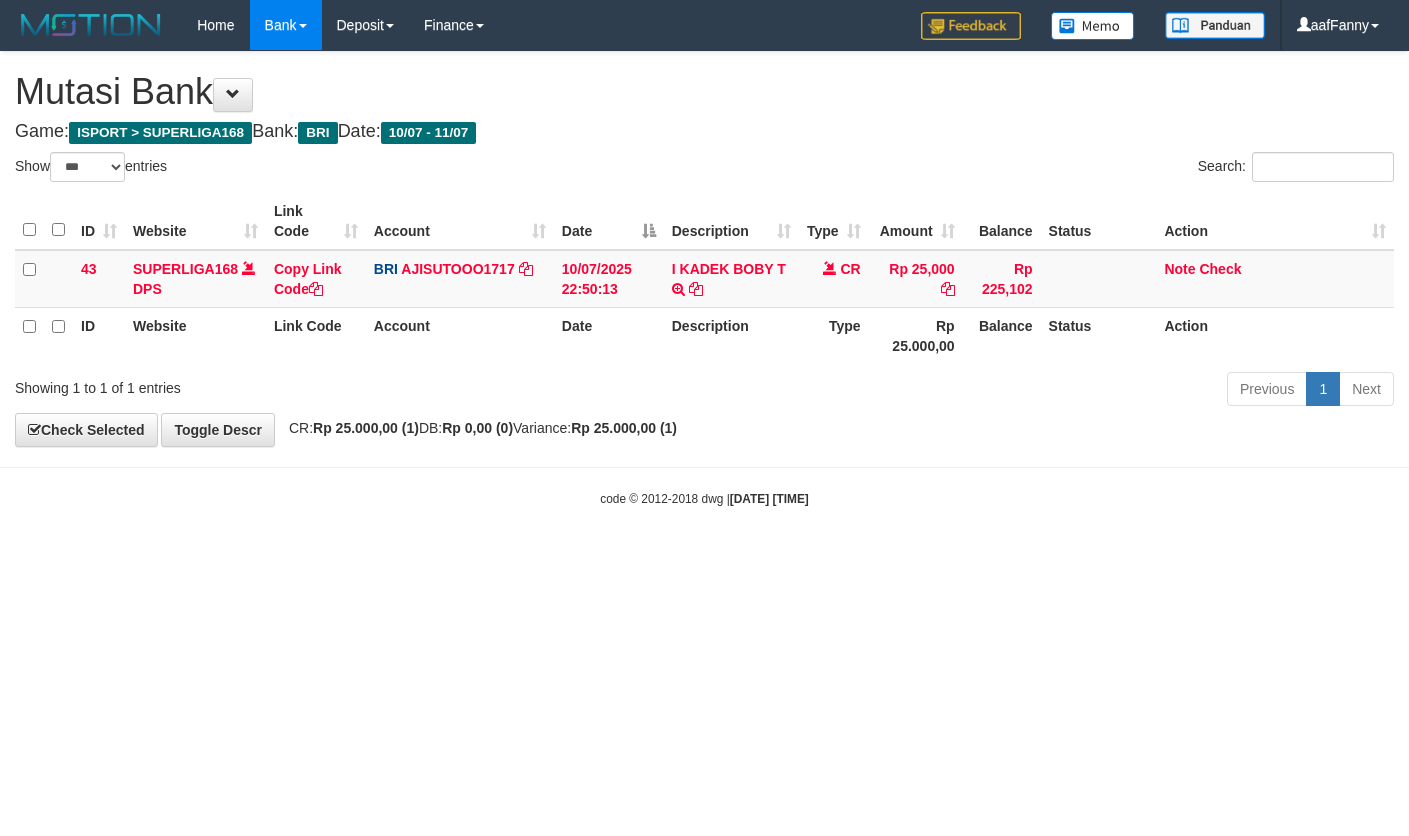 select on "***" 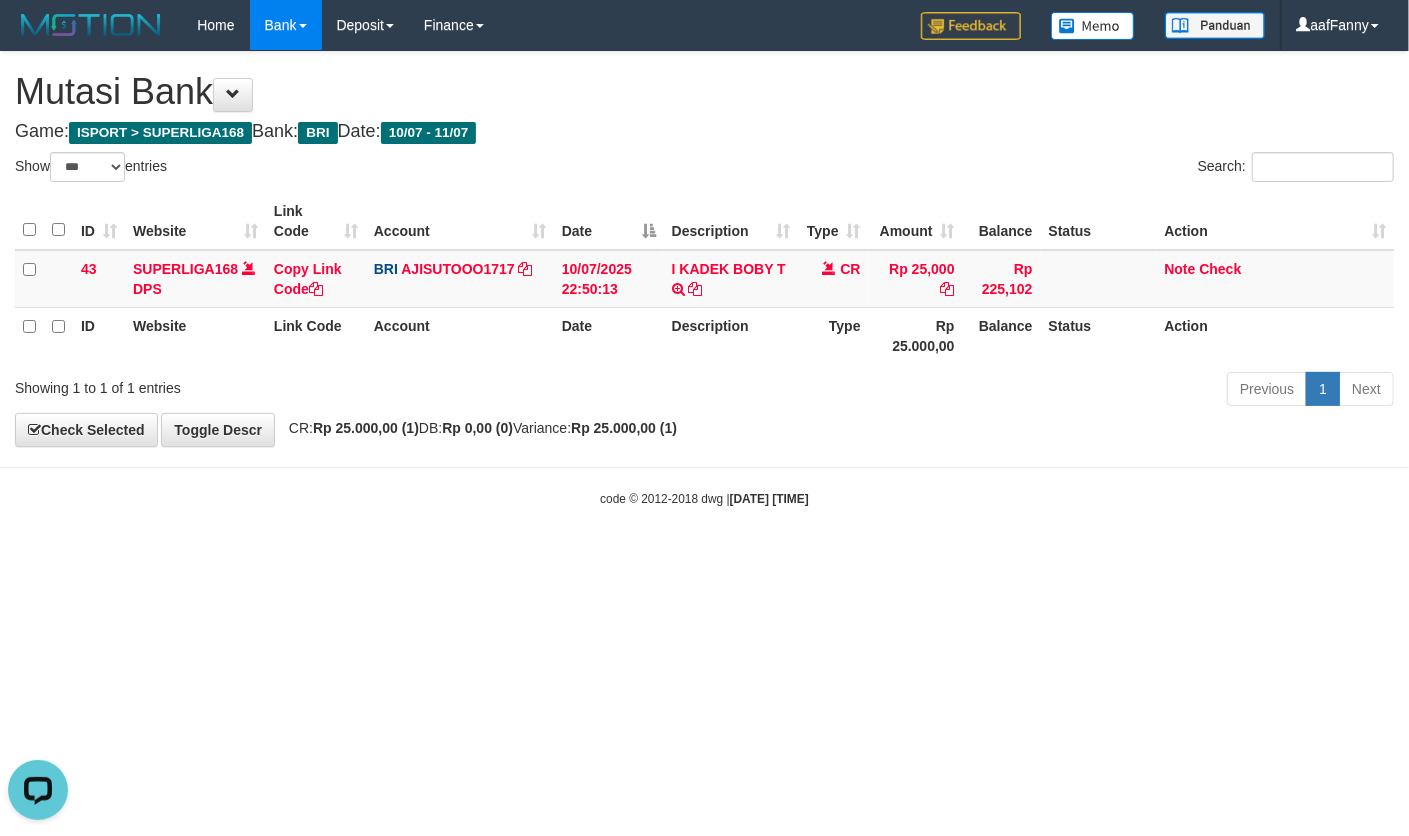 scroll, scrollTop: 0, scrollLeft: 0, axis: both 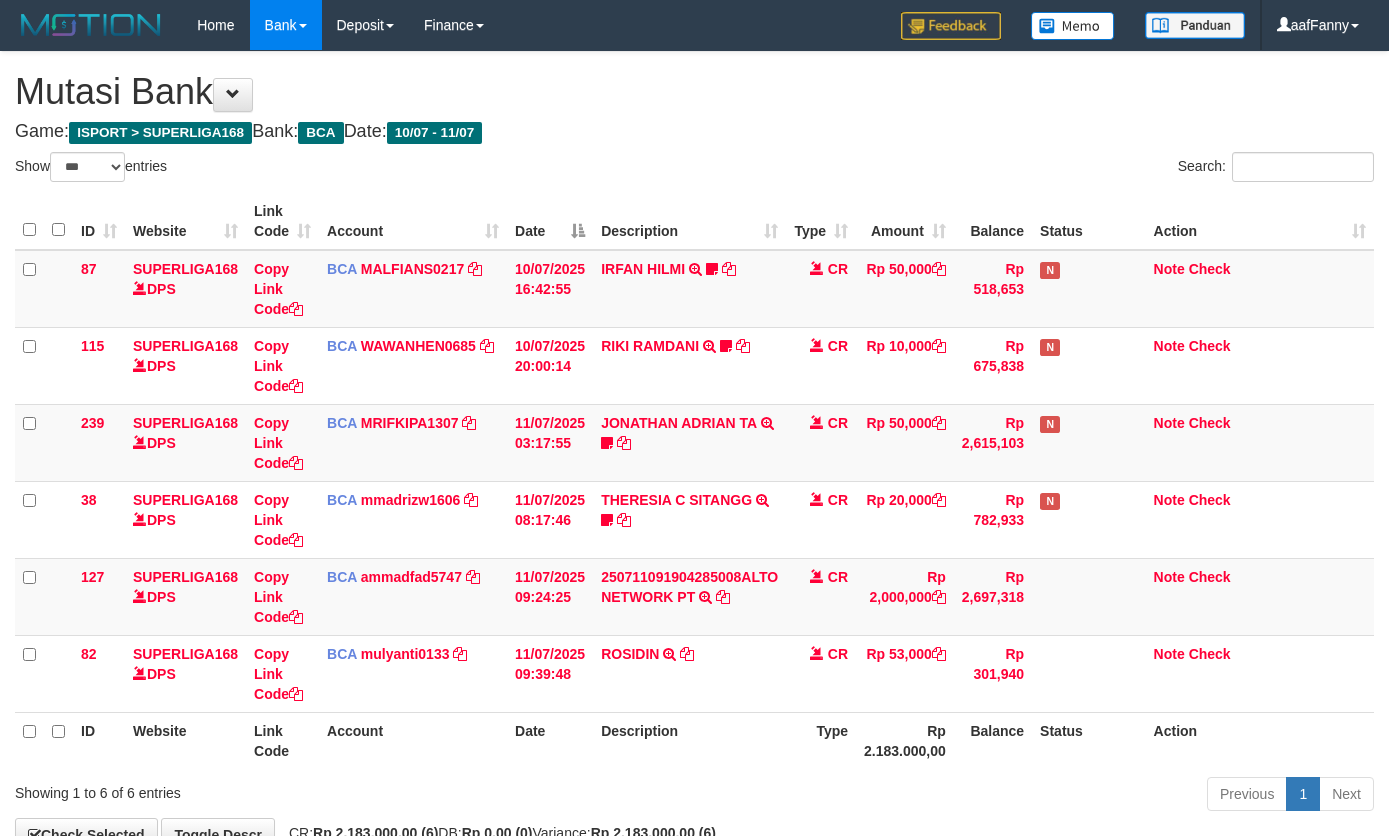 select on "***" 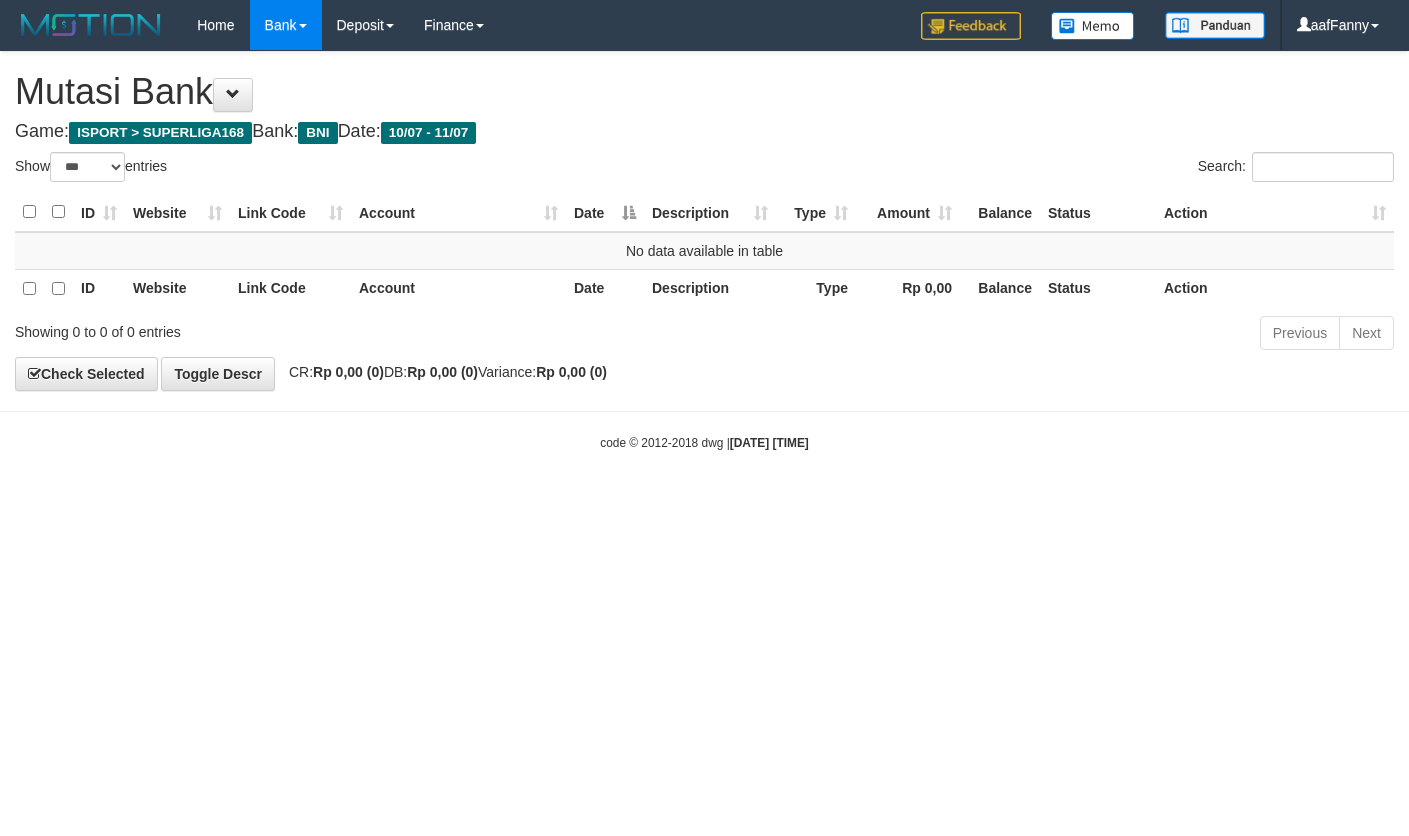 select on "***" 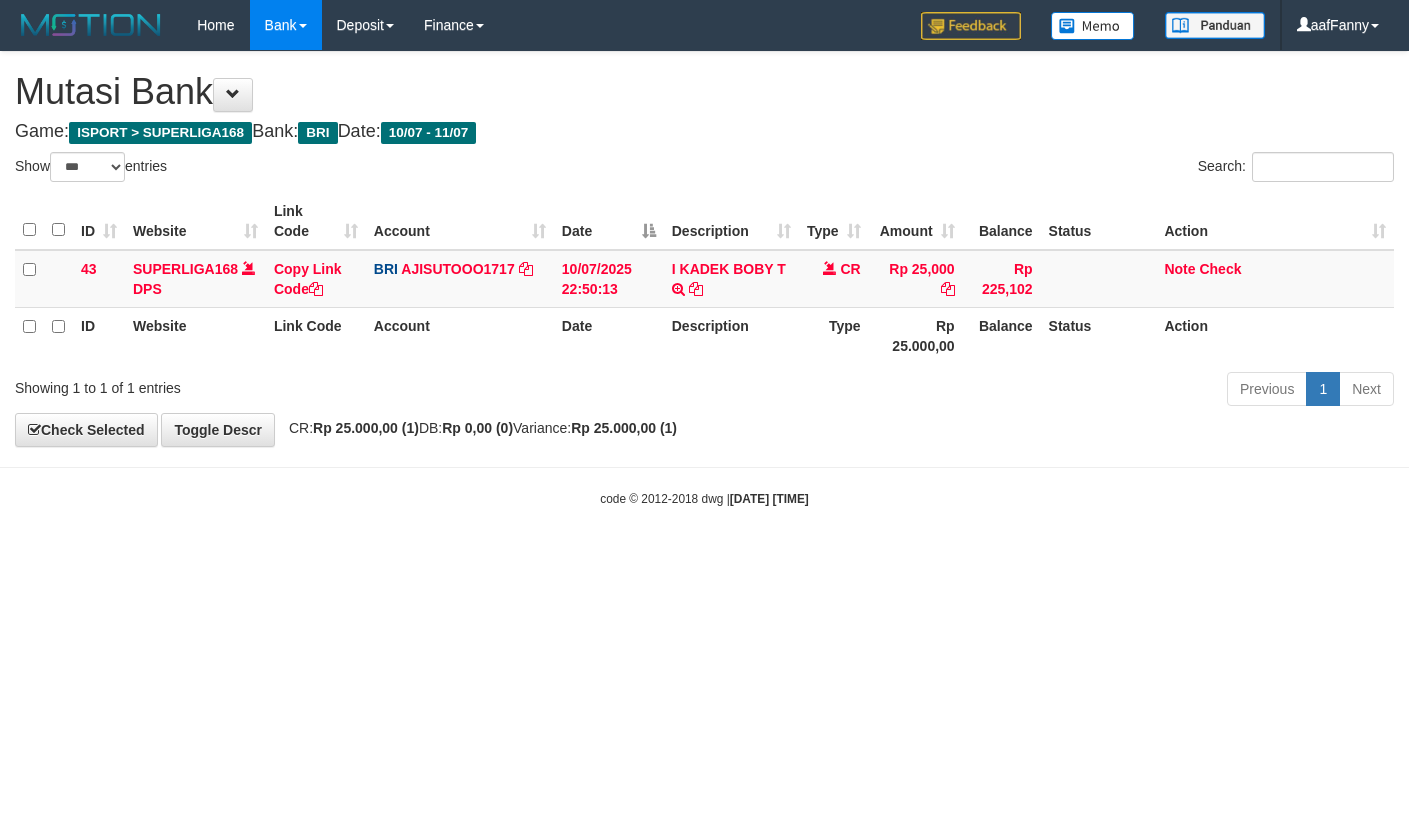select on "***" 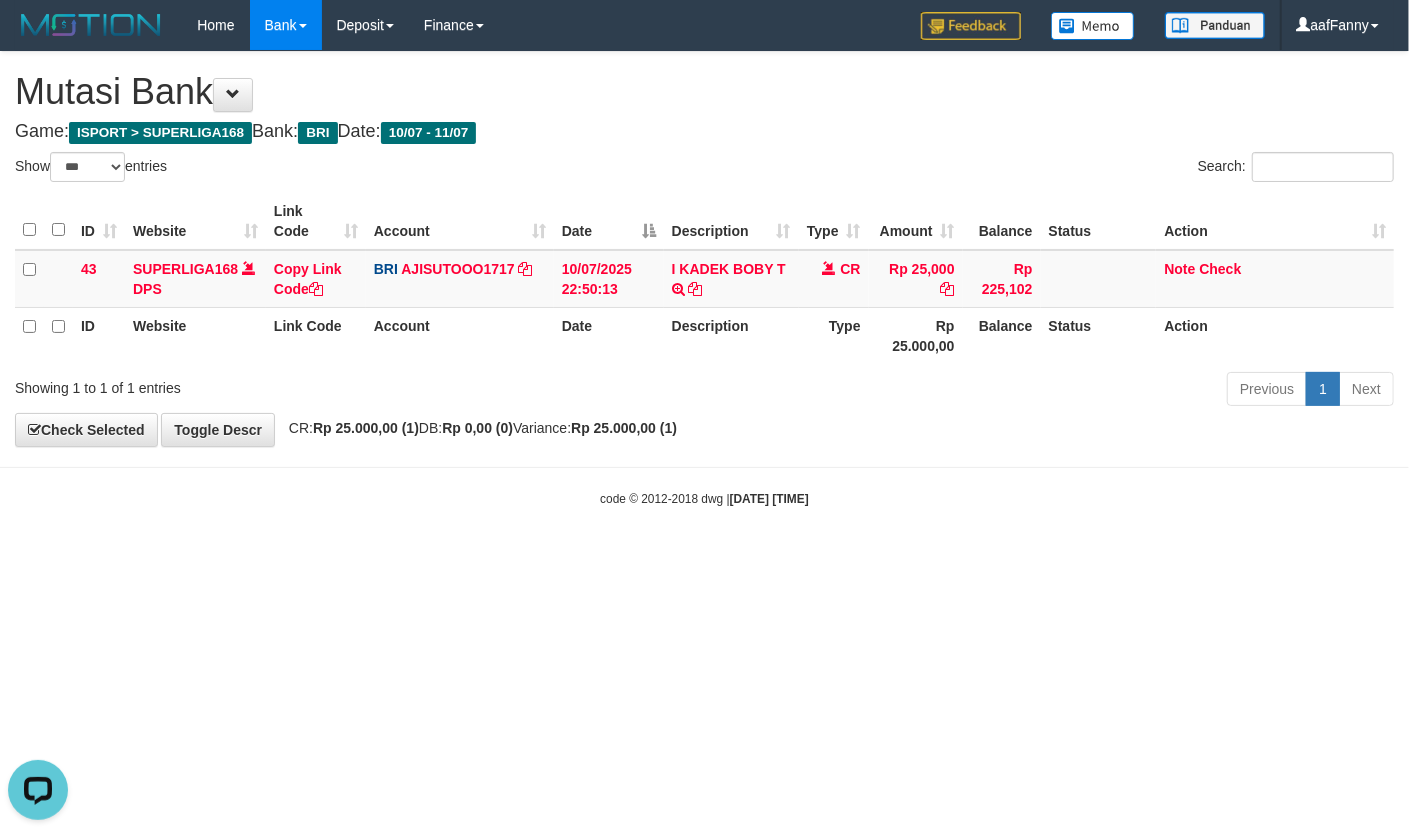 scroll, scrollTop: 0, scrollLeft: 0, axis: both 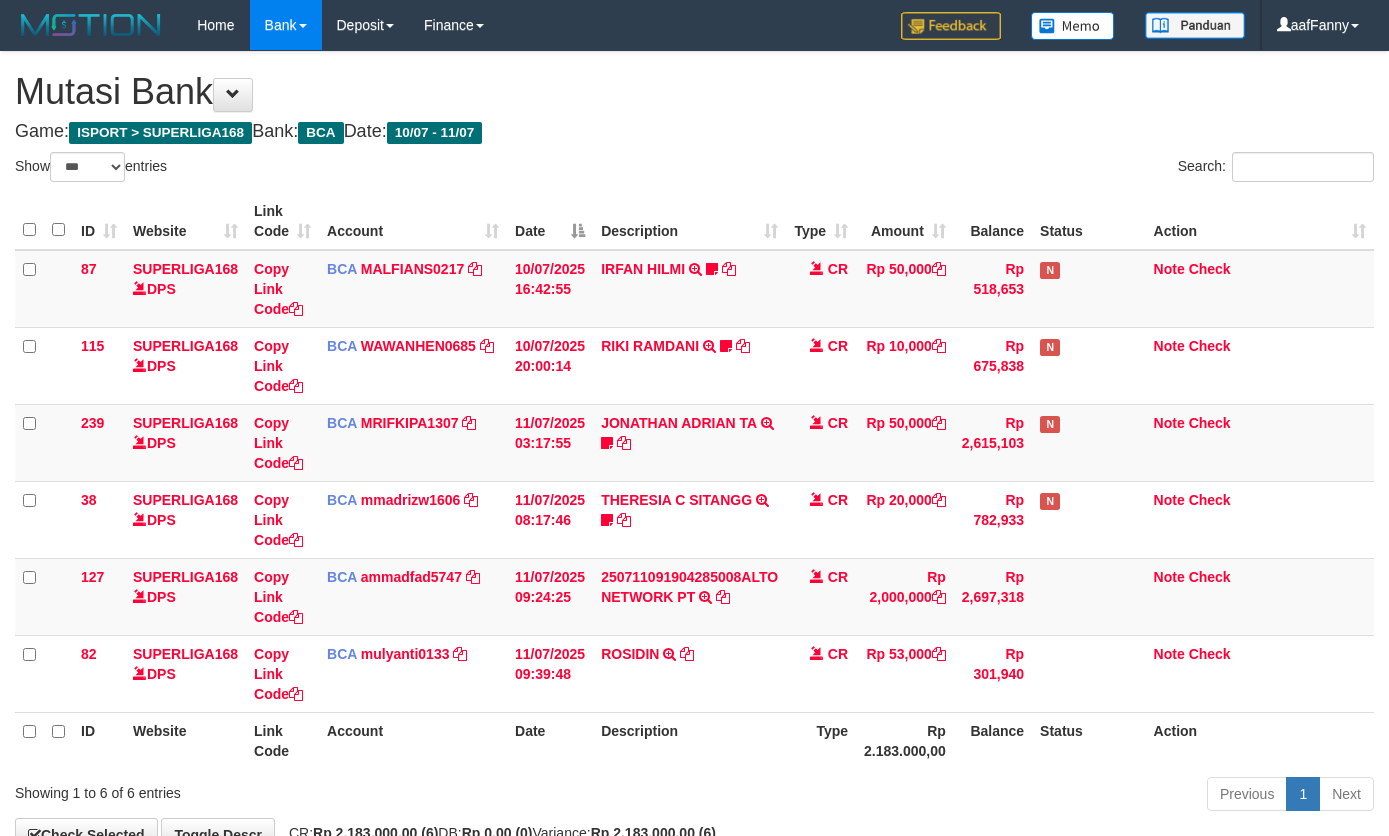 select on "***" 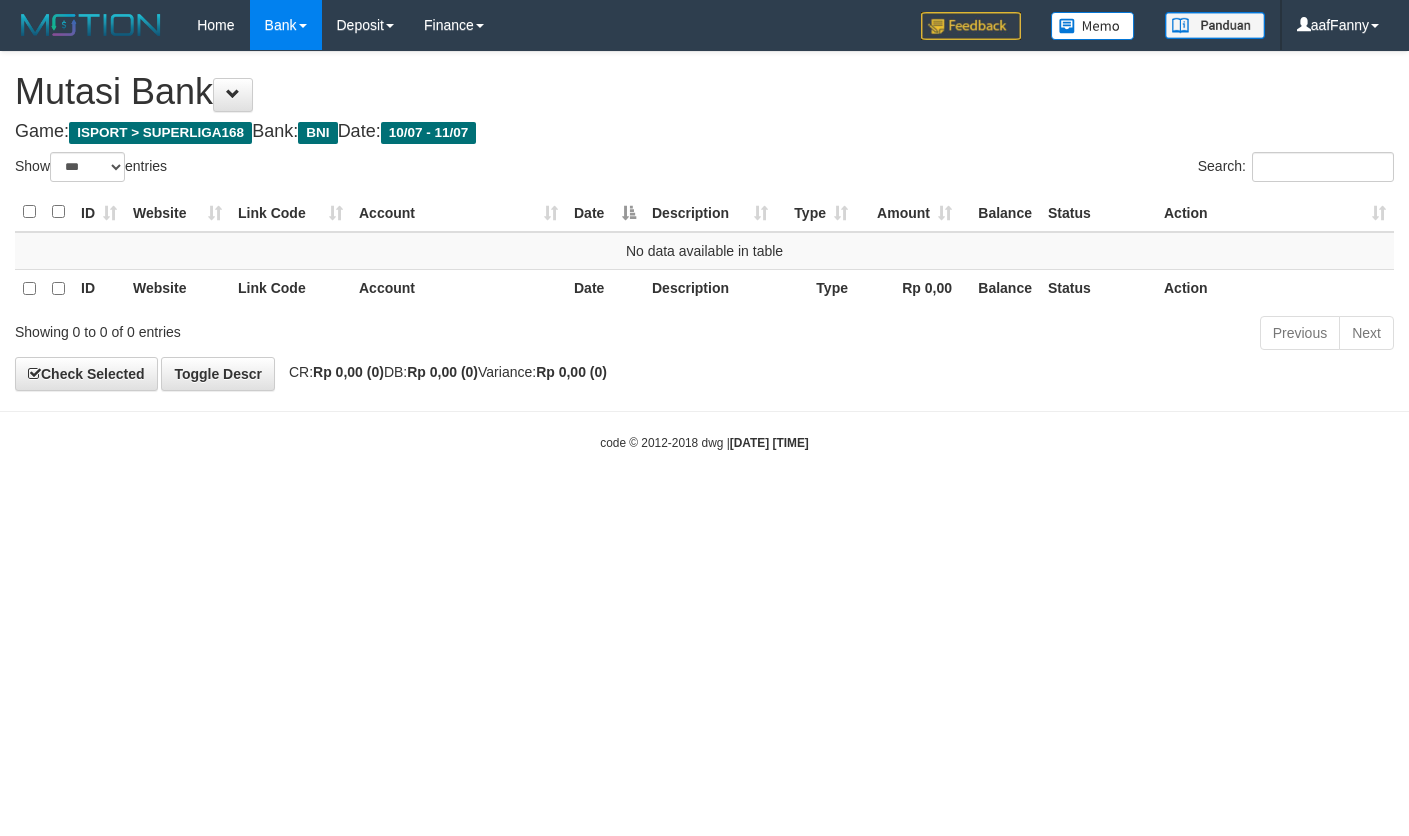 select on "***" 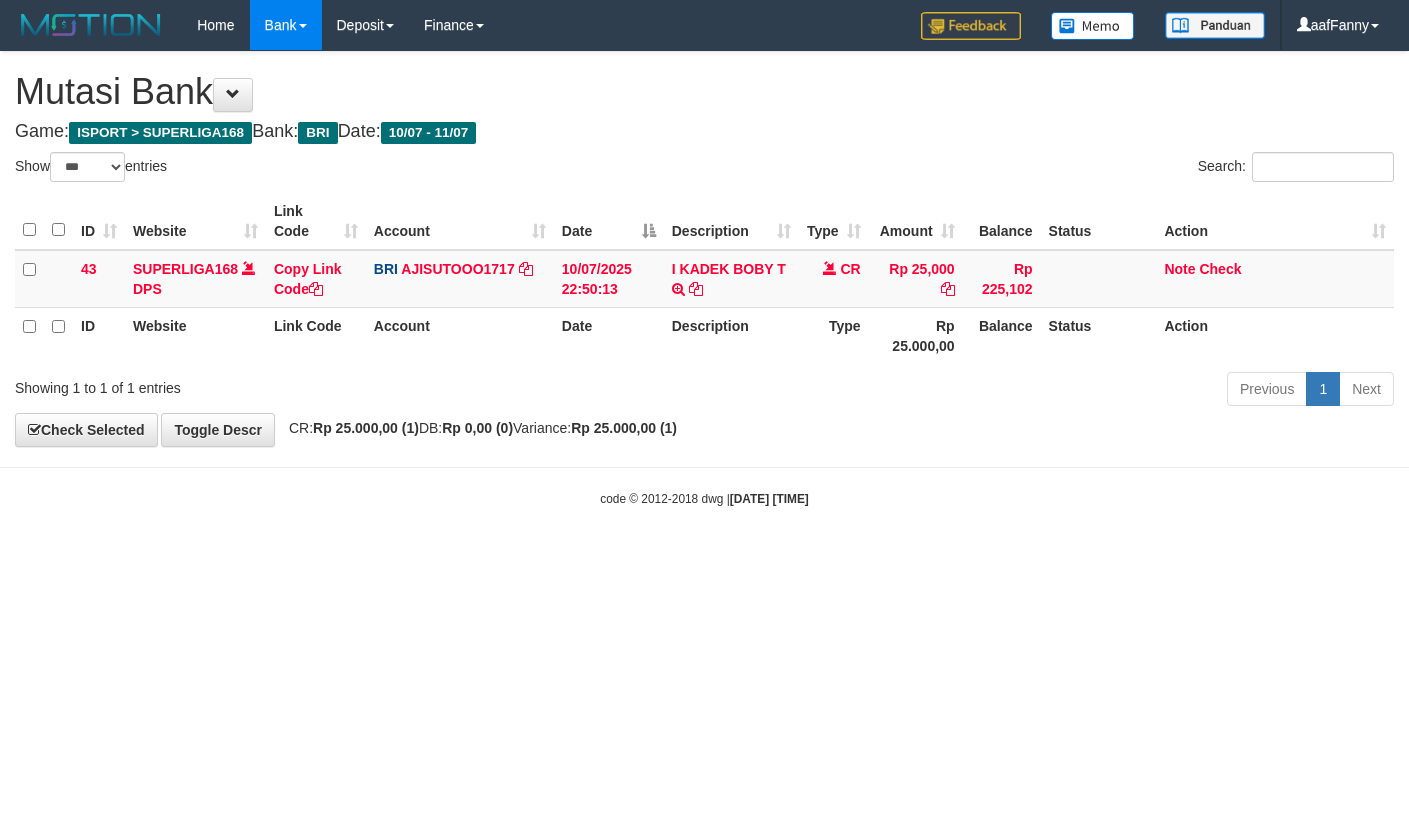 select on "***" 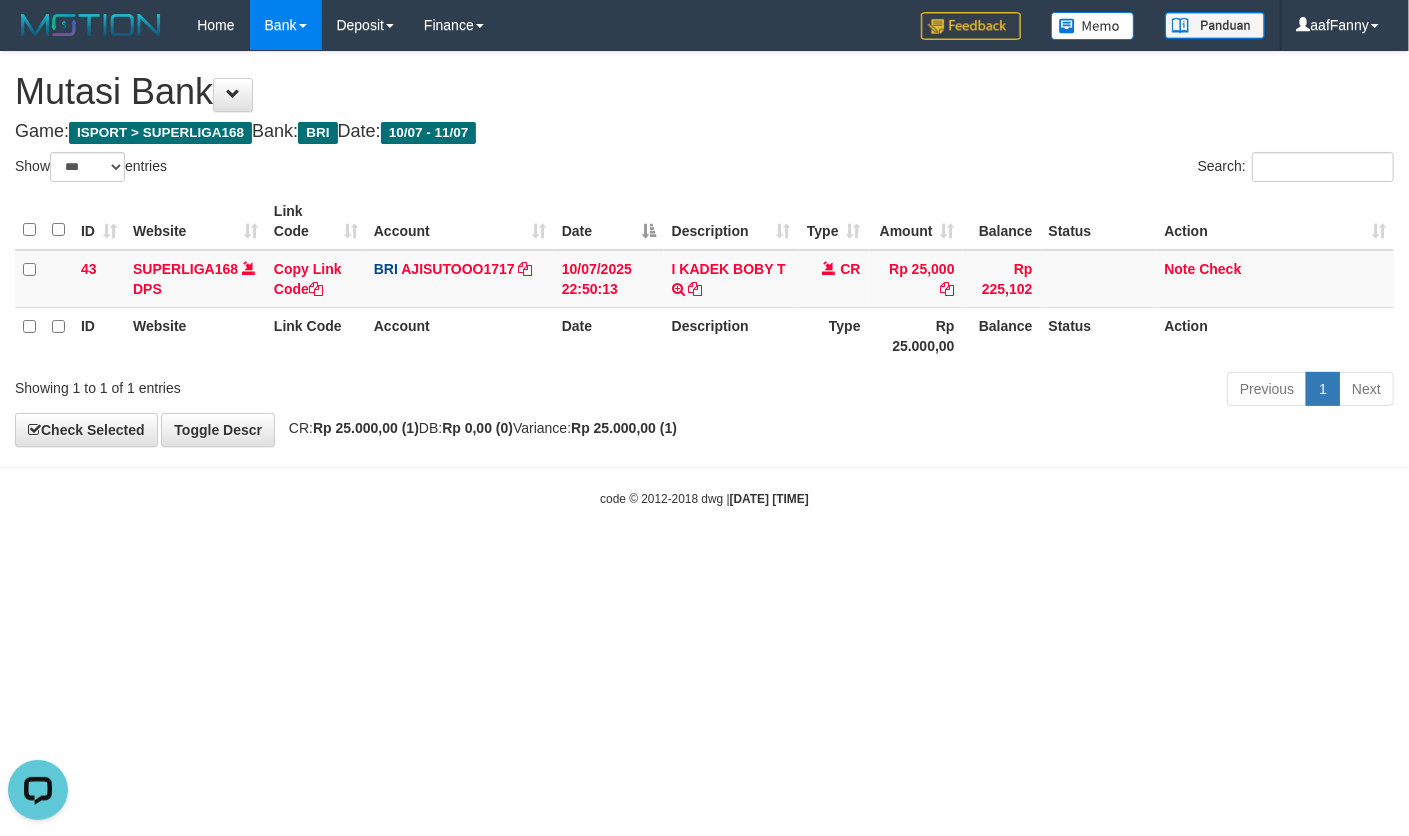 scroll, scrollTop: 0, scrollLeft: 0, axis: both 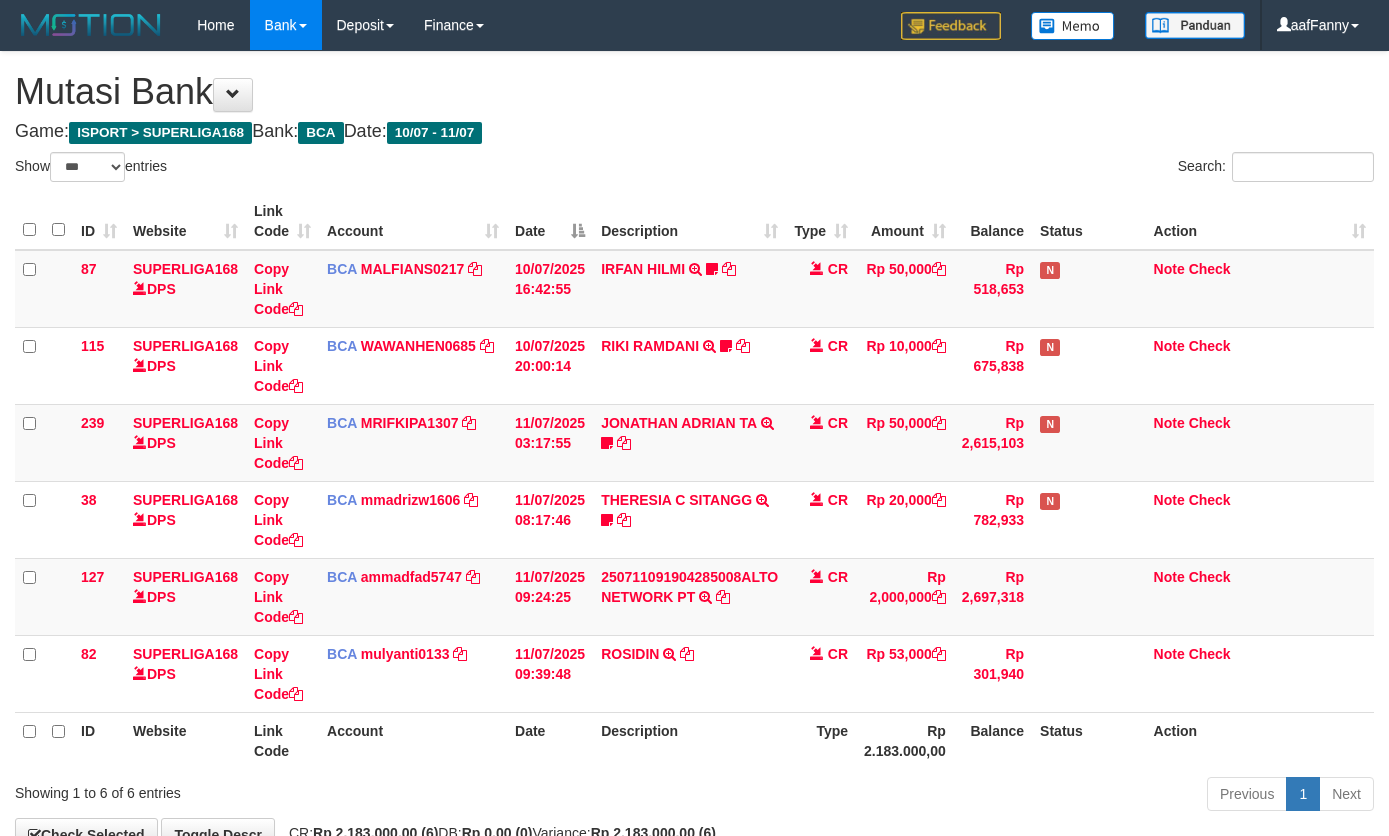select on "***" 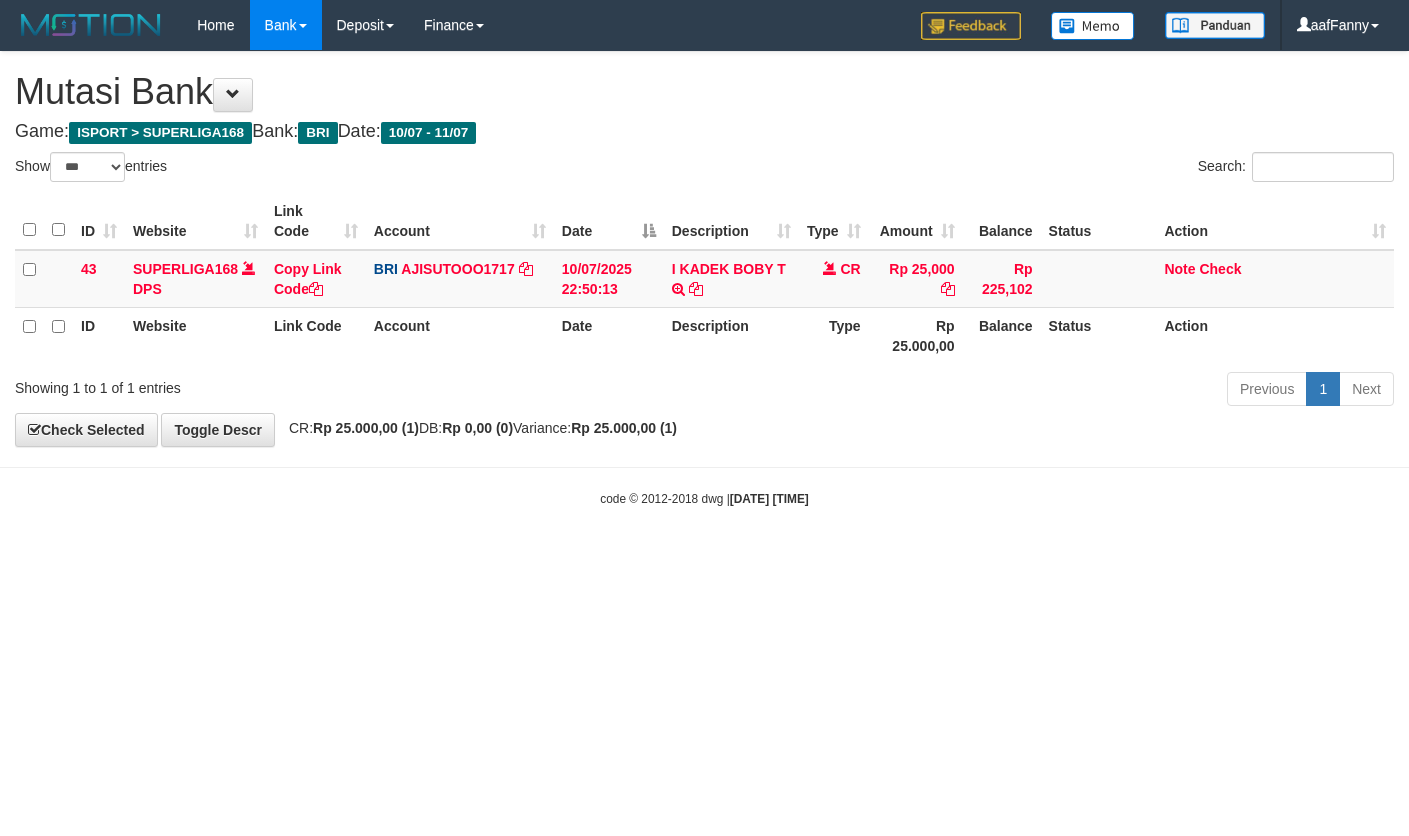 select on "***" 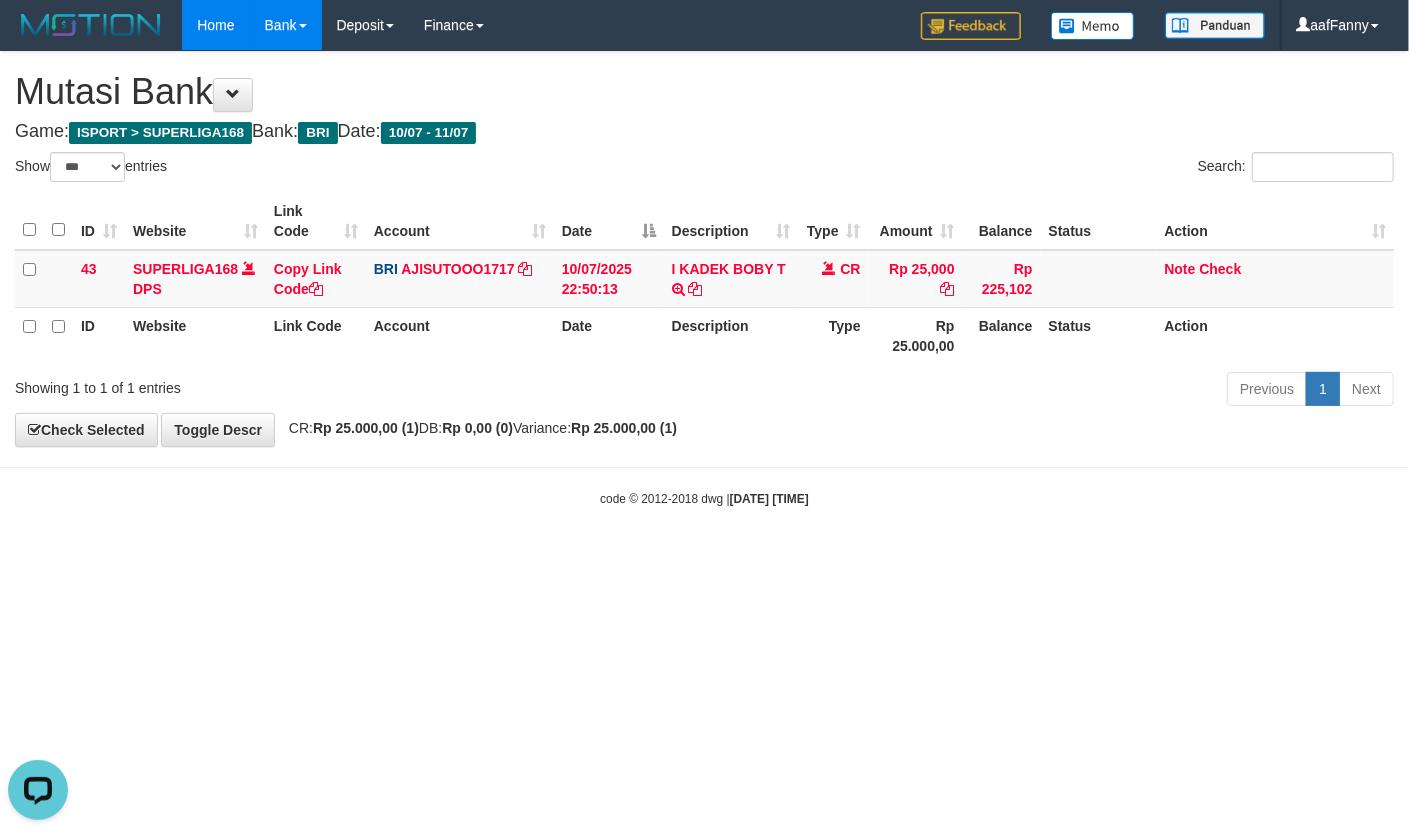 scroll, scrollTop: 0, scrollLeft: 0, axis: both 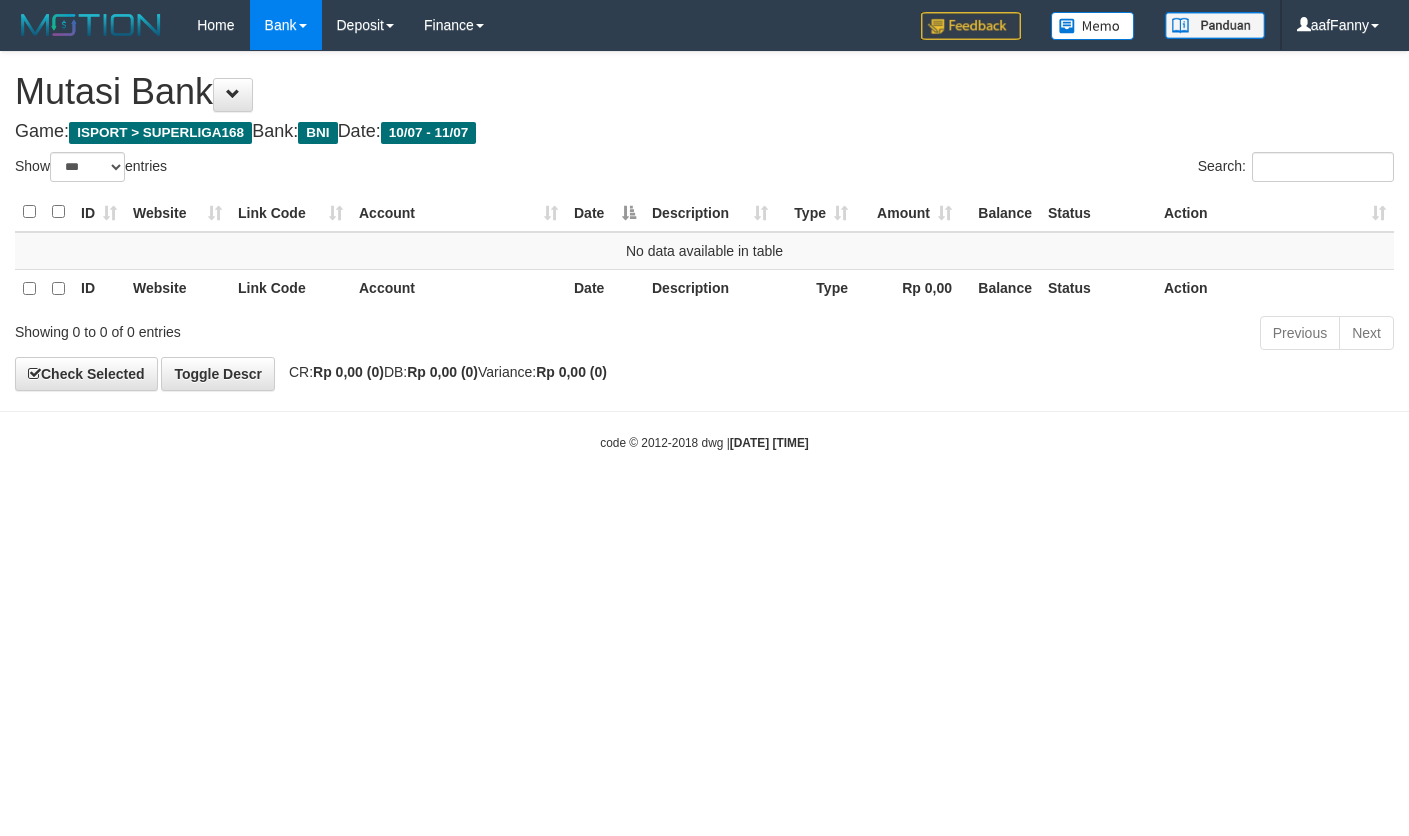 select on "***" 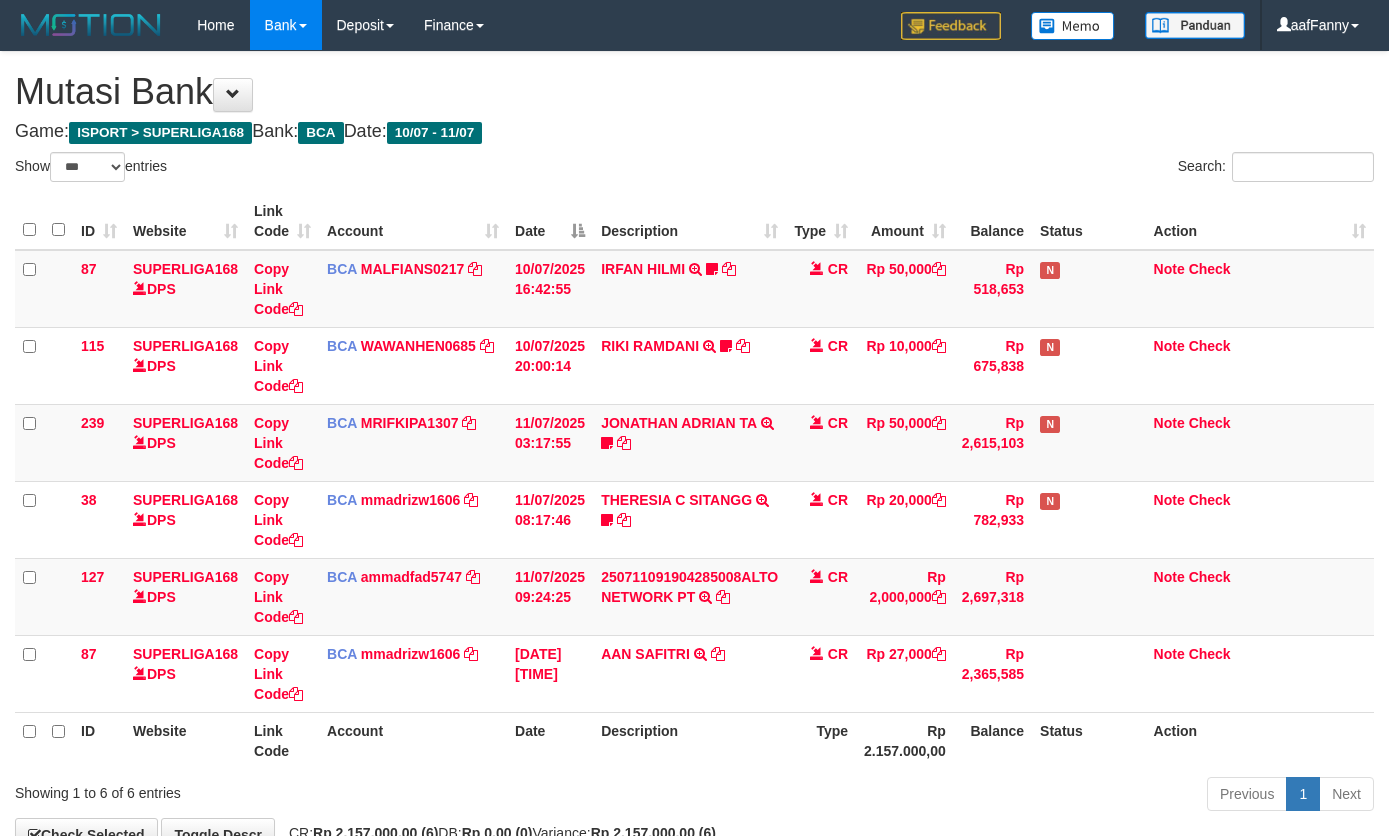 select on "***" 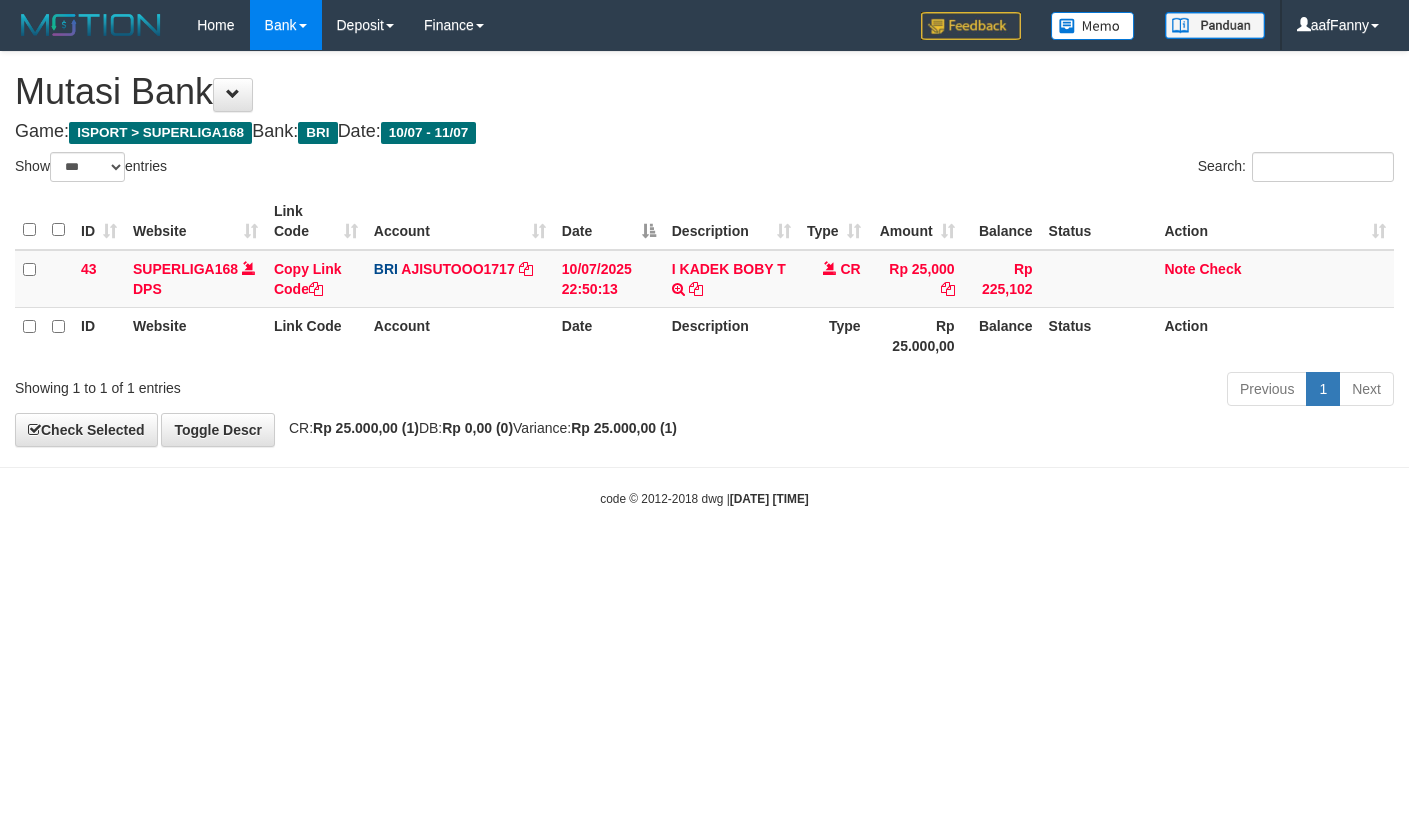 select on "***" 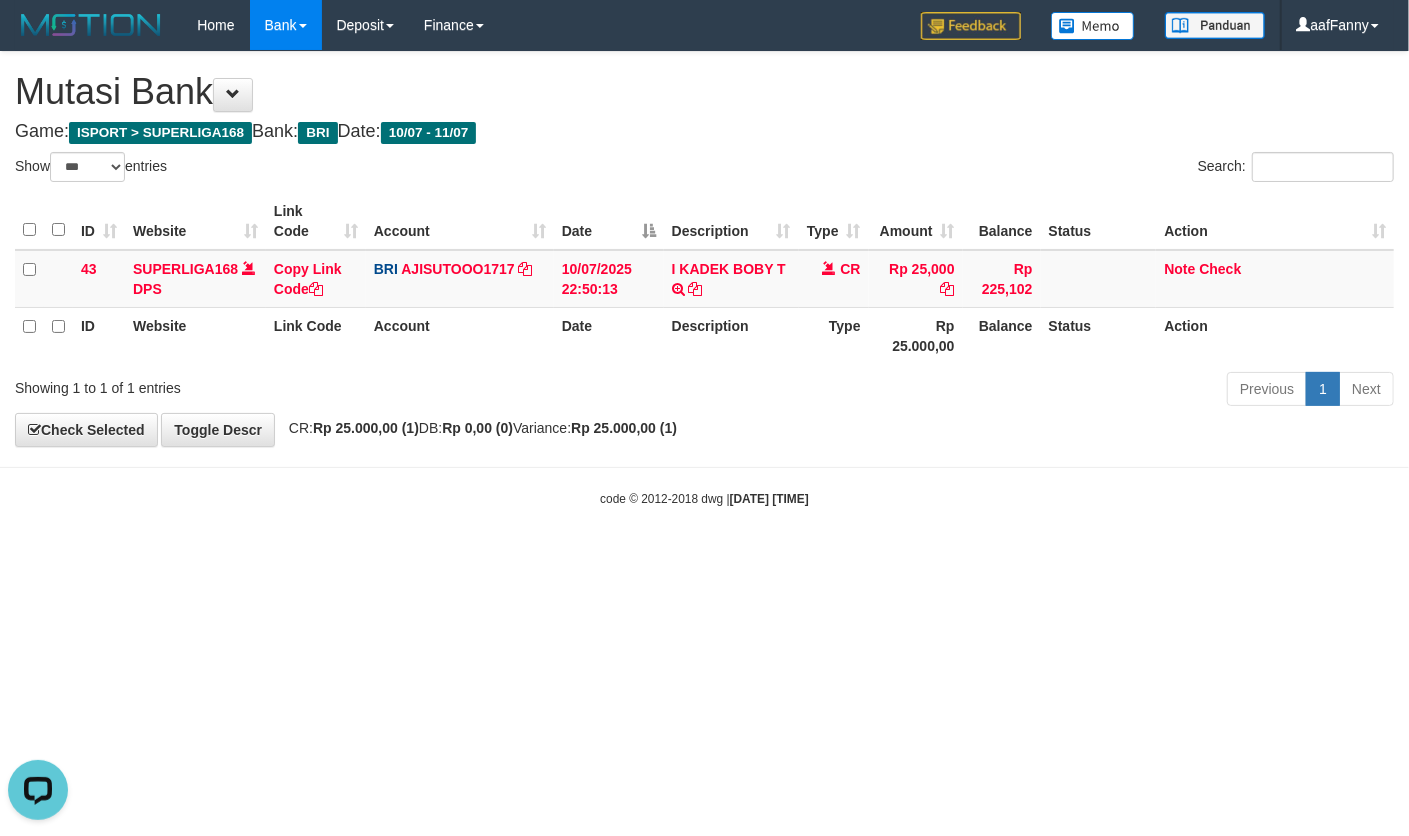 scroll, scrollTop: 0, scrollLeft: 0, axis: both 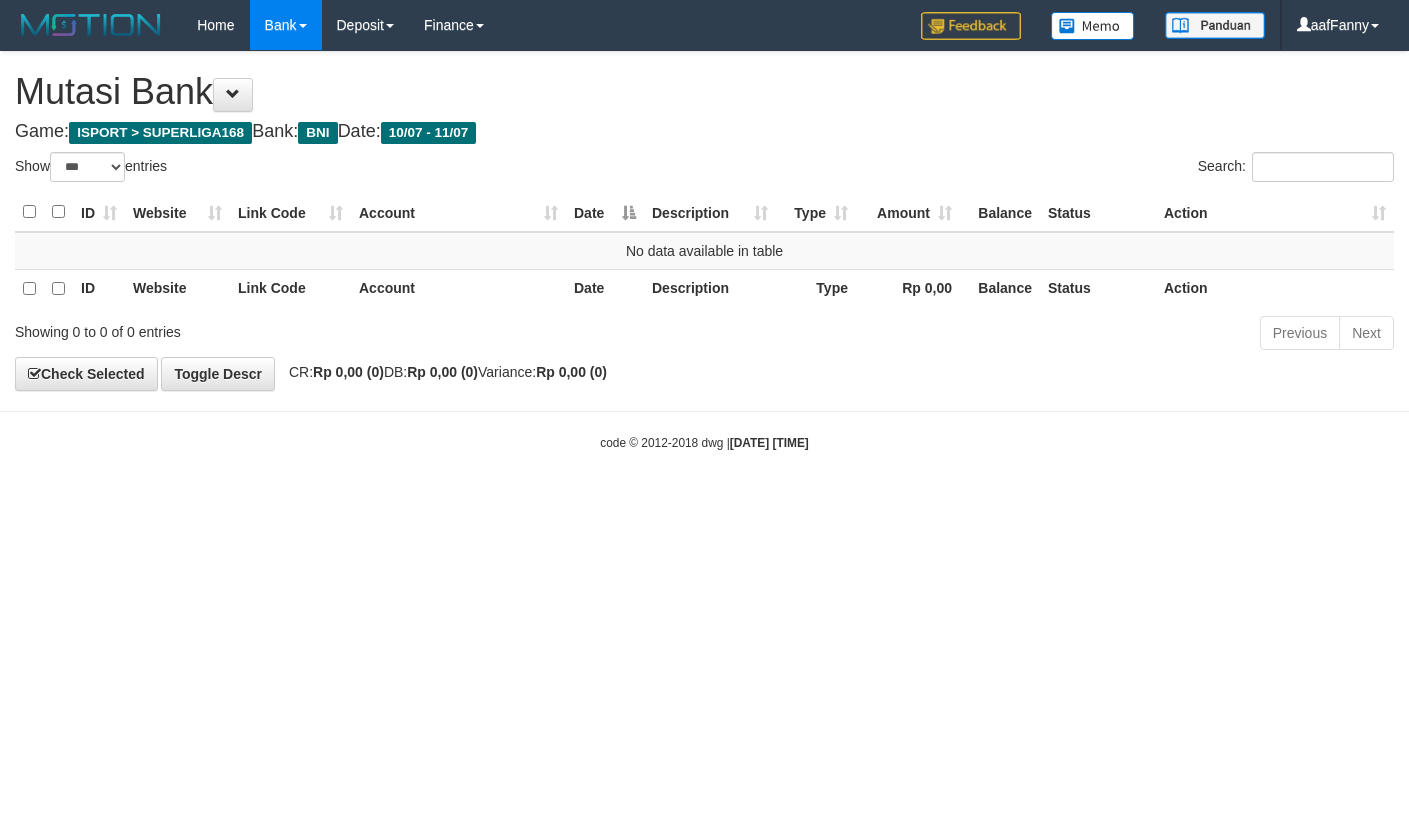 select on "***" 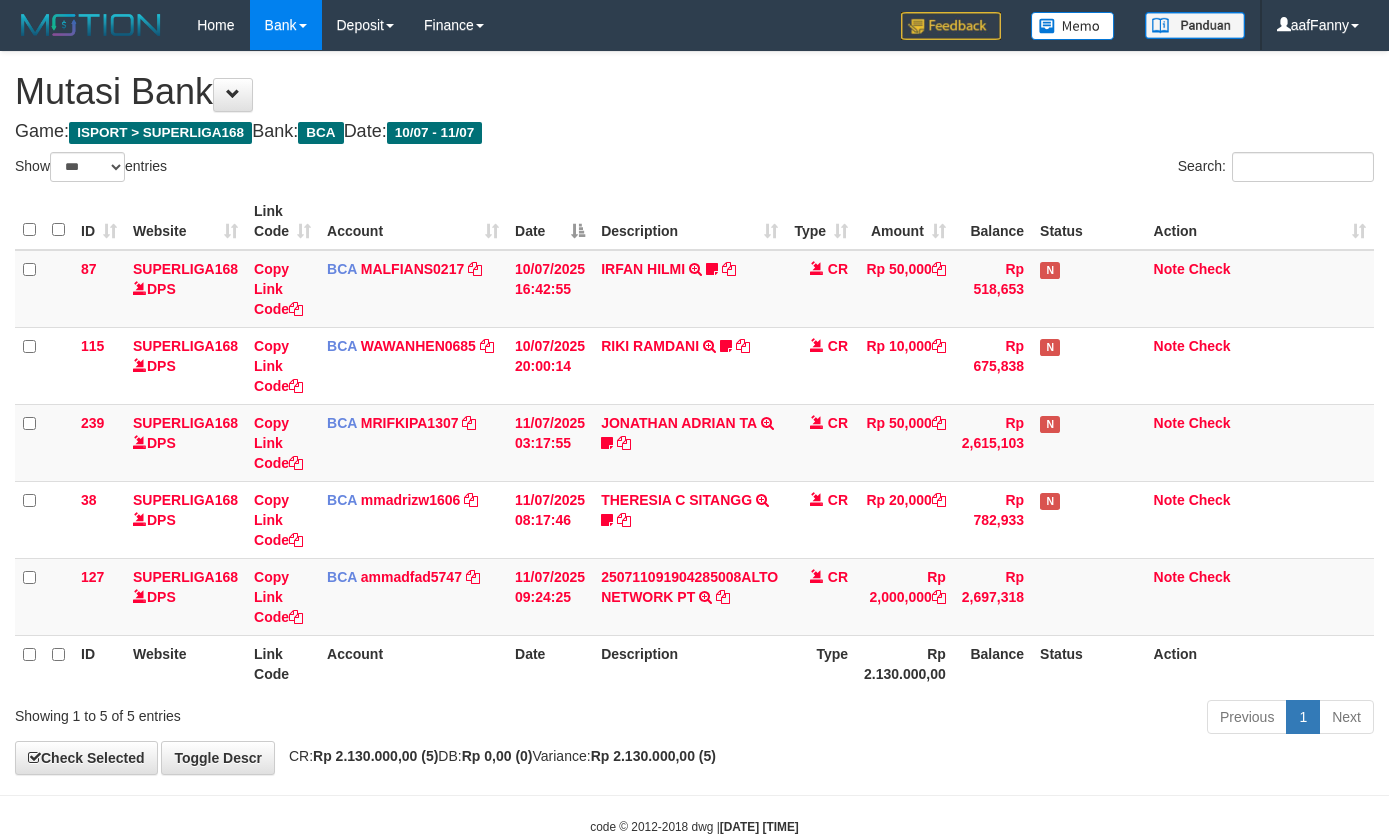 select on "***" 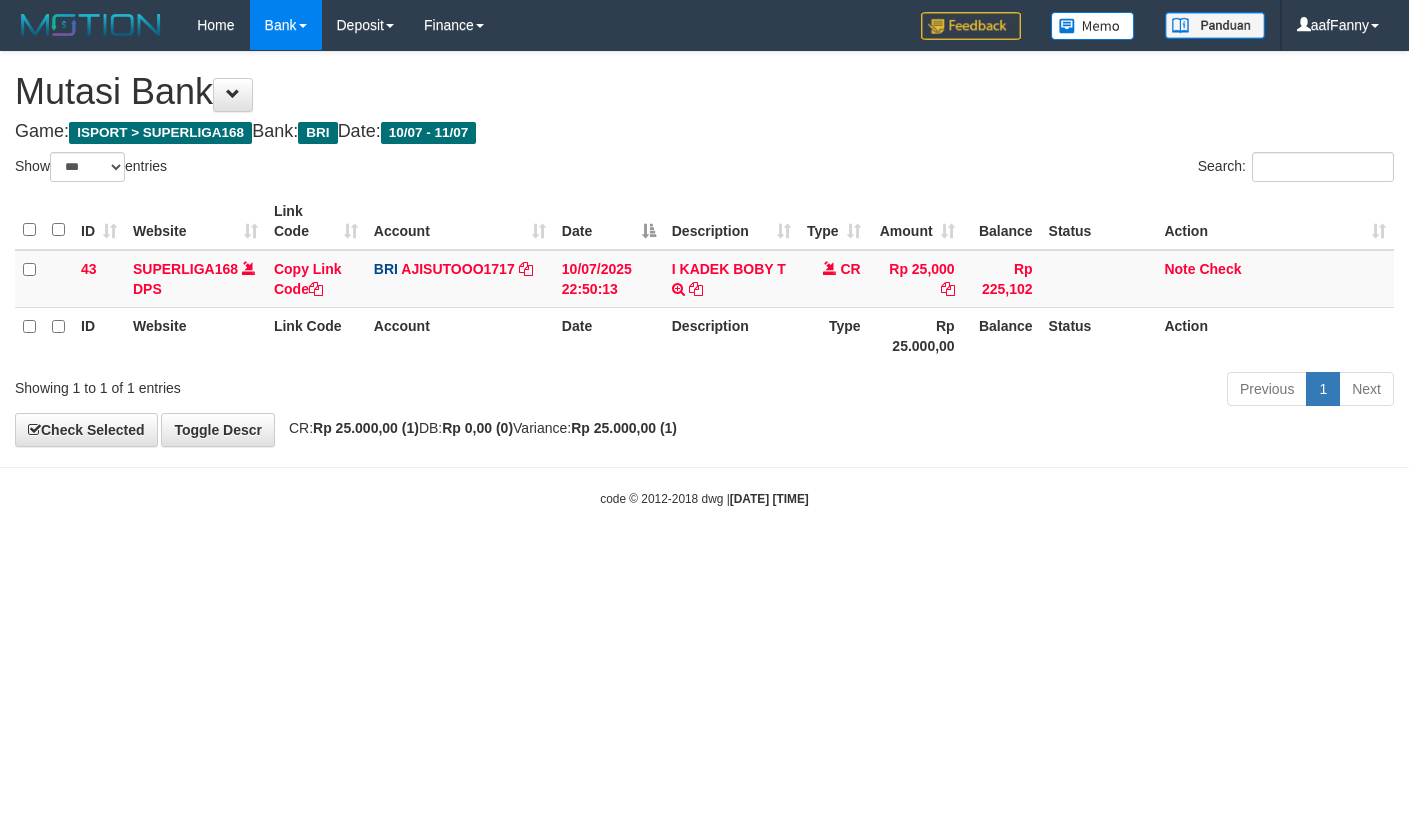 select on "***" 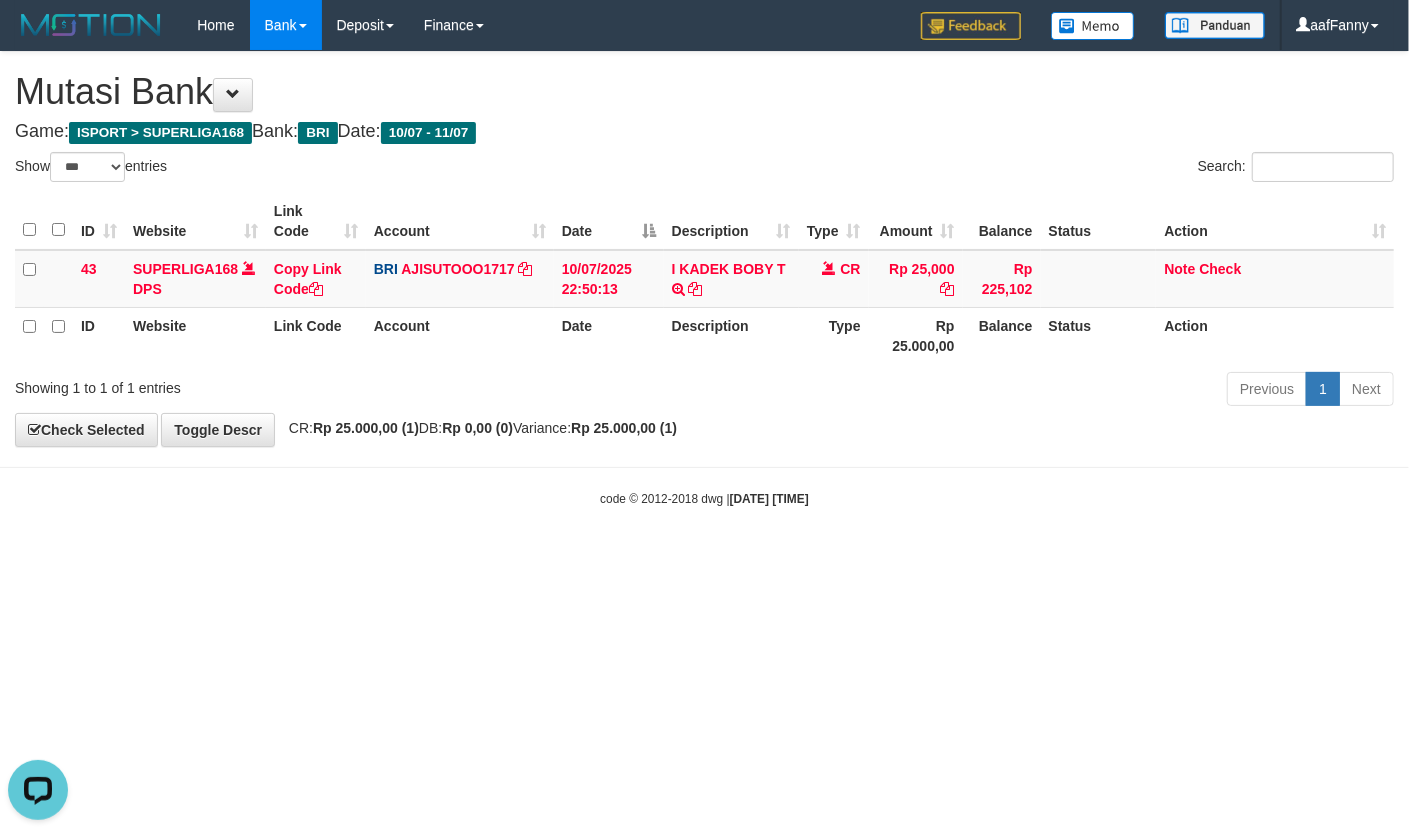 scroll, scrollTop: 0, scrollLeft: 0, axis: both 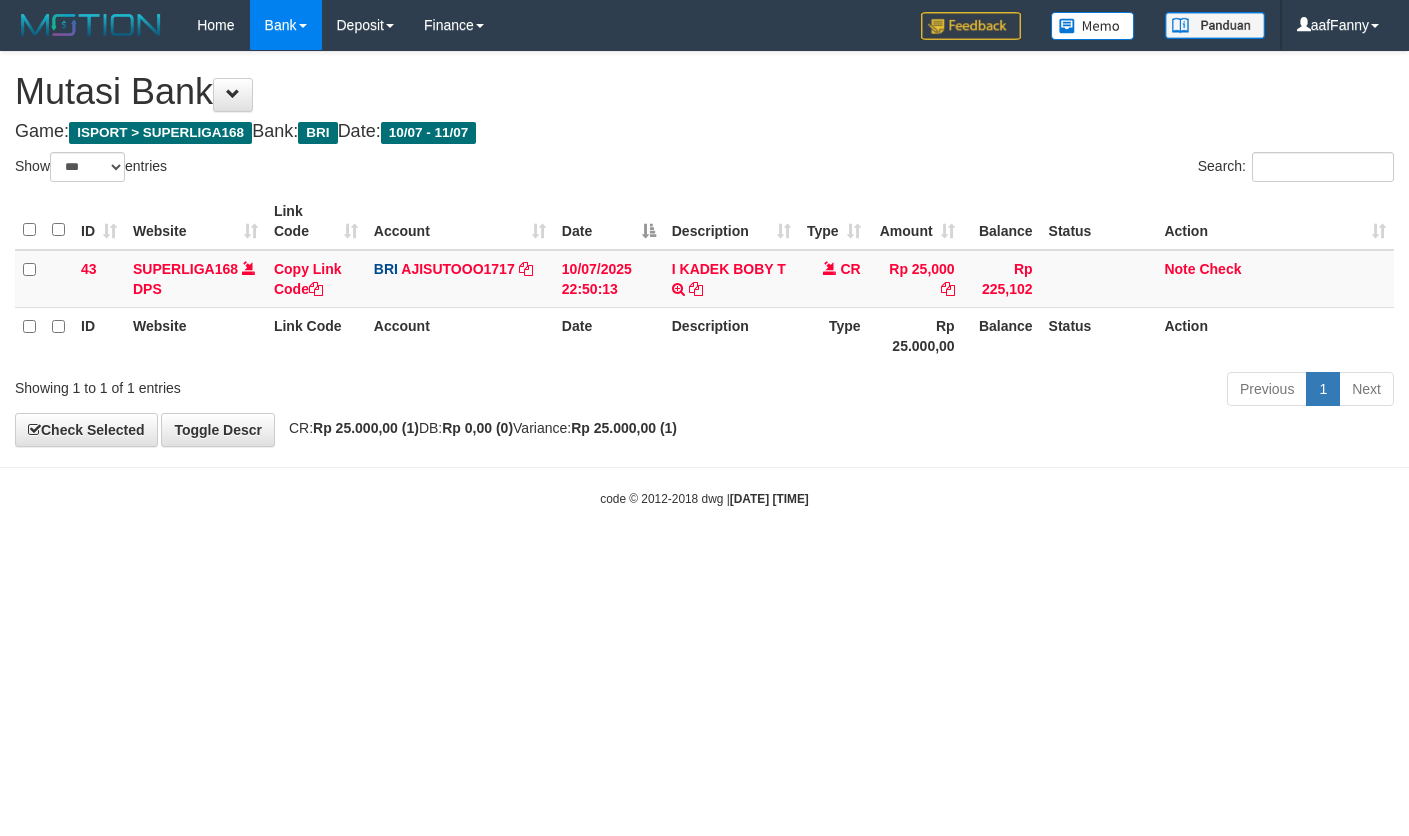select on "***" 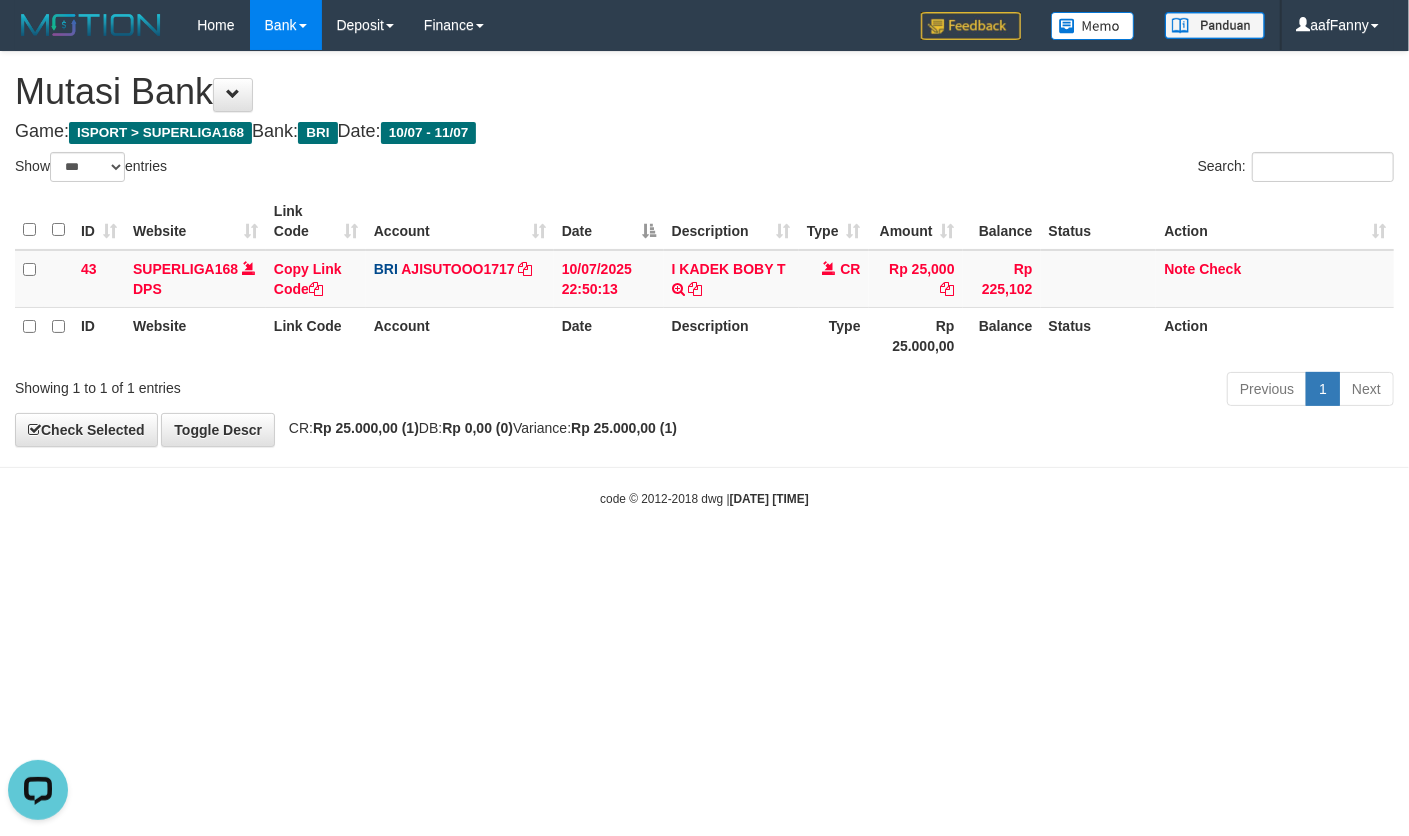 scroll, scrollTop: 0, scrollLeft: 0, axis: both 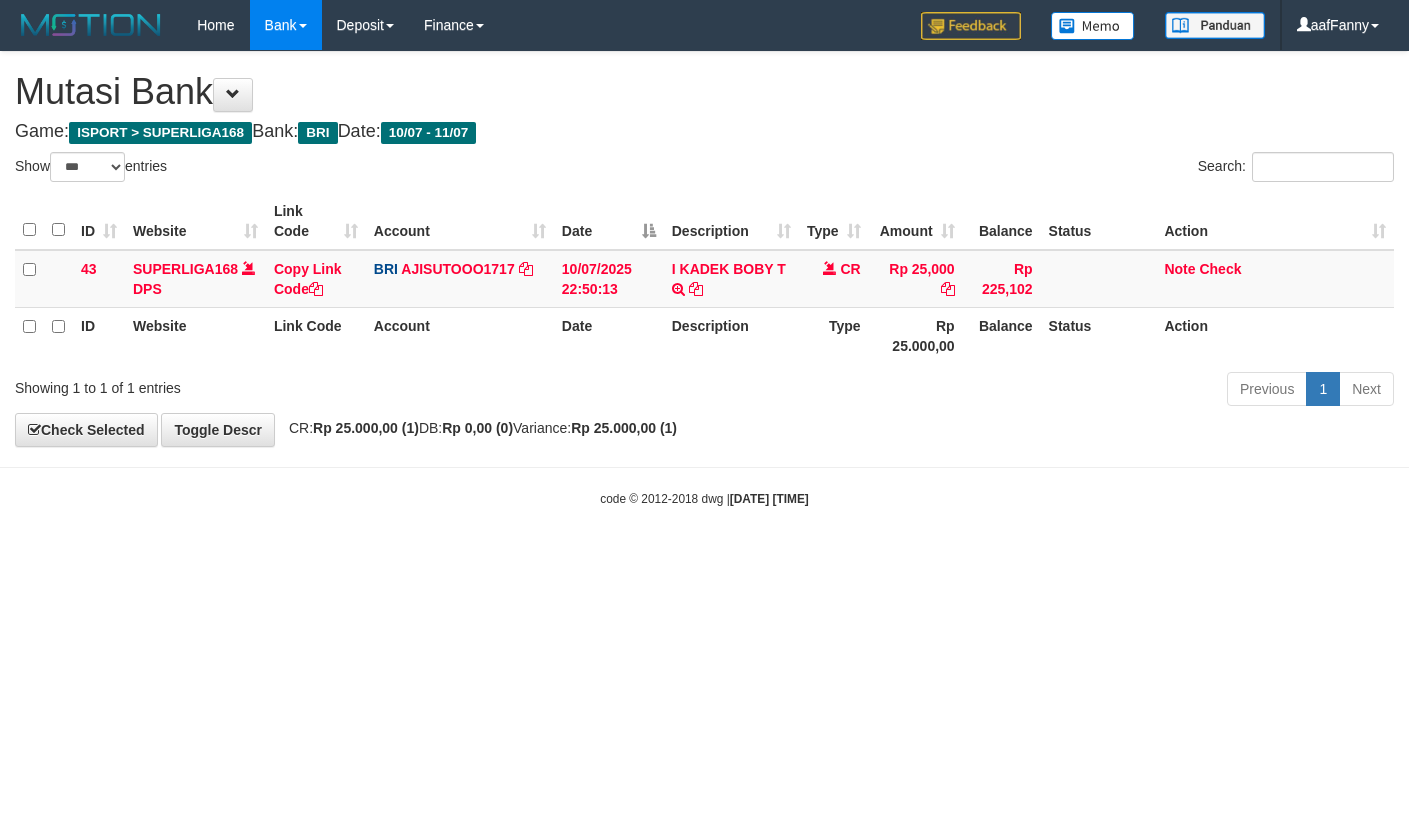 select on "***" 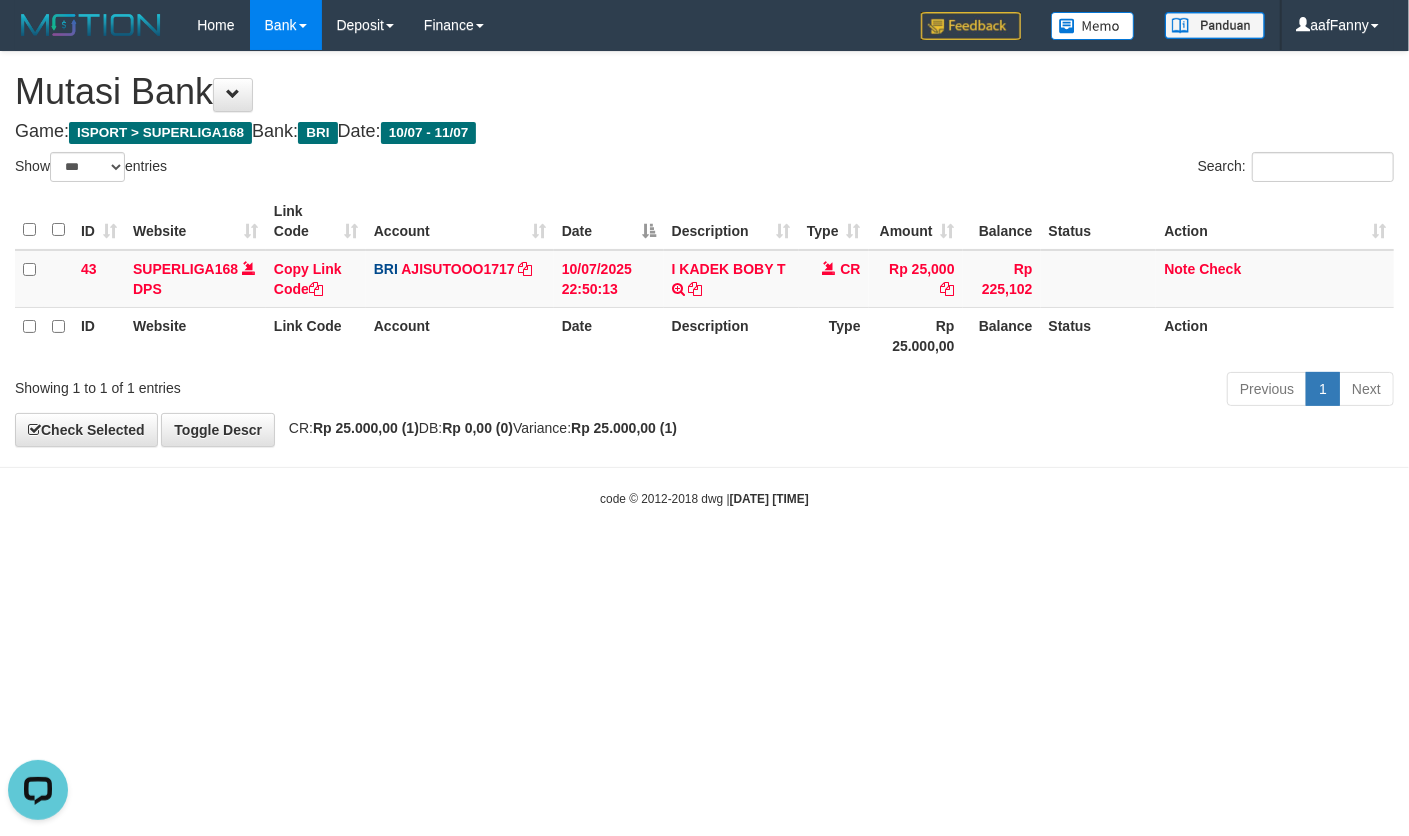 scroll, scrollTop: 0, scrollLeft: 0, axis: both 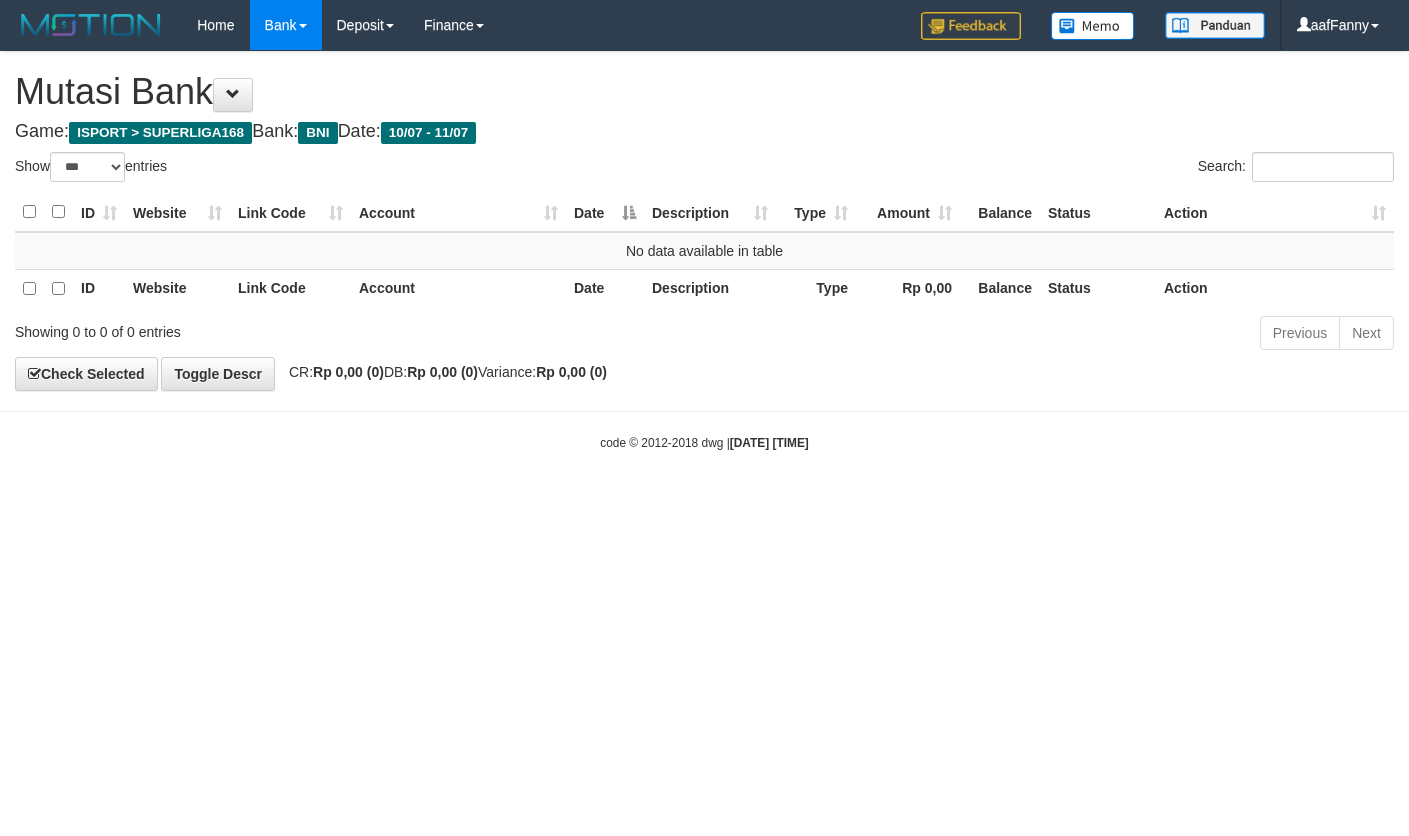 select on "***" 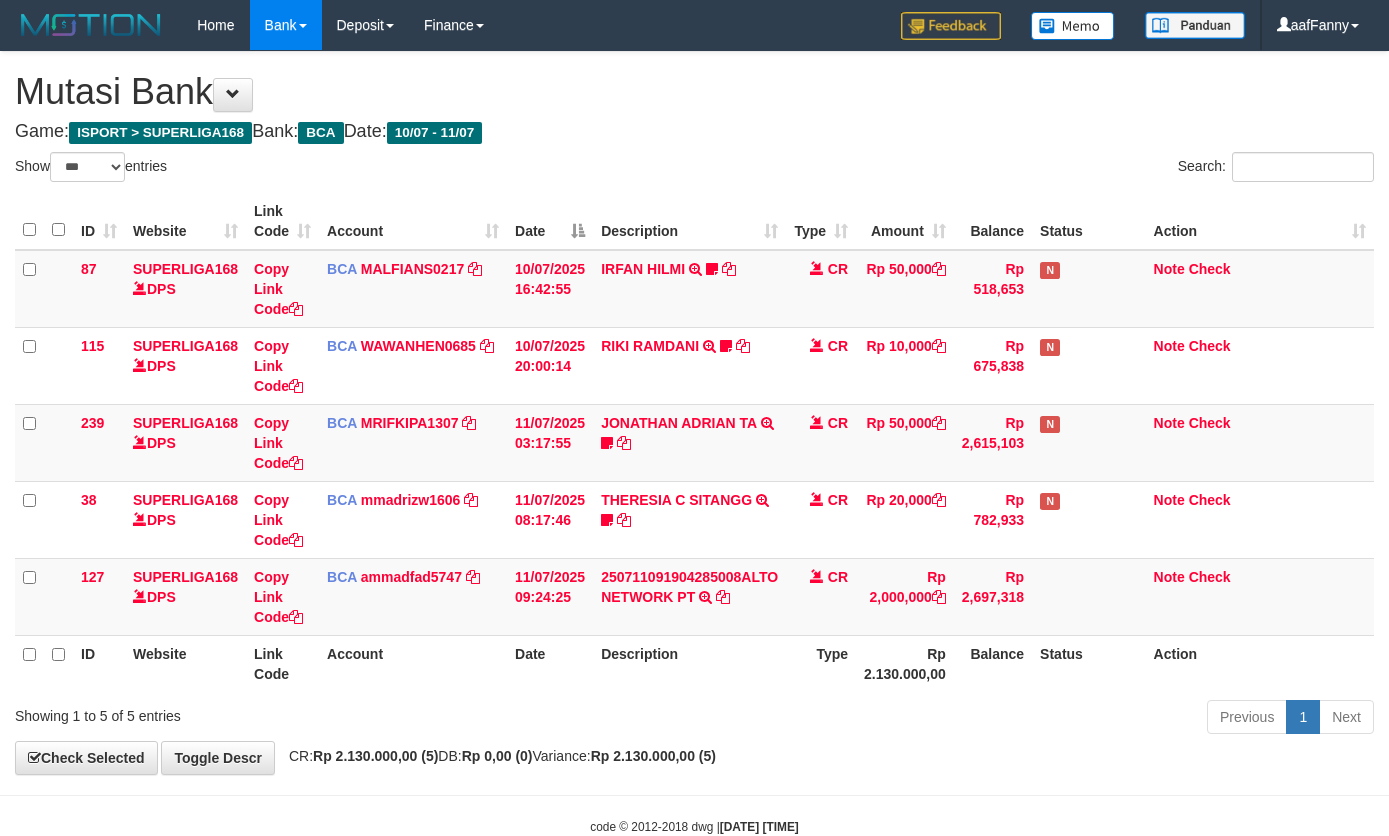 select on "***" 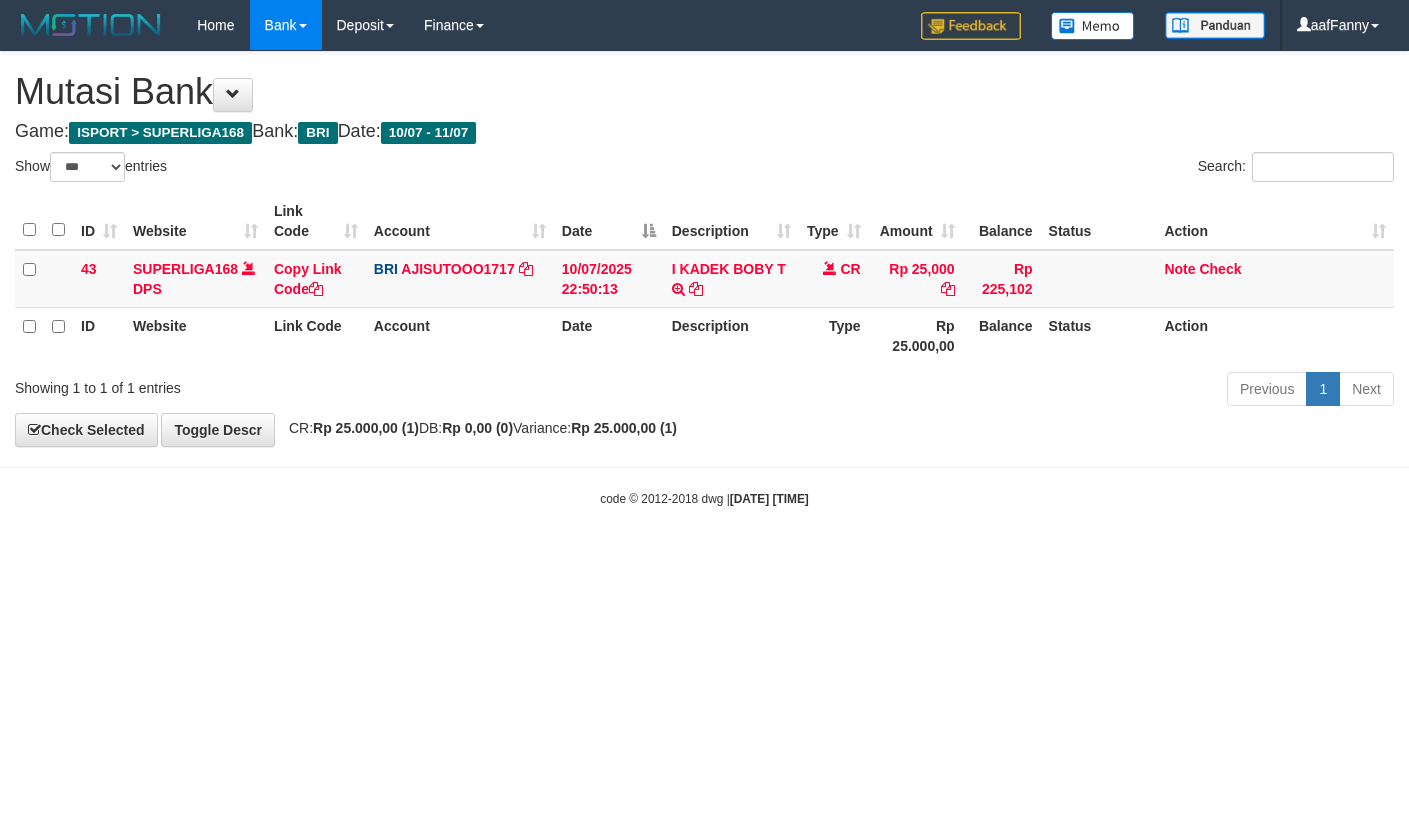 select on "***" 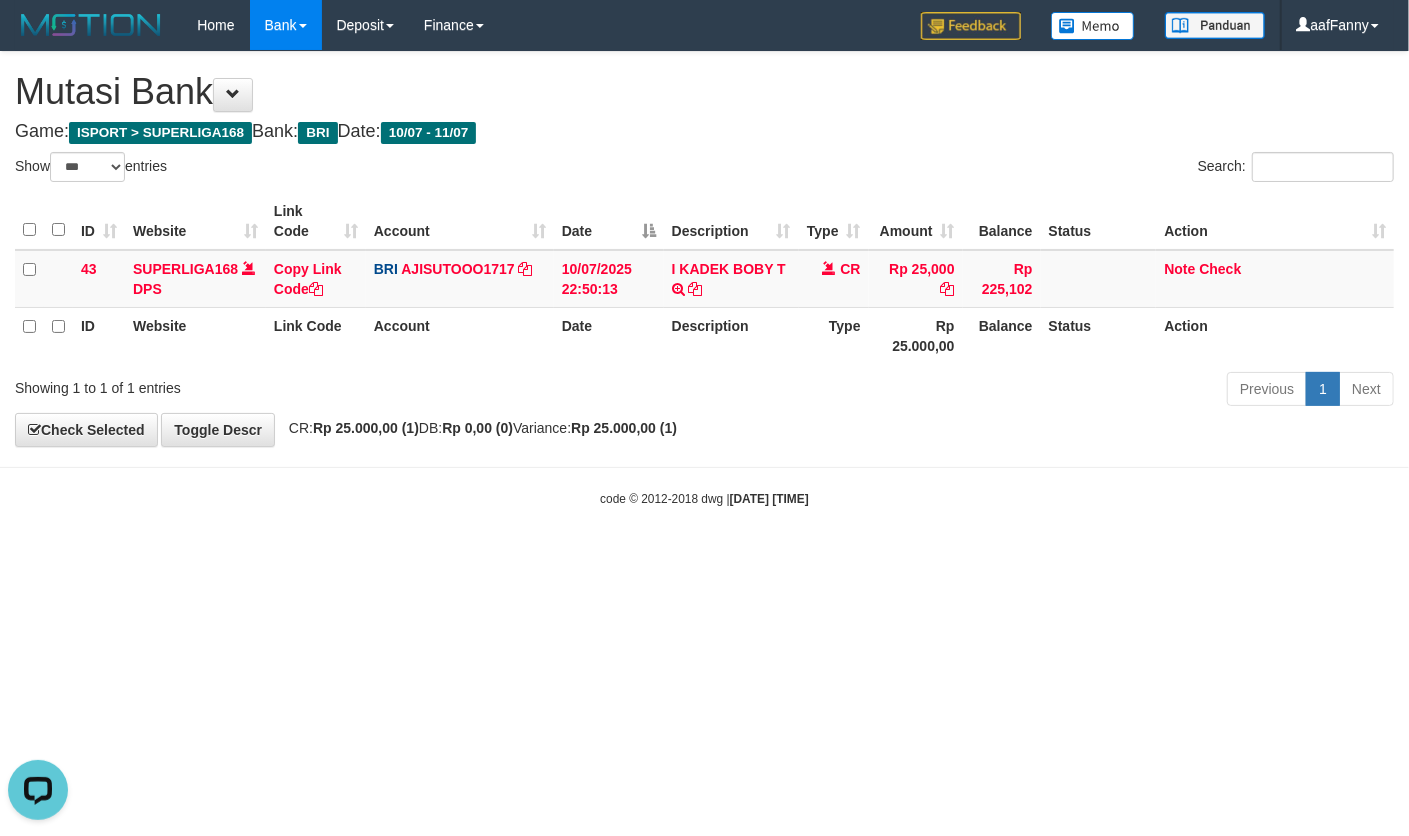 scroll, scrollTop: 0, scrollLeft: 0, axis: both 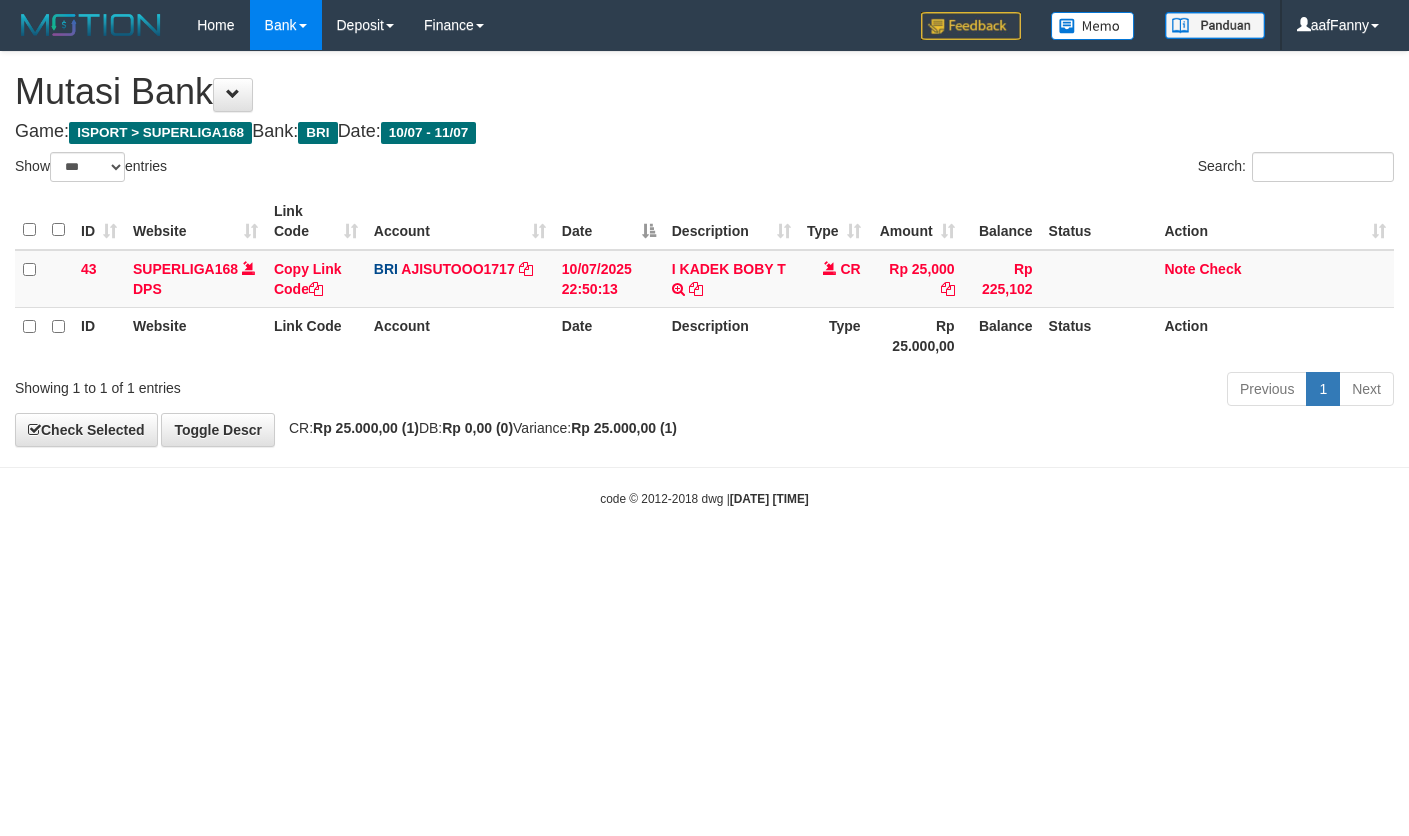 select on "***" 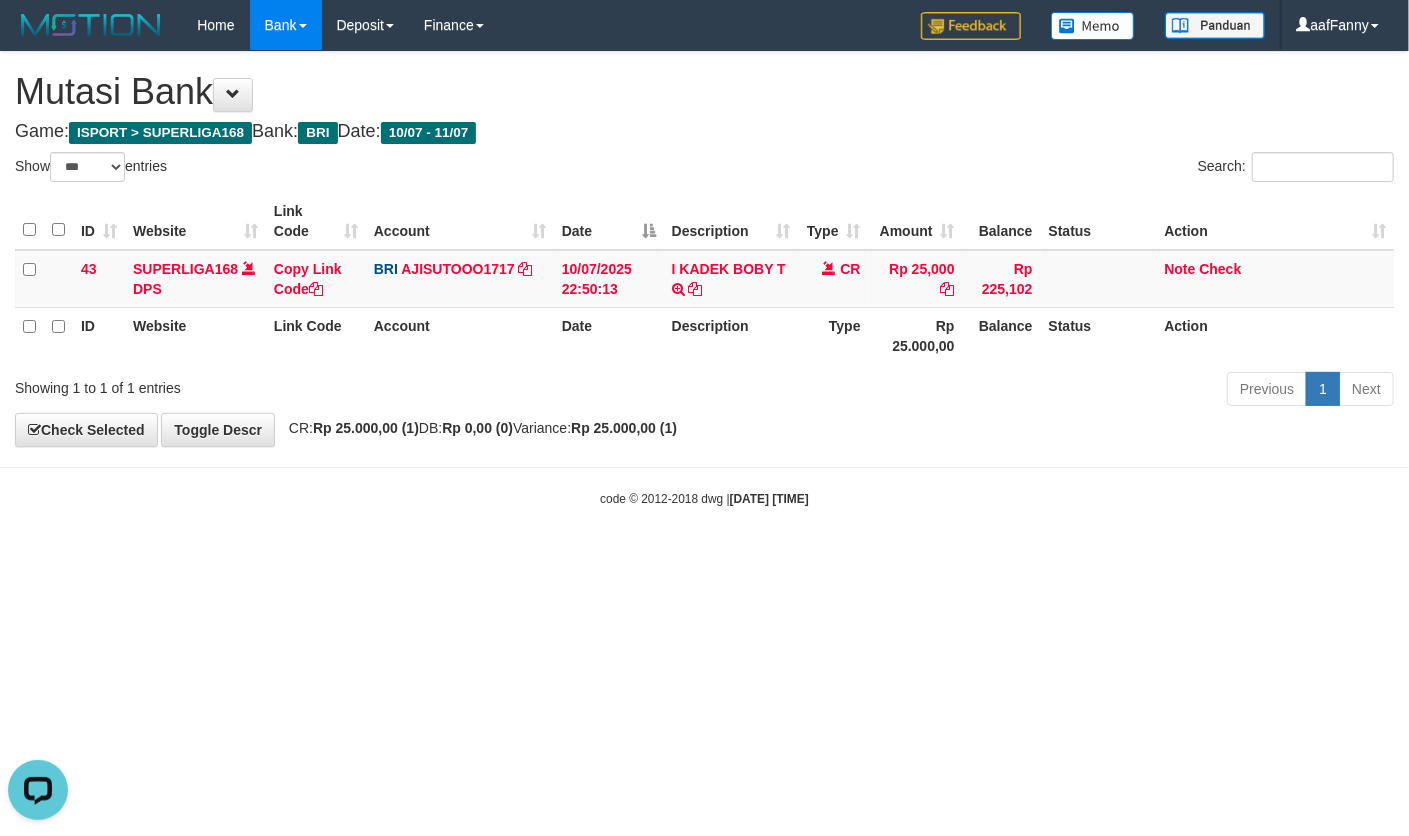 scroll, scrollTop: 0, scrollLeft: 0, axis: both 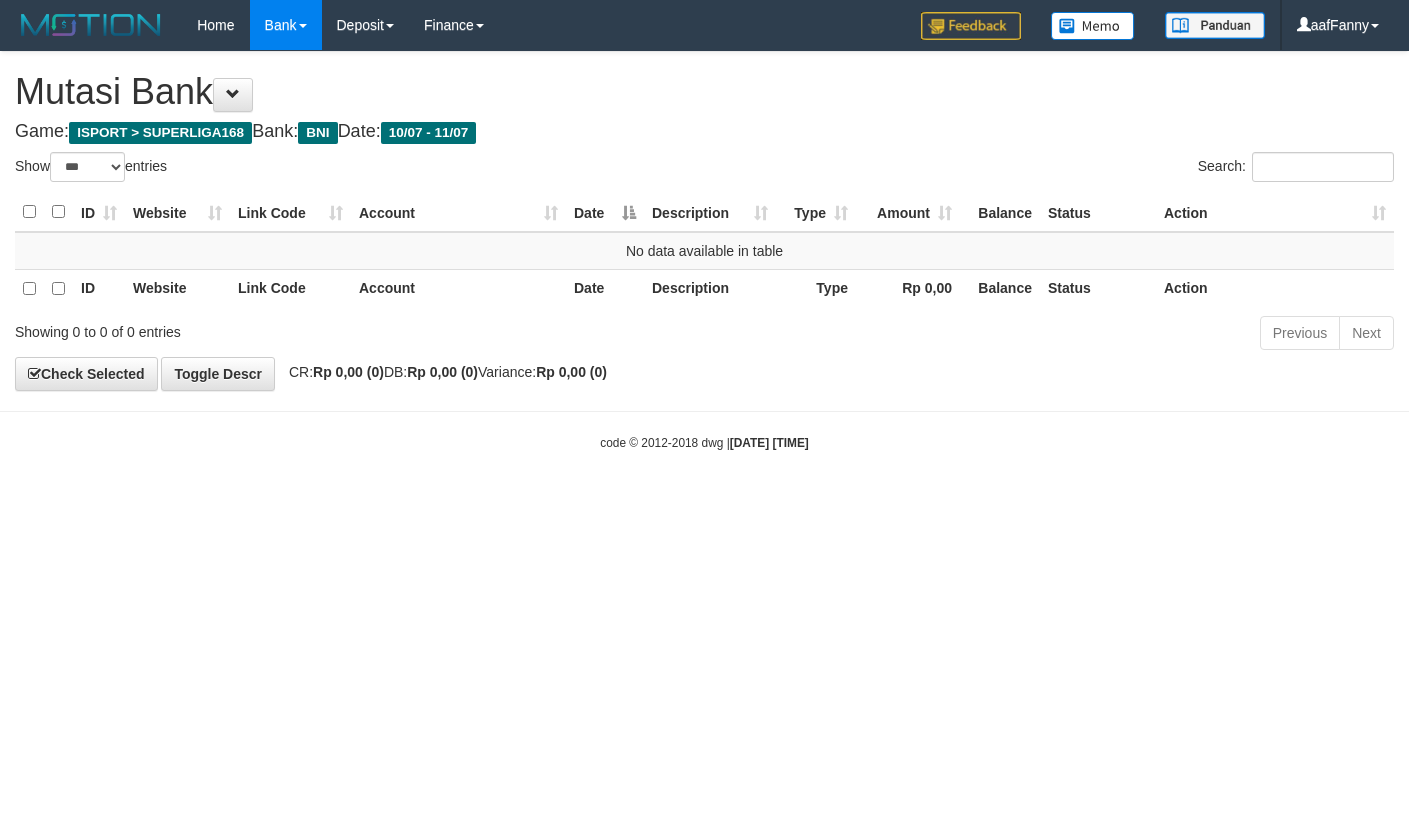 select on "***" 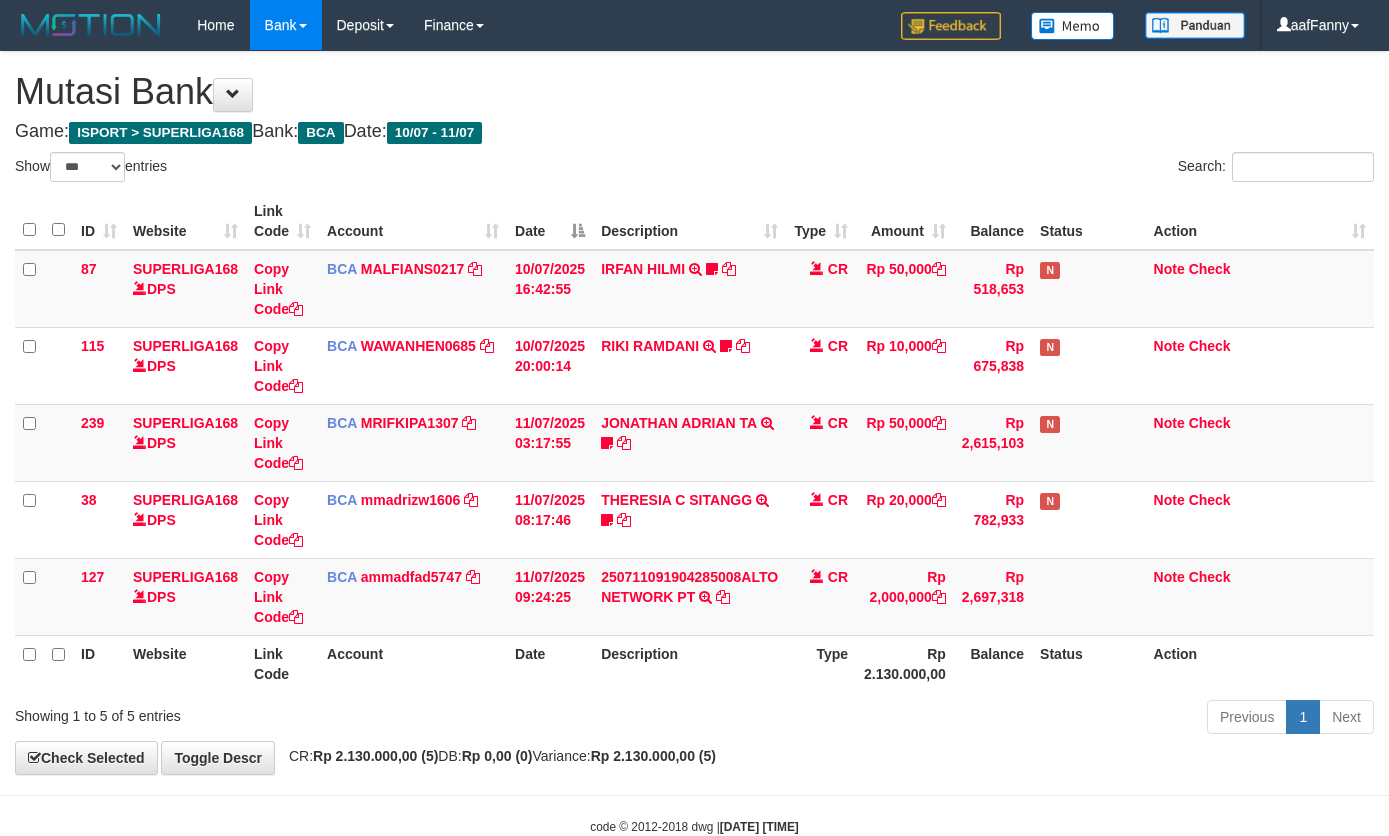 select on "***" 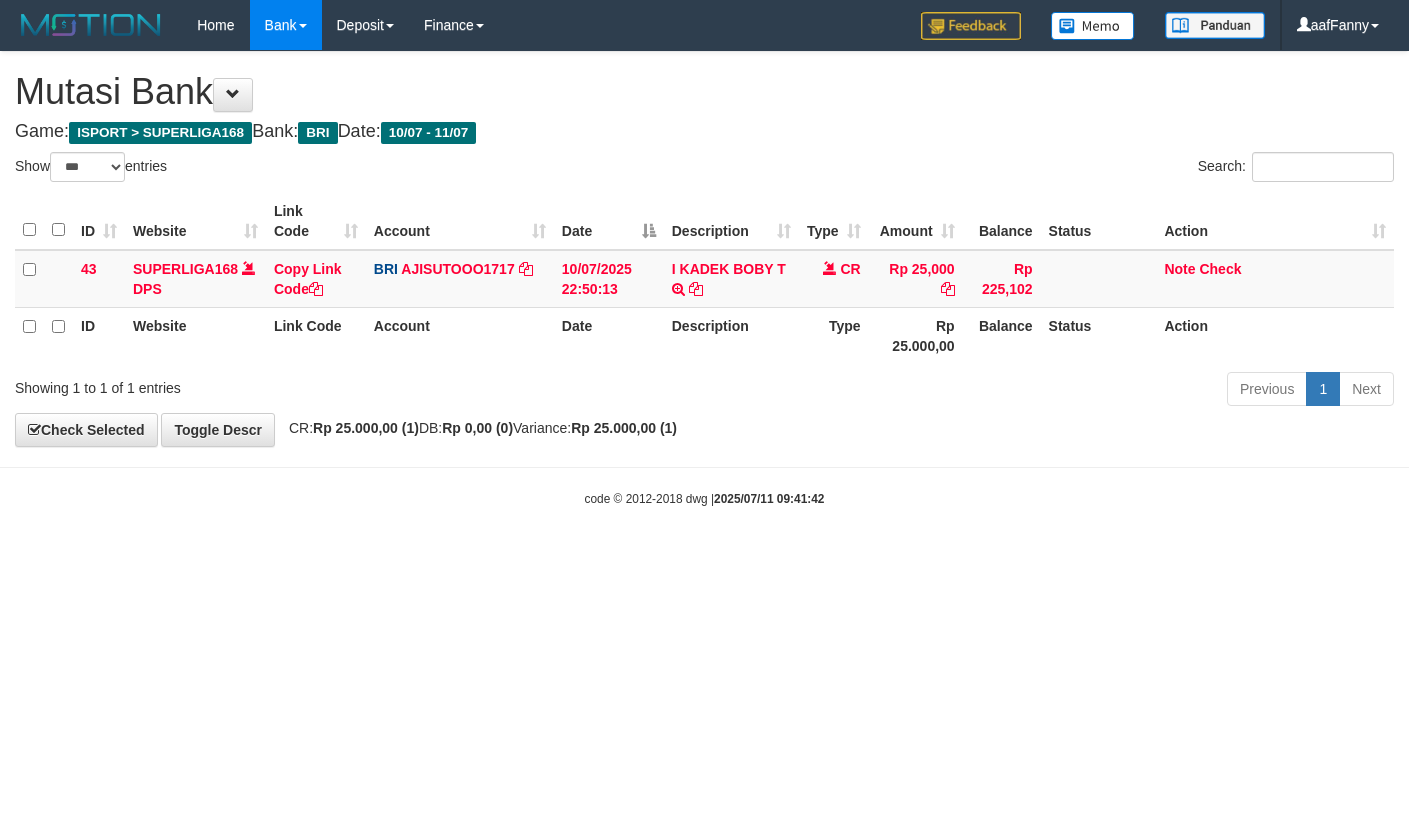 select on "***" 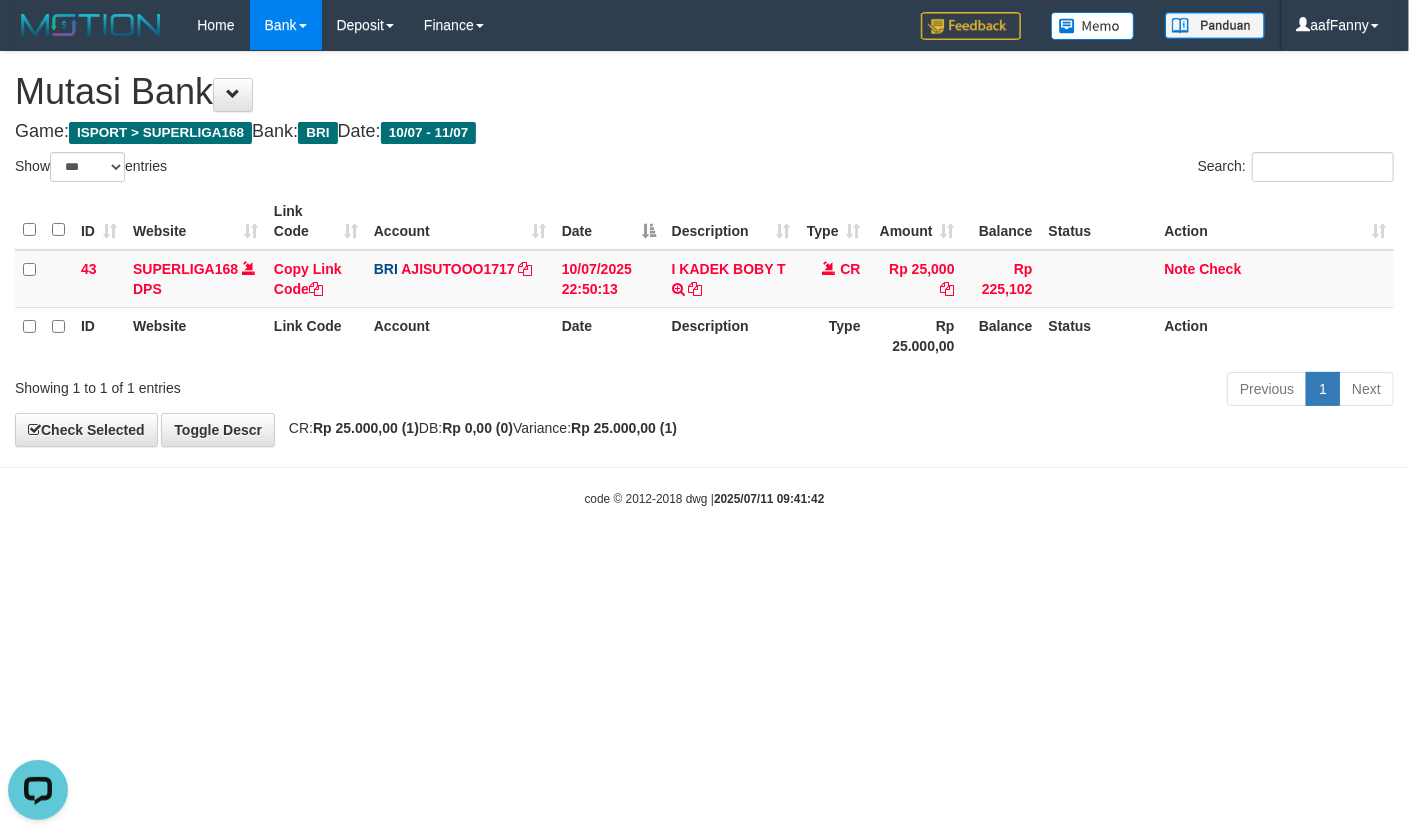 scroll, scrollTop: 0, scrollLeft: 0, axis: both 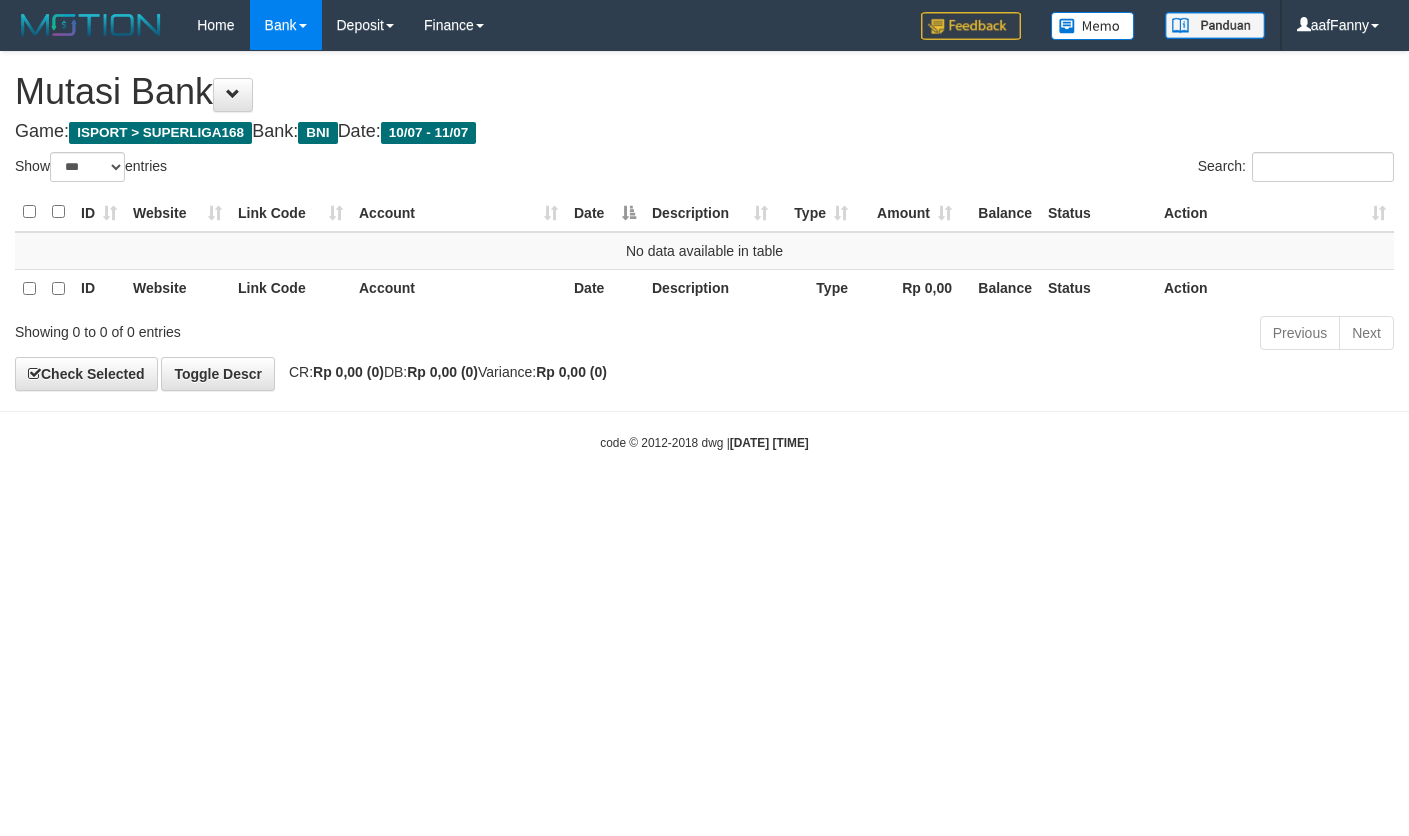 select on "***" 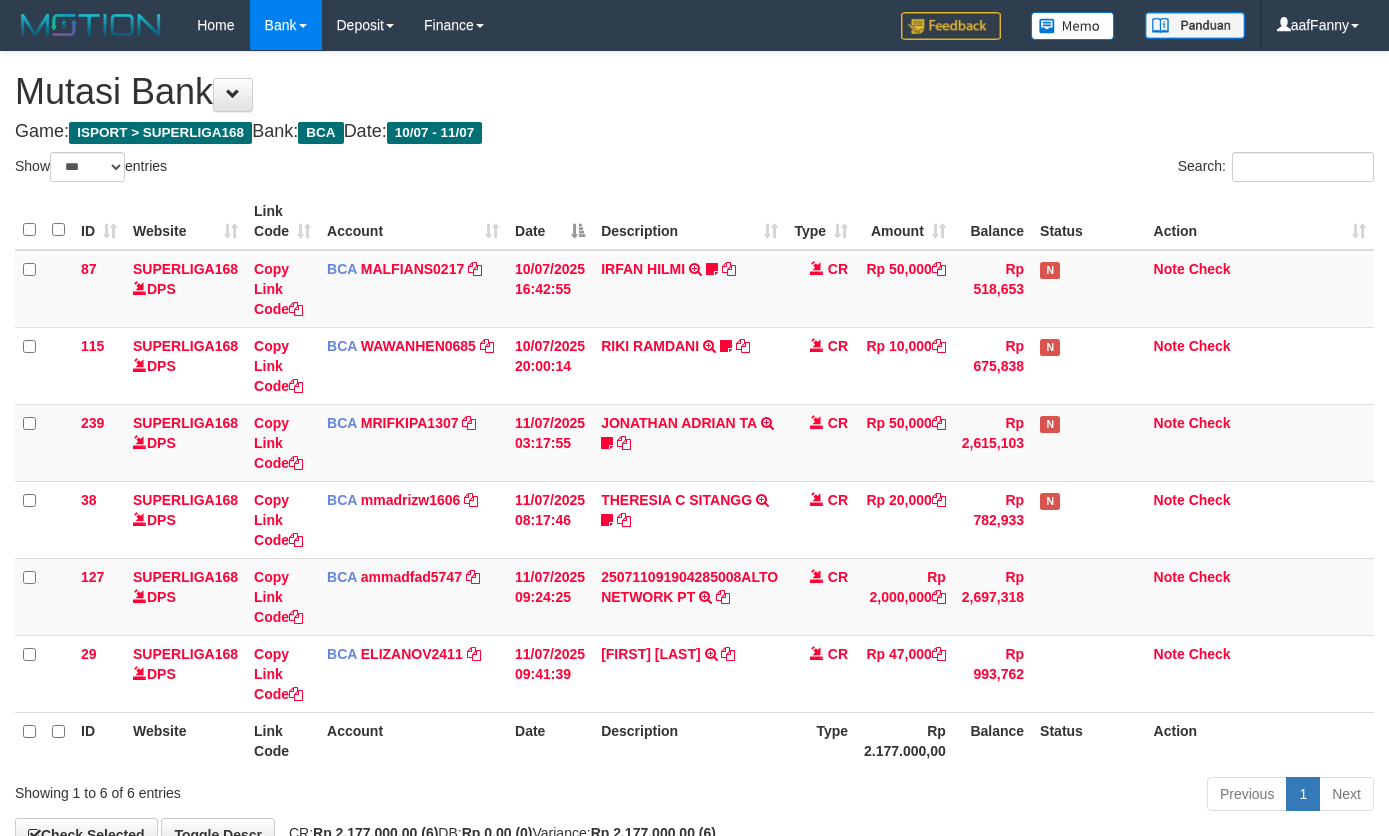 select on "***" 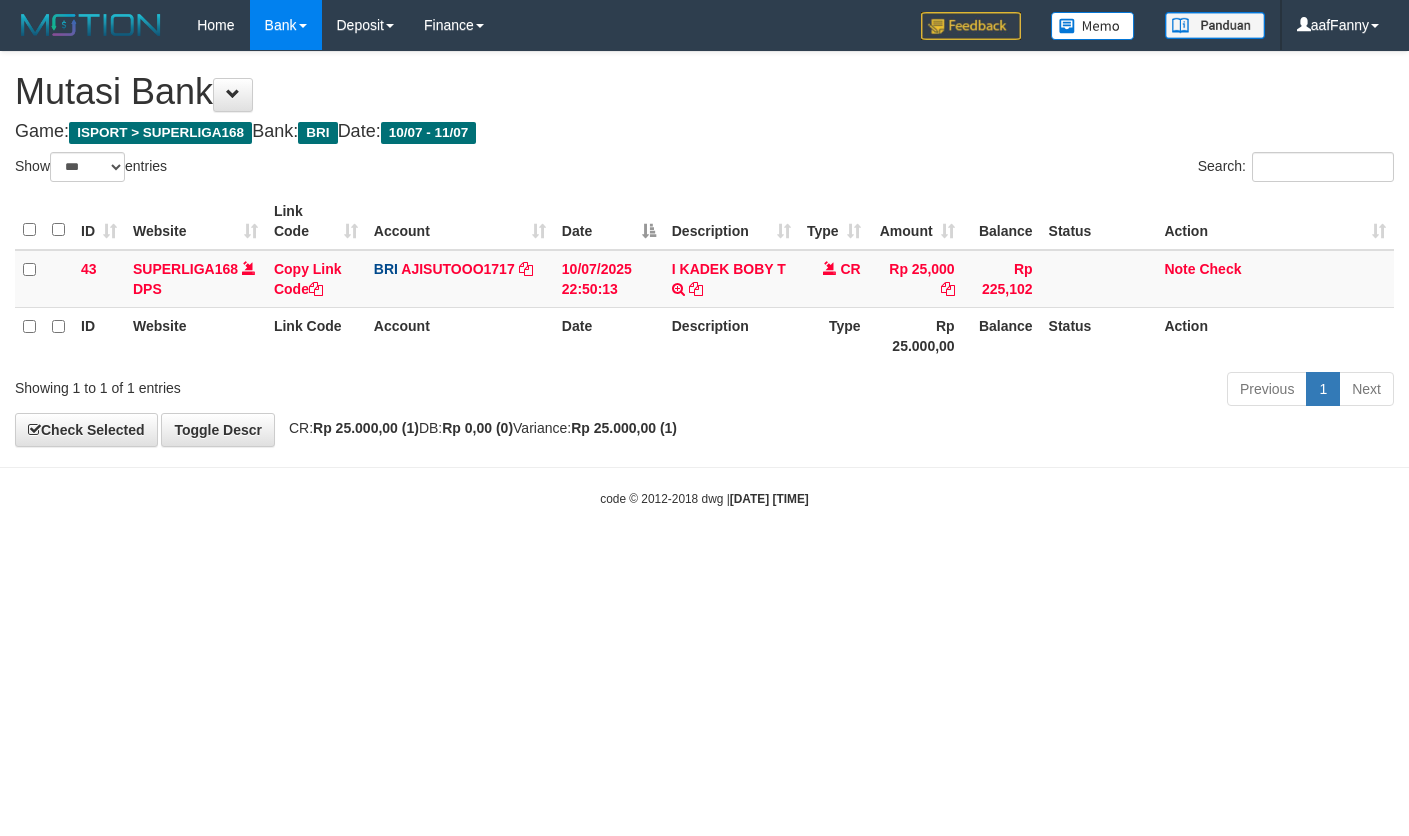 select on "***" 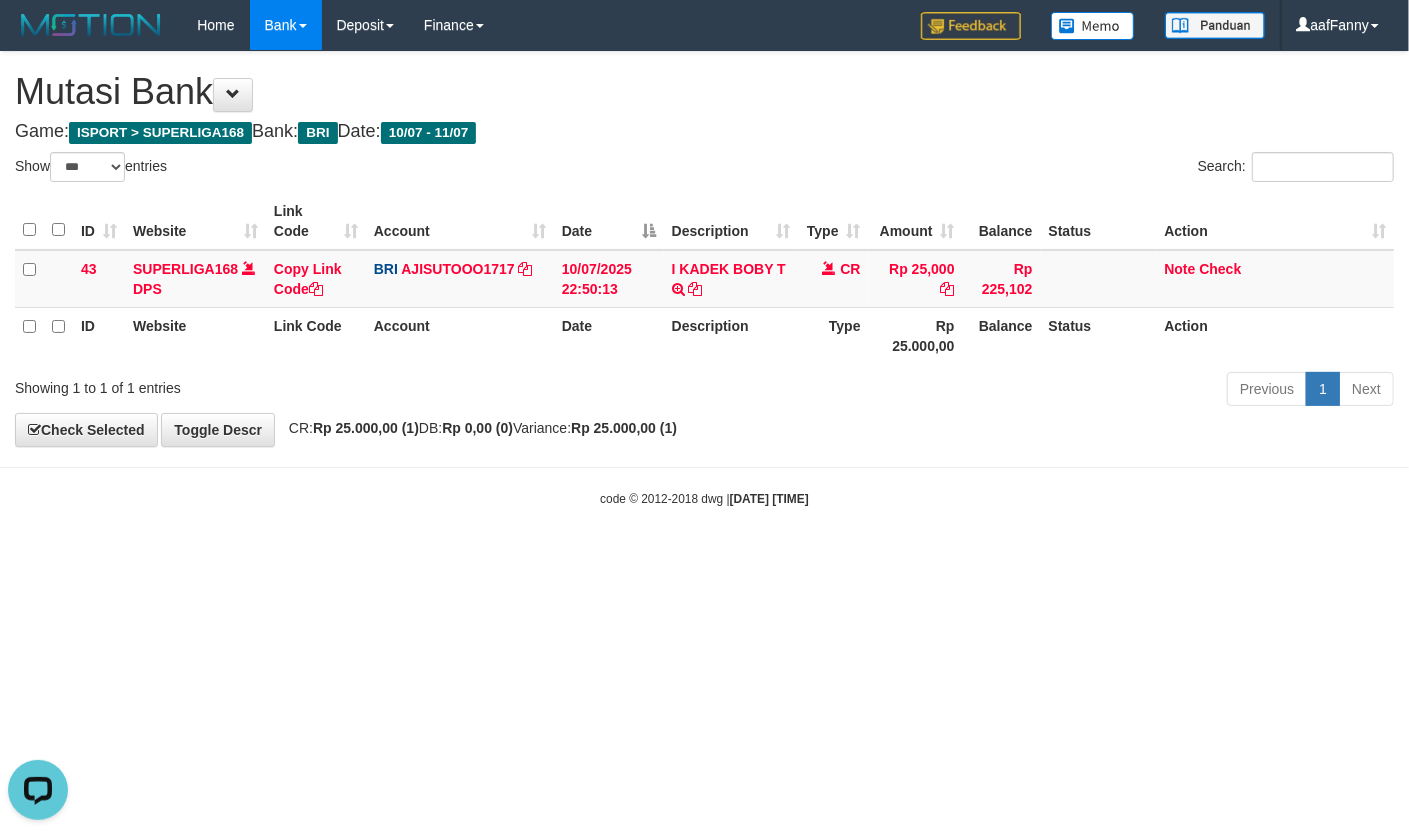 scroll, scrollTop: 0, scrollLeft: 0, axis: both 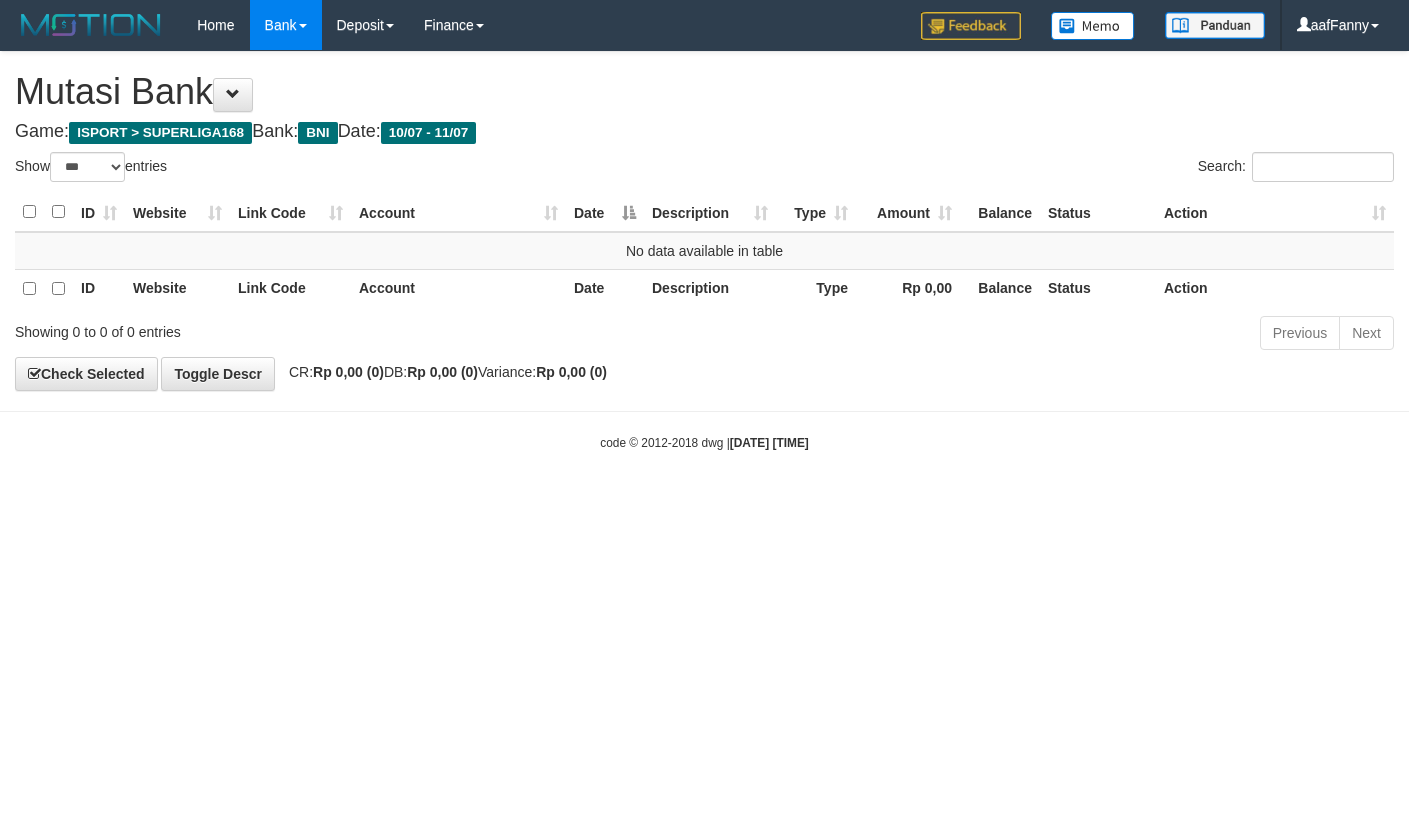 select on "***" 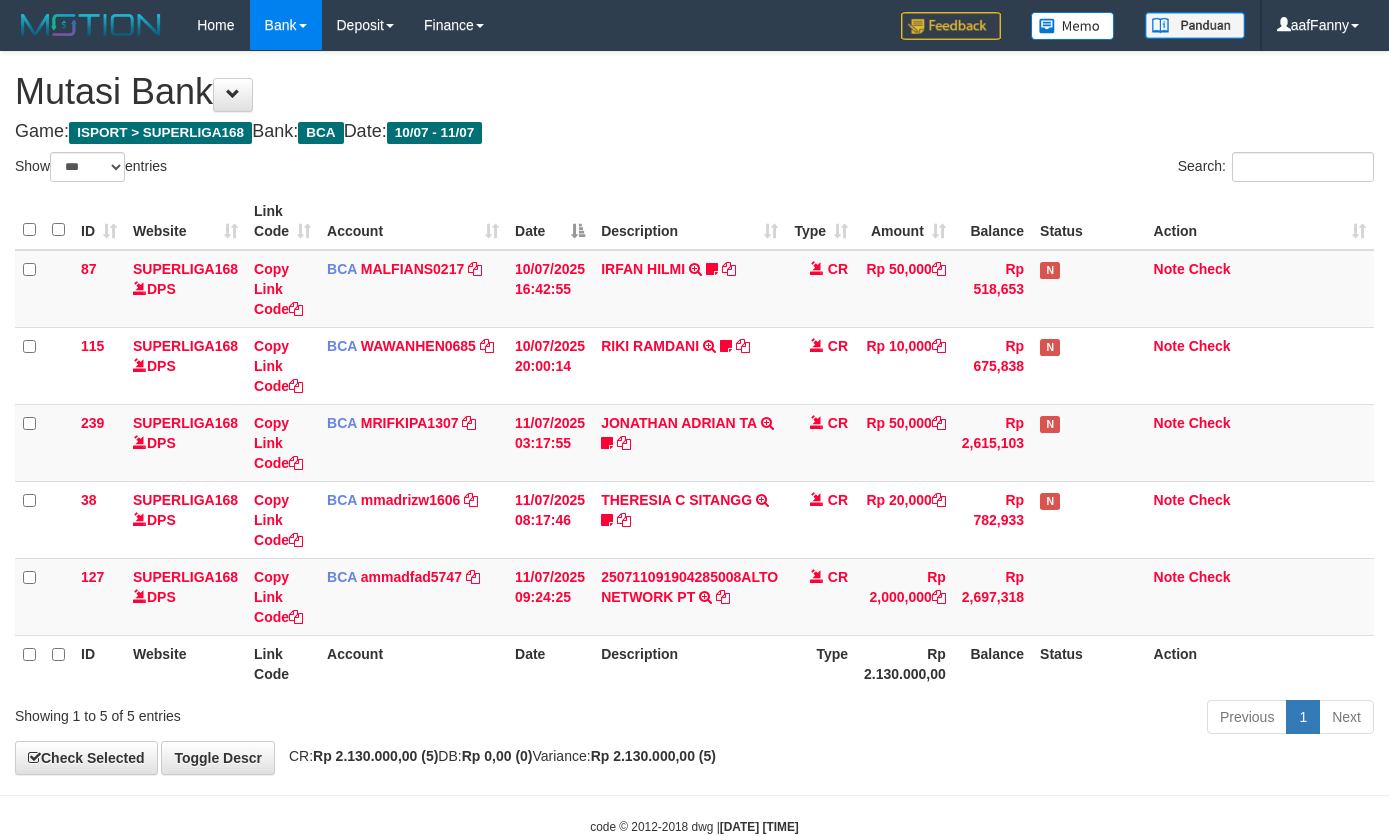 select on "***" 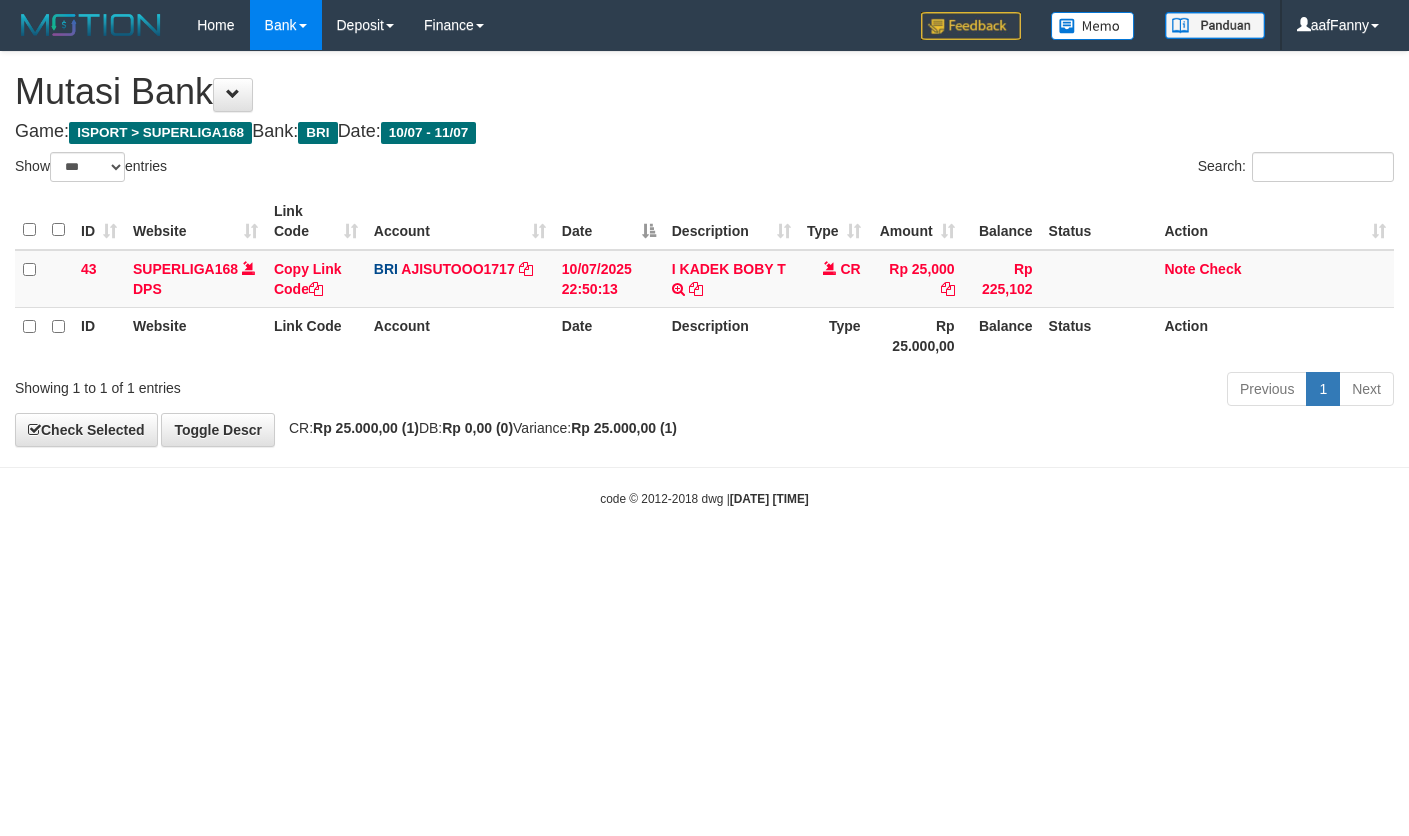 select on "***" 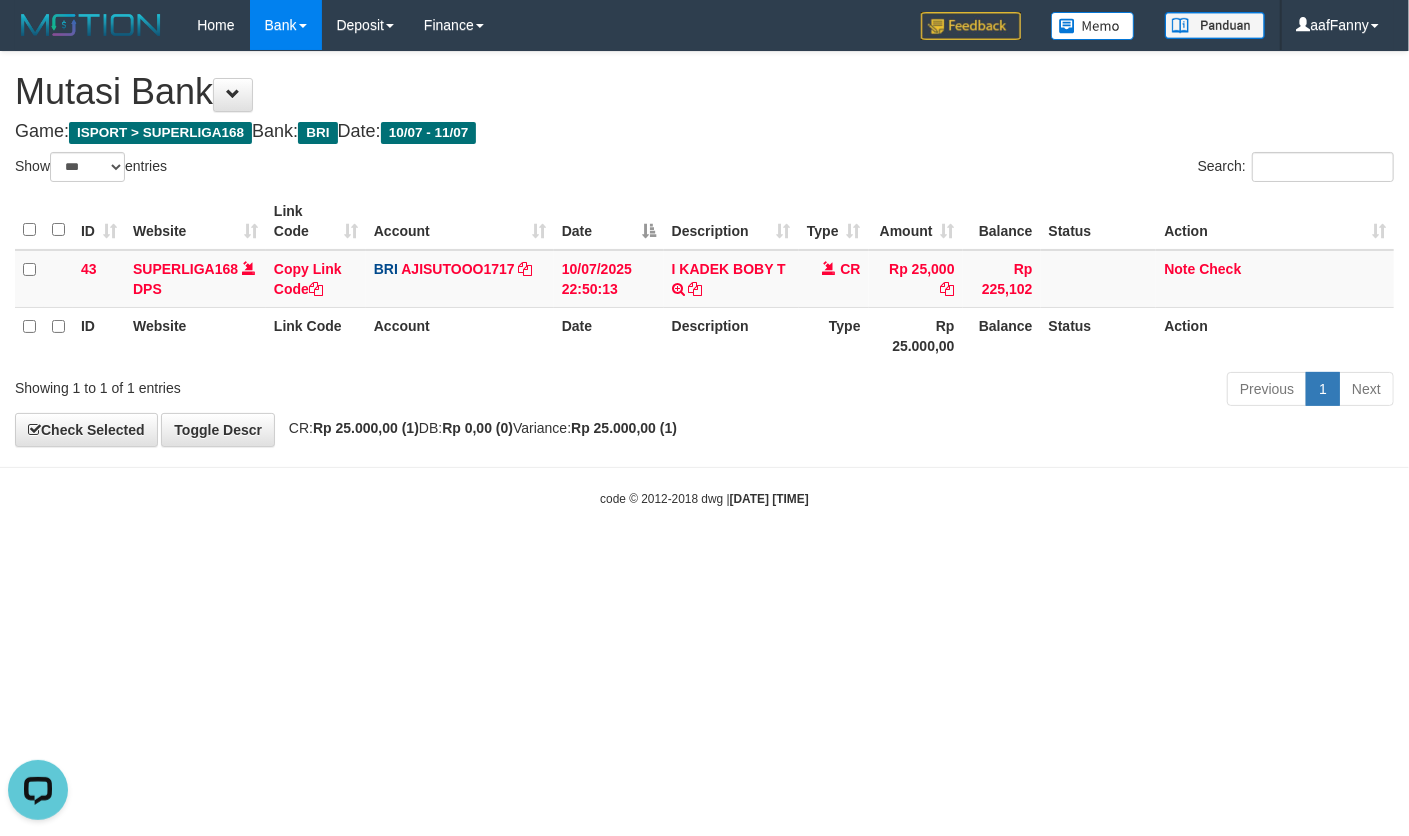 scroll, scrollTop: 0, scrollLeft: 0, axis: both 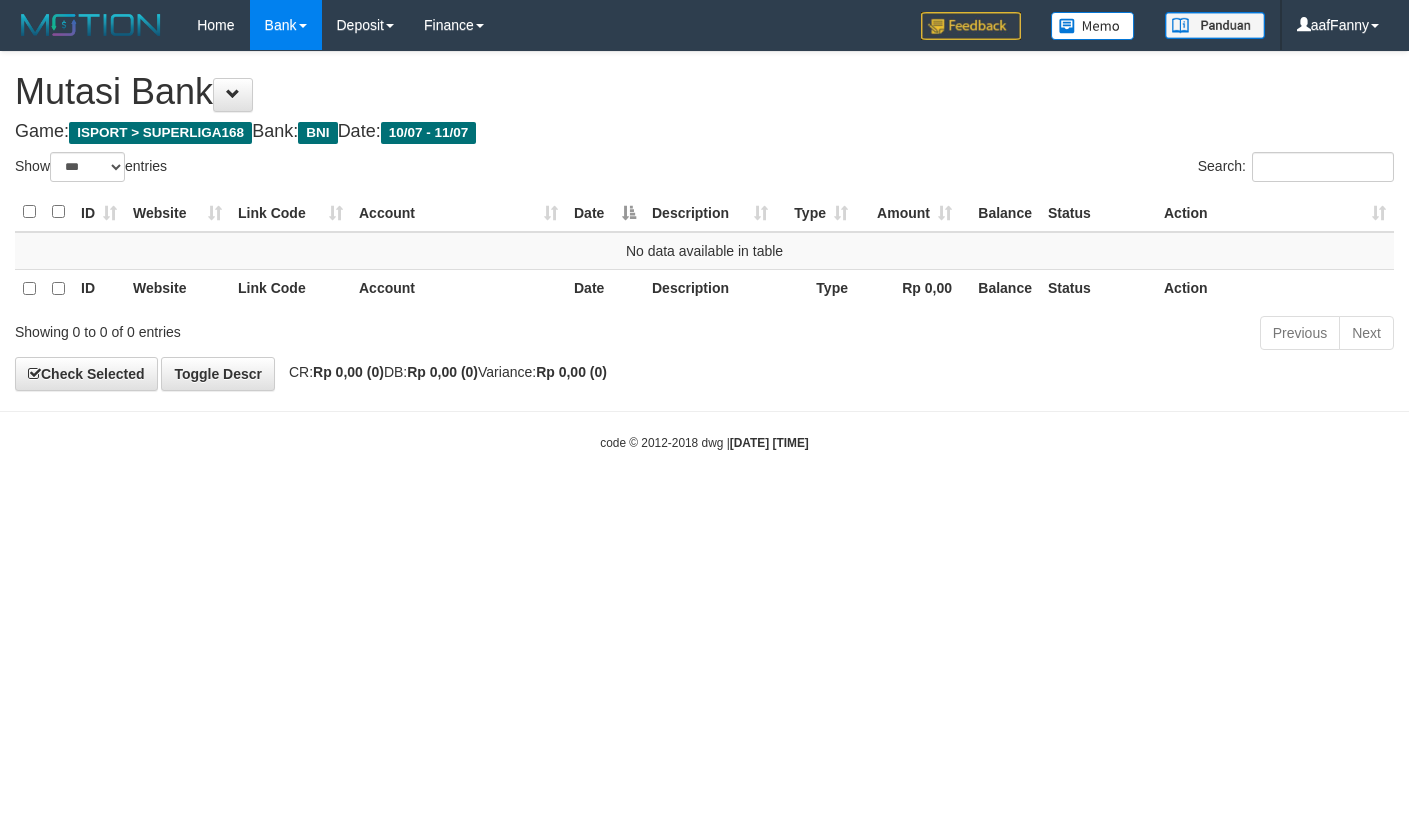 select on "***" 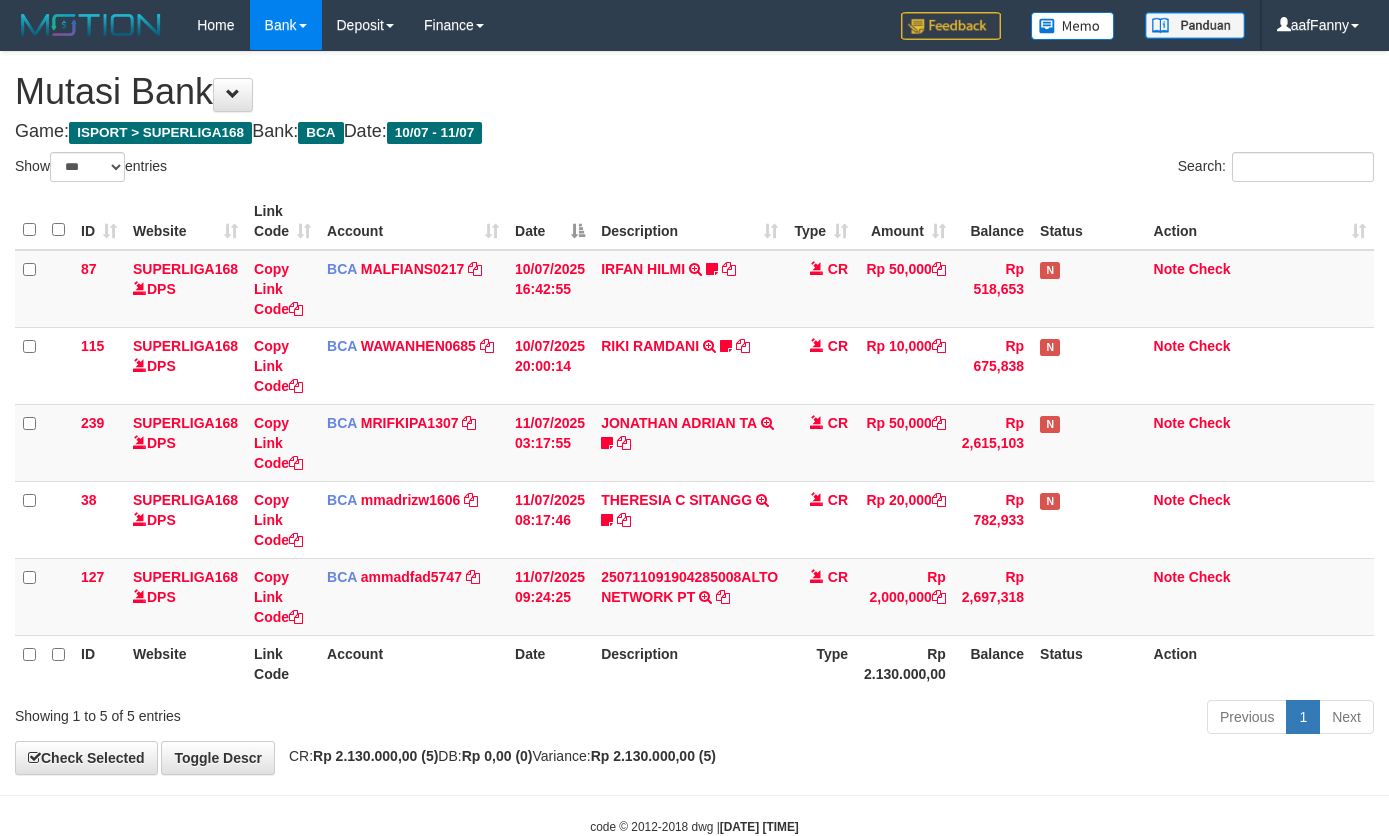 select on "***" 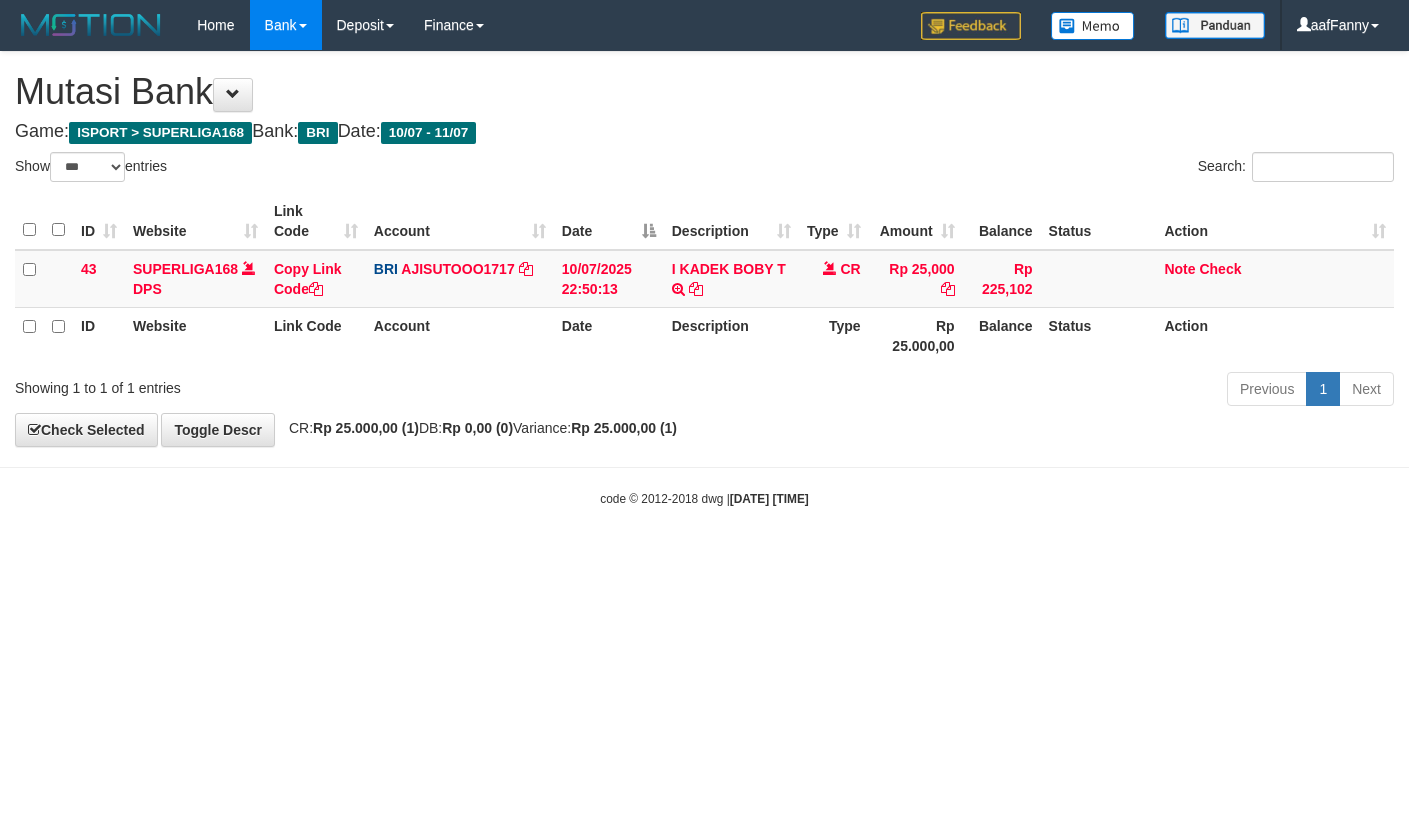 select on "***" 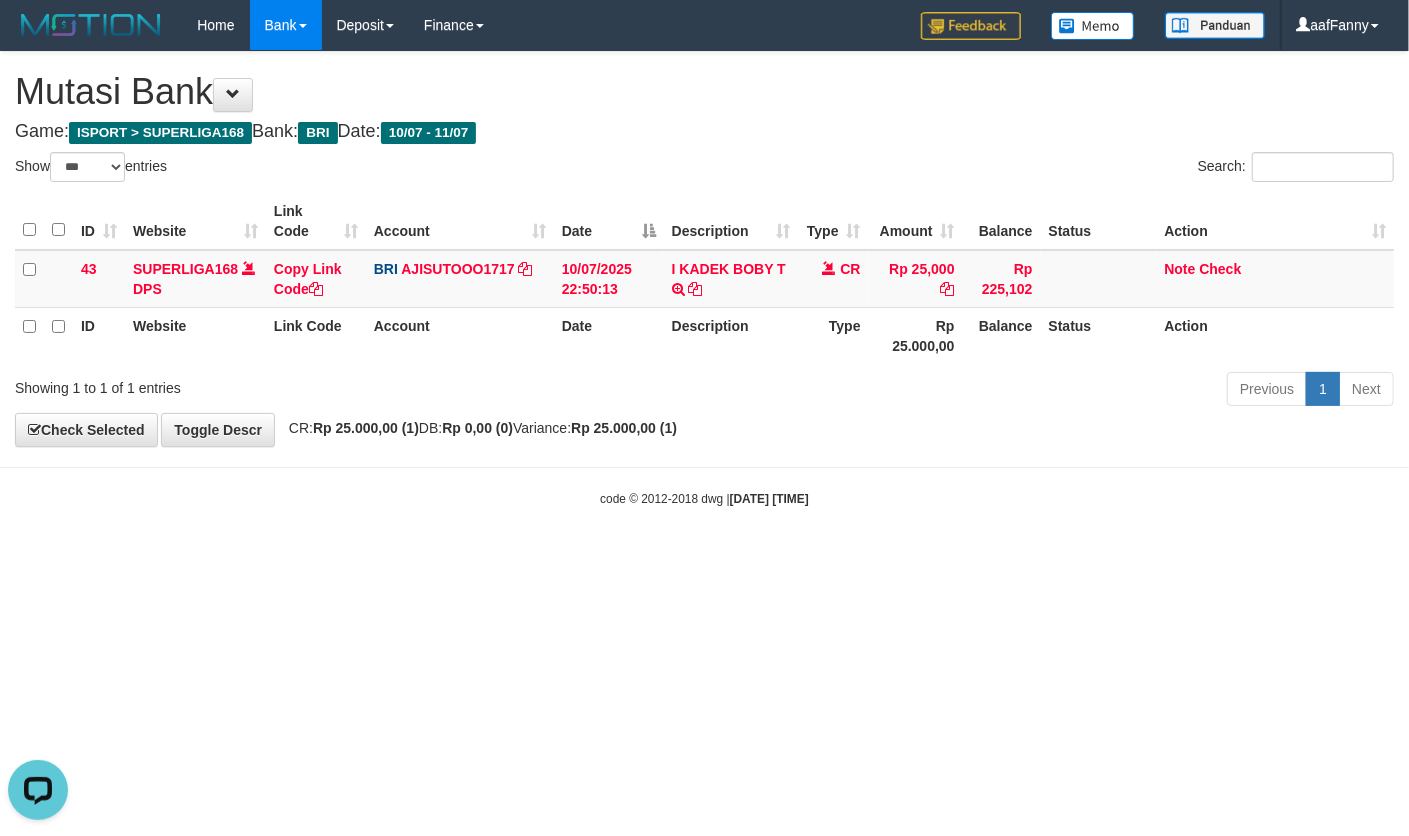 scroll, scrollTop: 0, scrollLeft: 0, axis: both 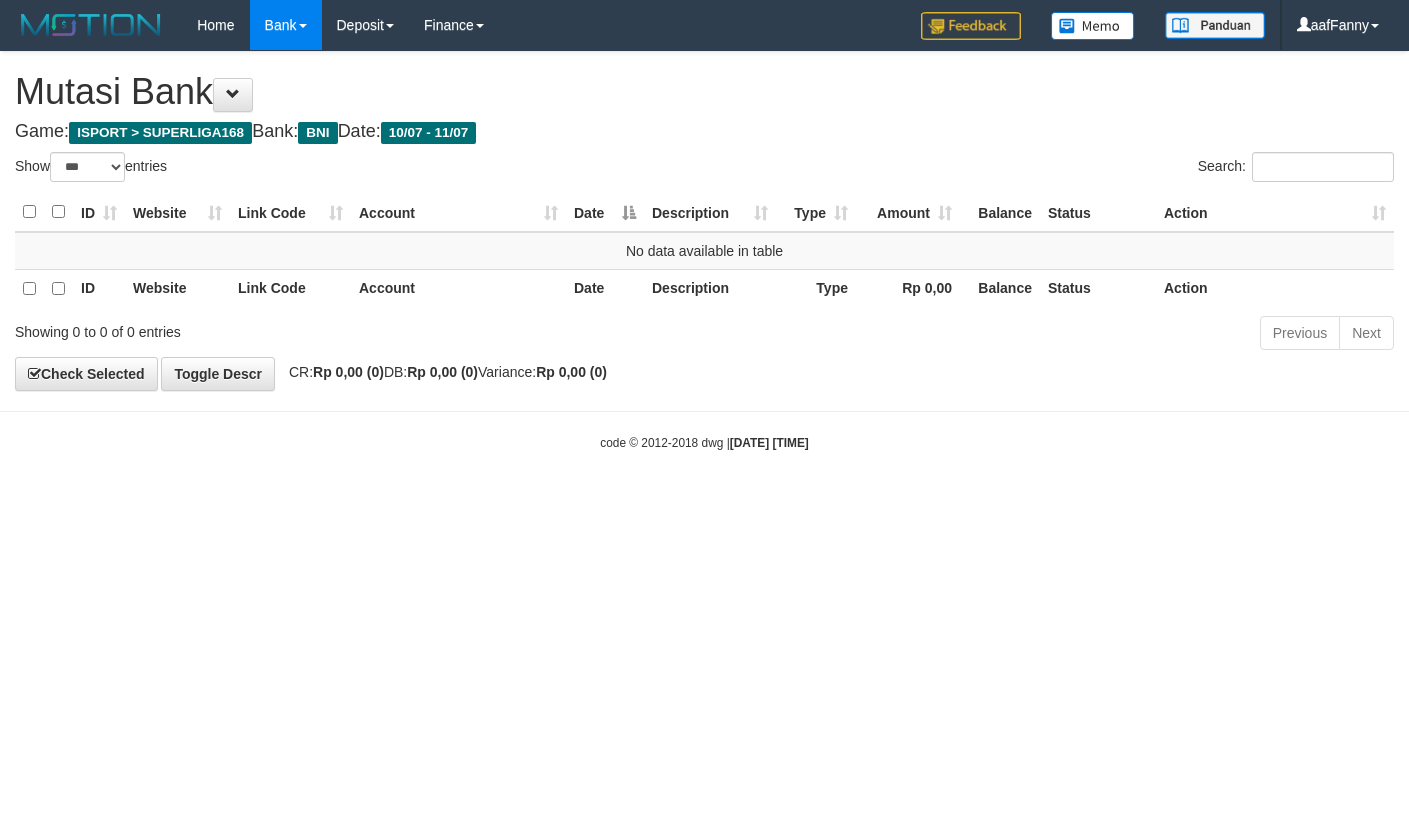select on "***" 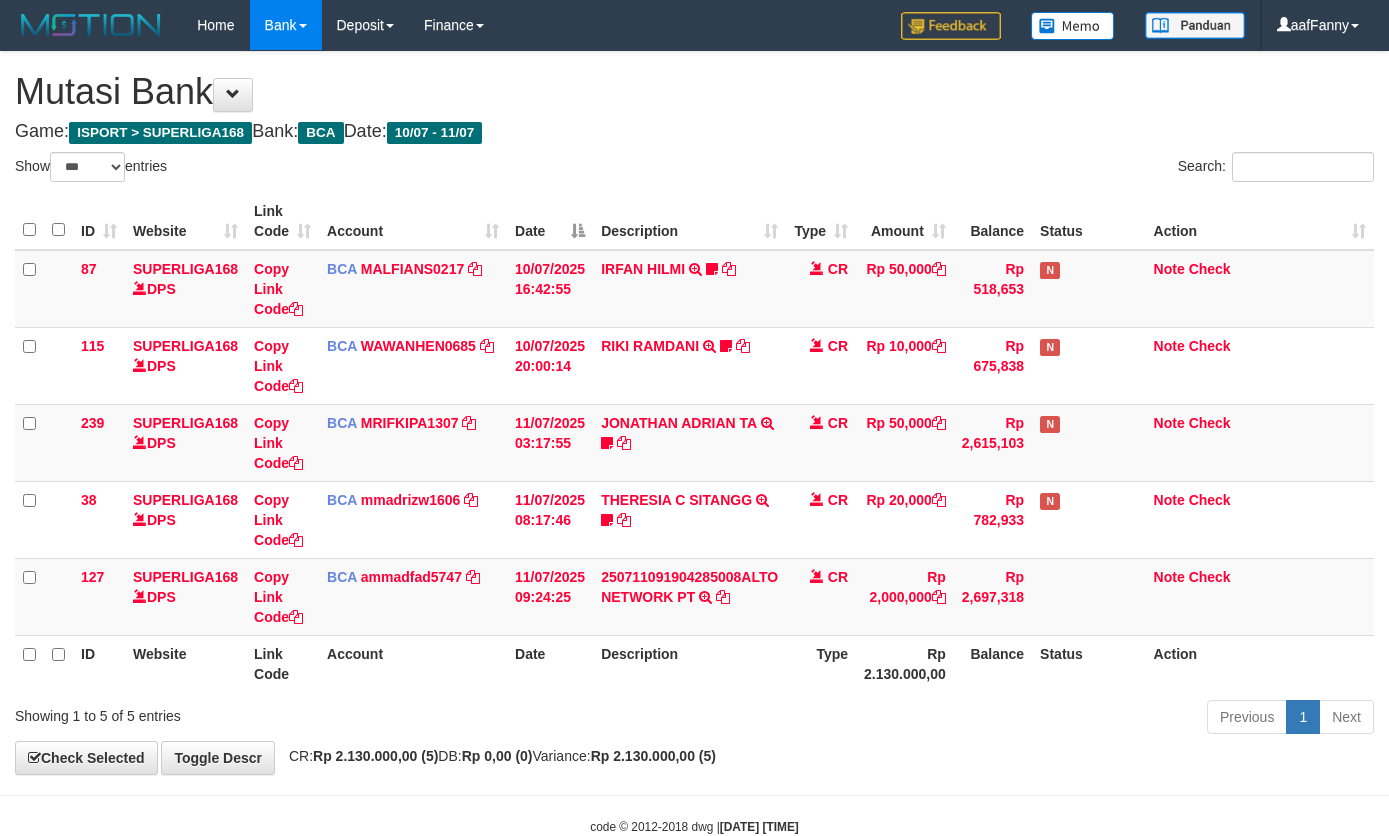 select on "***" 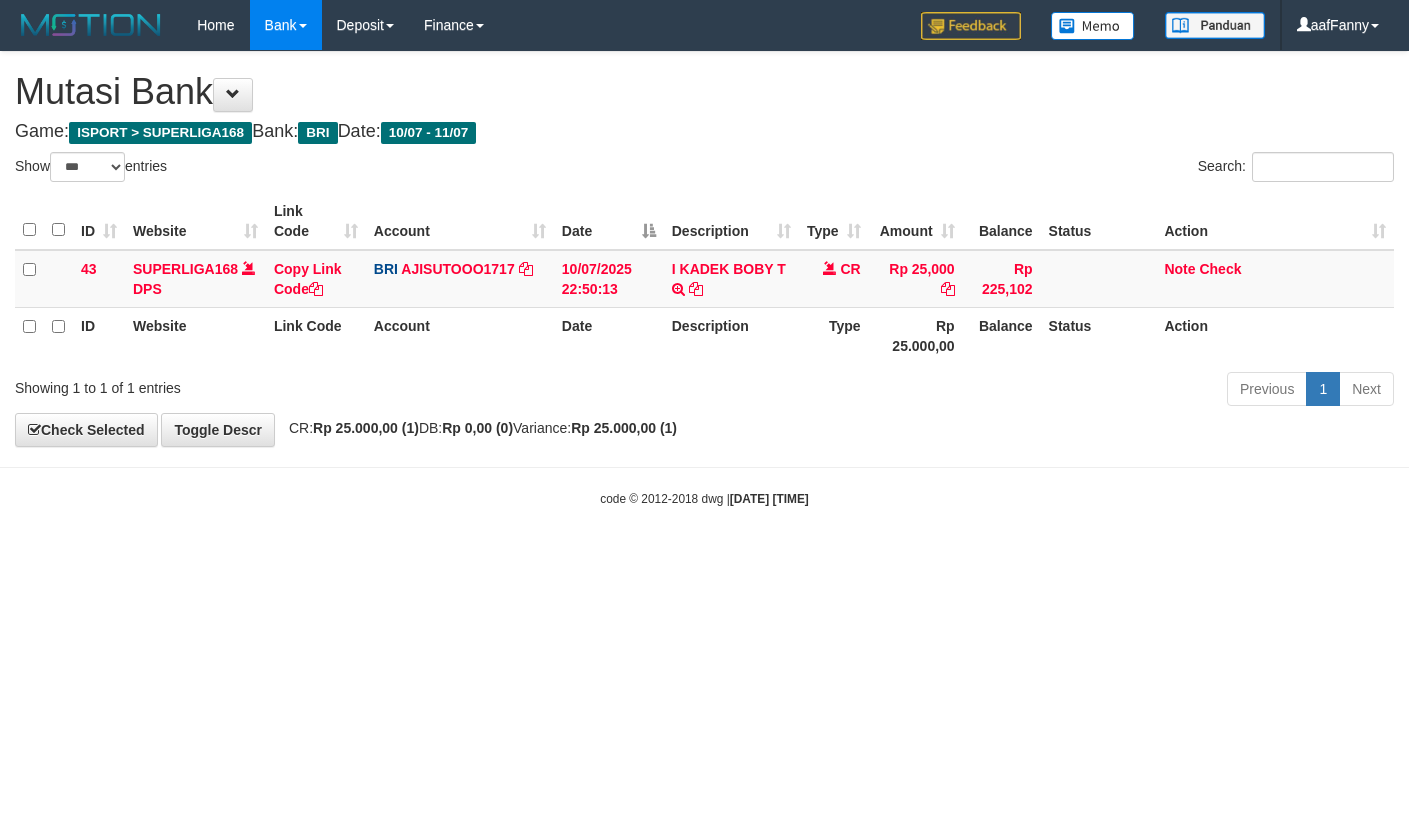 select on "***" 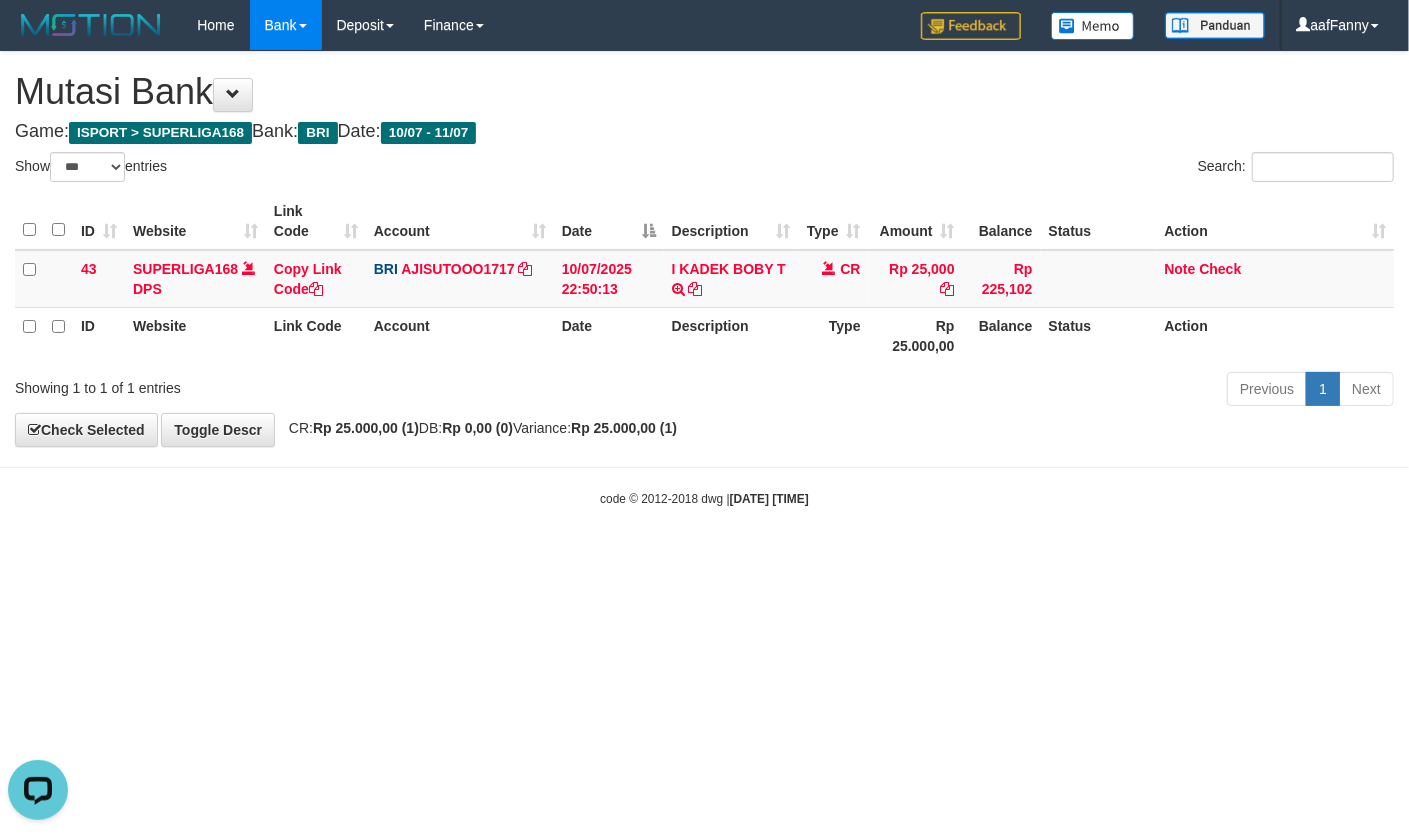 scroll, scrollTop: 0, scrollLeft: 0, axis: both 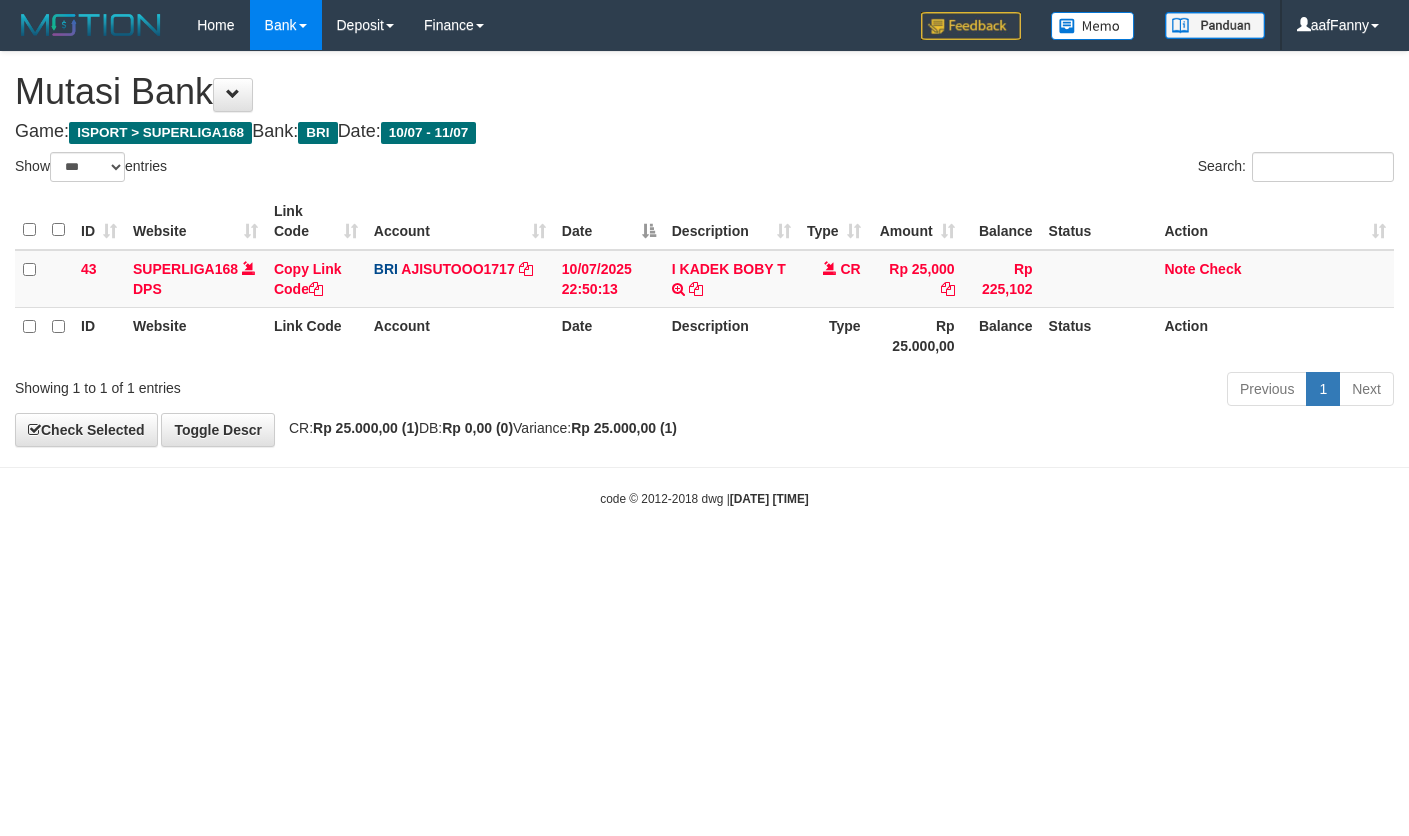 select on "***" 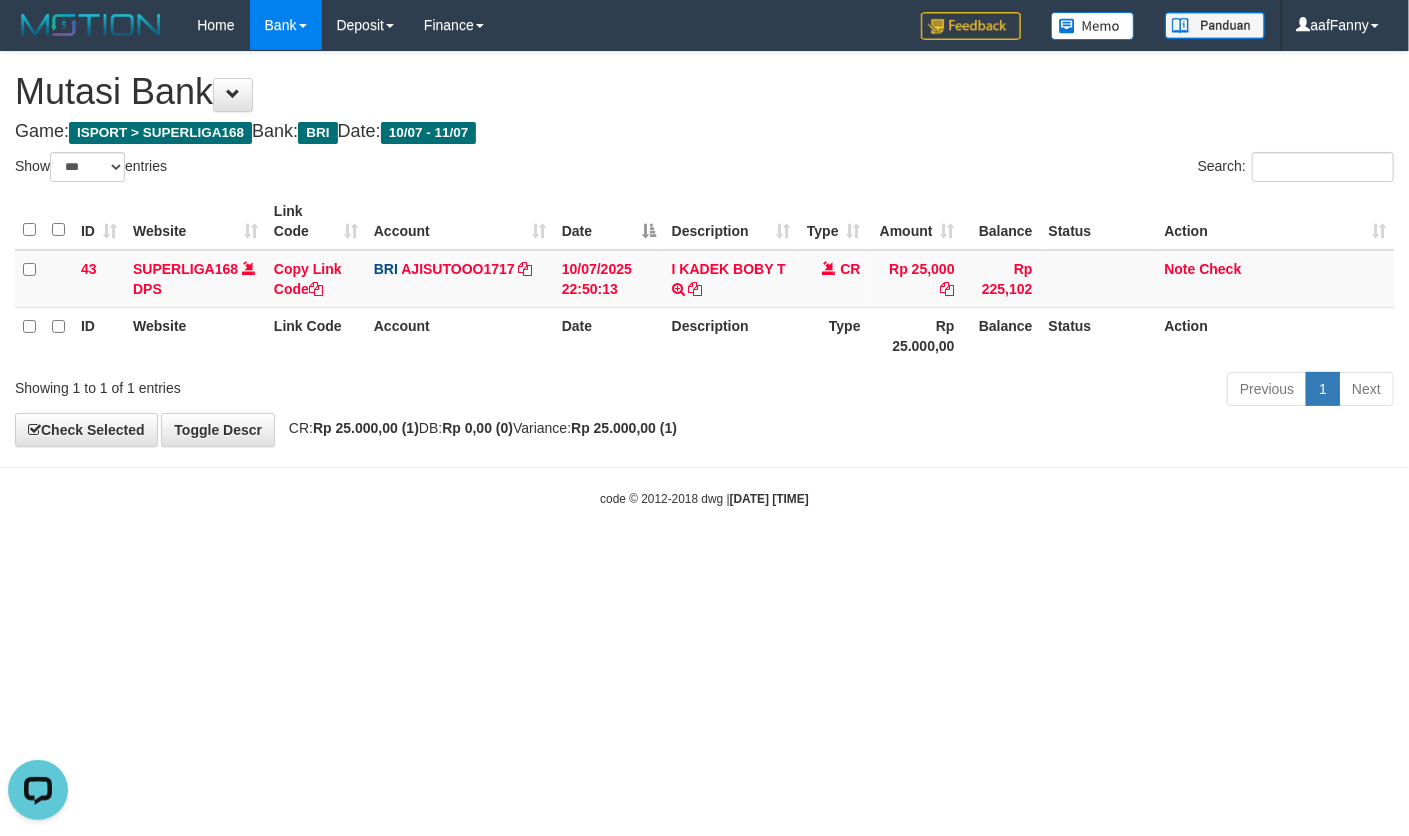 scroll, scrollTop: 0, scrollLeft: 0, axis: both 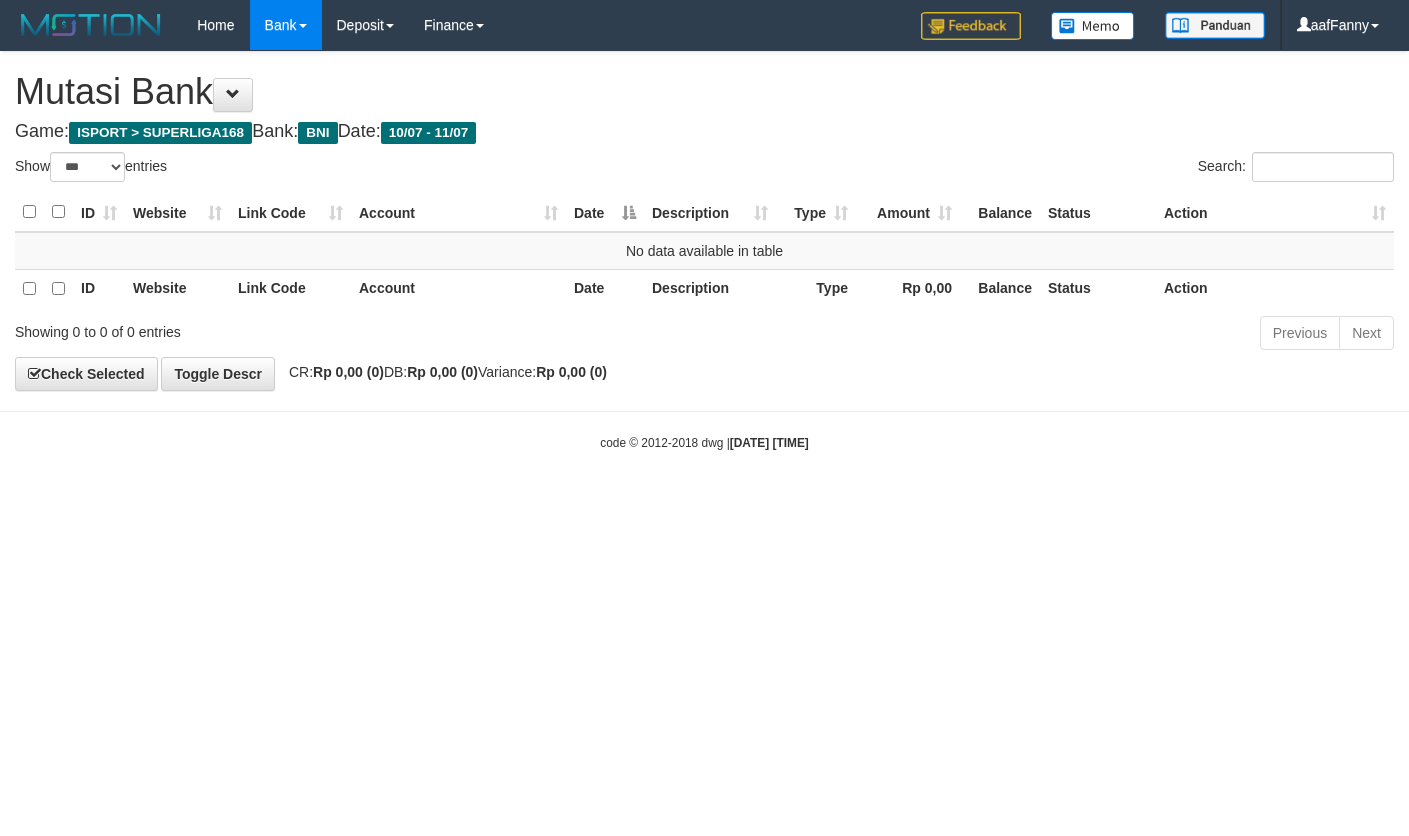 select on "***" 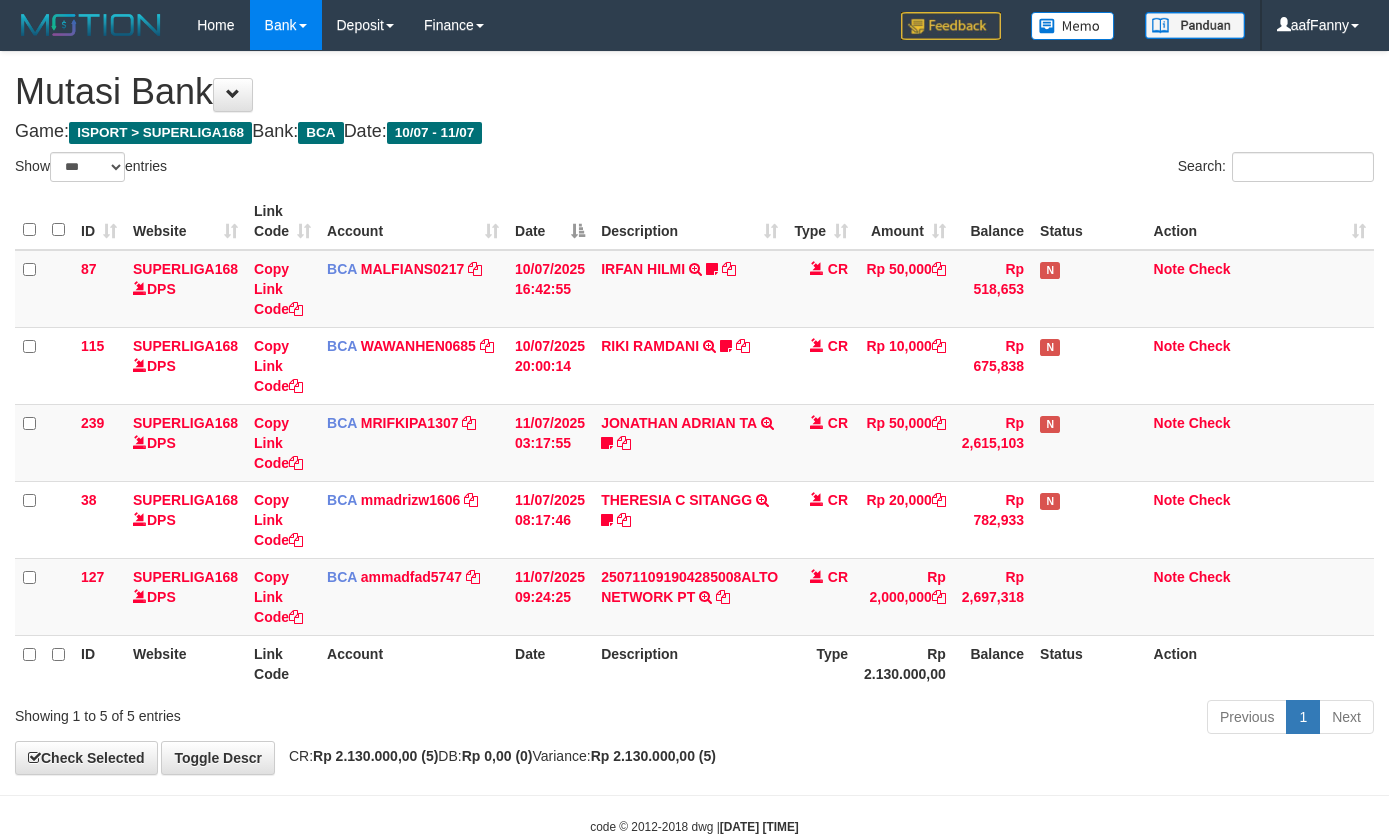 select on "***" 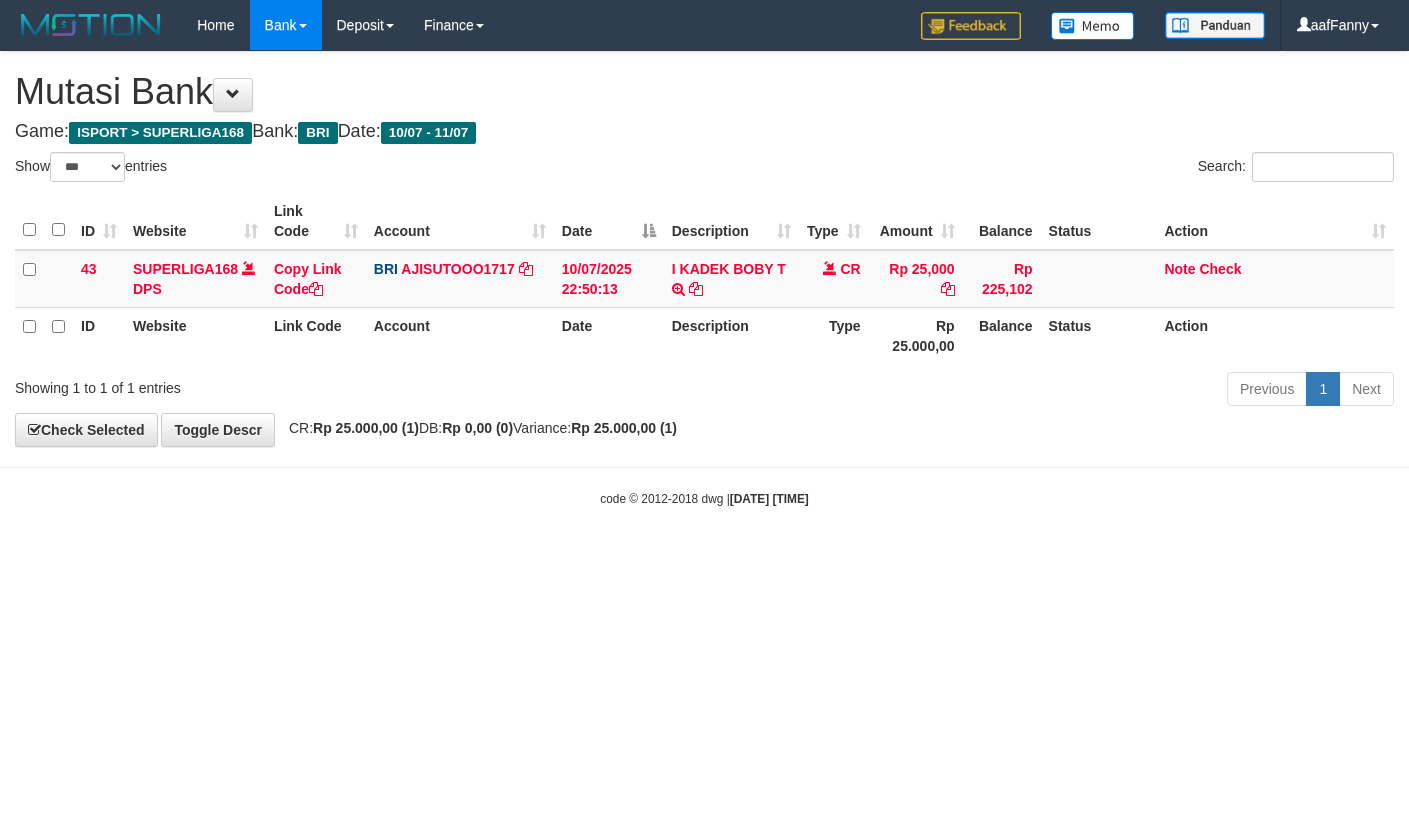 select on "***" 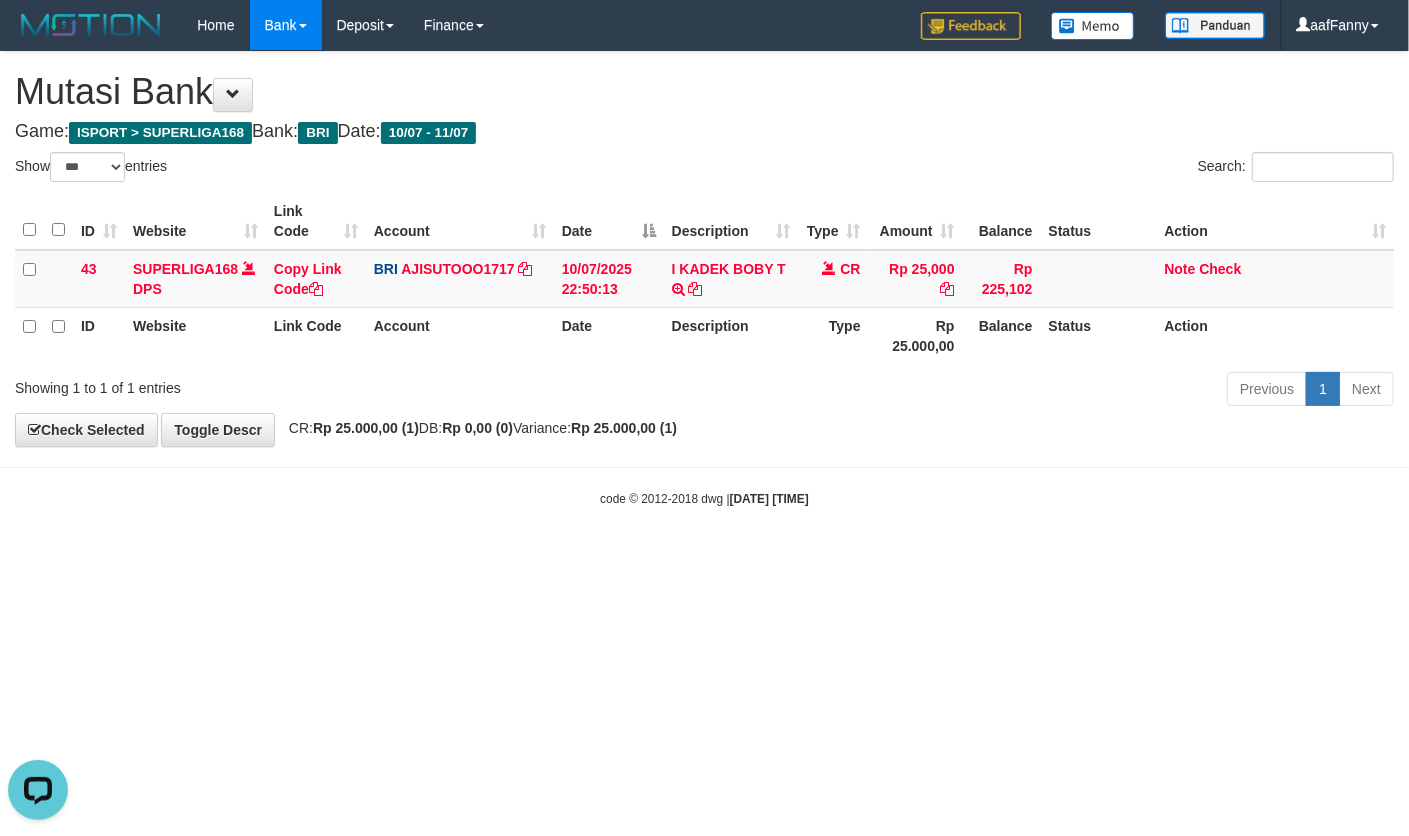 scroll, scrollTop: 0, scrollLeft: 0, axis: both 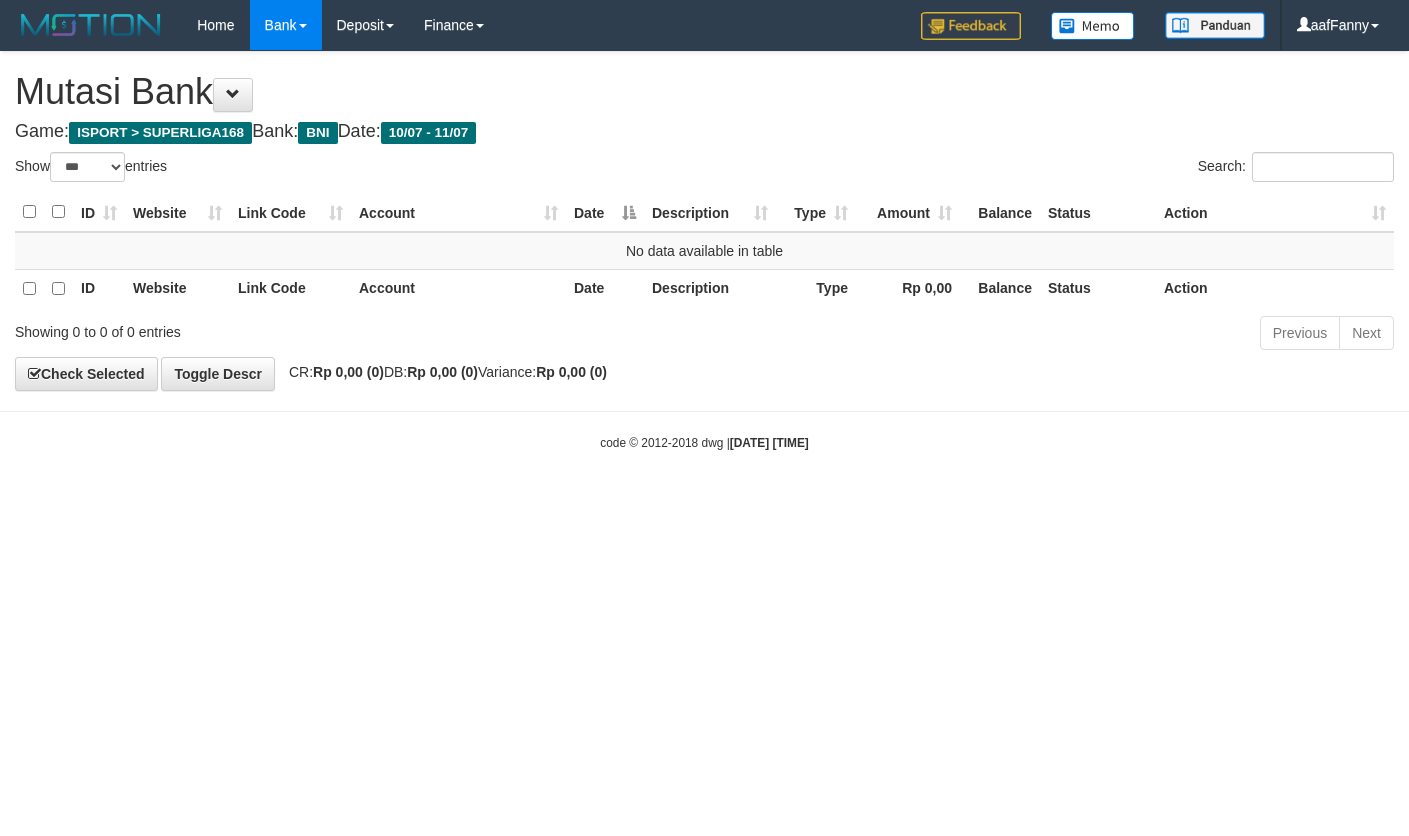 select on "***" 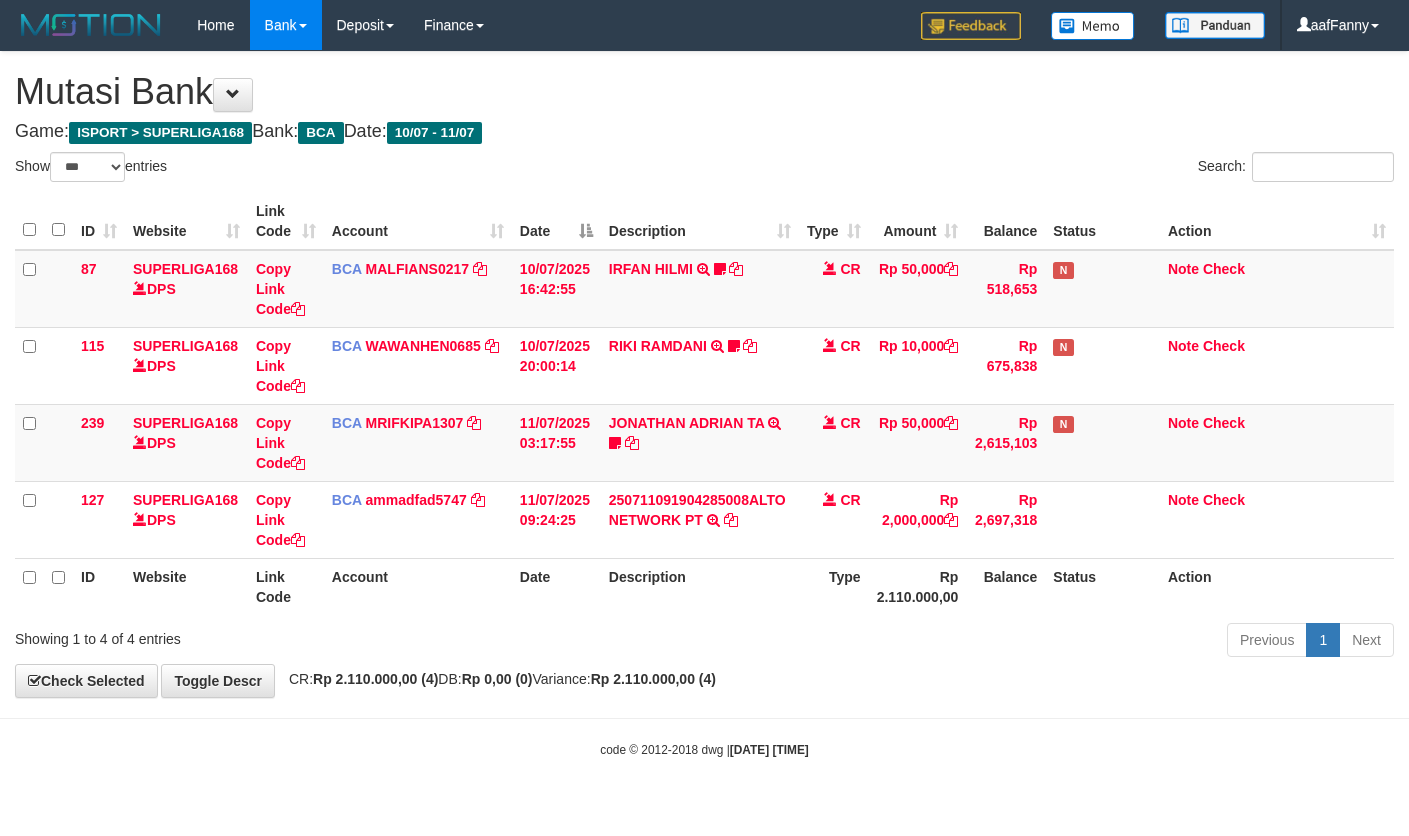 select on "***" 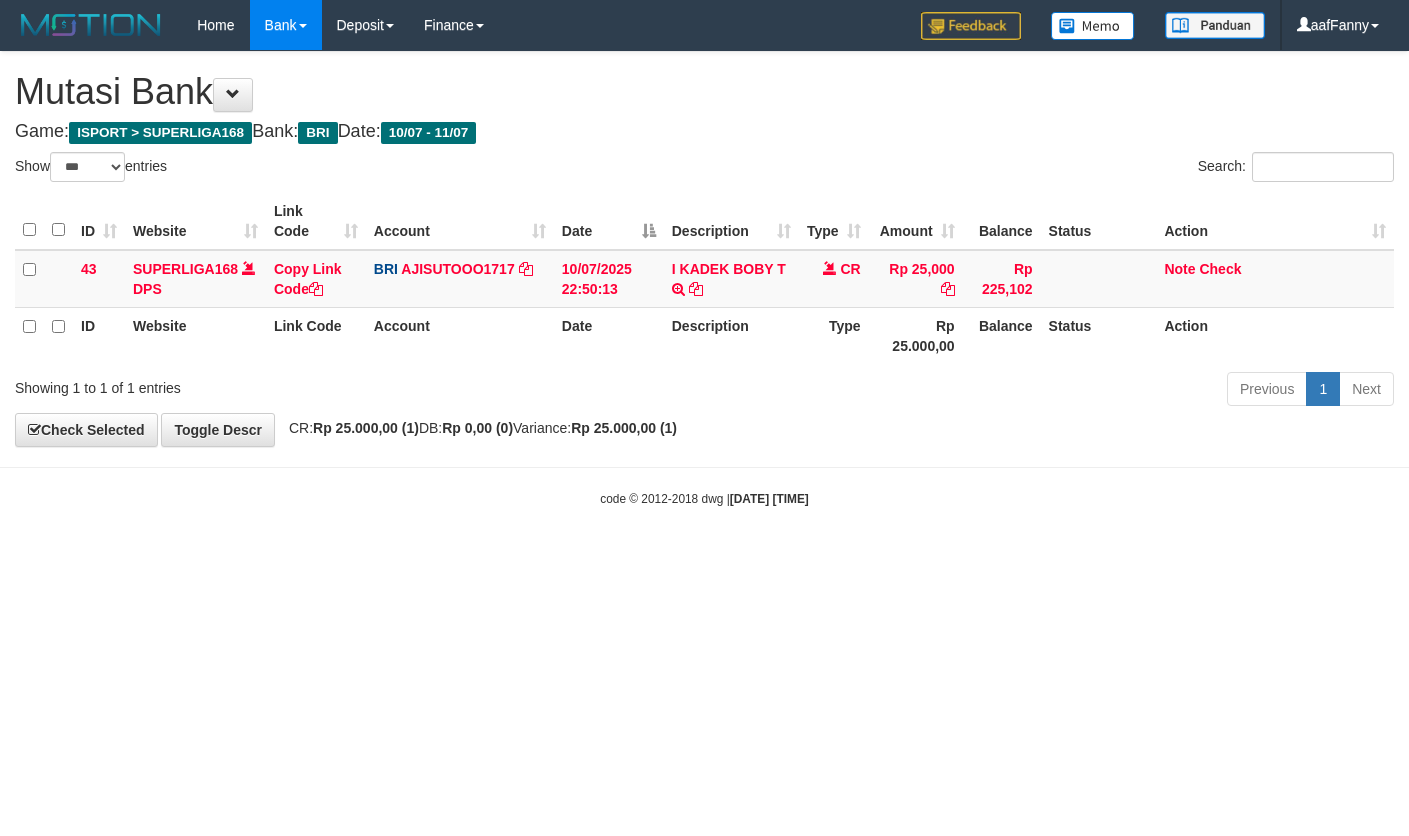select on "***" 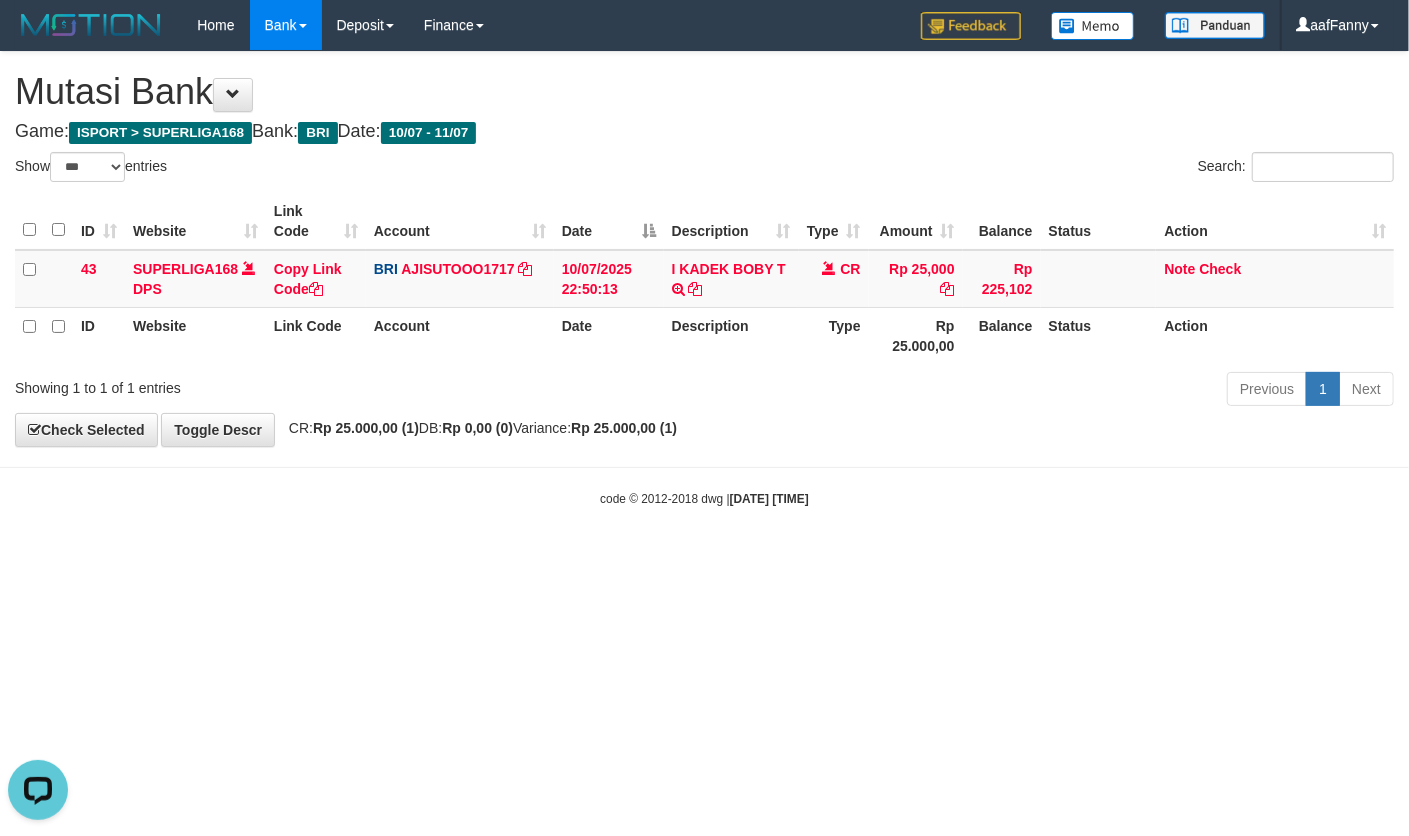 scroll, scrollTop: 0, scrollLeft: 0, axis: both 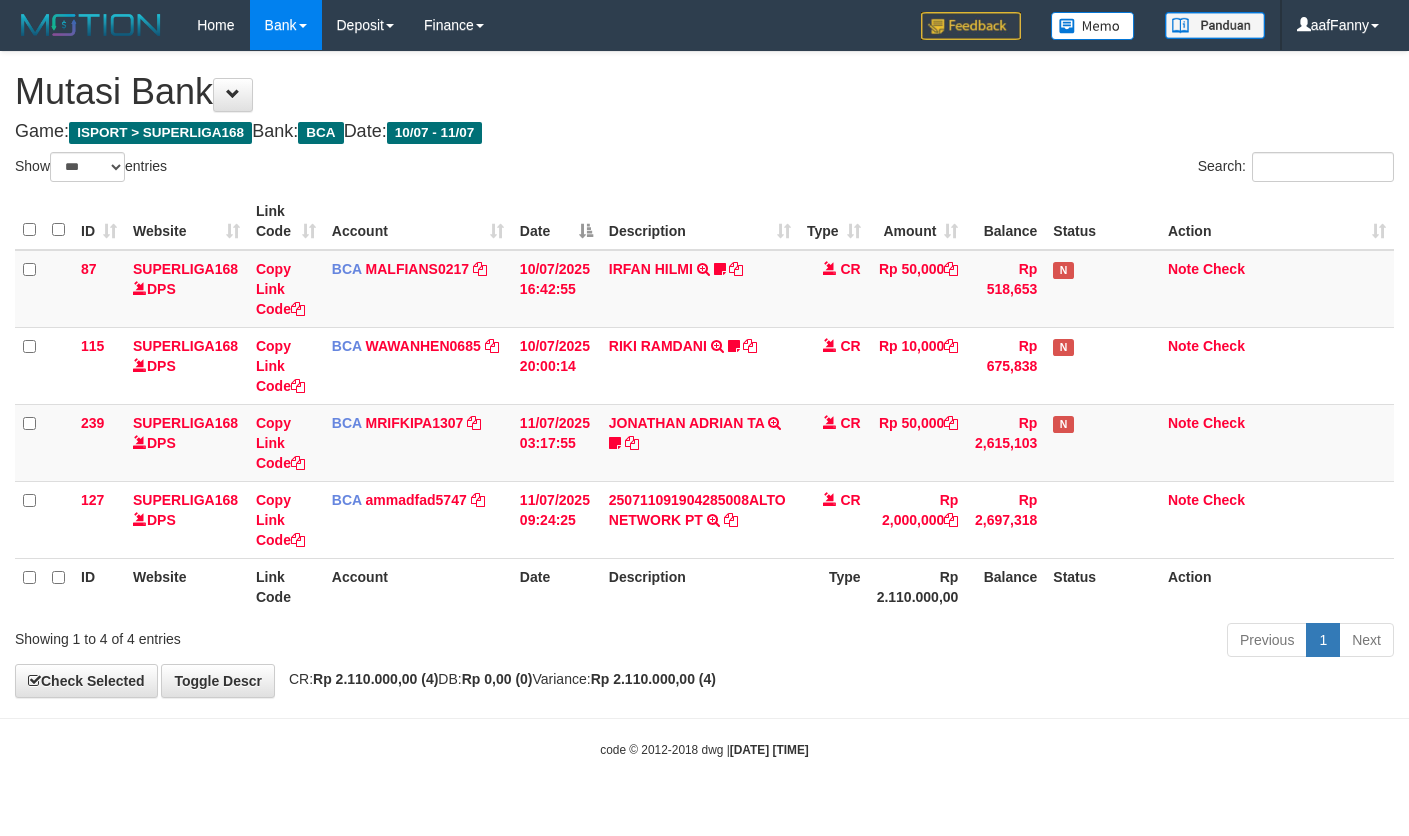 select on "***" 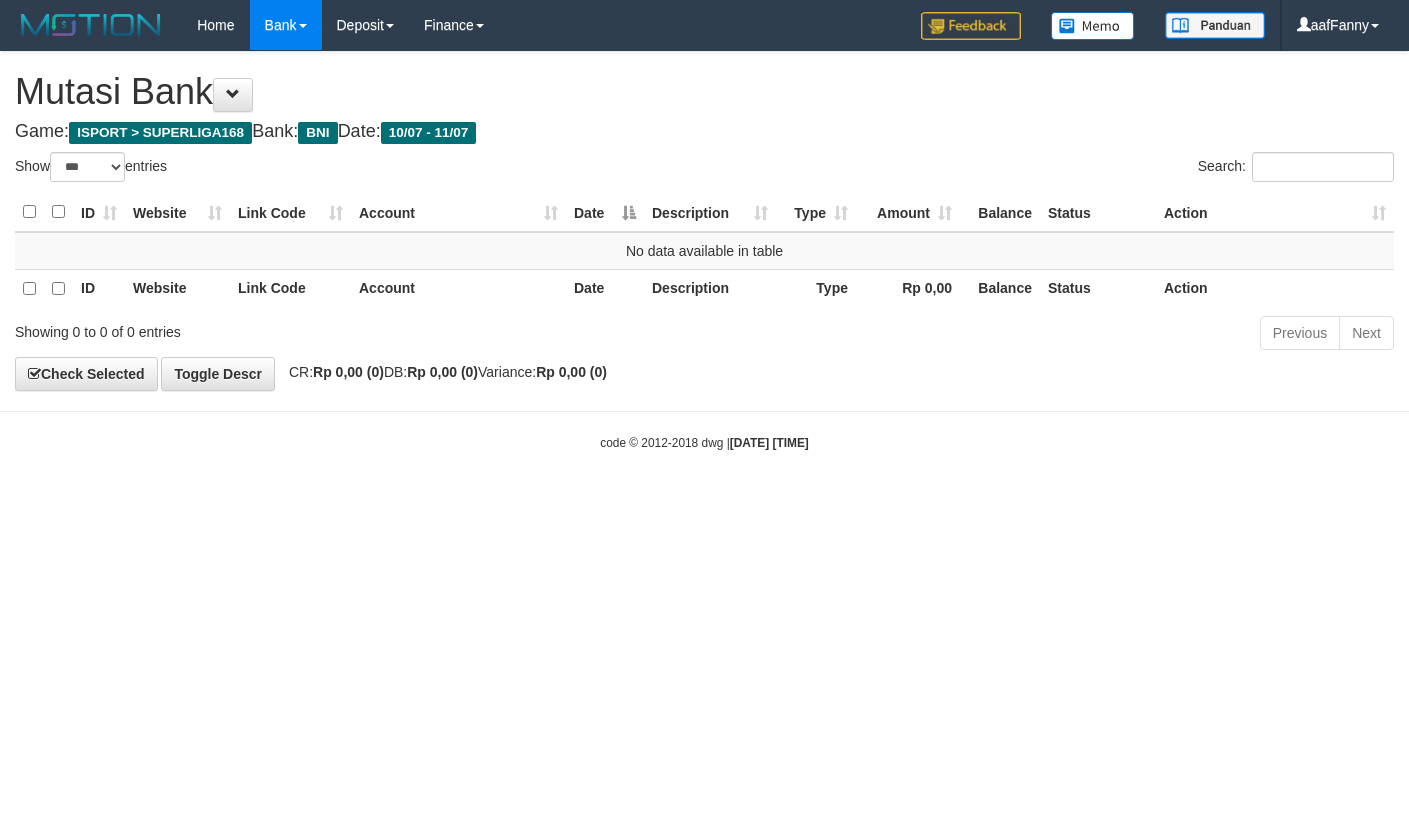 select on "***" 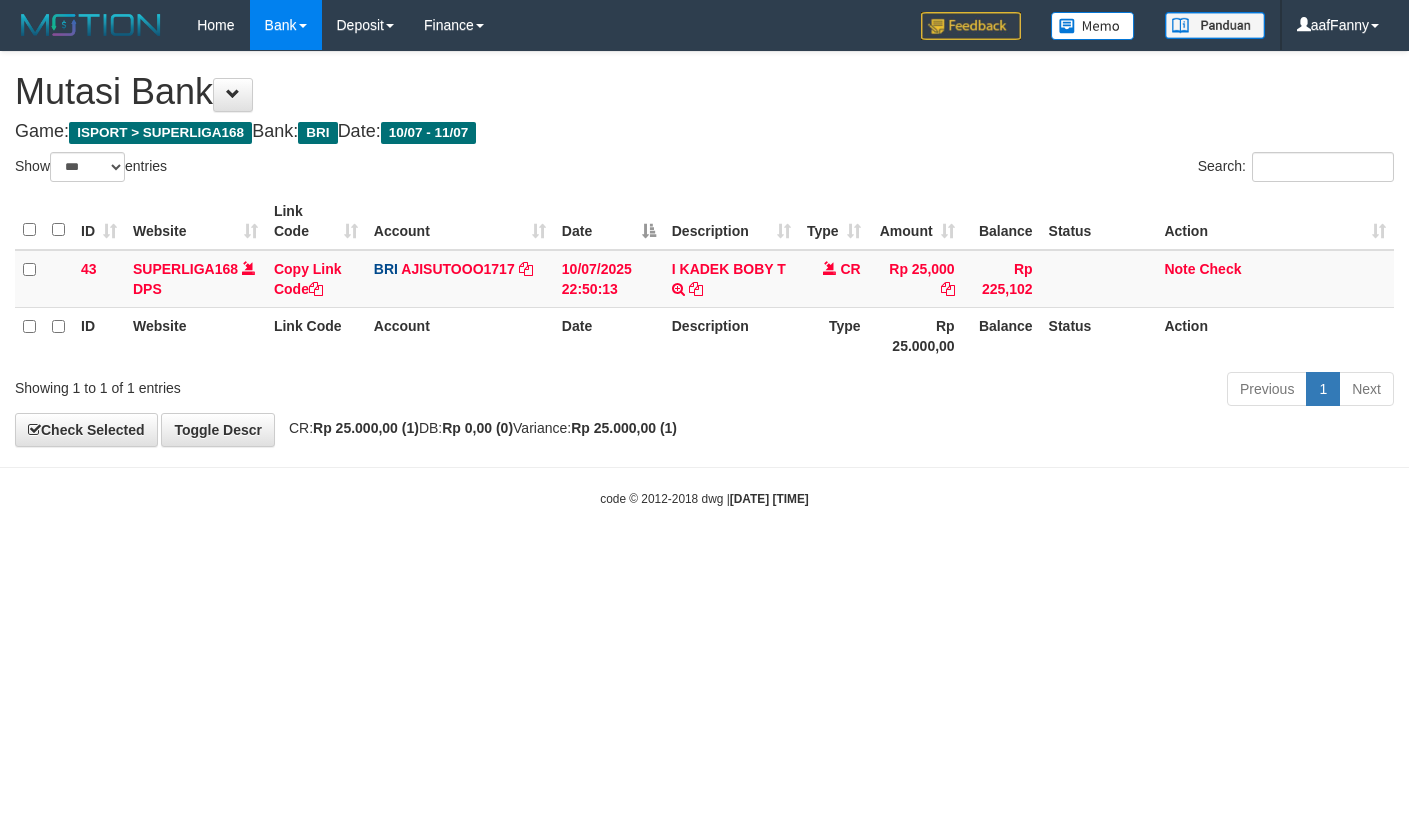 select on "***" 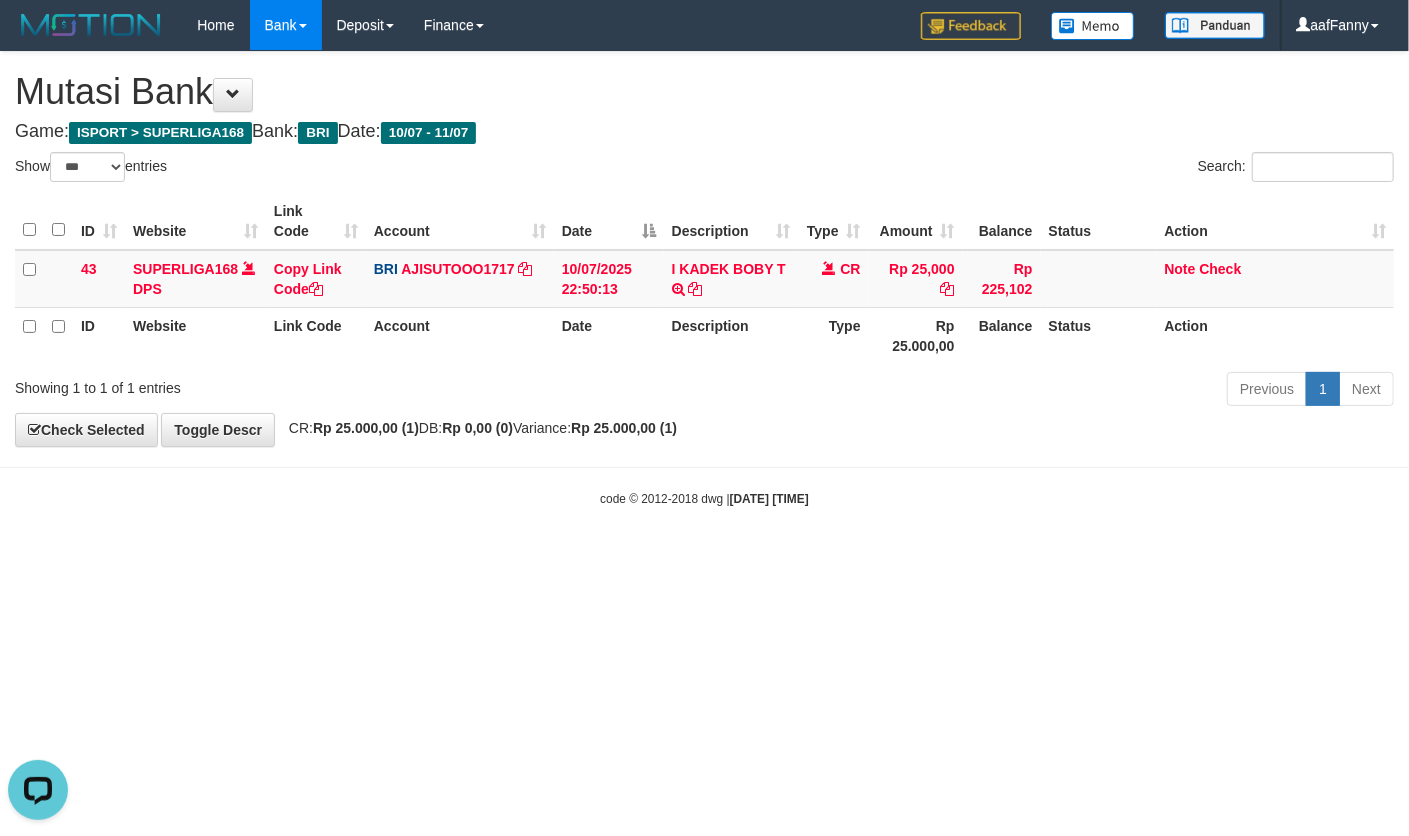 scroll, scrollTop: 0, scrollLeft: 0, axis: both 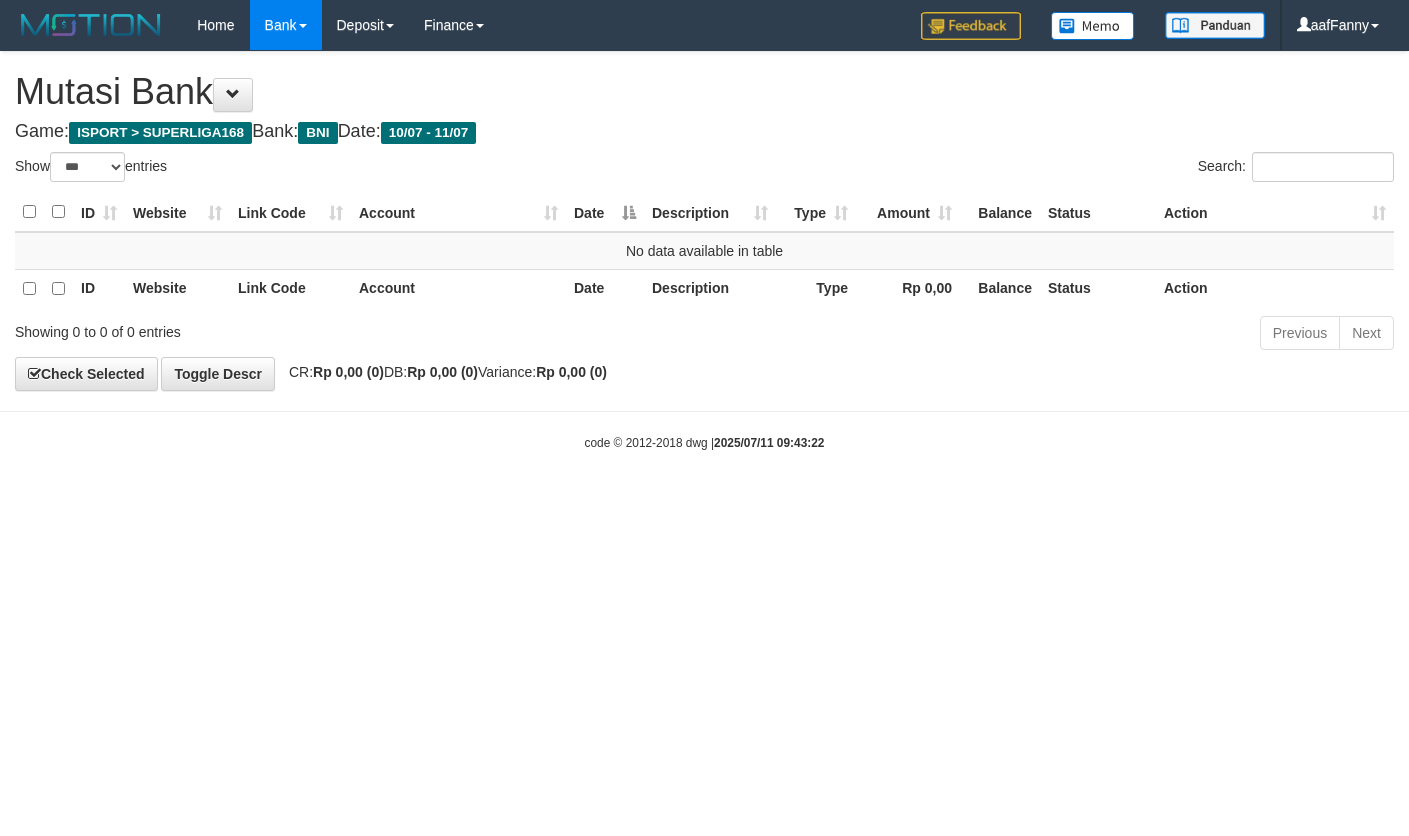select on "***" 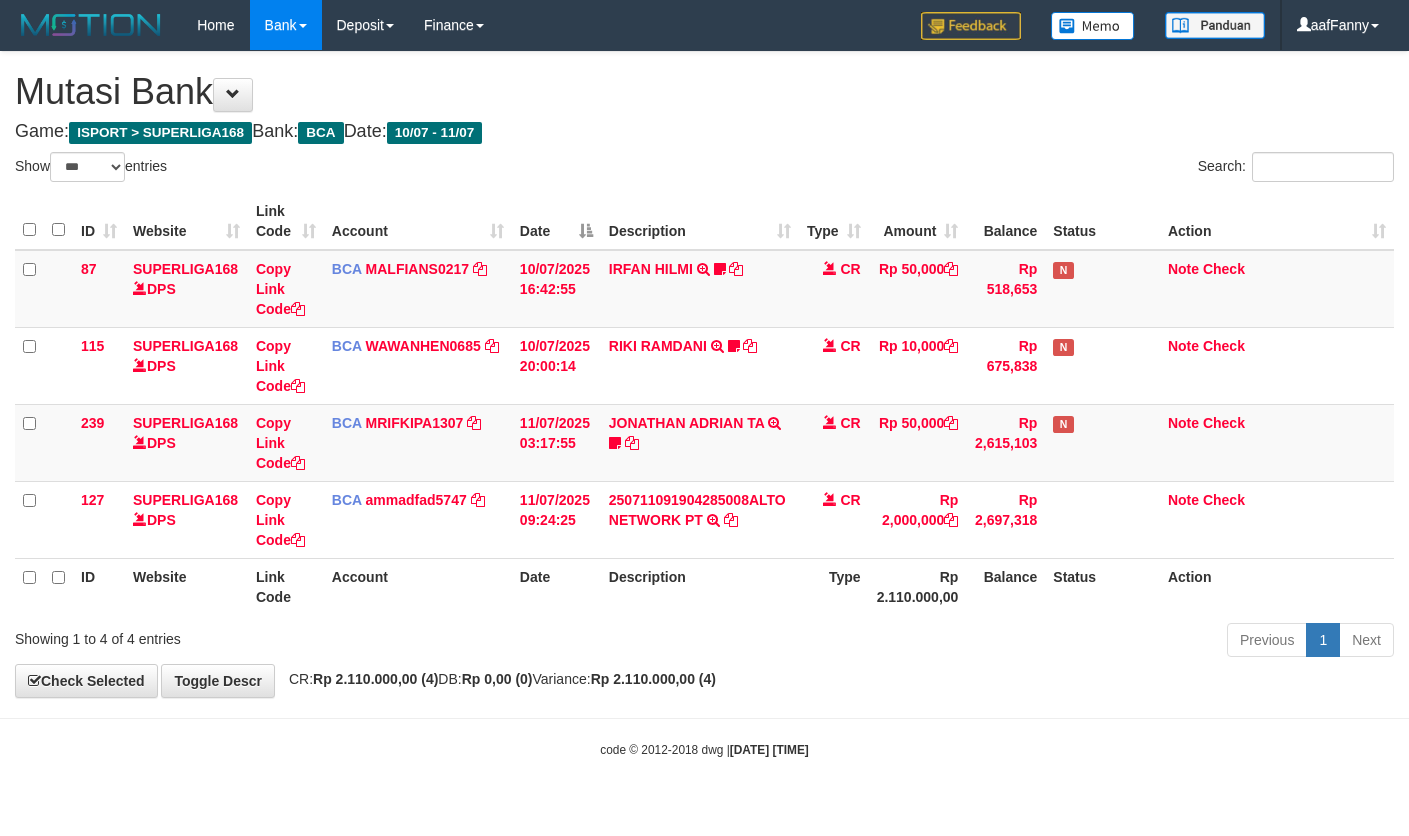 select on "***" 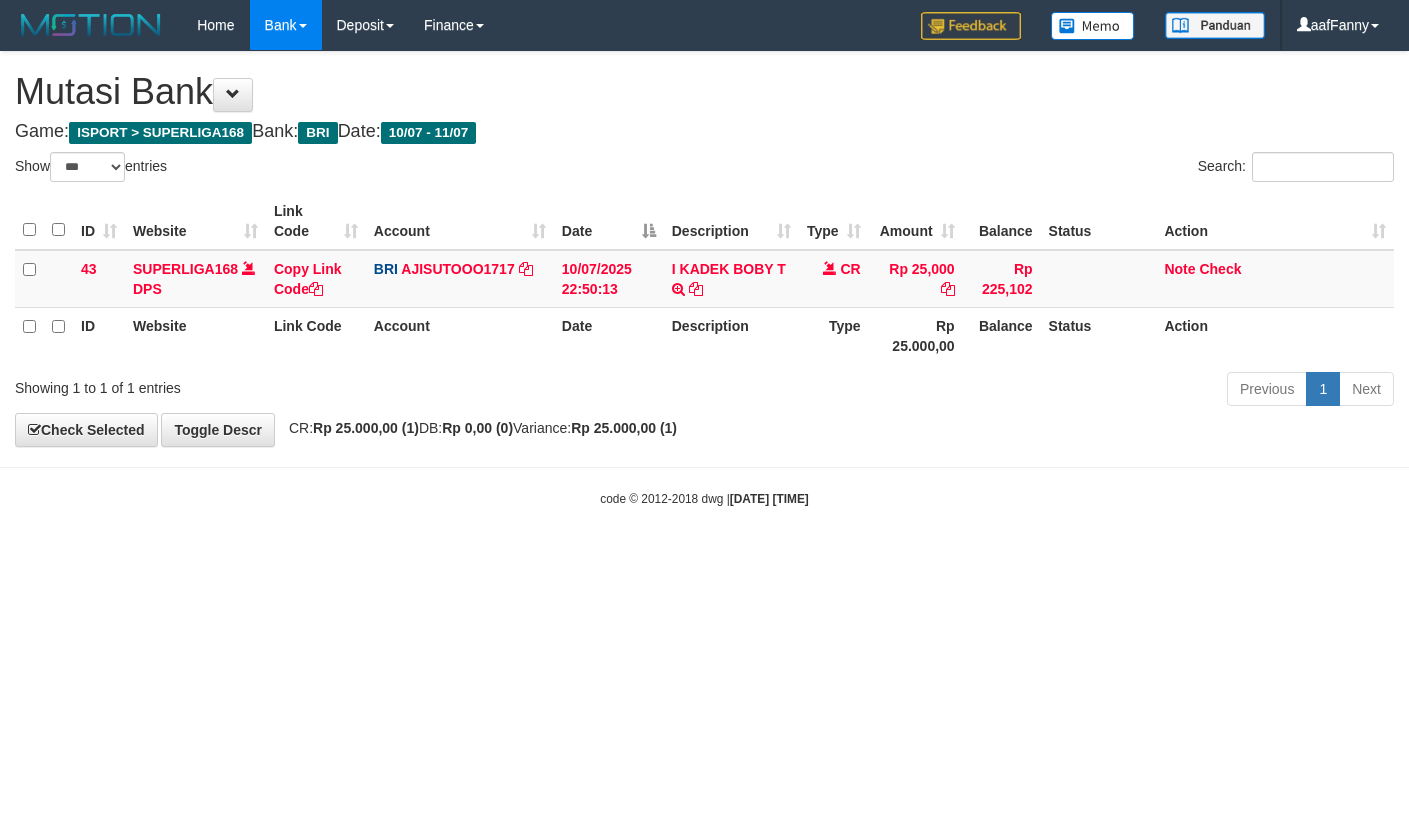 select on "***" 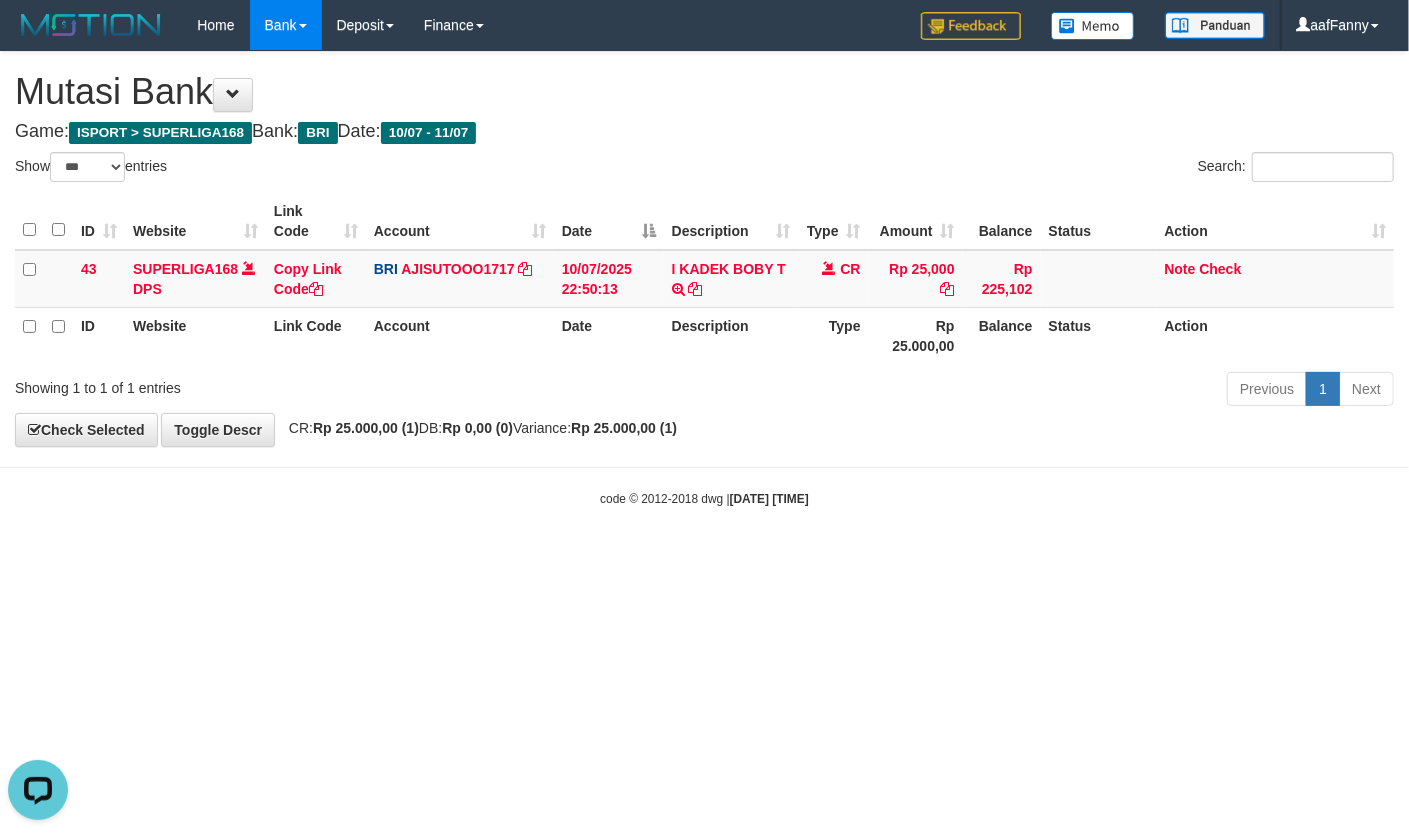 scroll, scrollTop: 0, scrollLeft: 0, axis: both 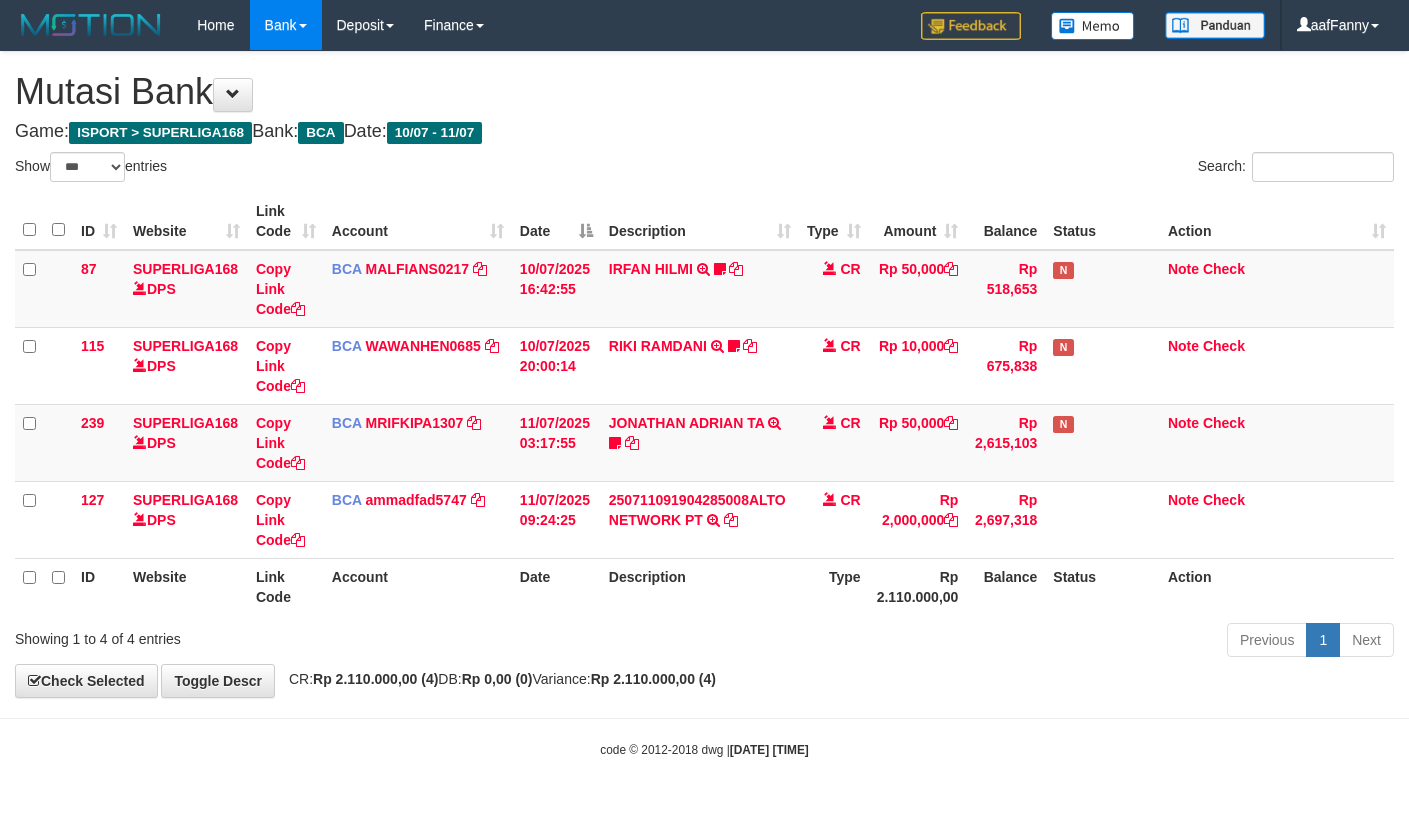 select on "***" 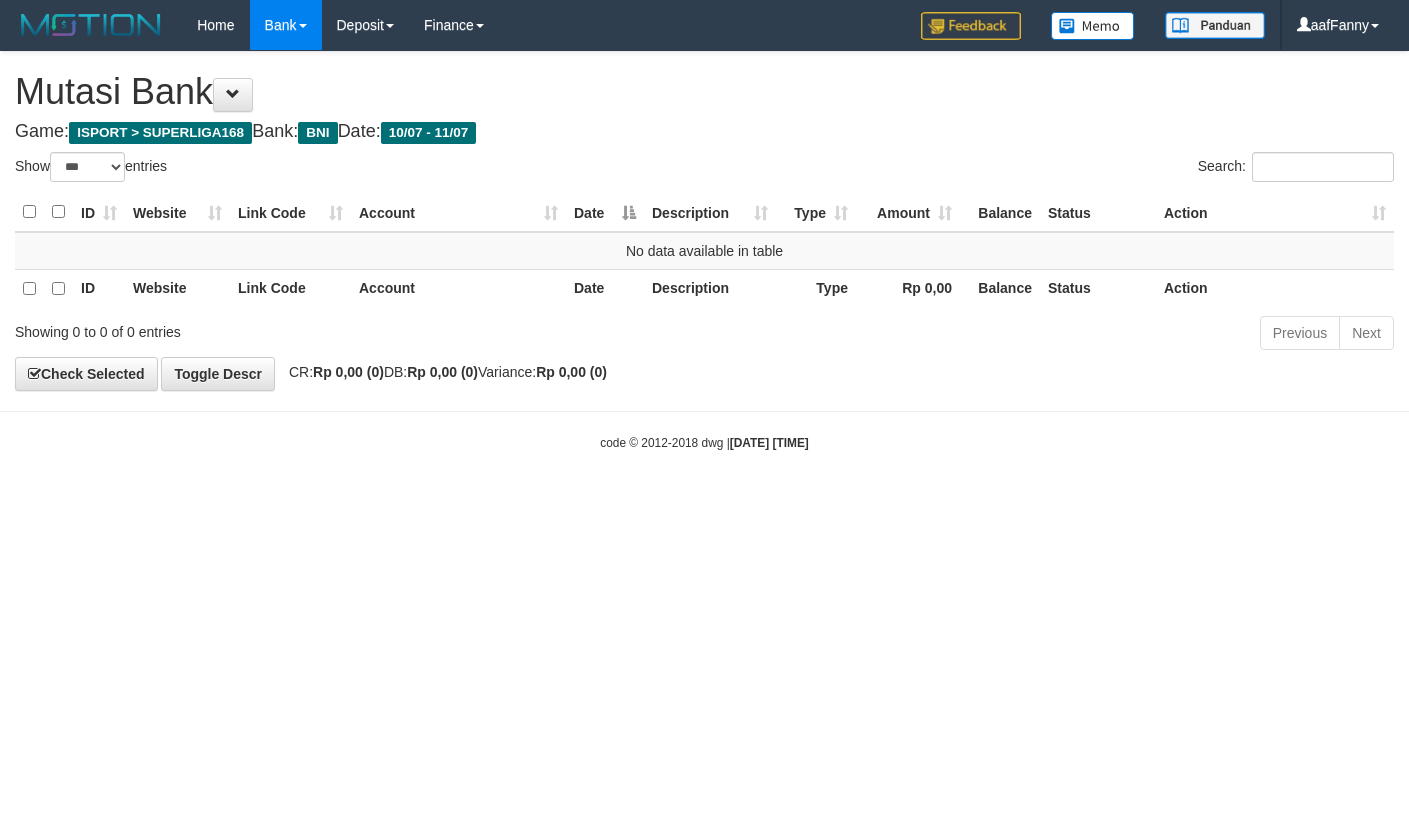 select on "***" 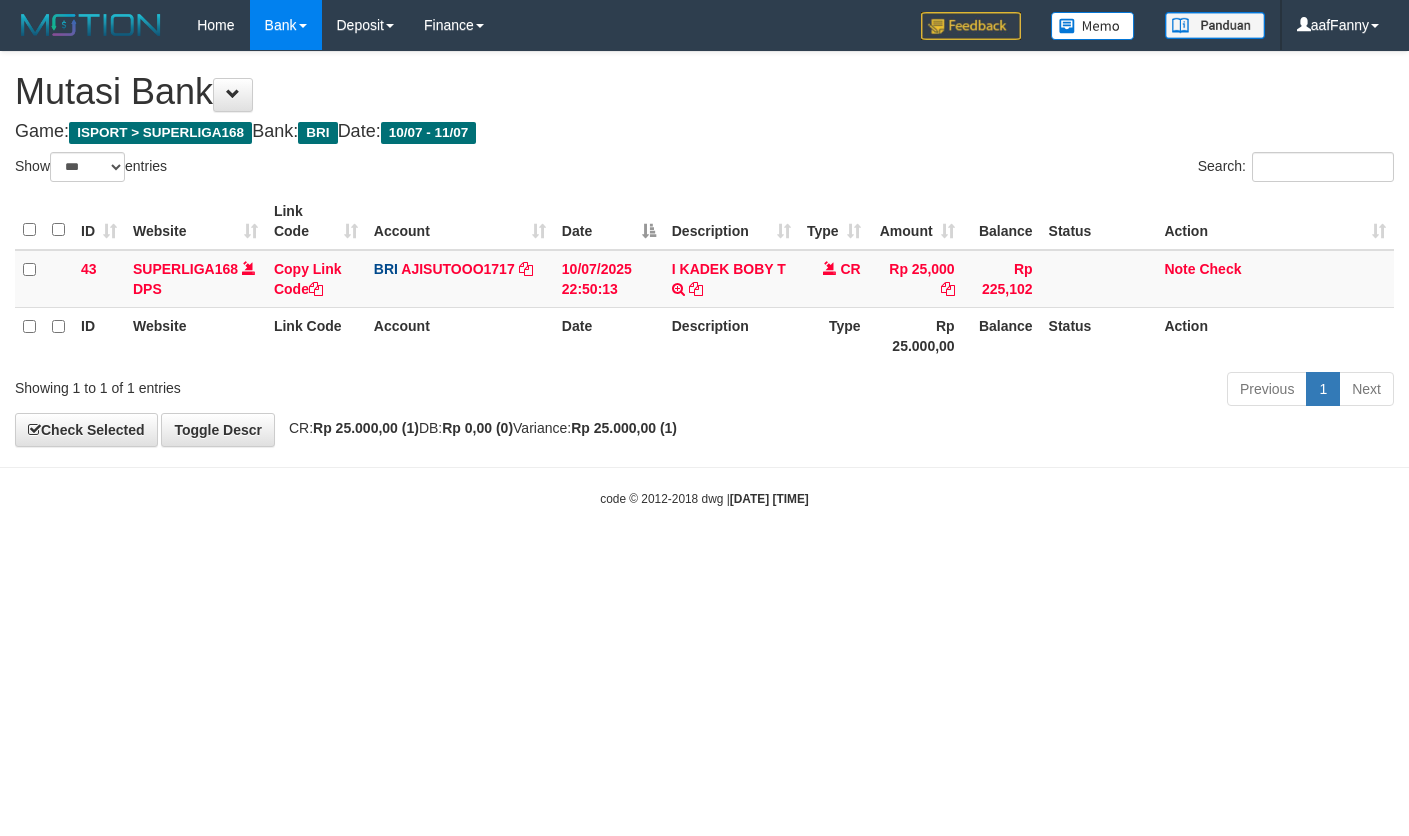 select on "***" 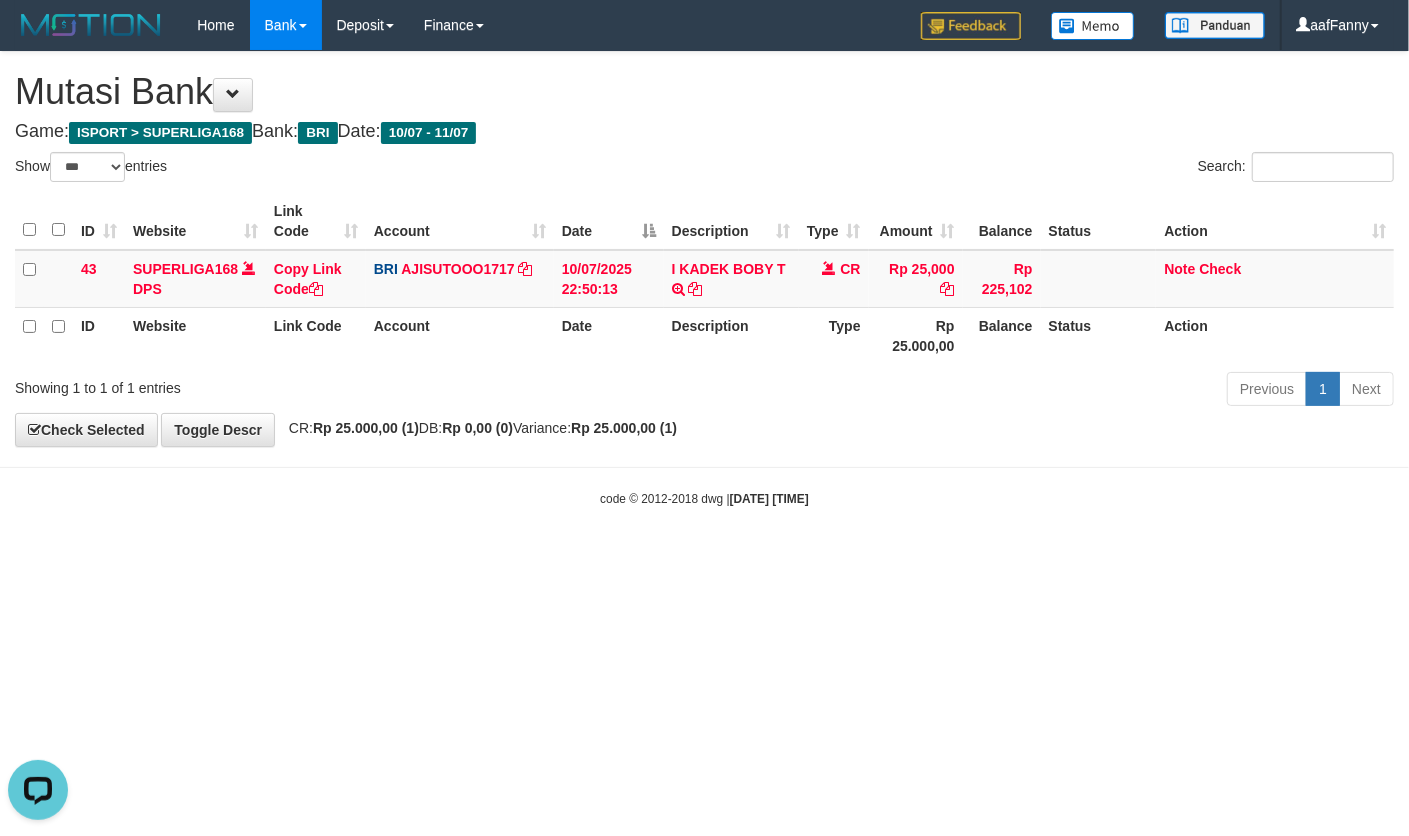 scroll, scrollTop: 0, scrollLeft: 0, axis: both 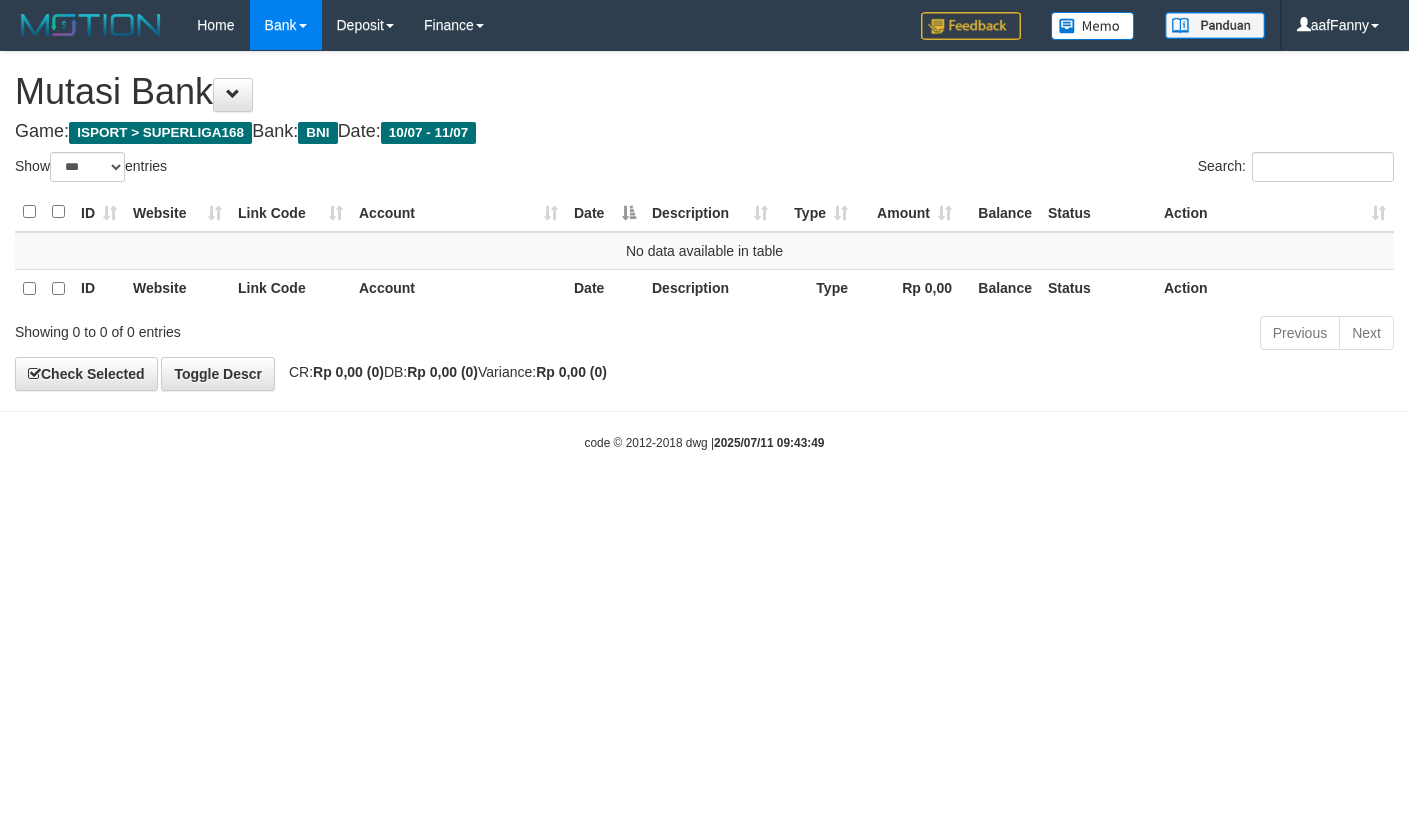 select on "***" 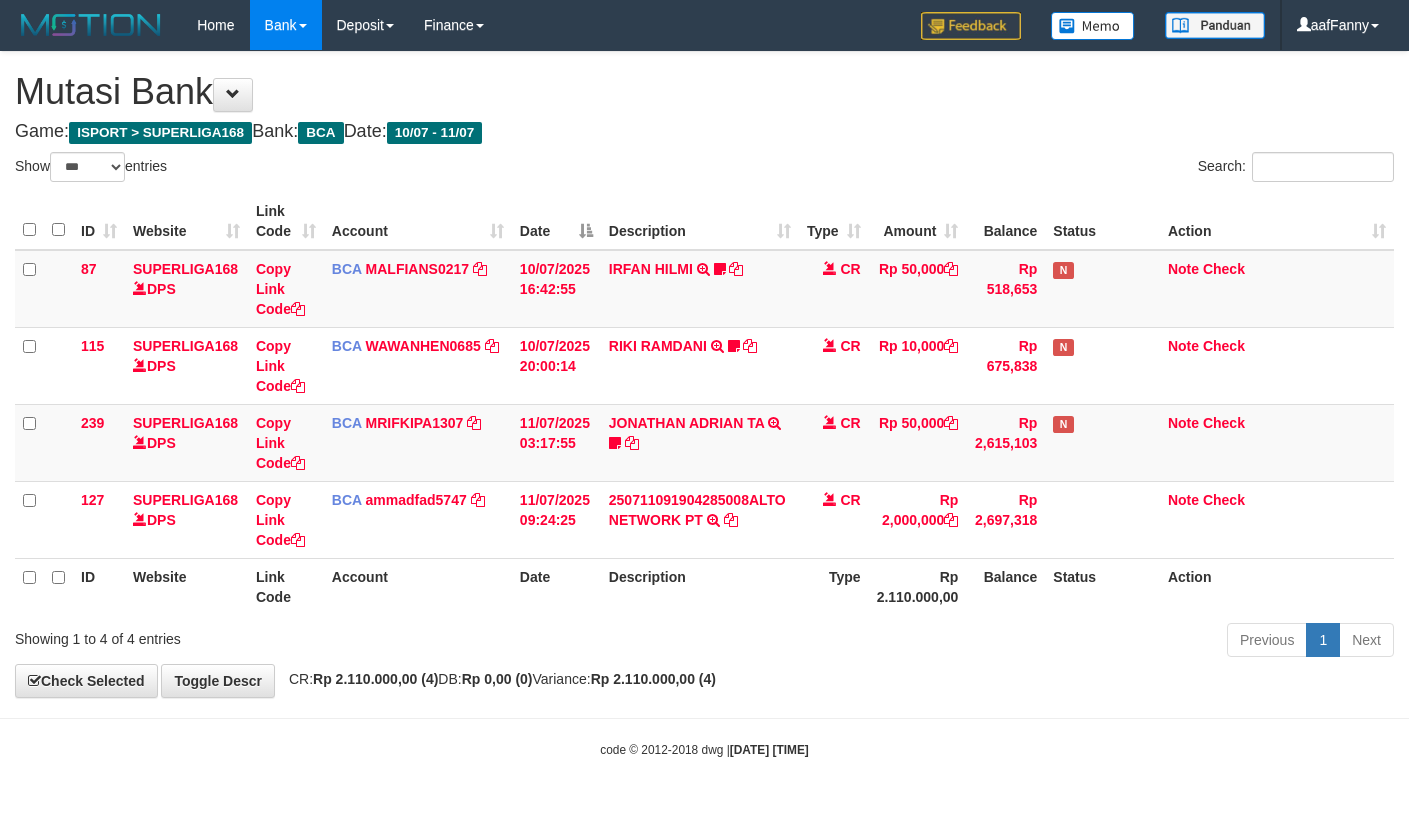 select on "***" 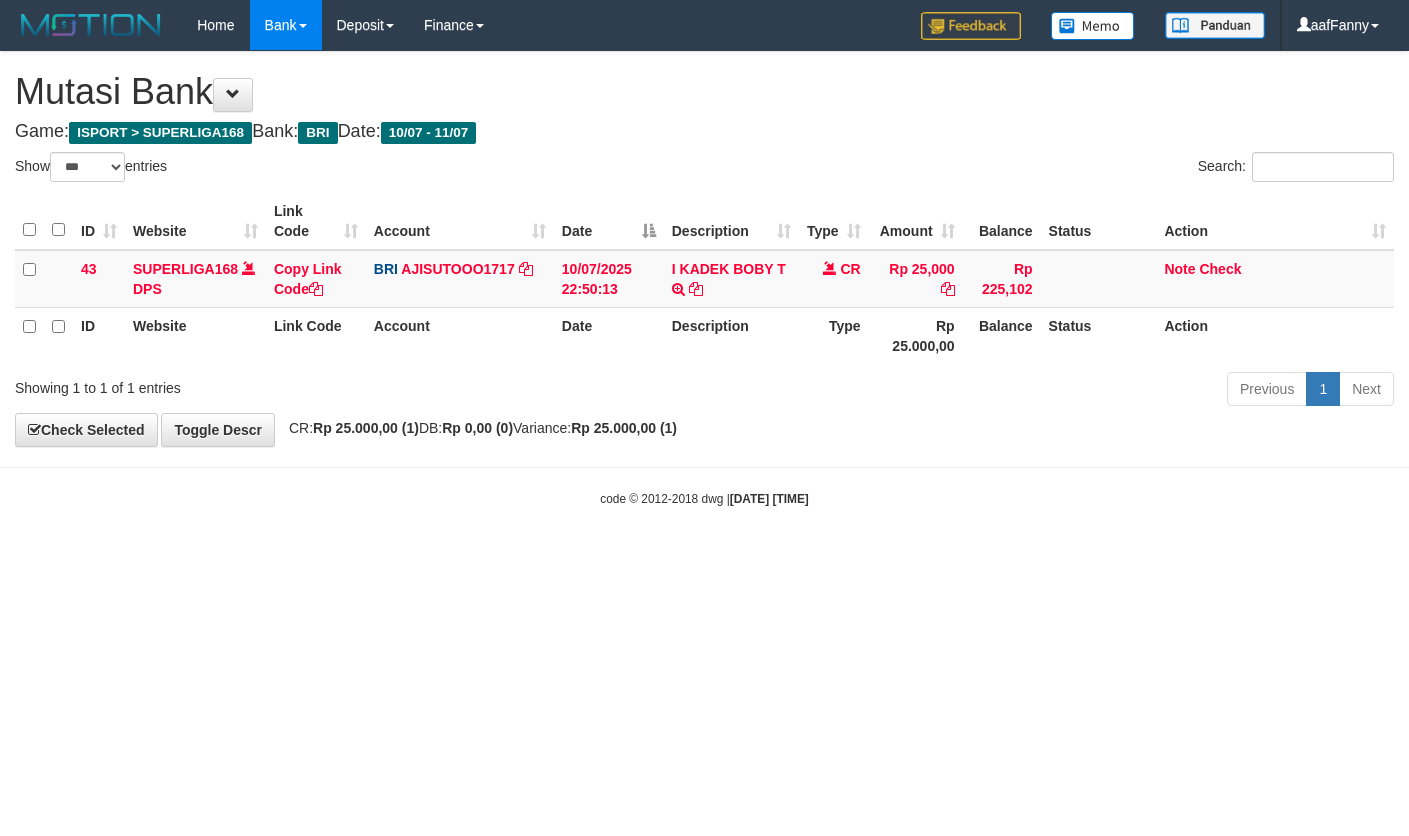 select on "***" 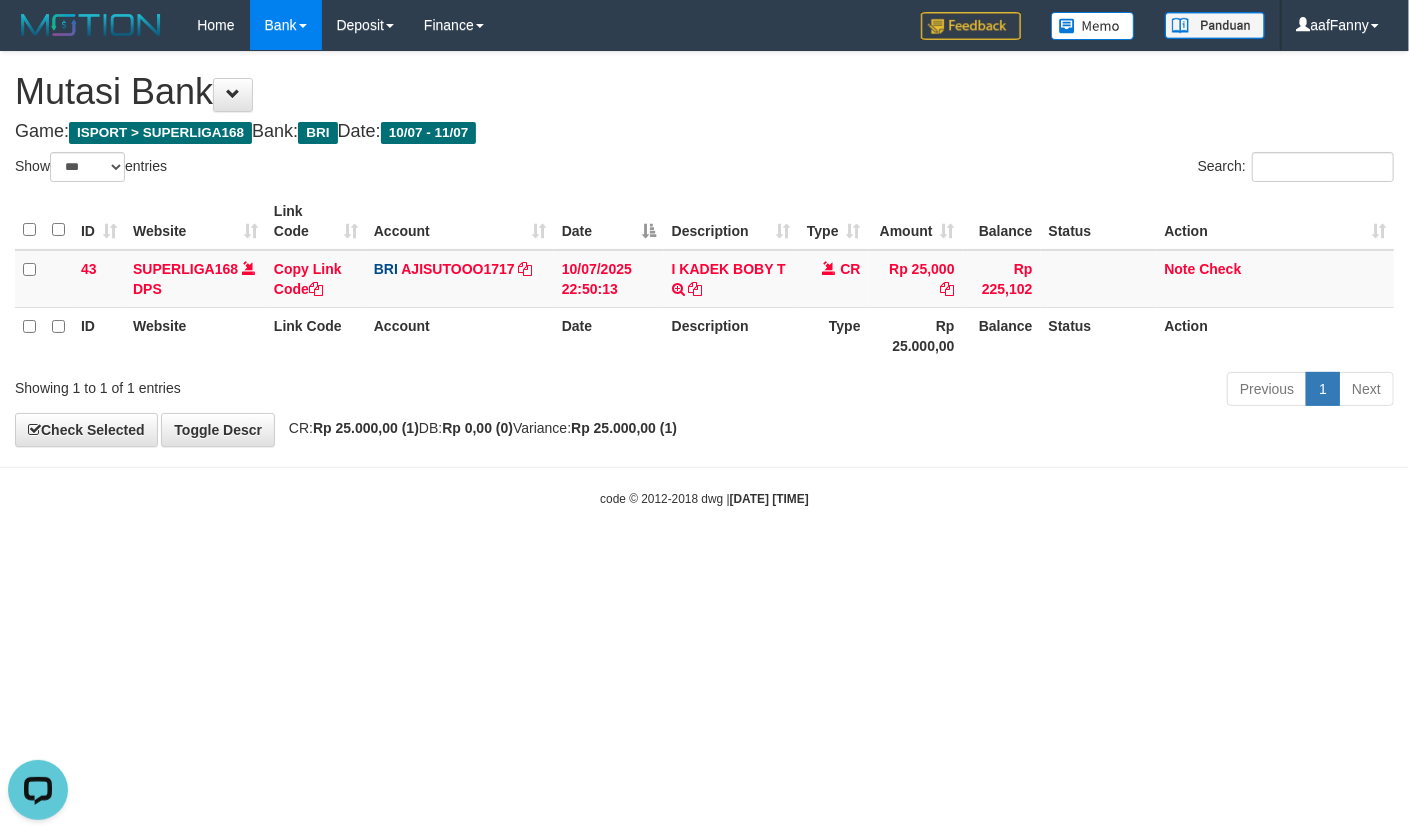 scroll, scrollTop: 0, scrollLeft: 0, axis: both 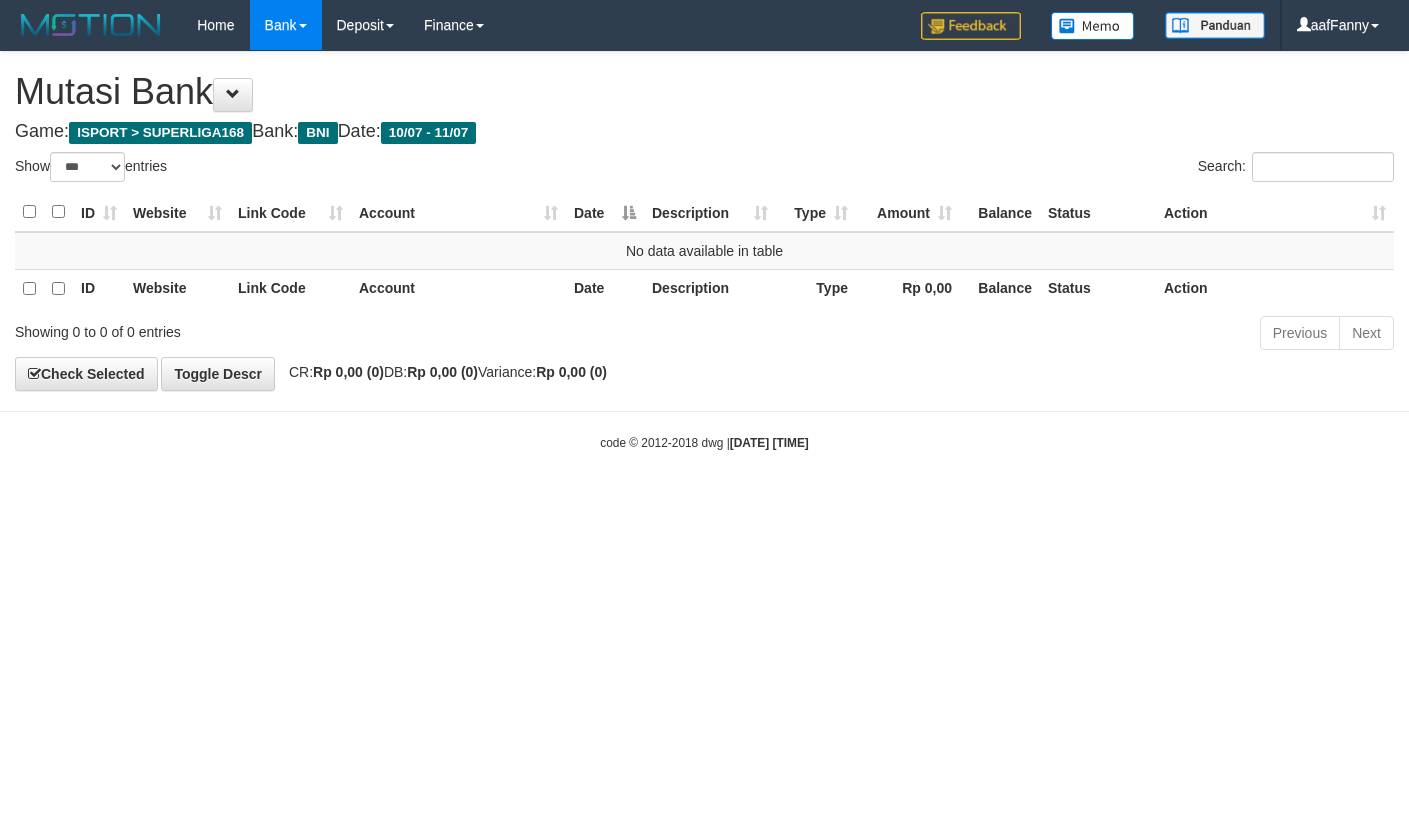 select on "***" 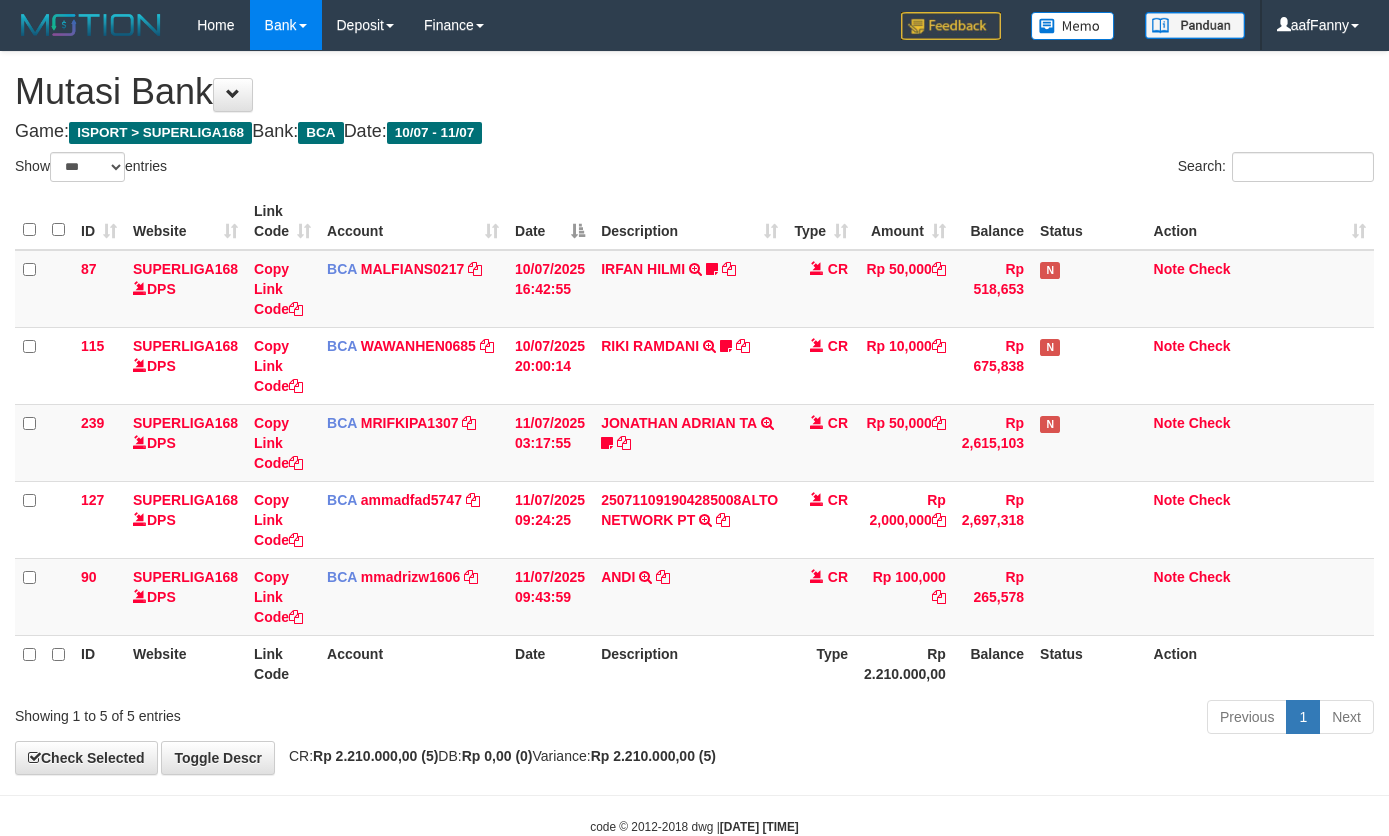 select on "***" 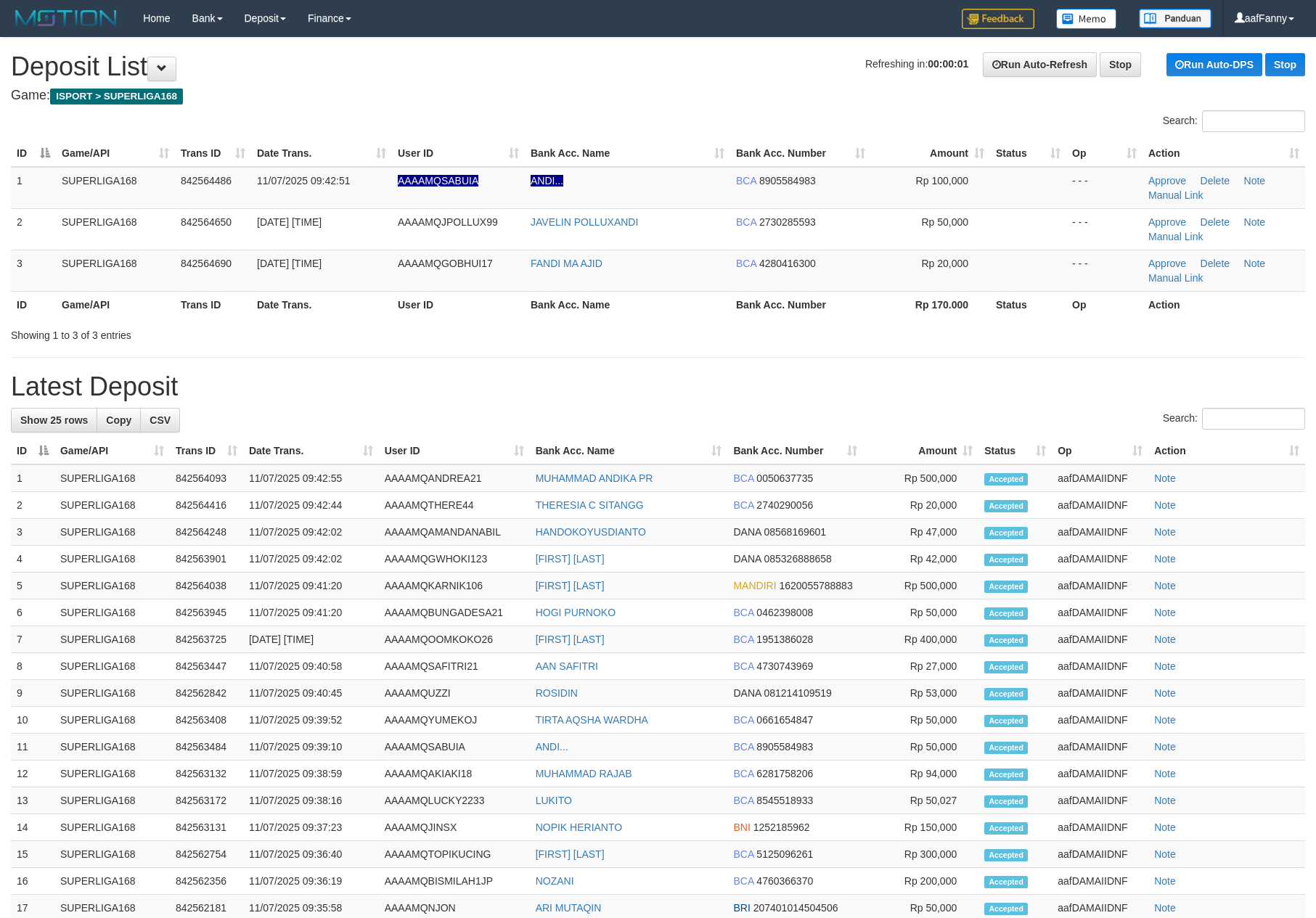 scroll, scrollTop: 0, scrollLeft: 0, axis: both 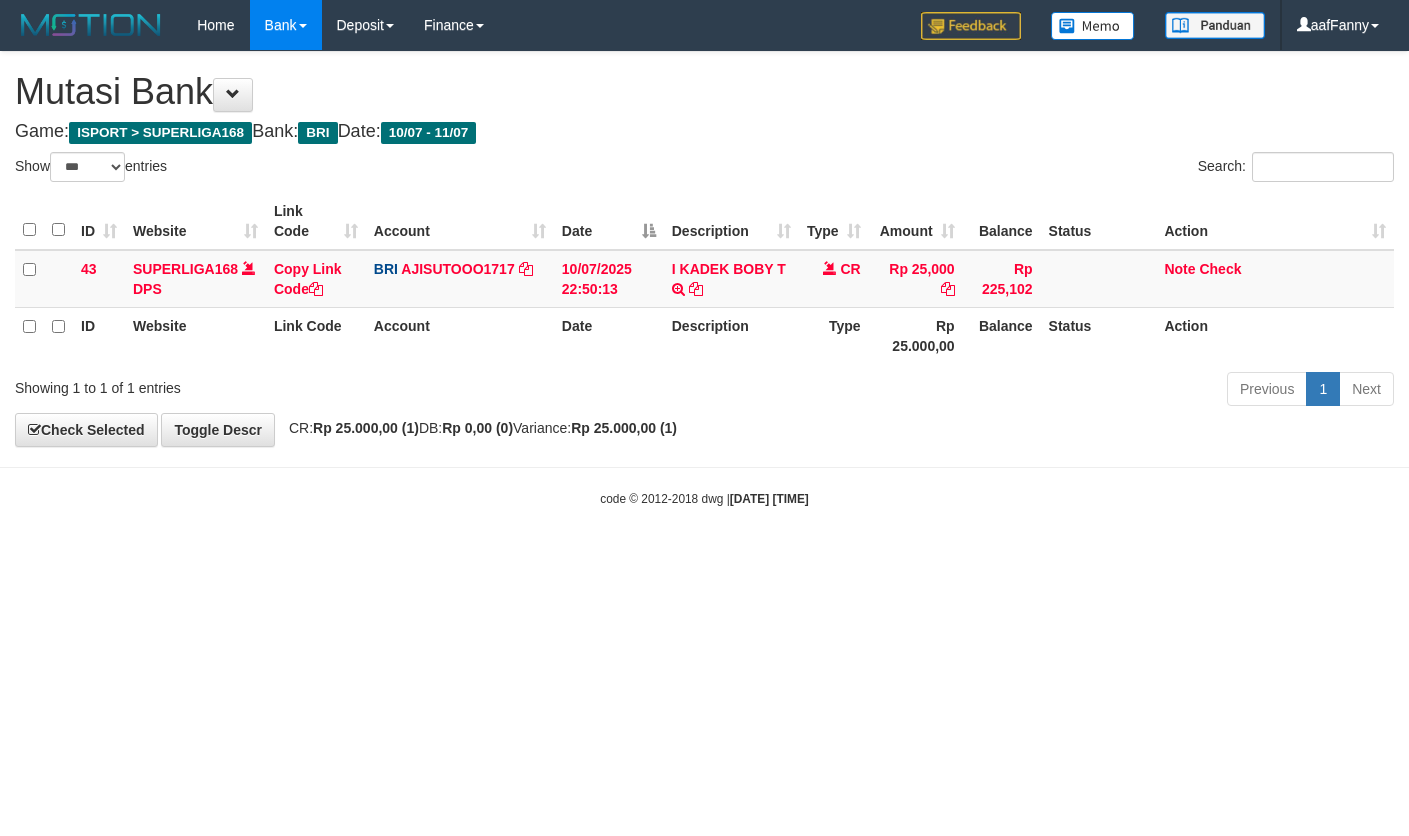 select on "***" 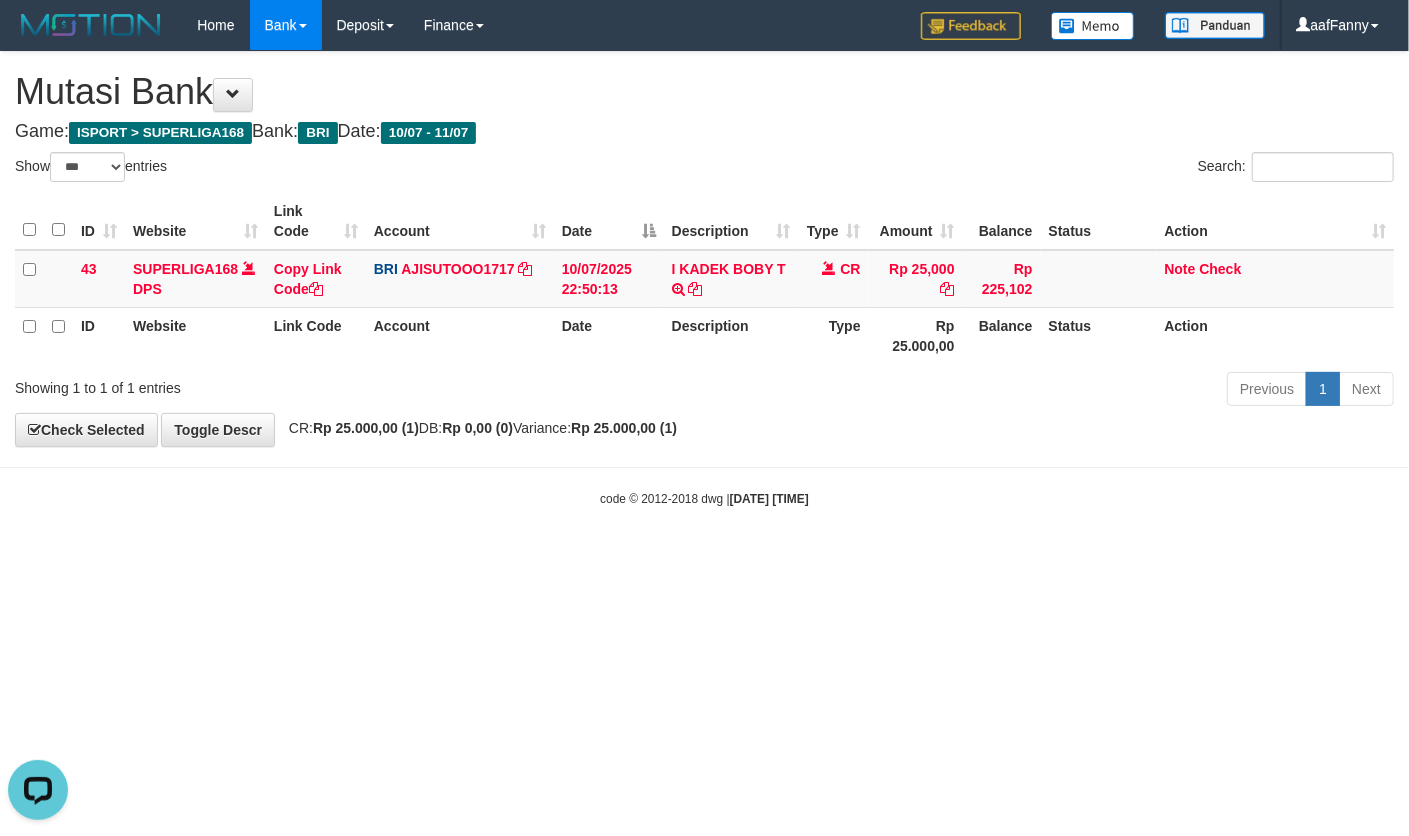 scroll, scrollTop: 0, scrollLeft: 0, axis: both 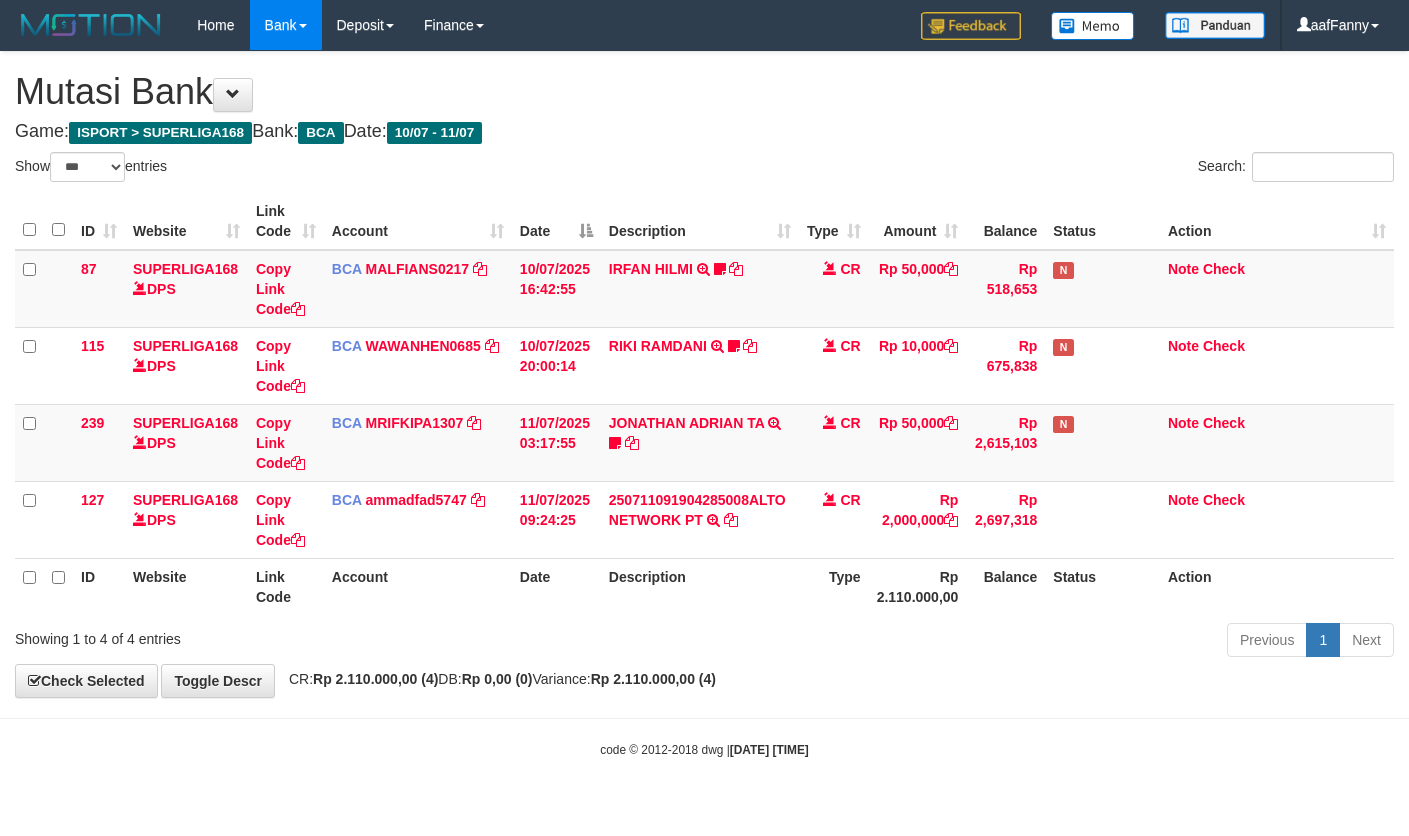select on "***" 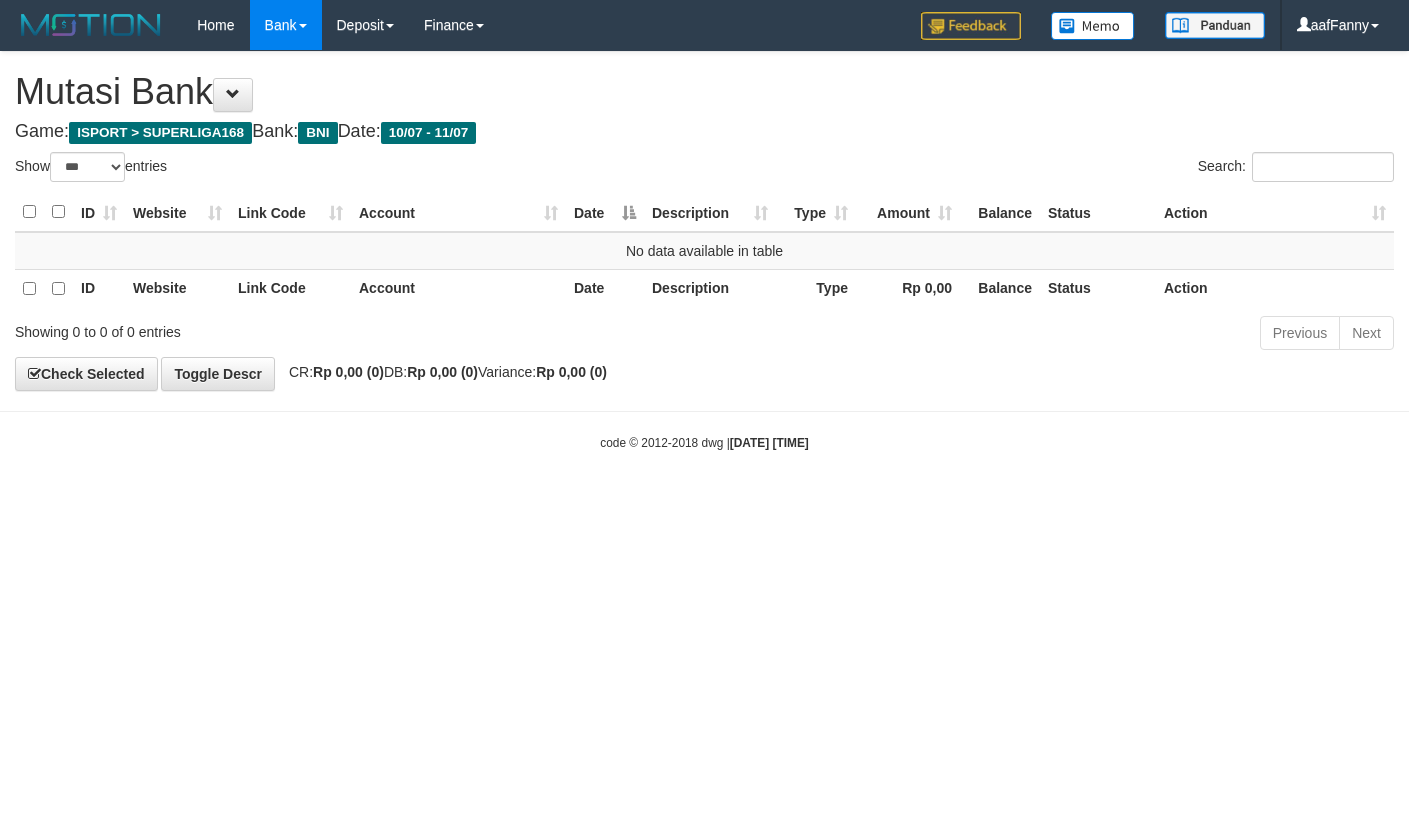 select on "***" 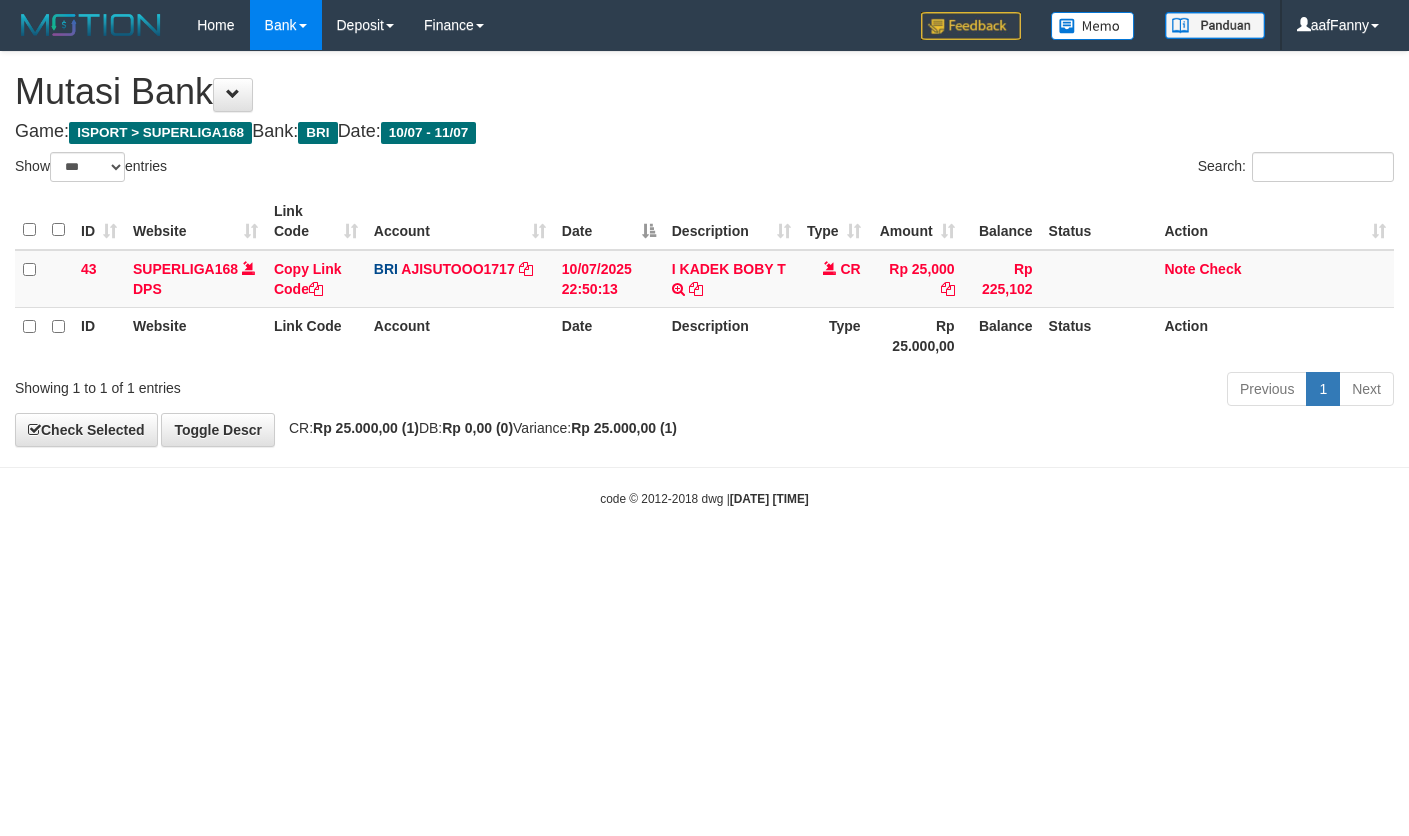 select on "***" 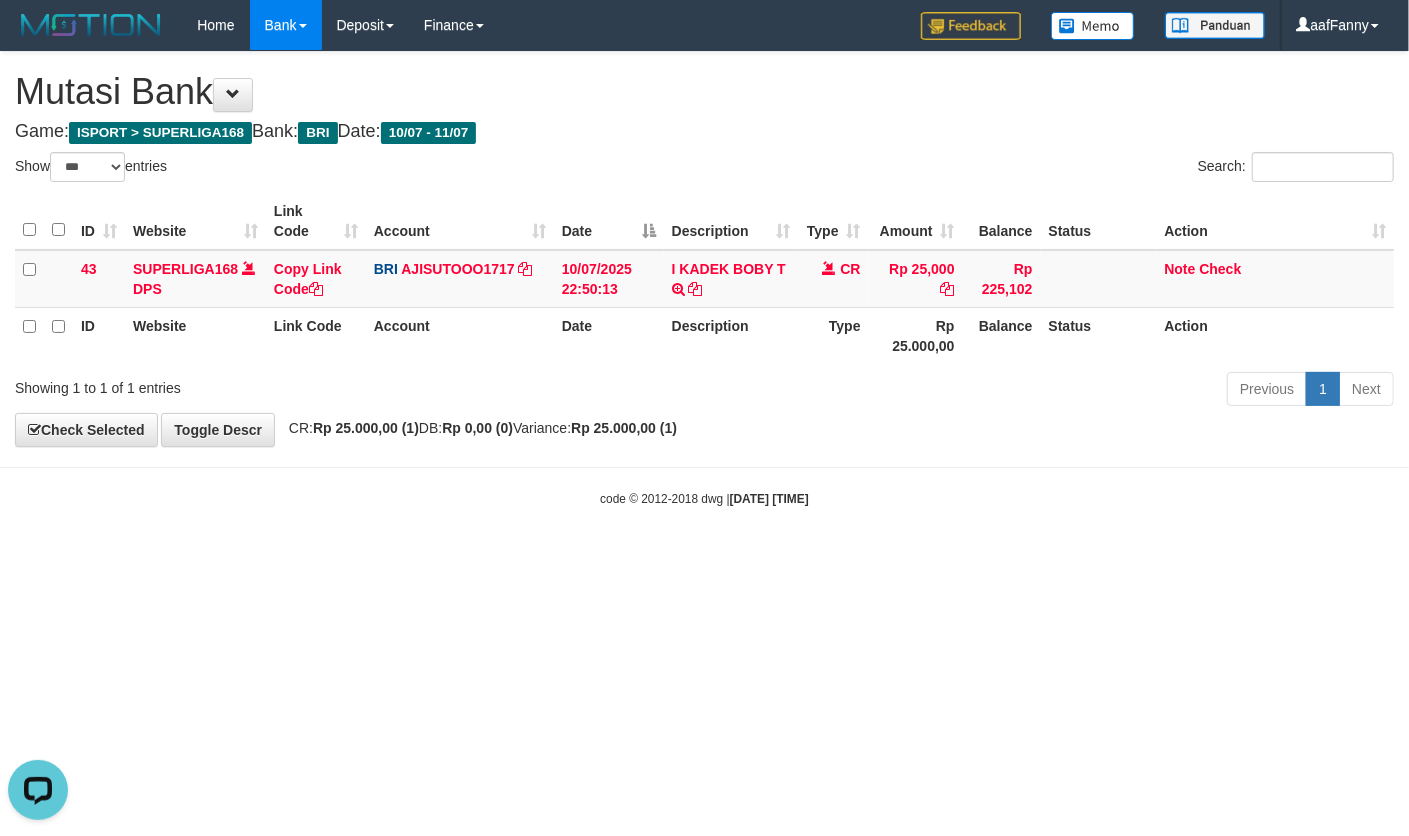 scroll, scrollTop: 0, scrollLeft: 0, axis: both 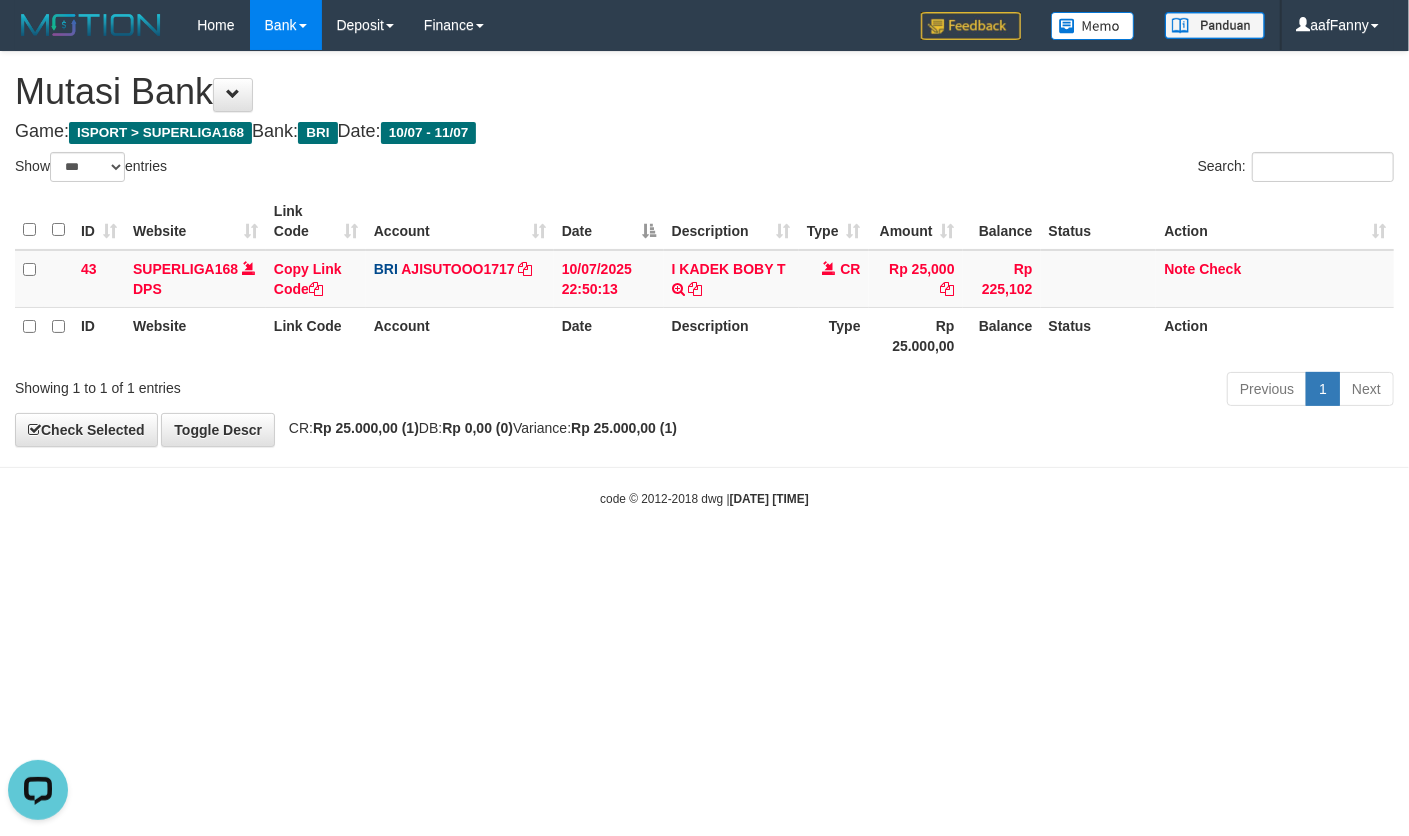 click on "Toggle navigation
Home
Bank
Account List
Load
By Website
Group
[ISPORT]													SUPERLIGA168
By Load Group (DPS)
-" at bounding box center [704, 279] 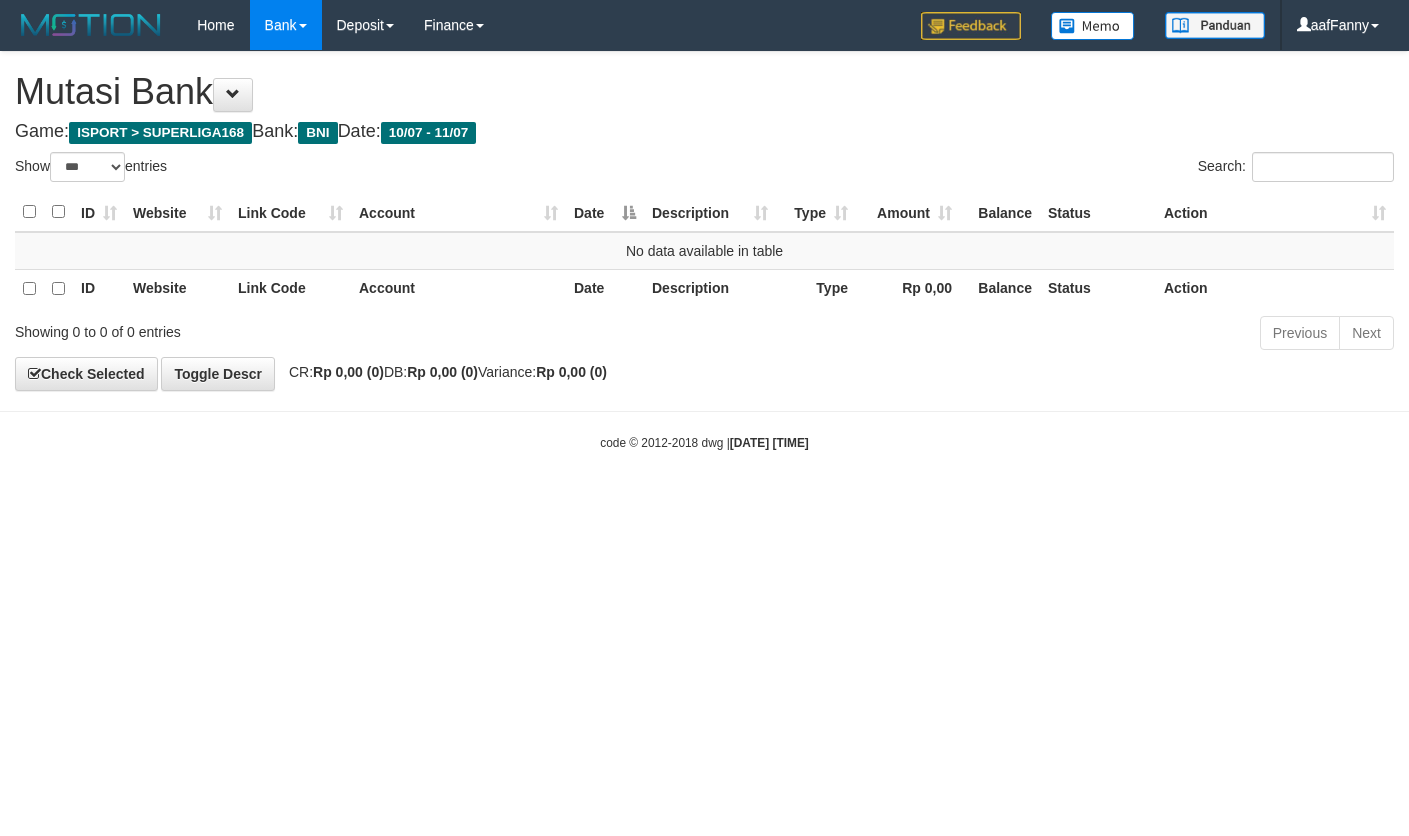 select on "***" 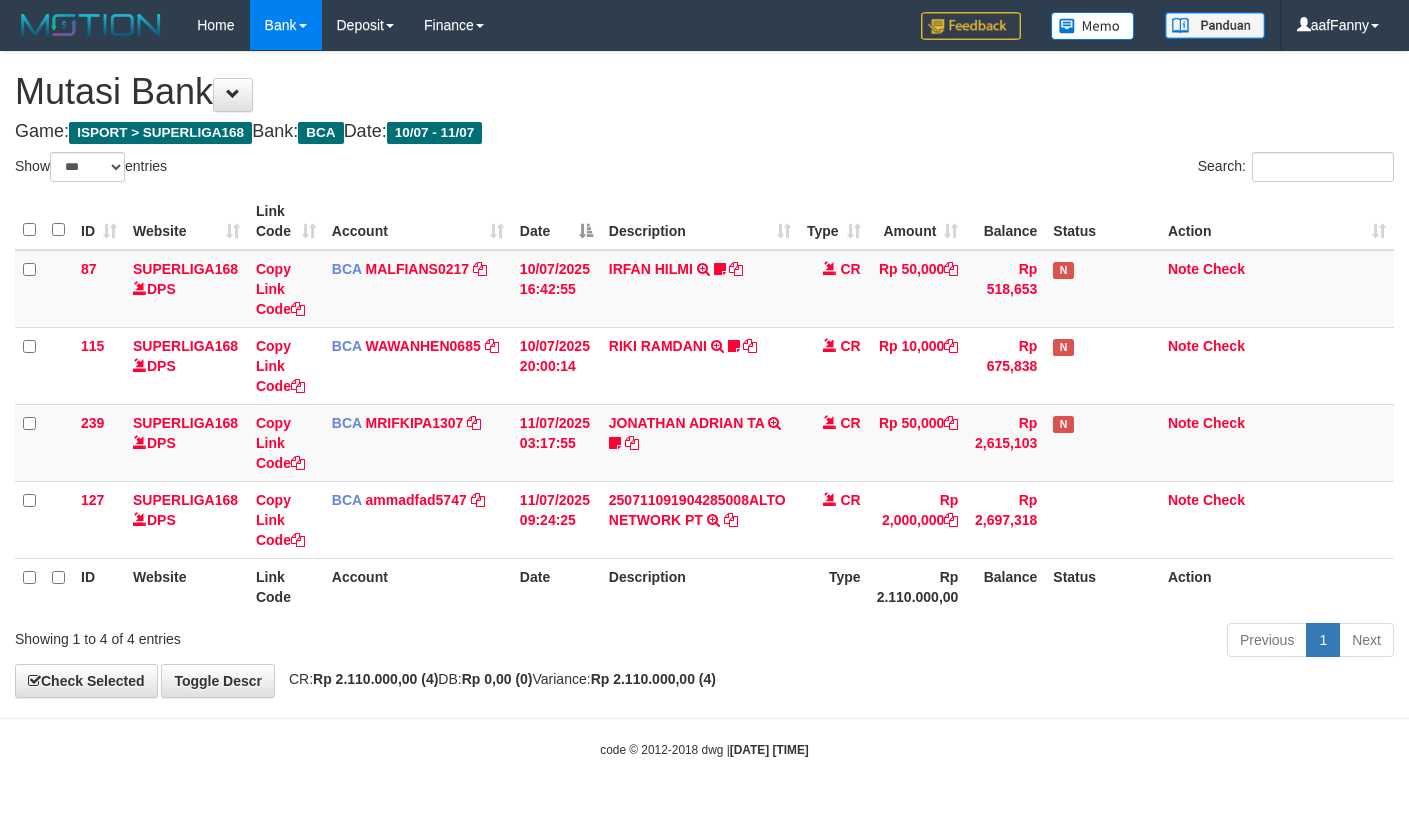 select on "***" 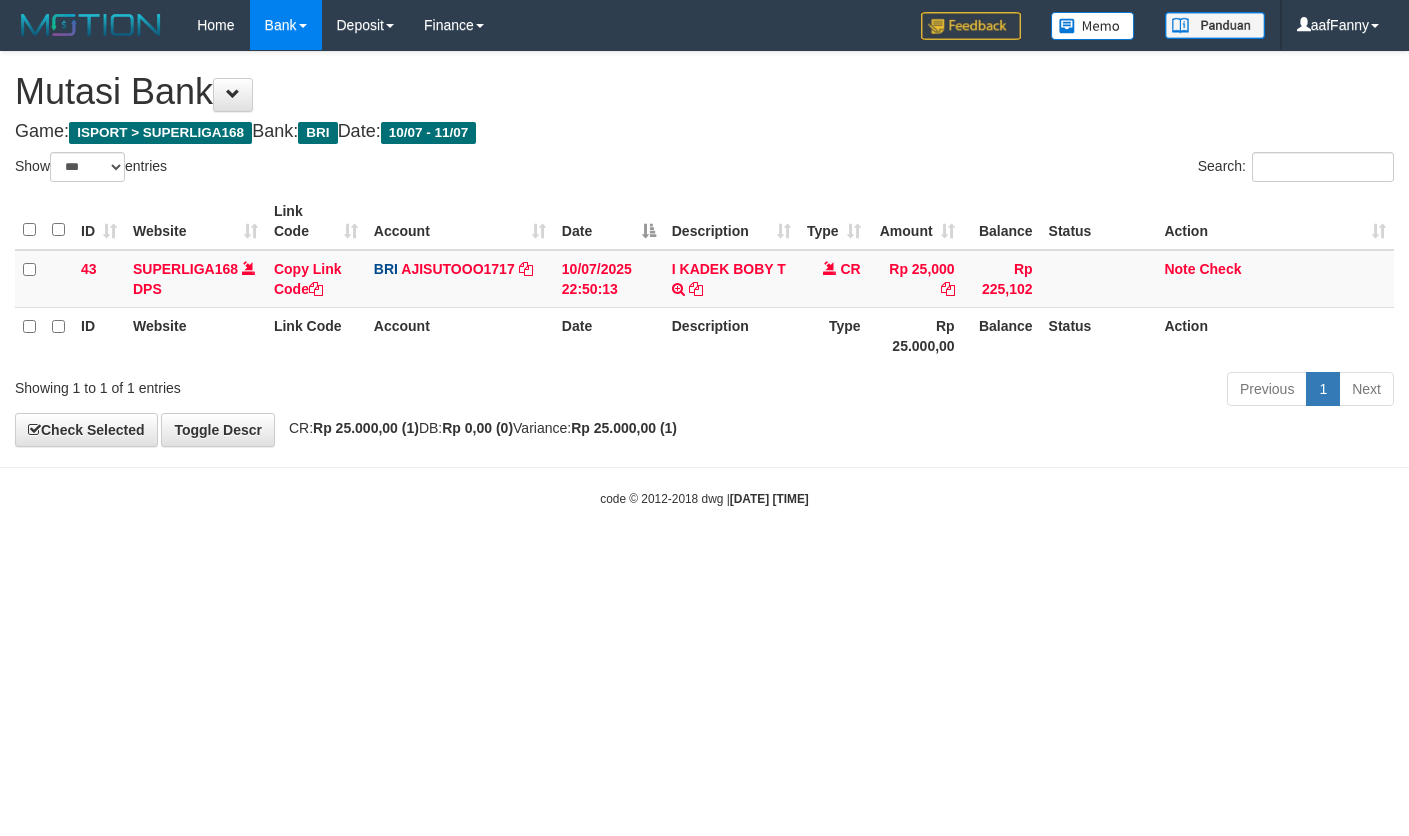 select on "***" 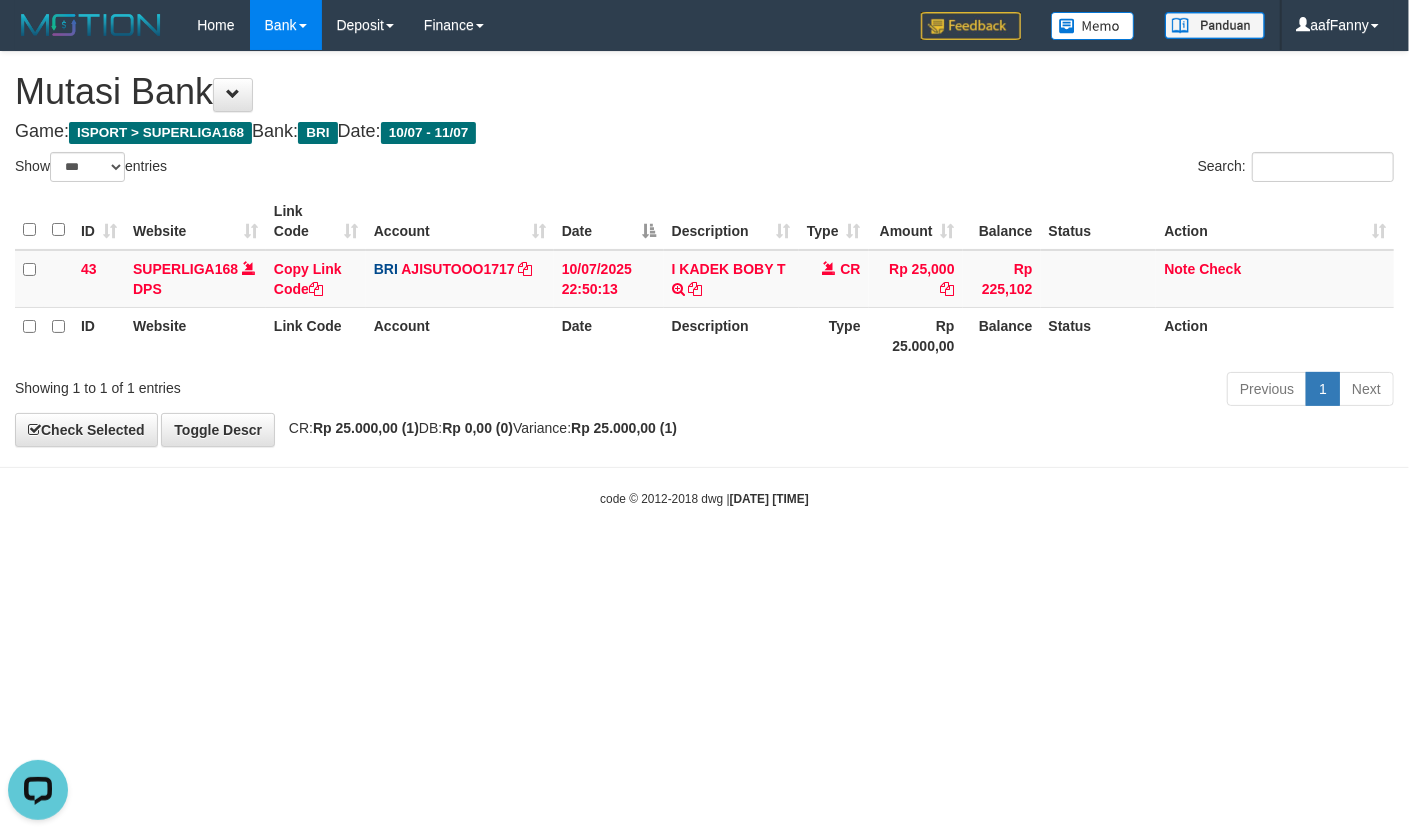 scroll, scrollTop: 0, scrollLeft: 0, axis: both 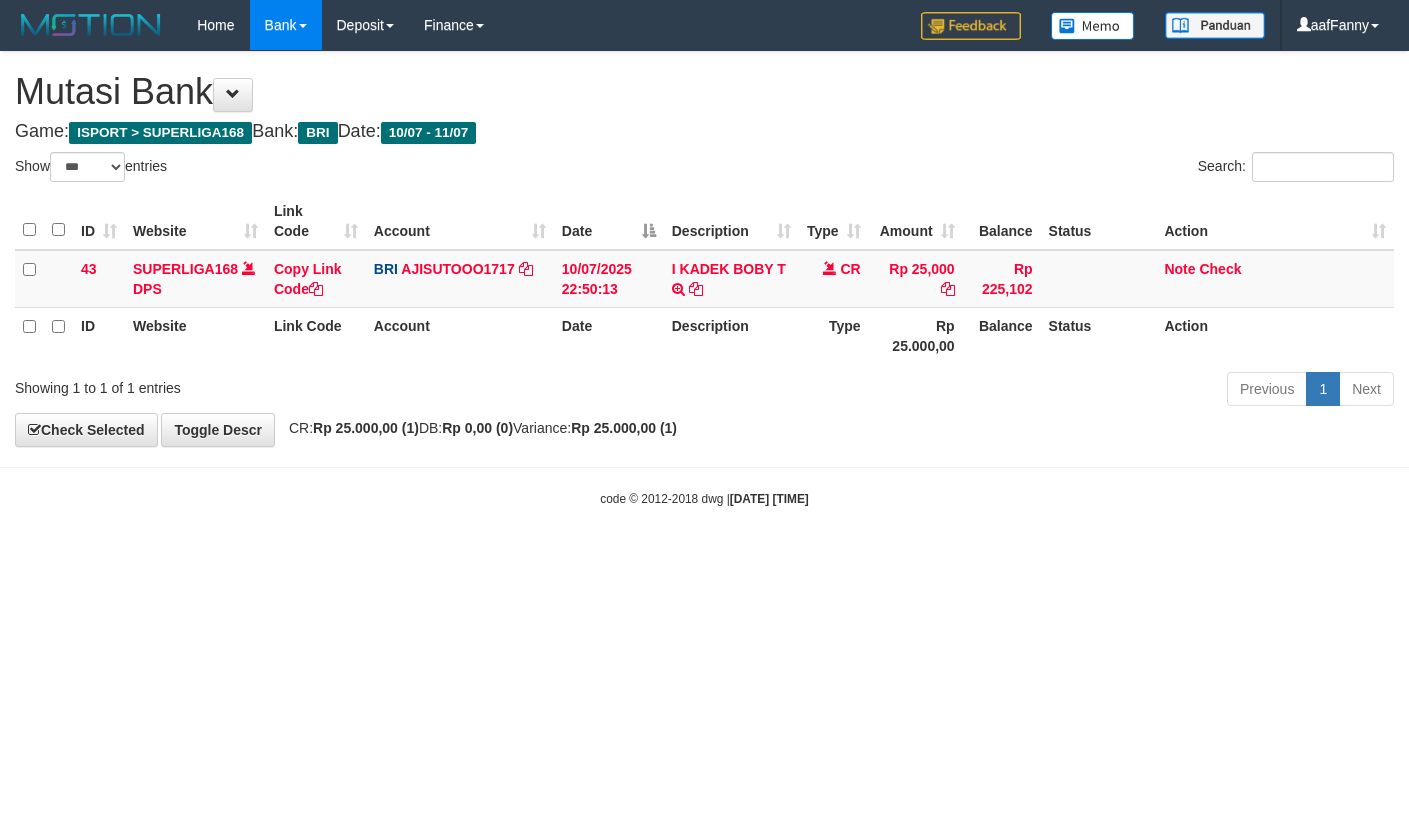 select on "***" 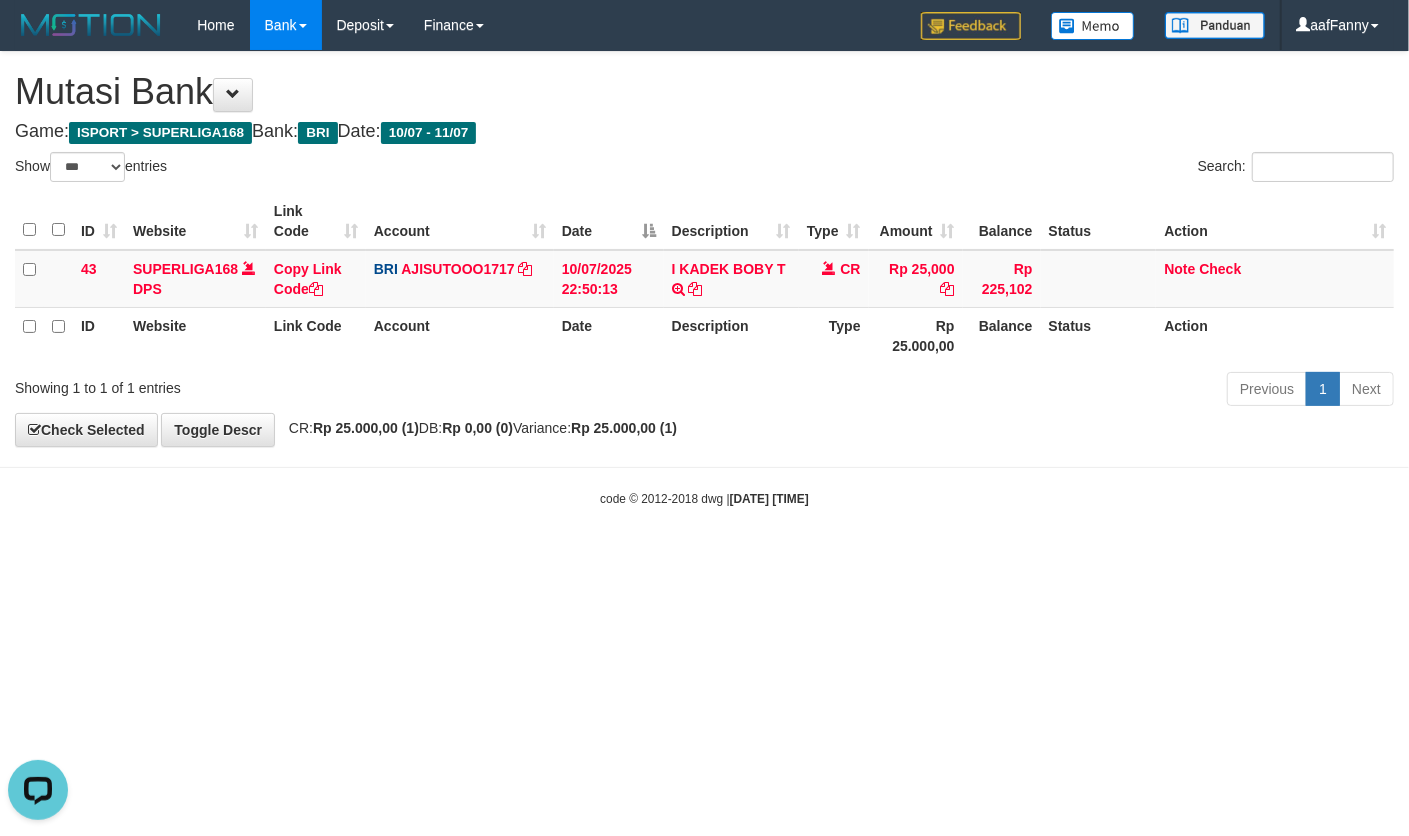 scroll, scrollTop: 0, scrollLeft: 0, axis: both 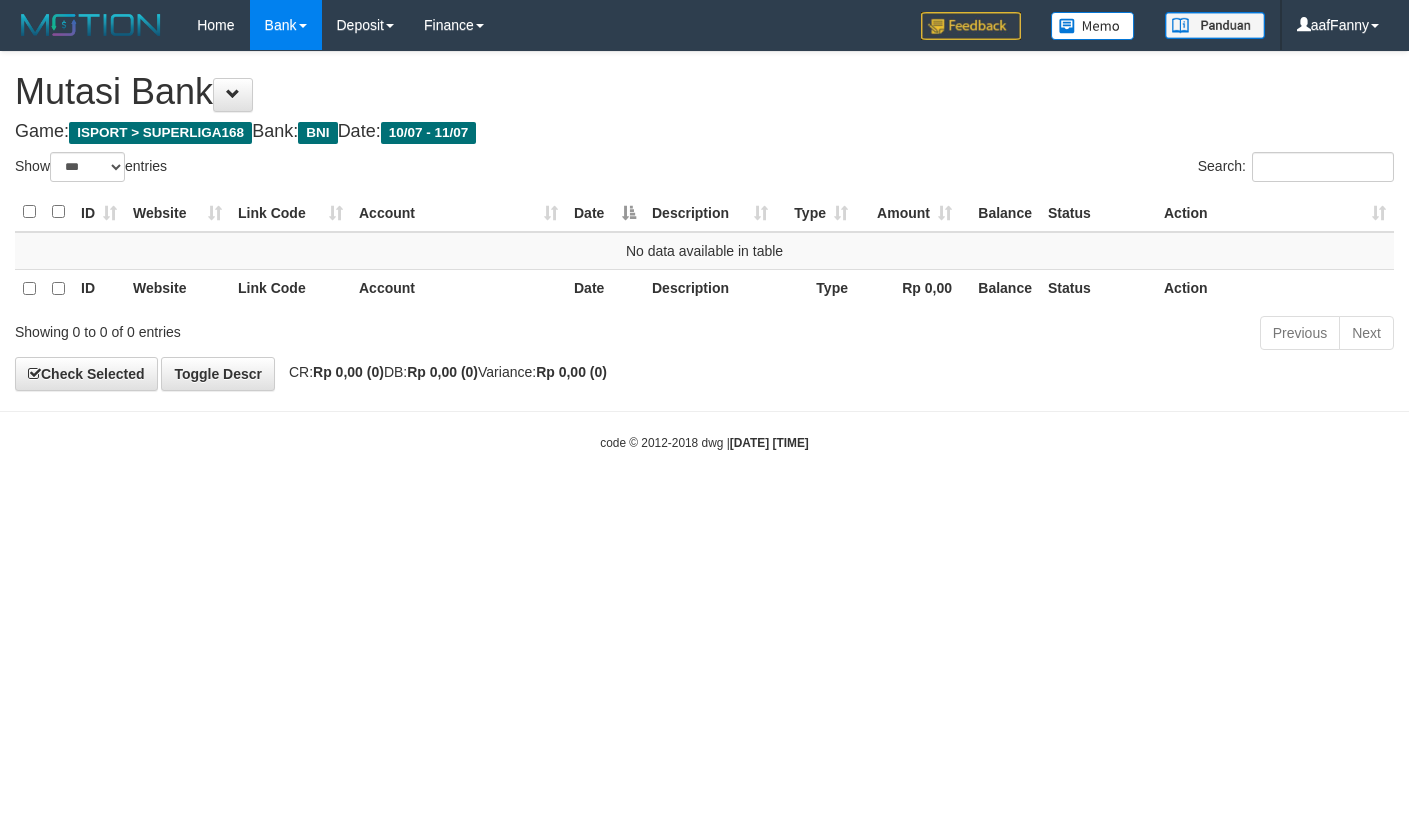 select on "***" 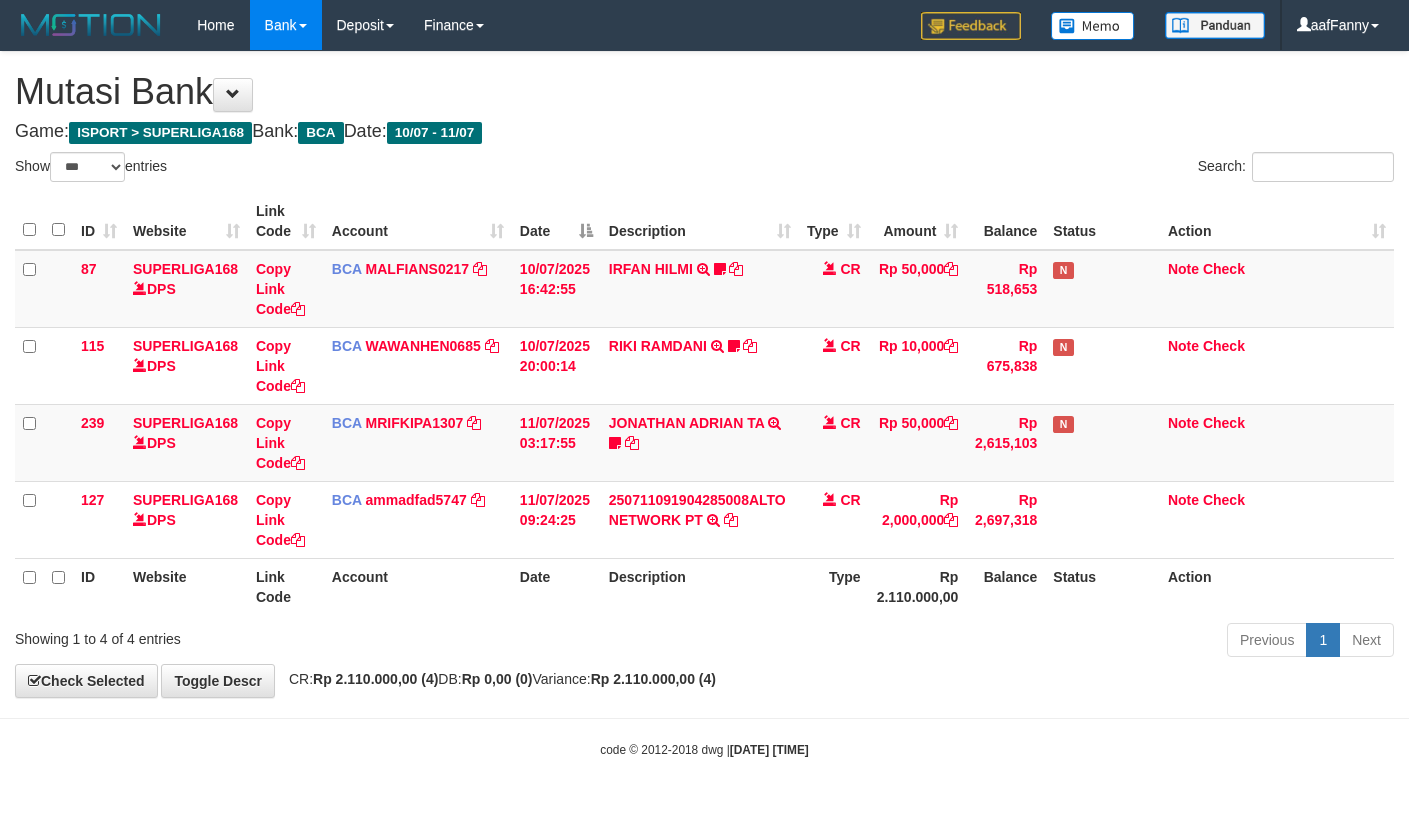 select on "***" 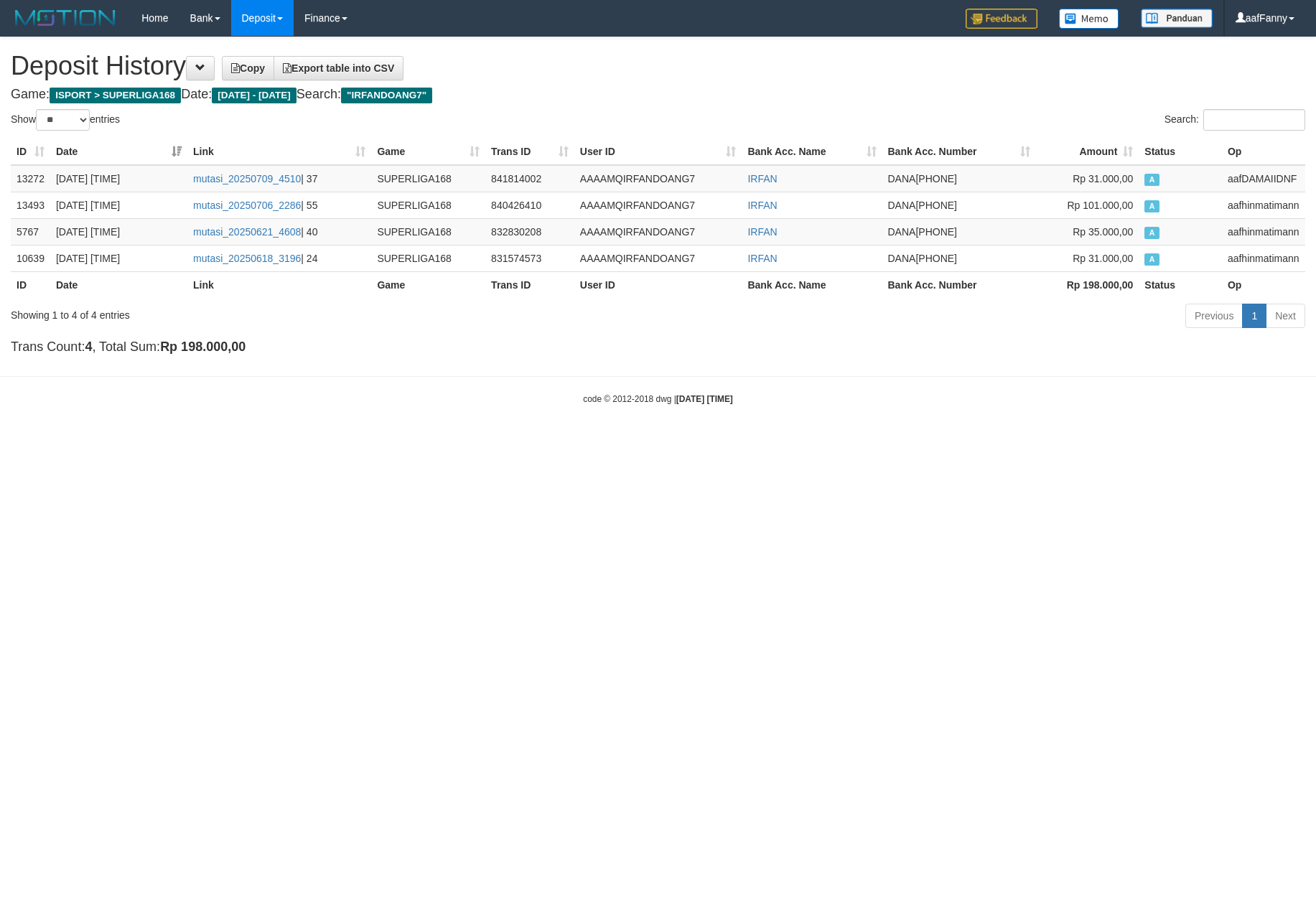 select on "**" 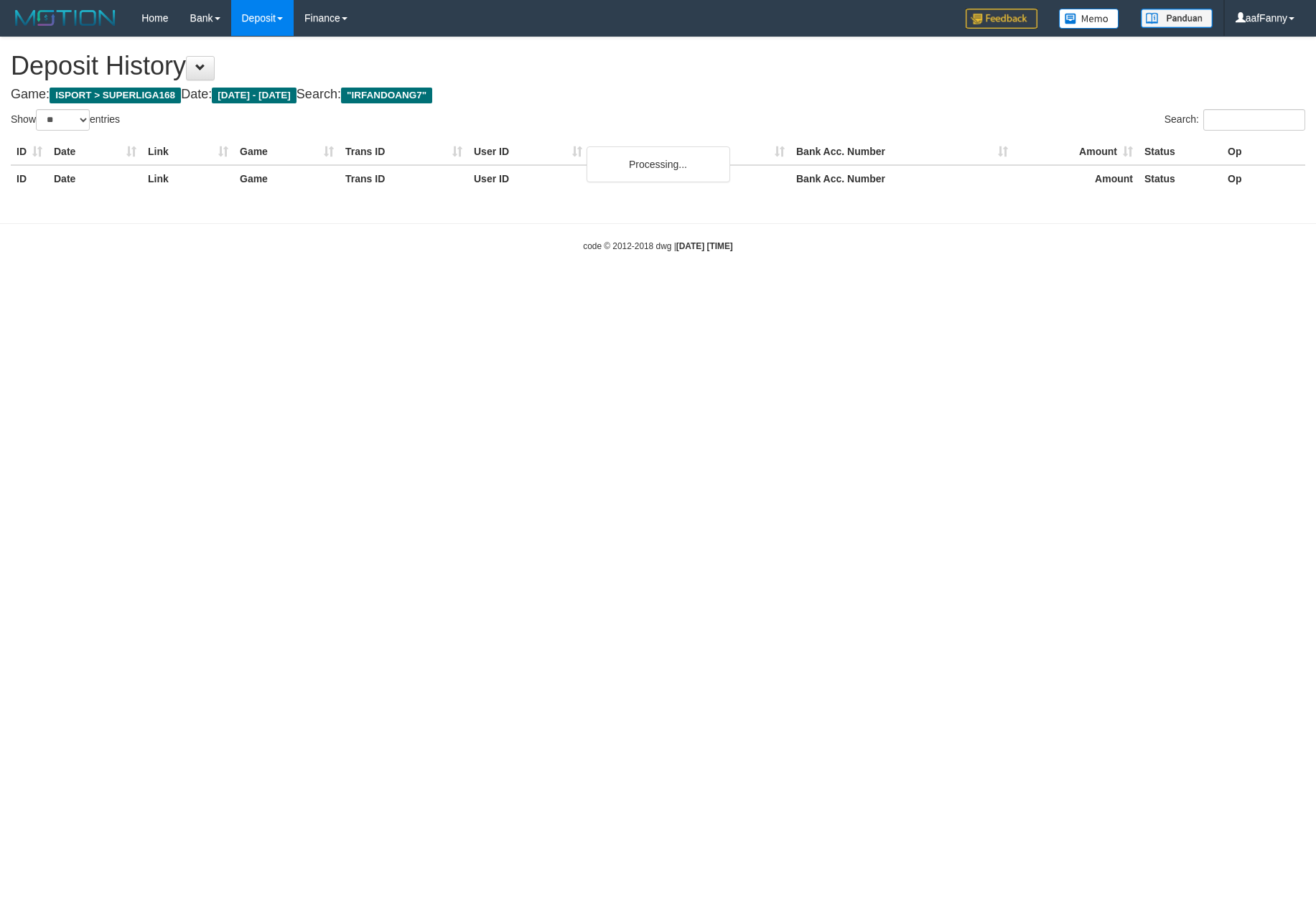 select on "**" 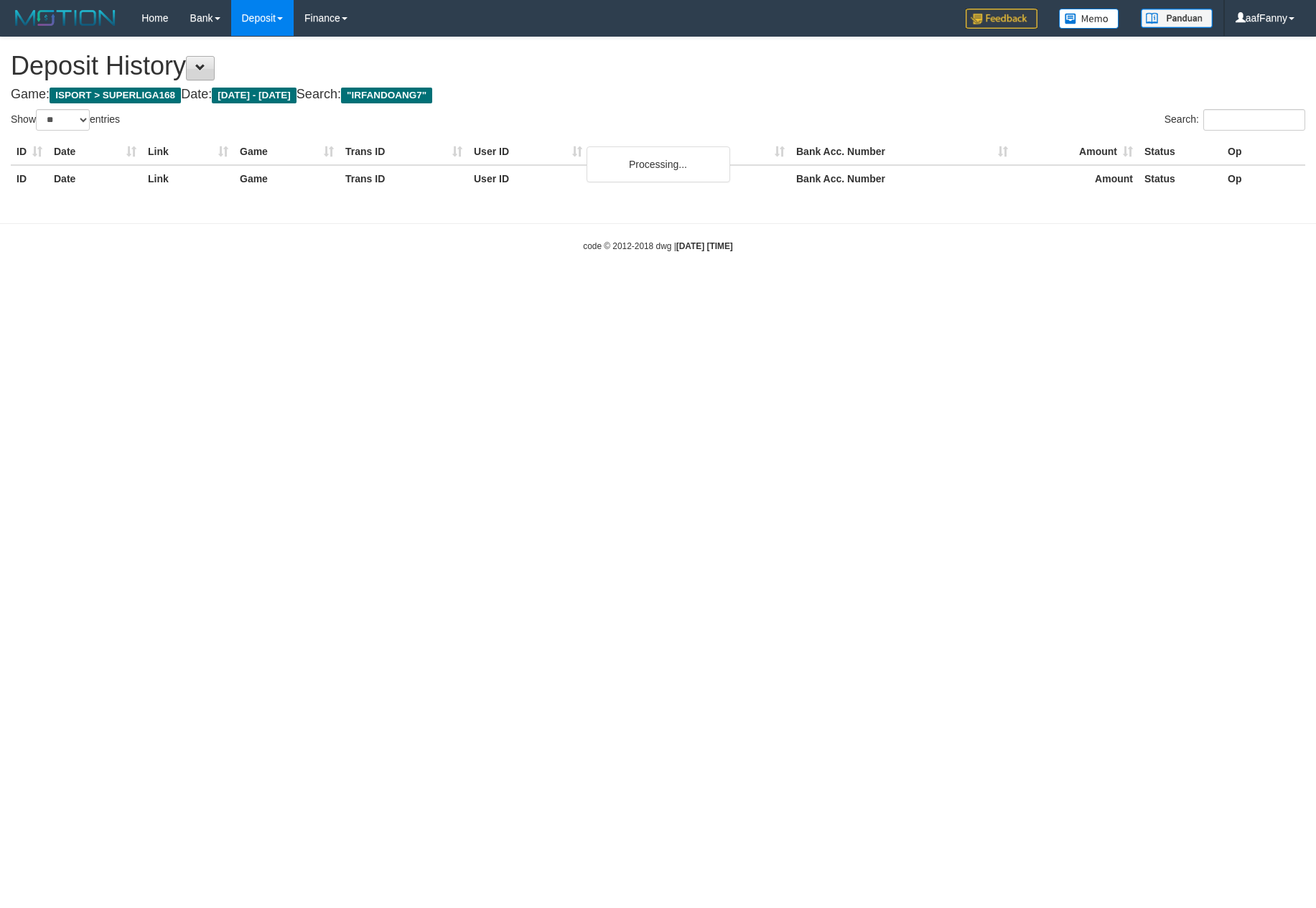 scroll, scrollTop: 0, scrollLeft: 0, axis: both 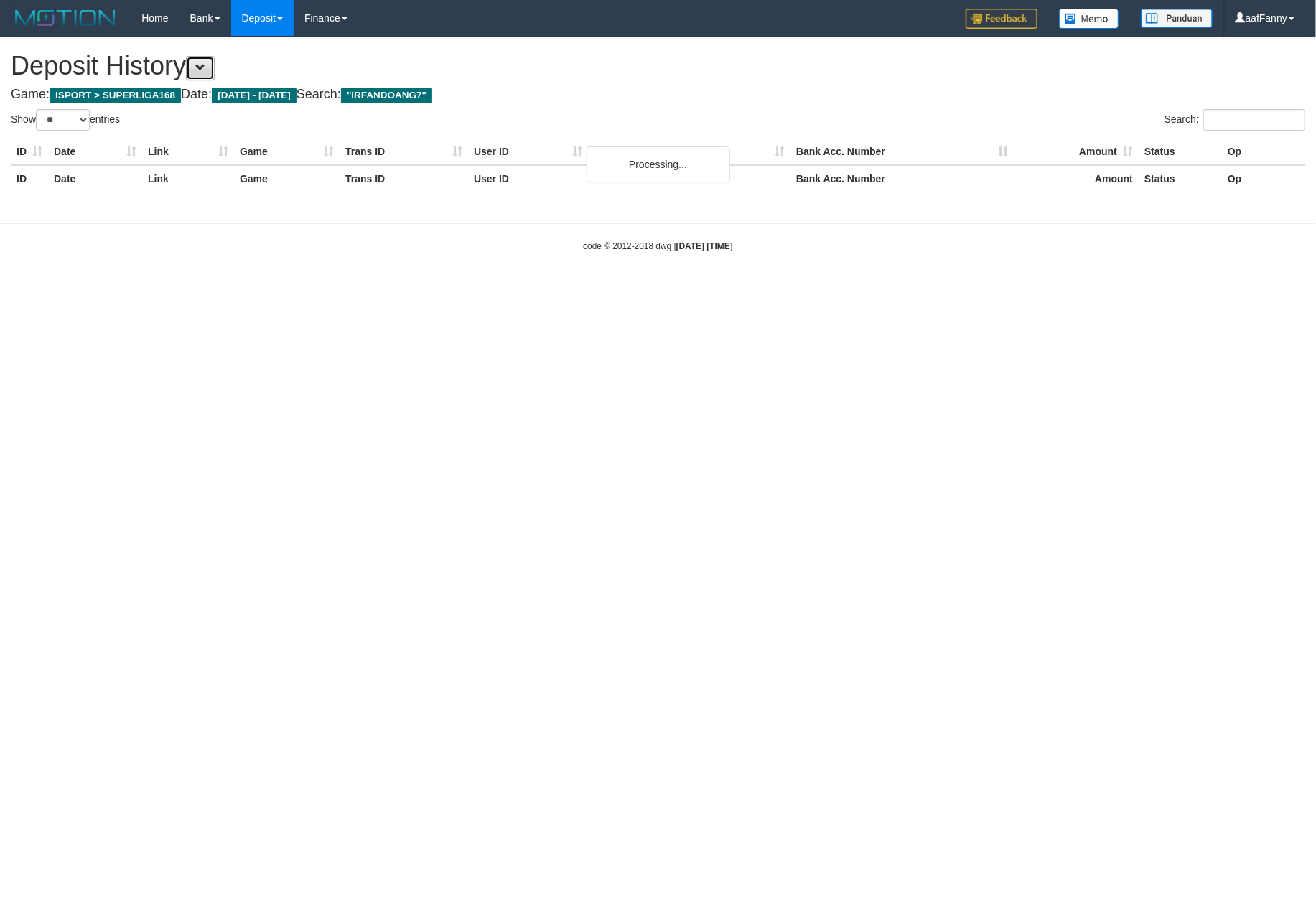click at bounding box center [200, 68] 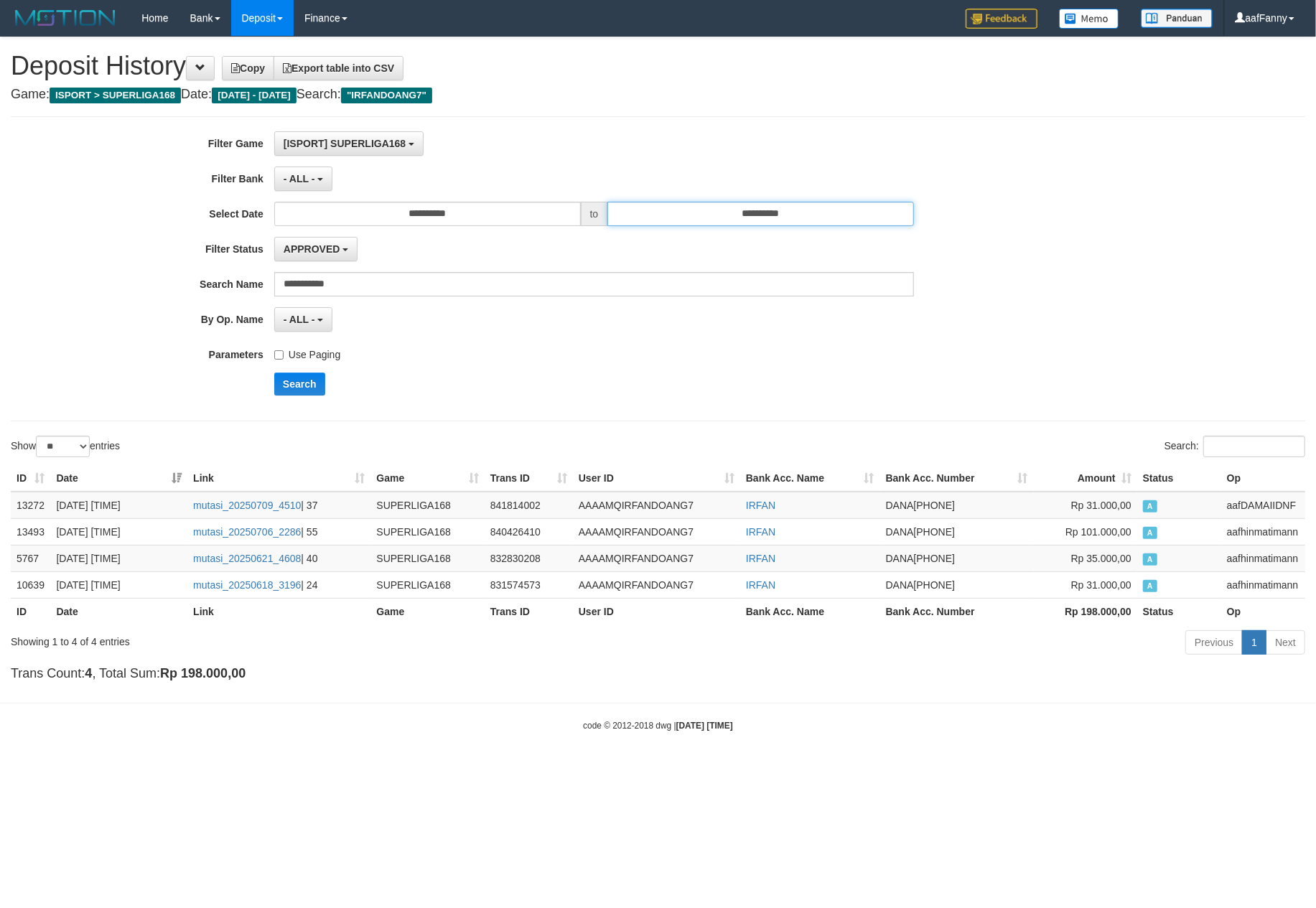 click on "**********" at bounding box center (760, 214) 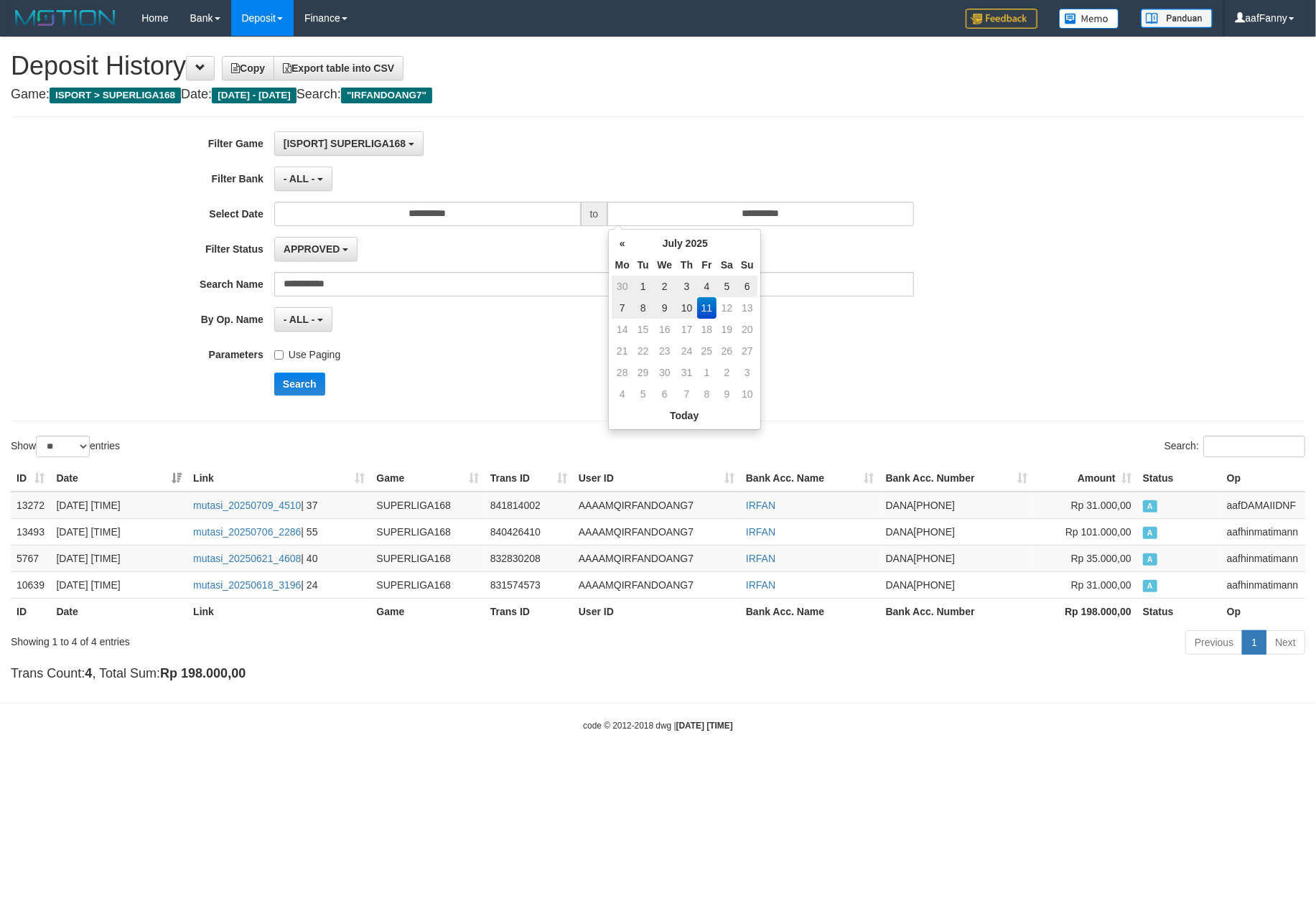 click on "[ISPORT] SUPERLIGA168
SELECT ALL
[ISPORT] SUPERLIGA168" at bounding box center [594, 144] 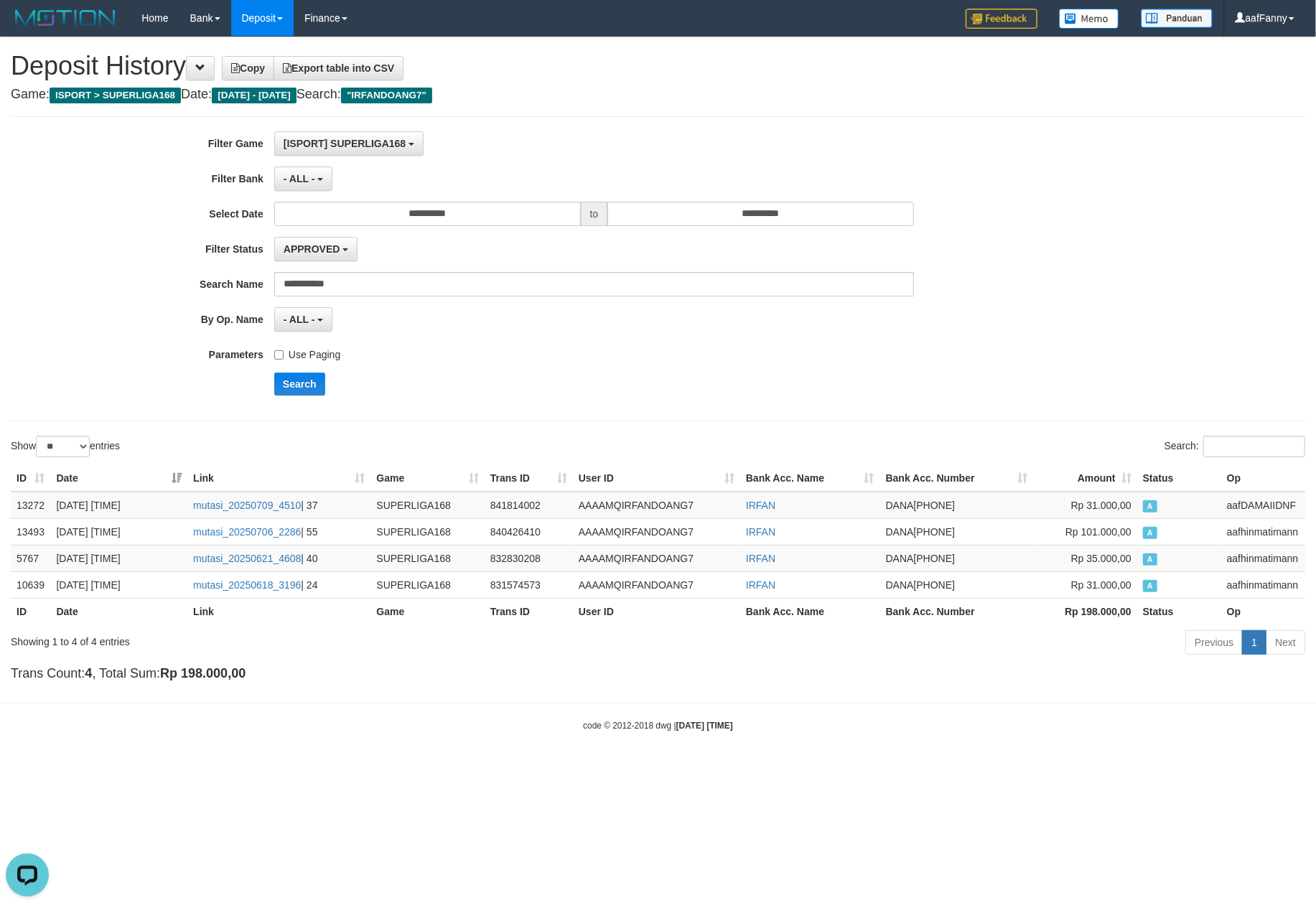scroll, scrollTop: 0, scrollLeft: 0, axis: both 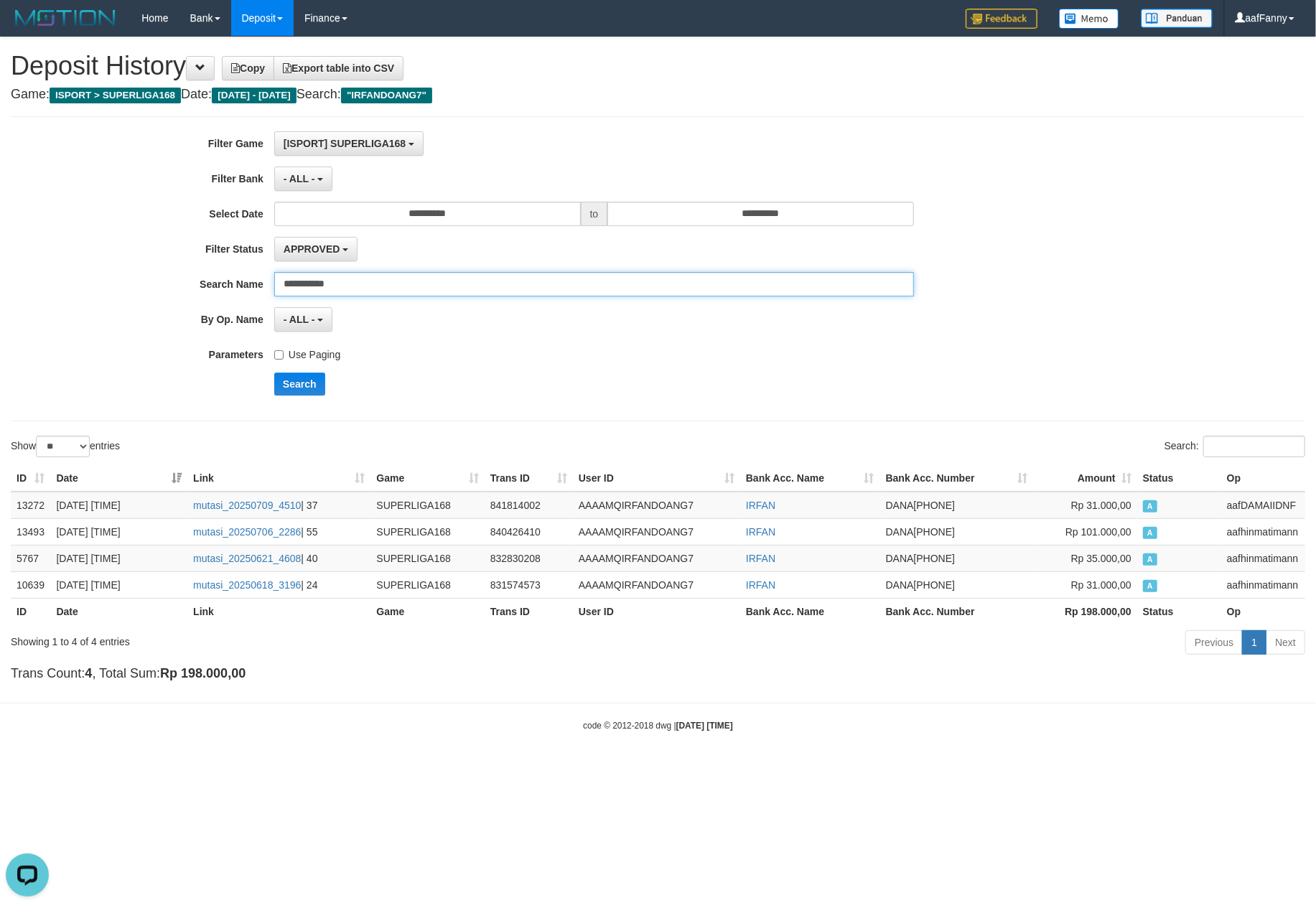 click on "**********" at bounding box center (594, 284) 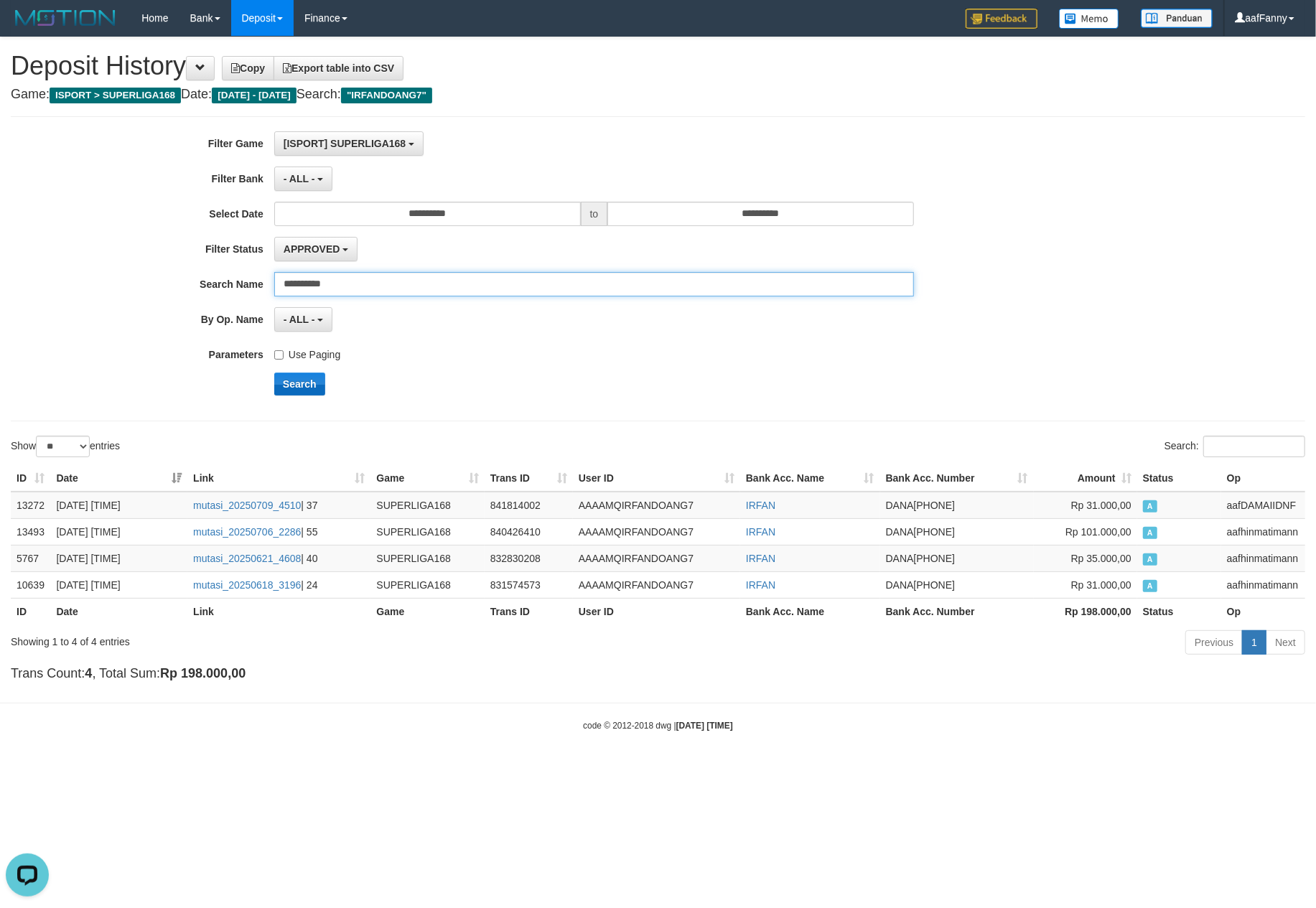 type on "**********" 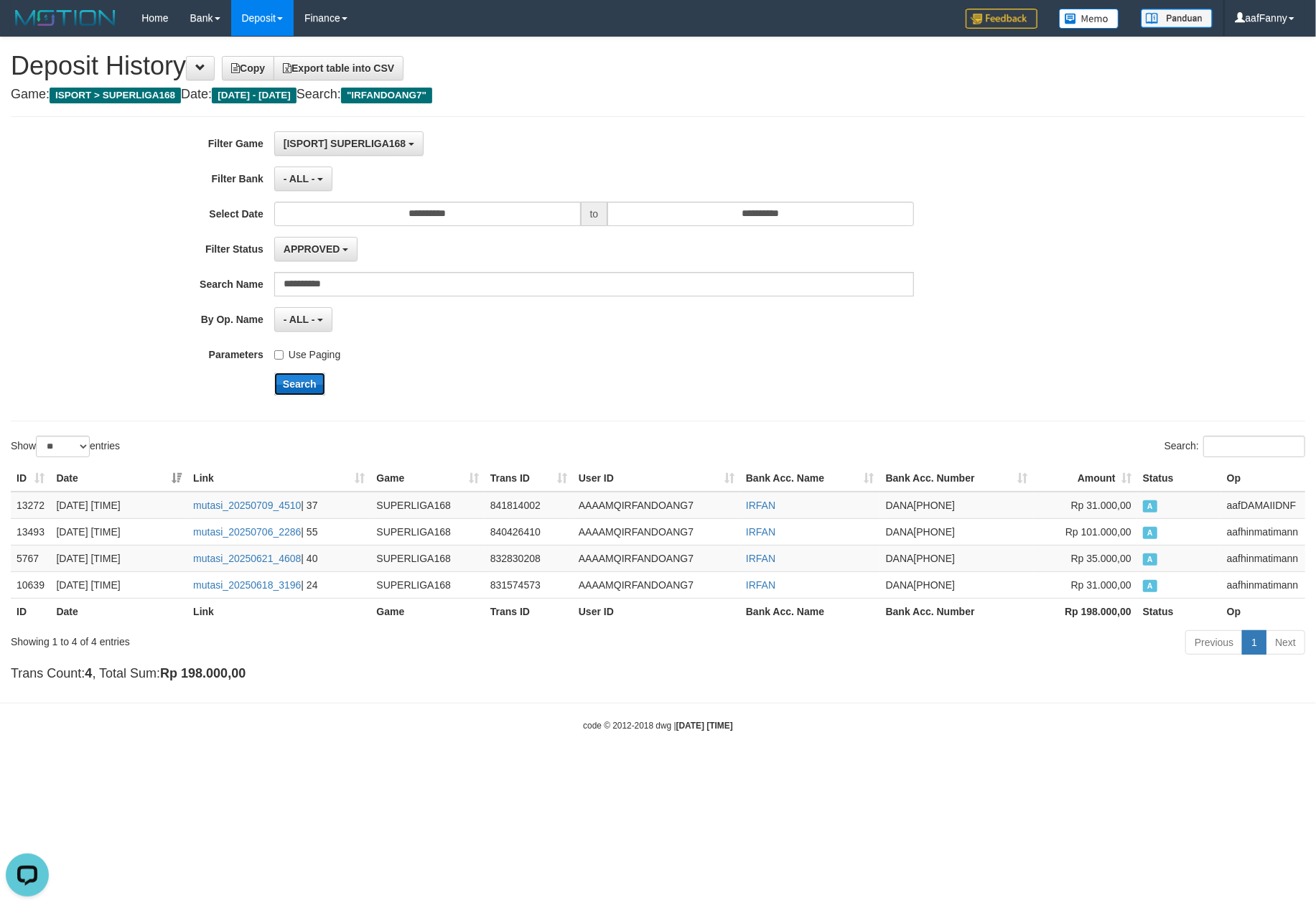 click on "Search" at bounding box center [299, 384] 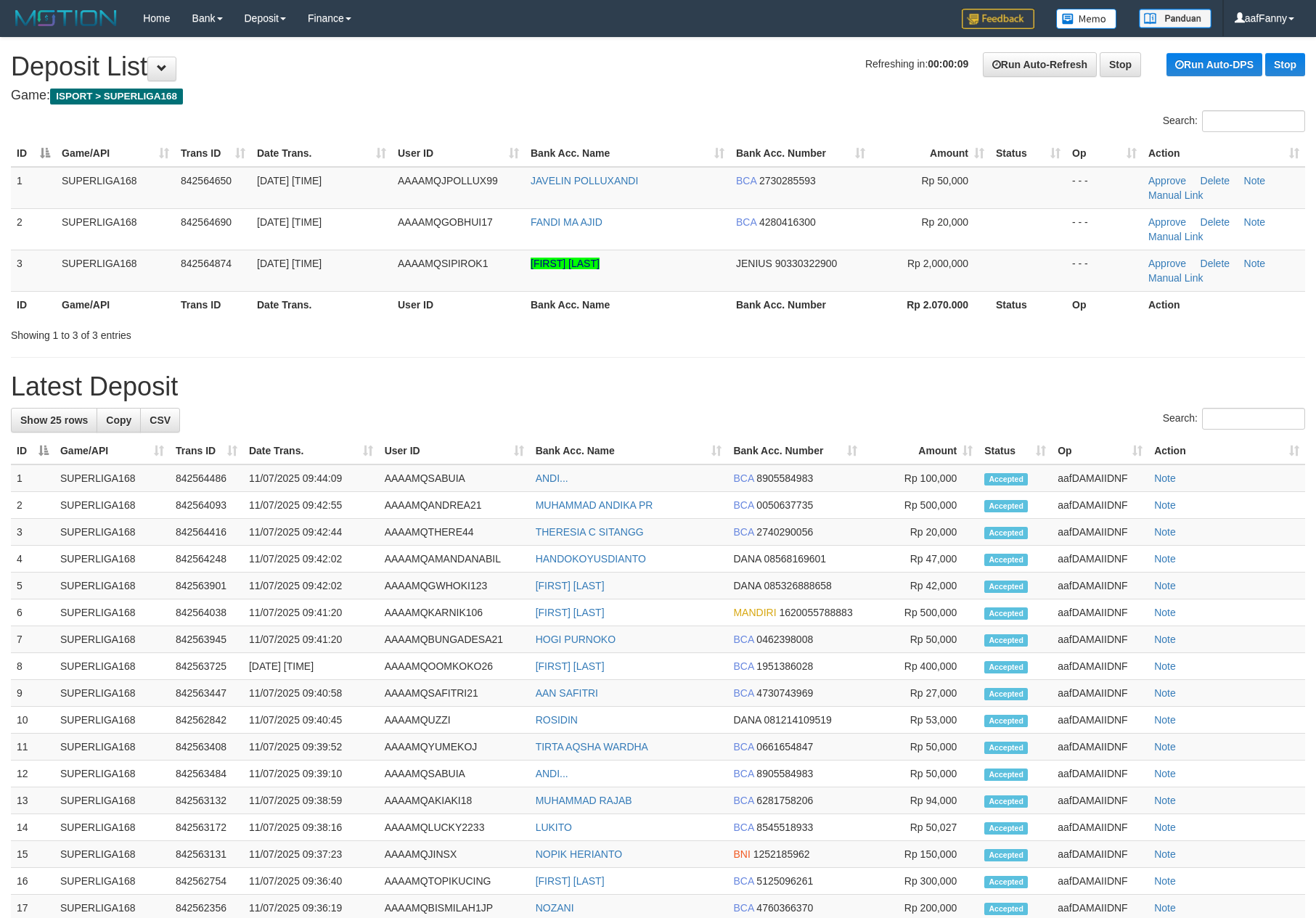 scroll, scrollTop: 0, scrollLeft: 0, axis: both 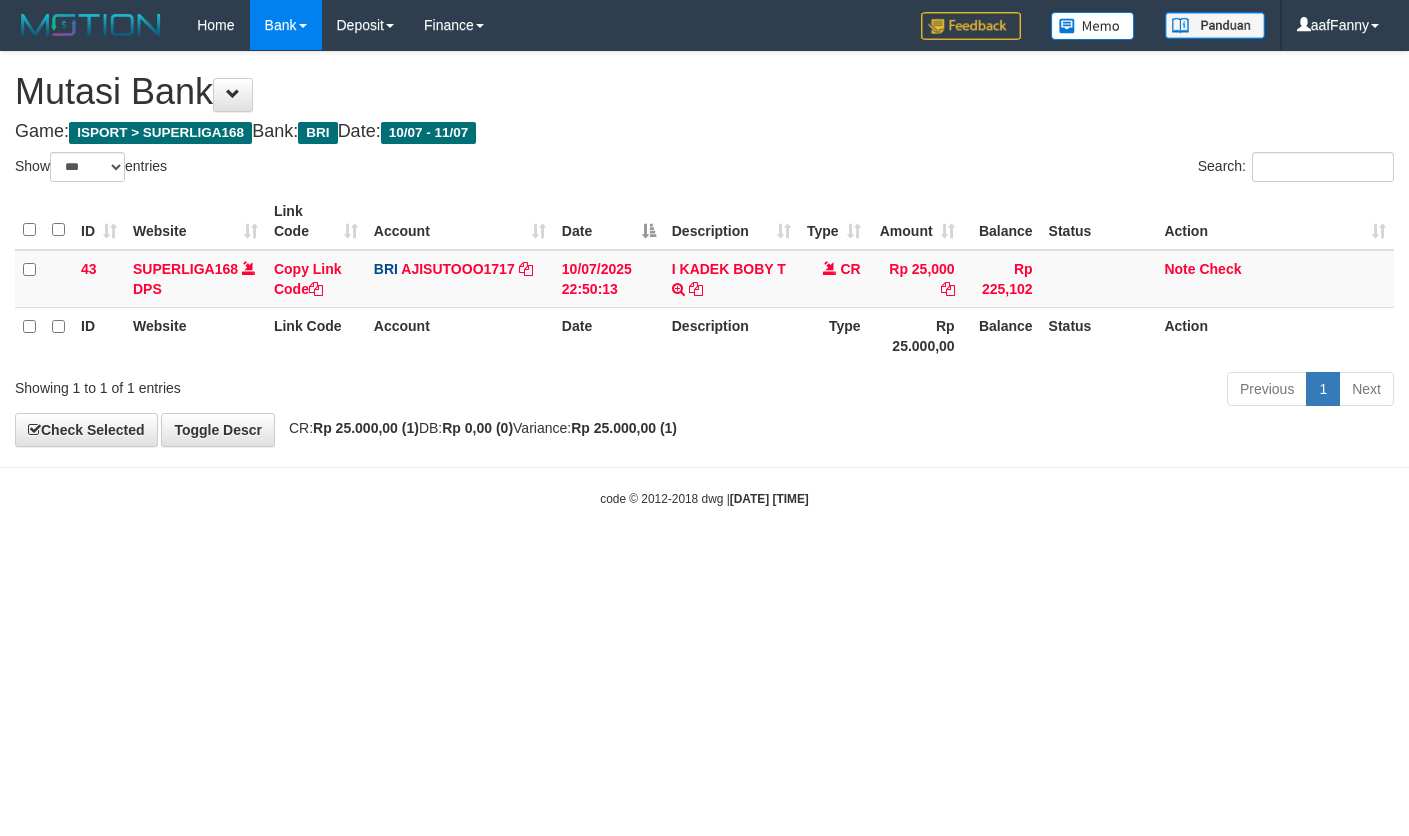 select on "***" 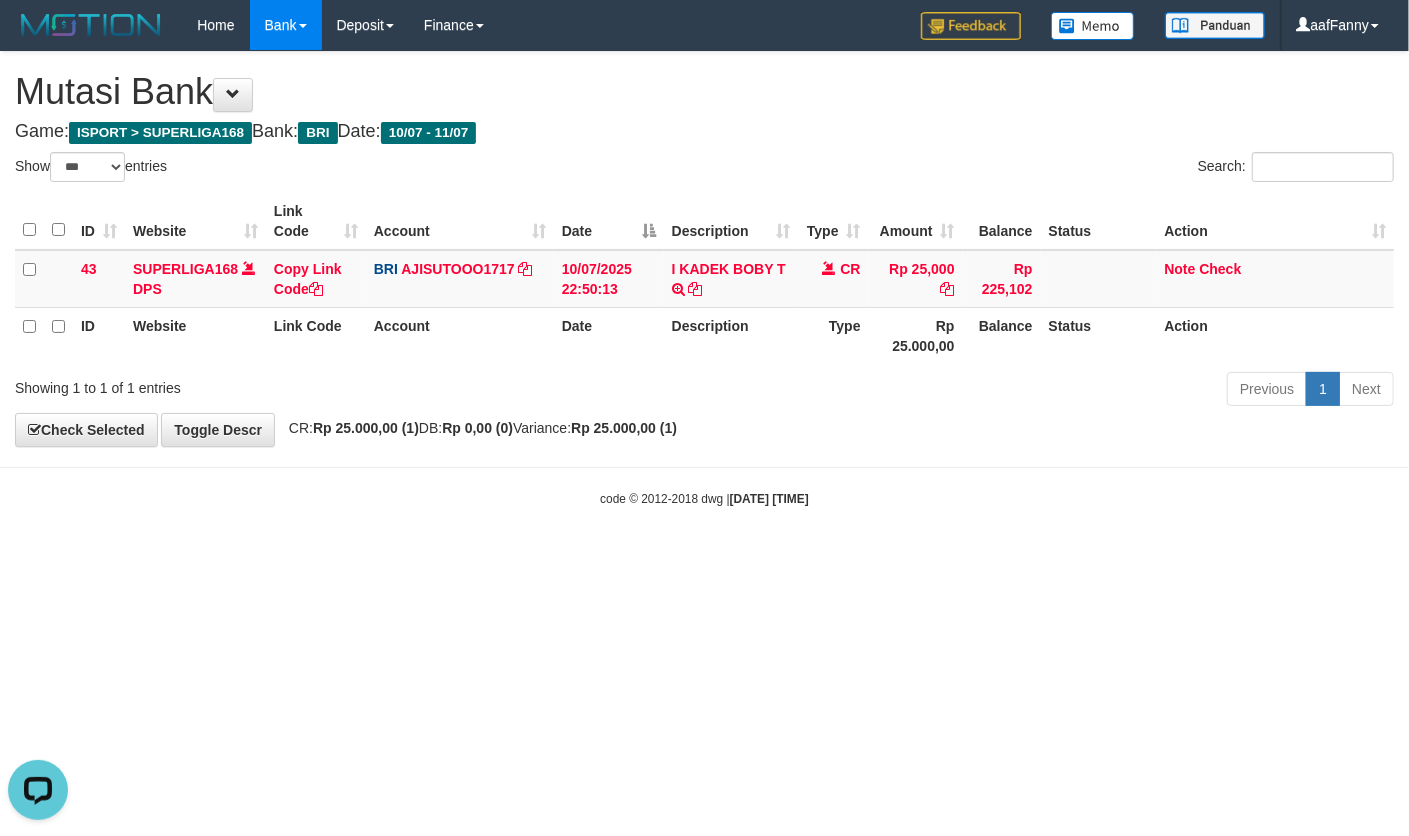scroll, scrollTop: 0, scrollLeft: 0, axis: both 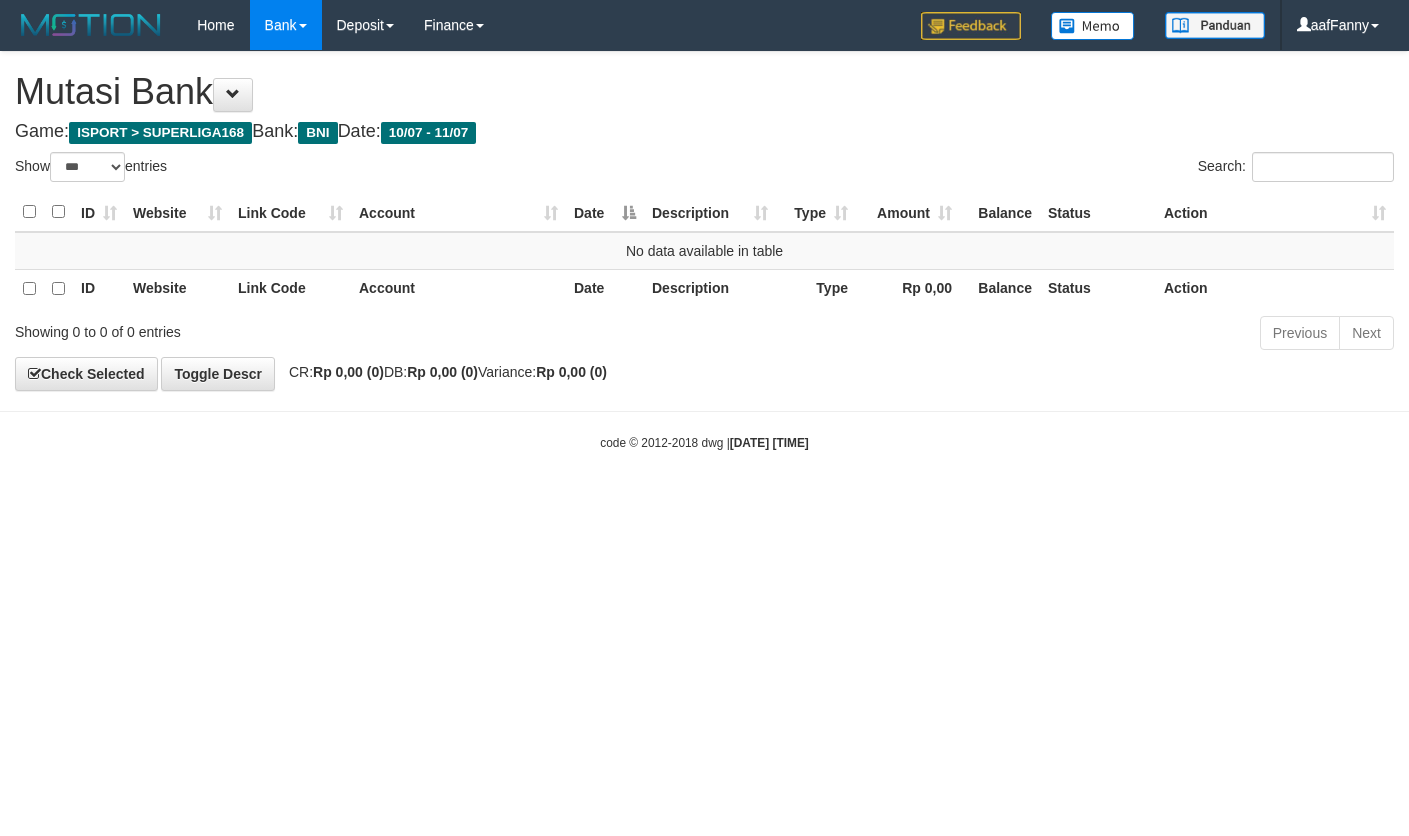 select on "***" 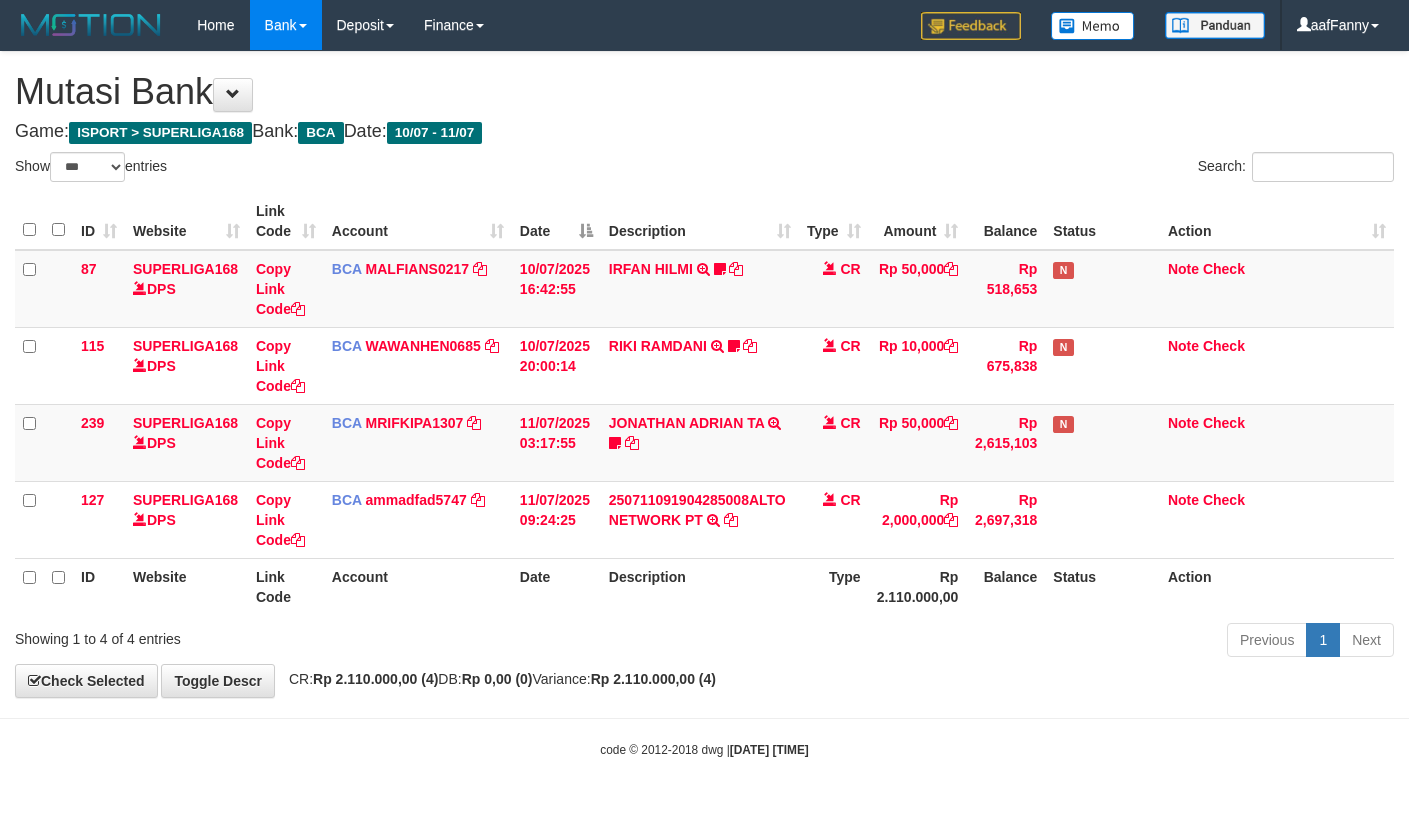 select on "***" 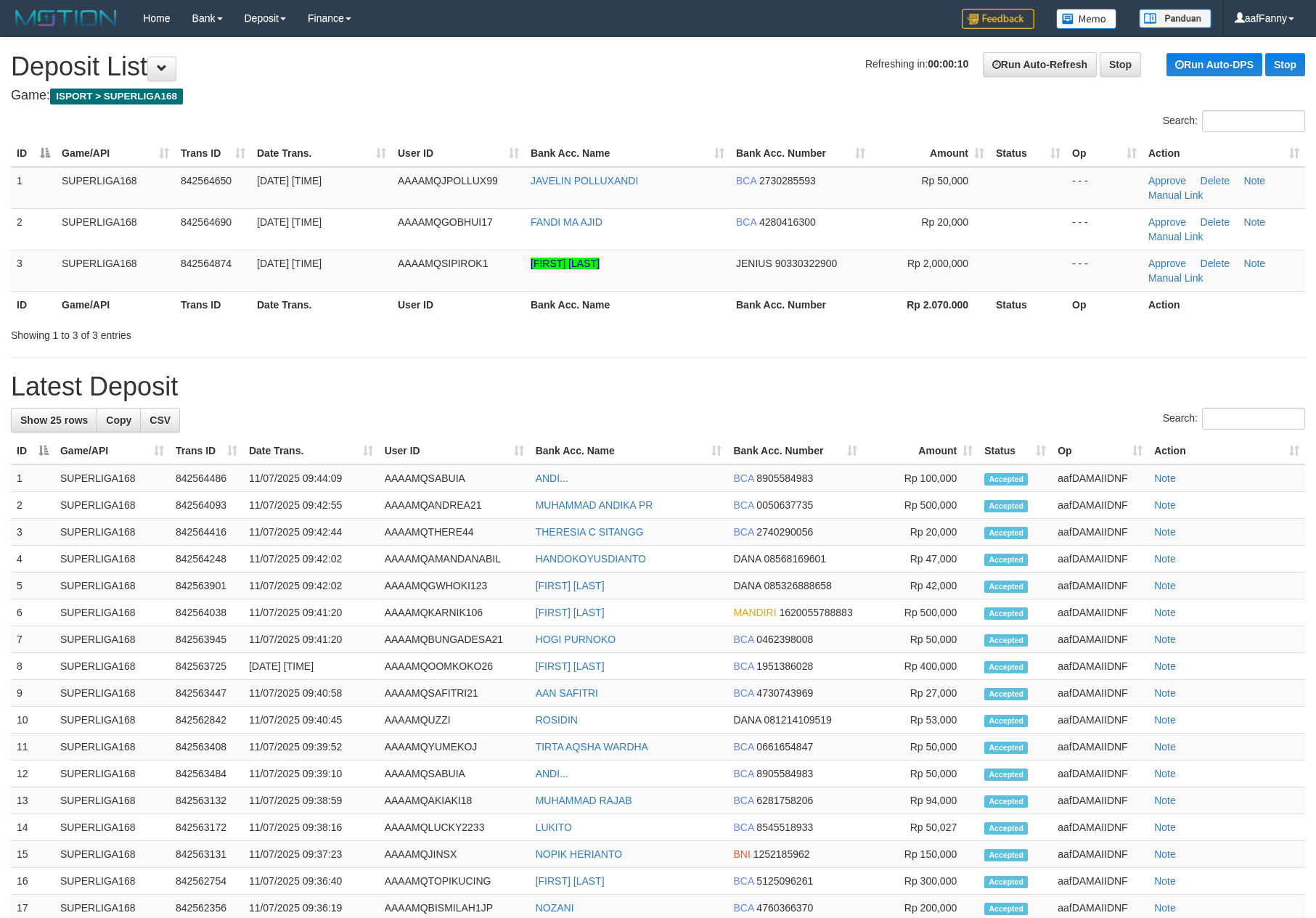 scroll, scrollTop: 0, scrollLeft: 0, axis: both 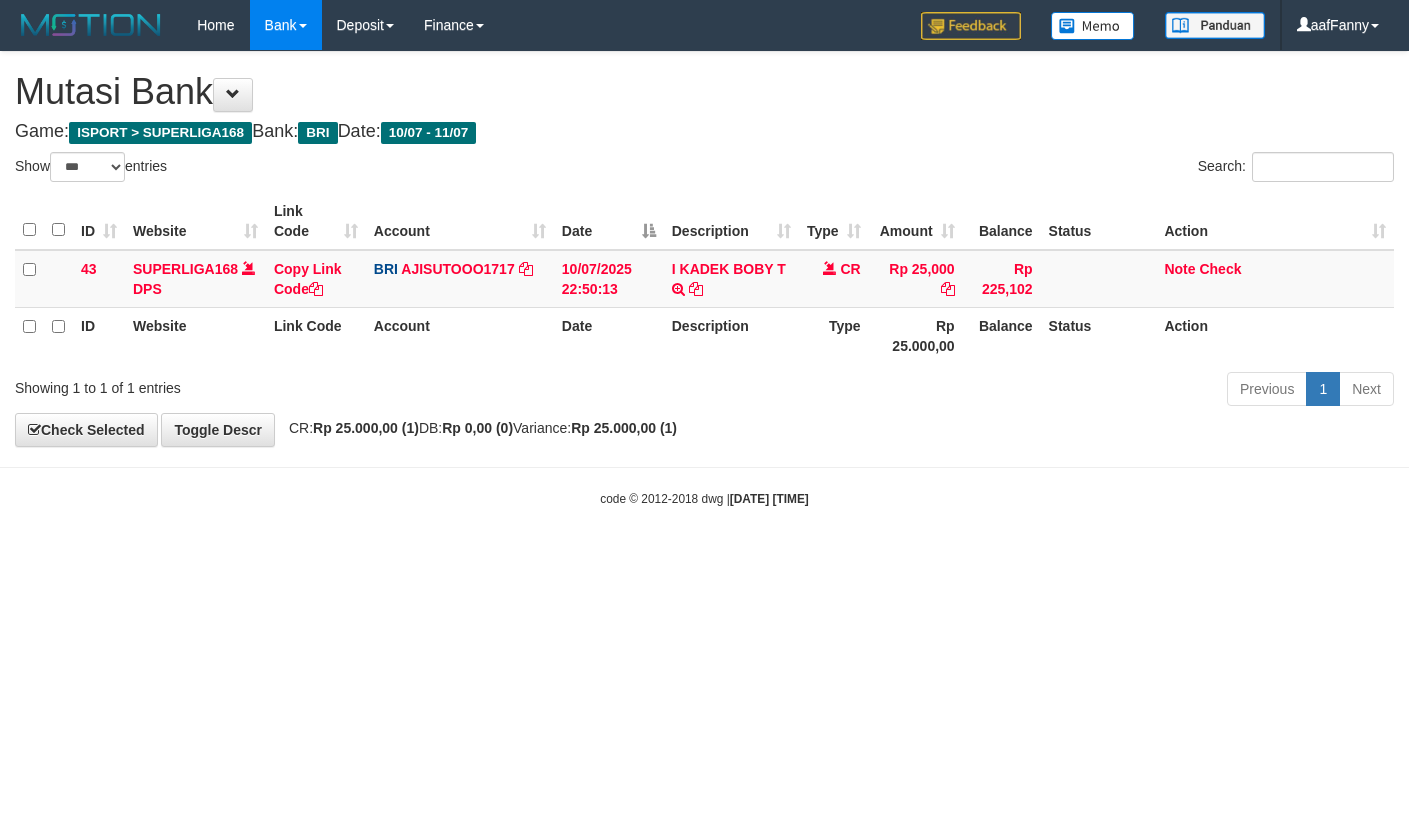 select on "***" 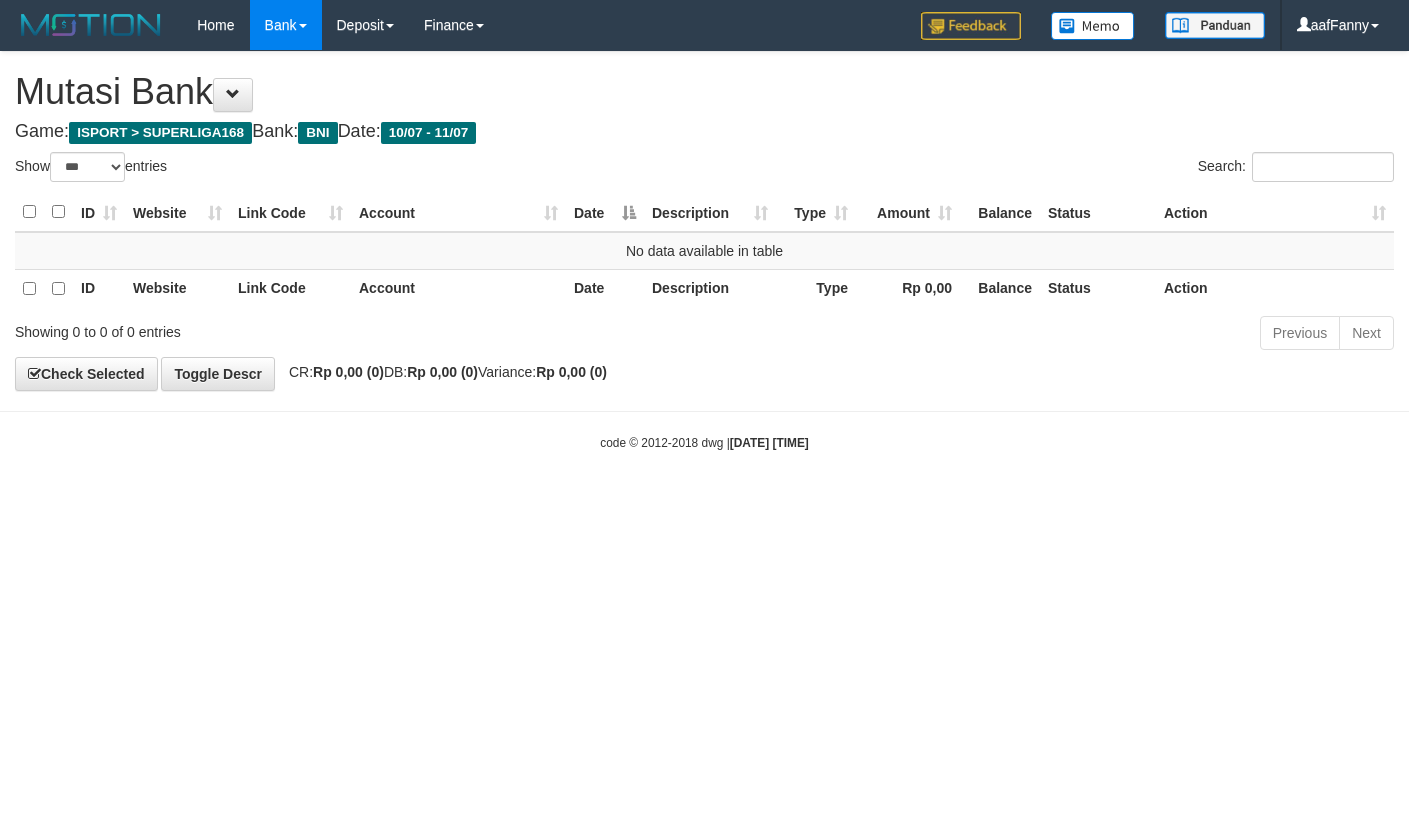 select on "***" 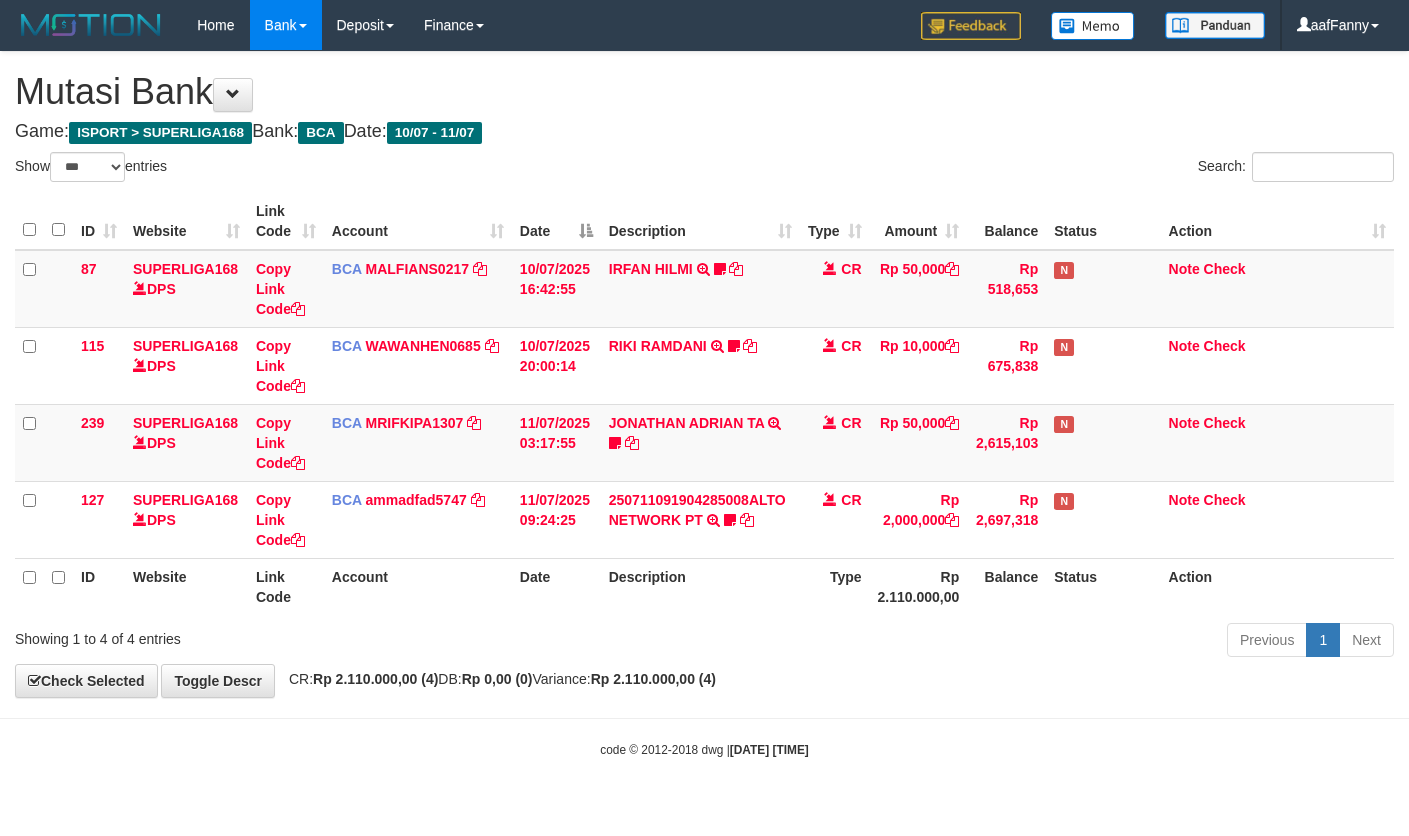 select on "***" 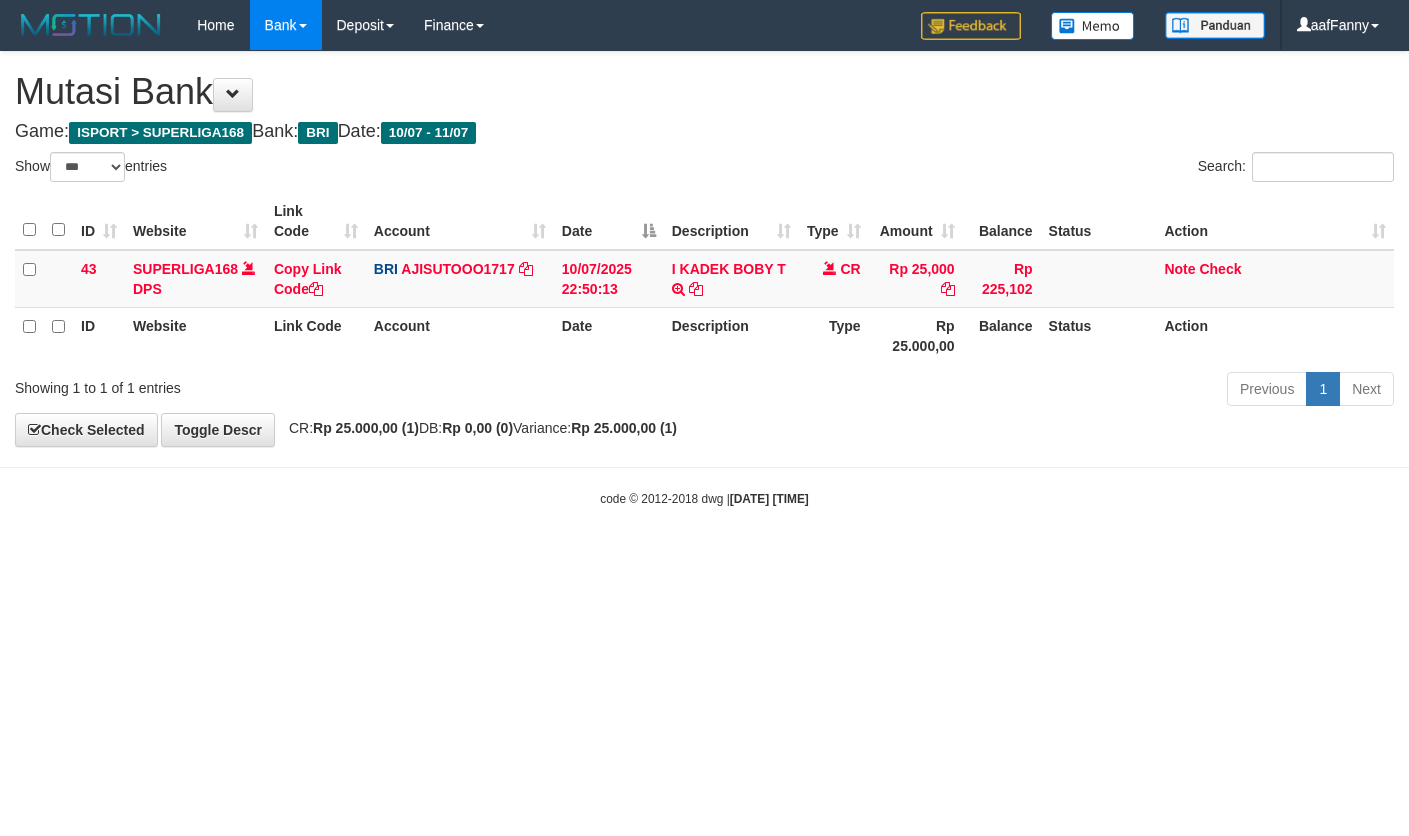 select on "***" 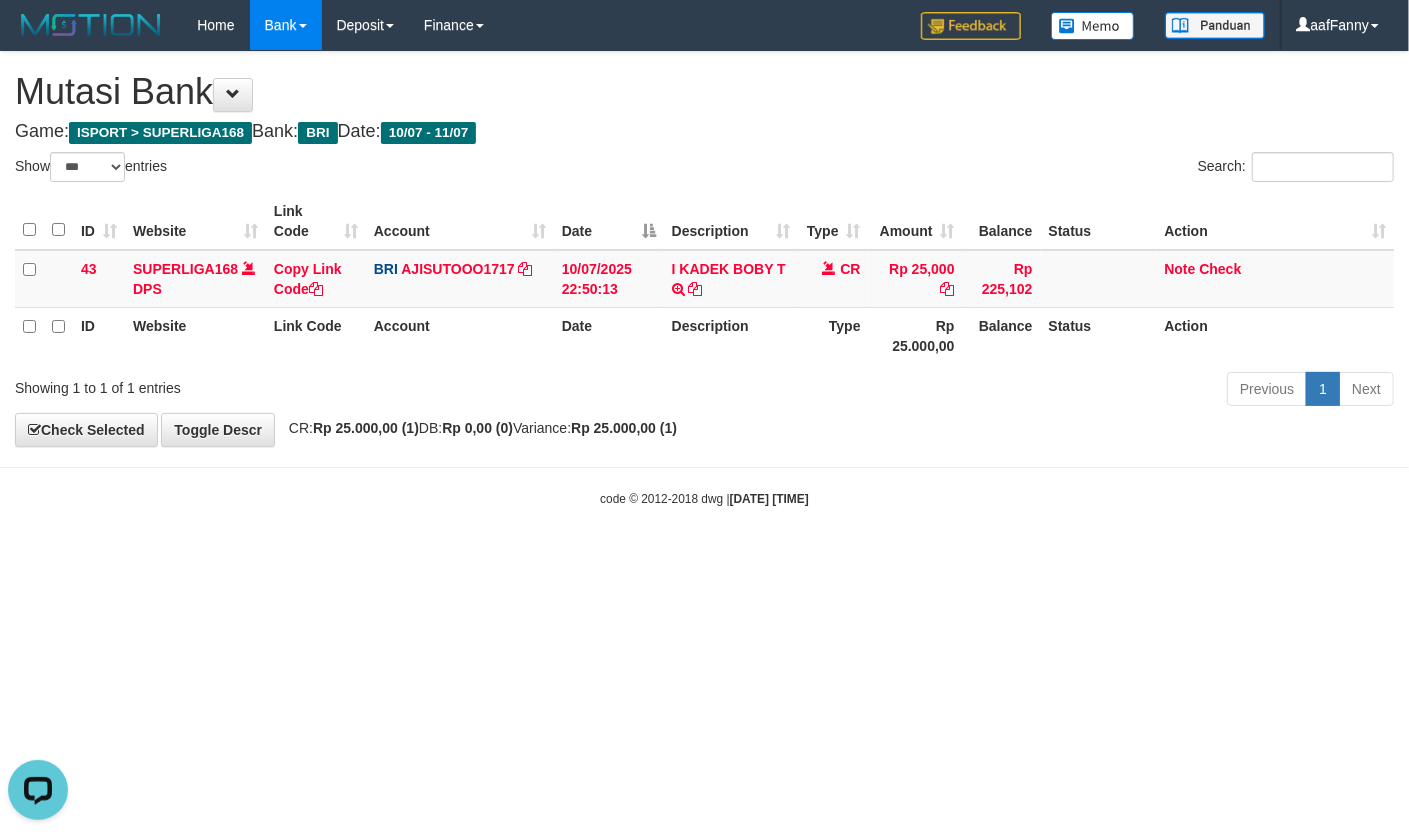 scroll, scrollTop: 0, scrollLeft: 0, axis: both 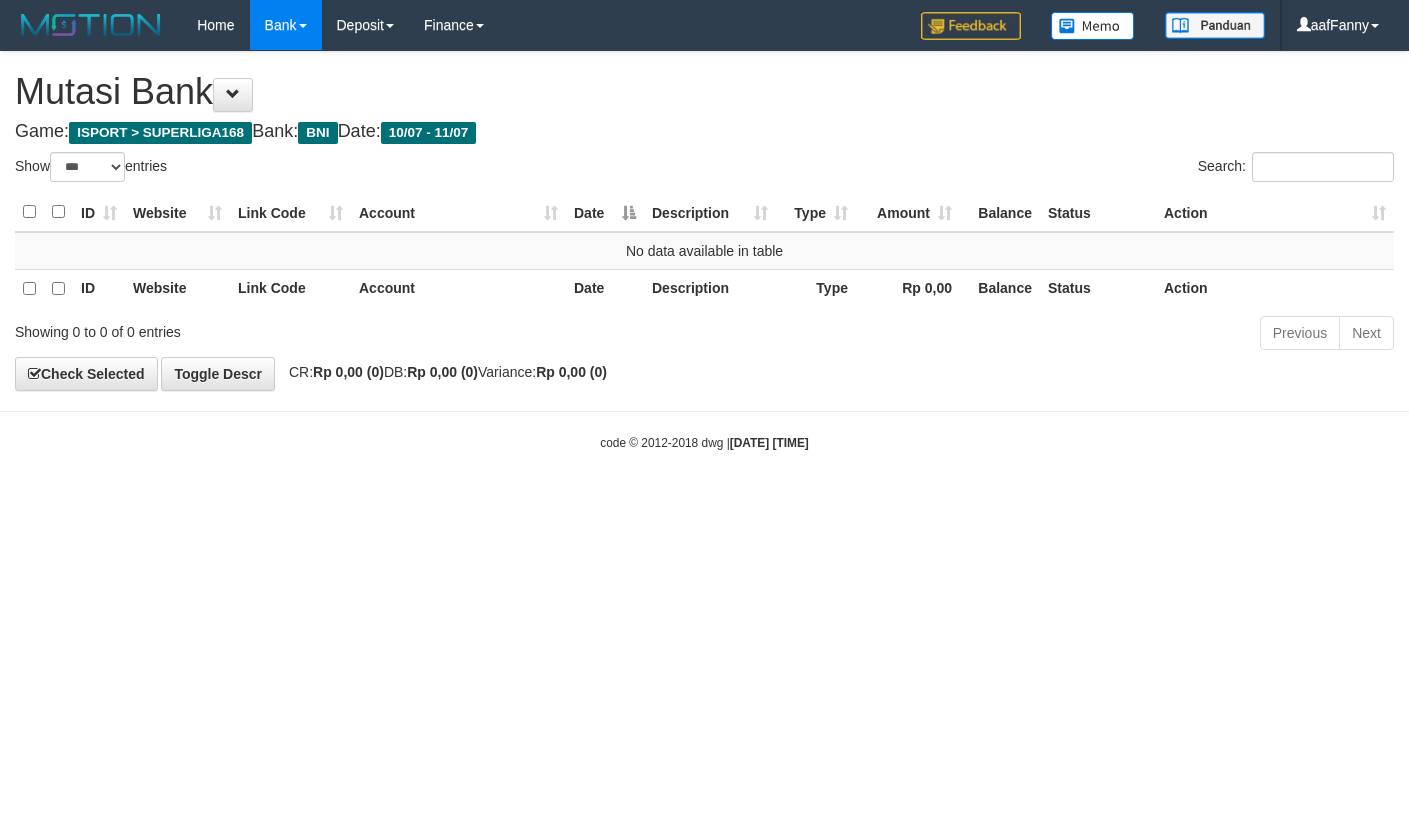 select on "***" 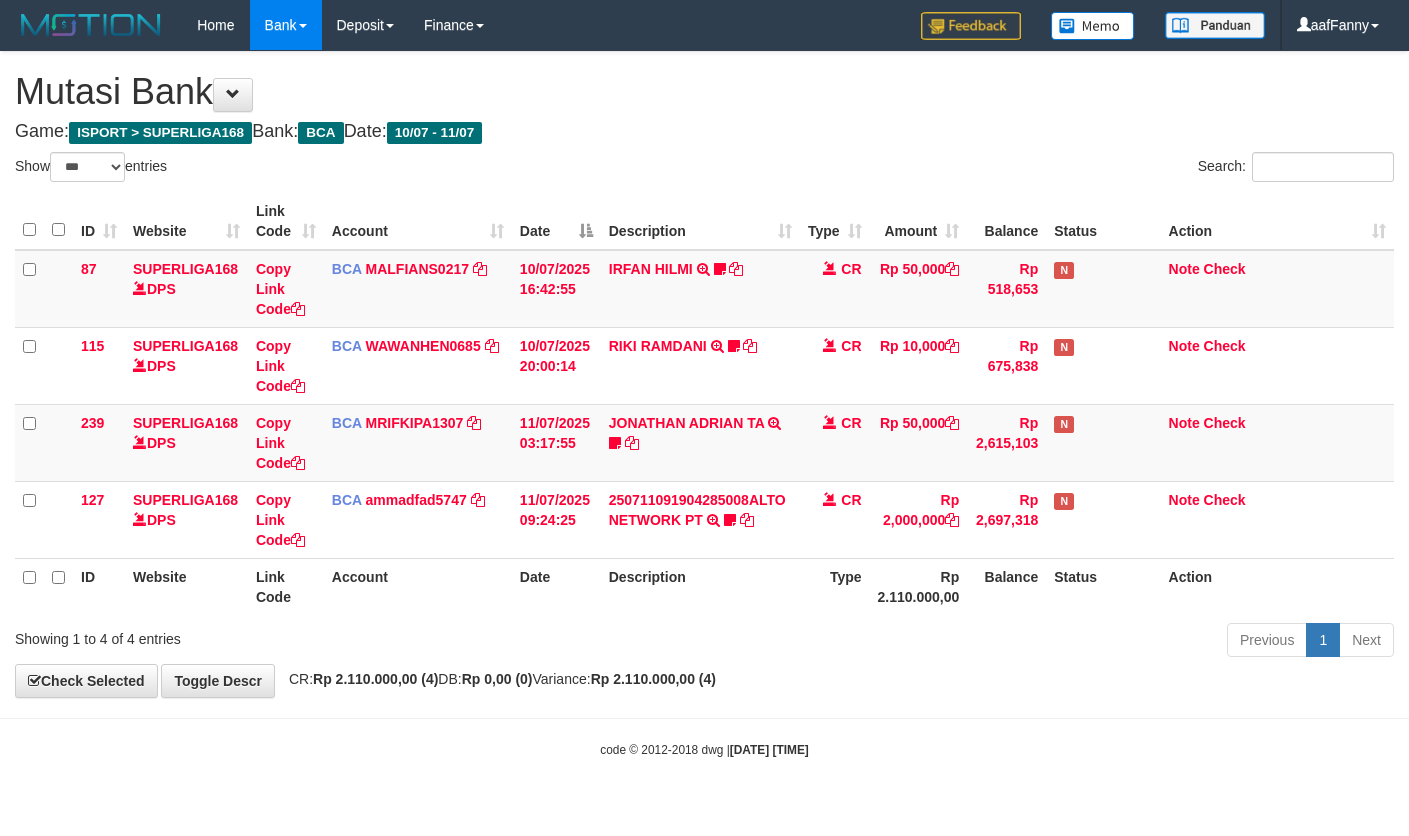 select on "***" 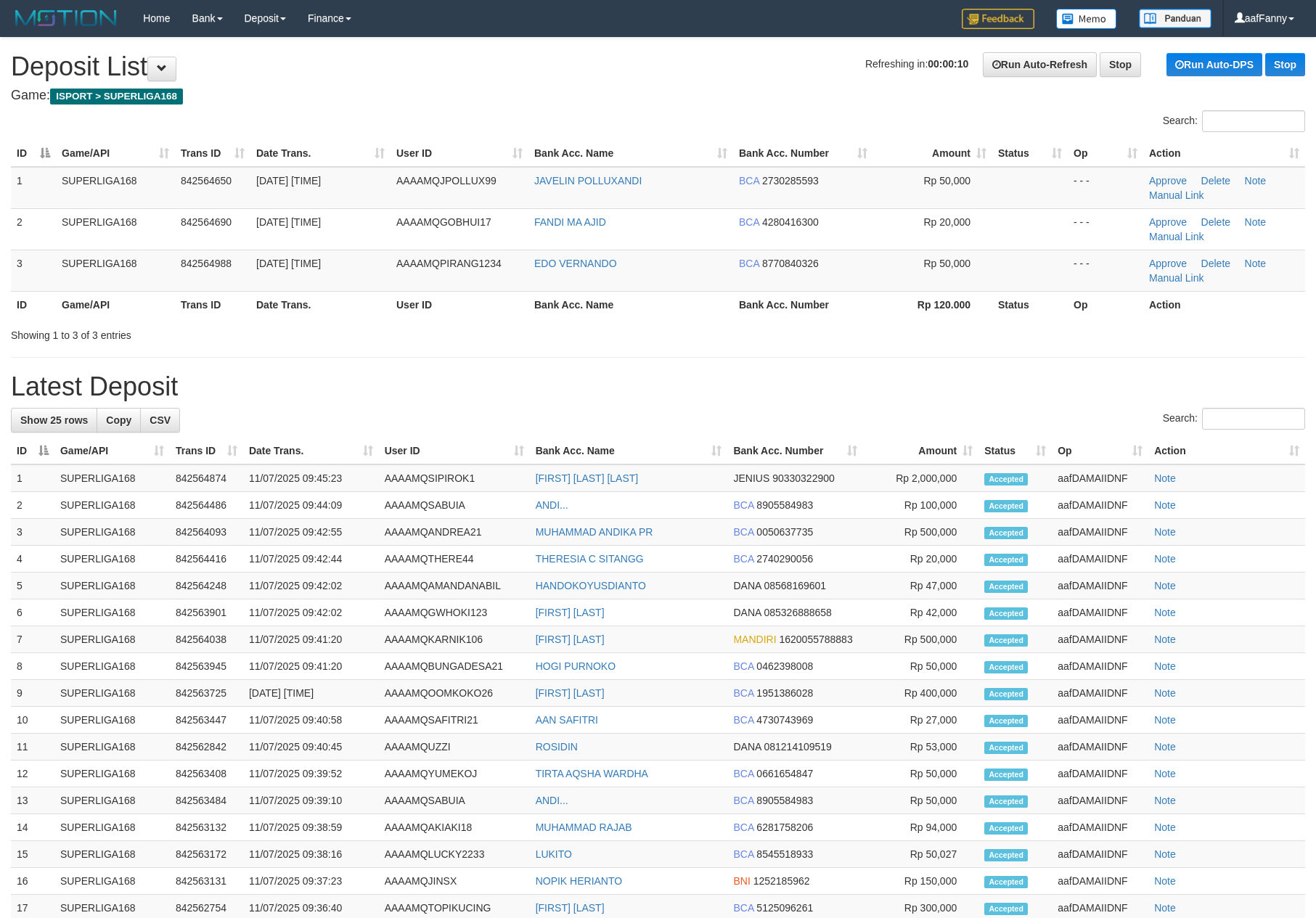 scroll, scrollTop: 0, scrollLeft: 0, axis: both 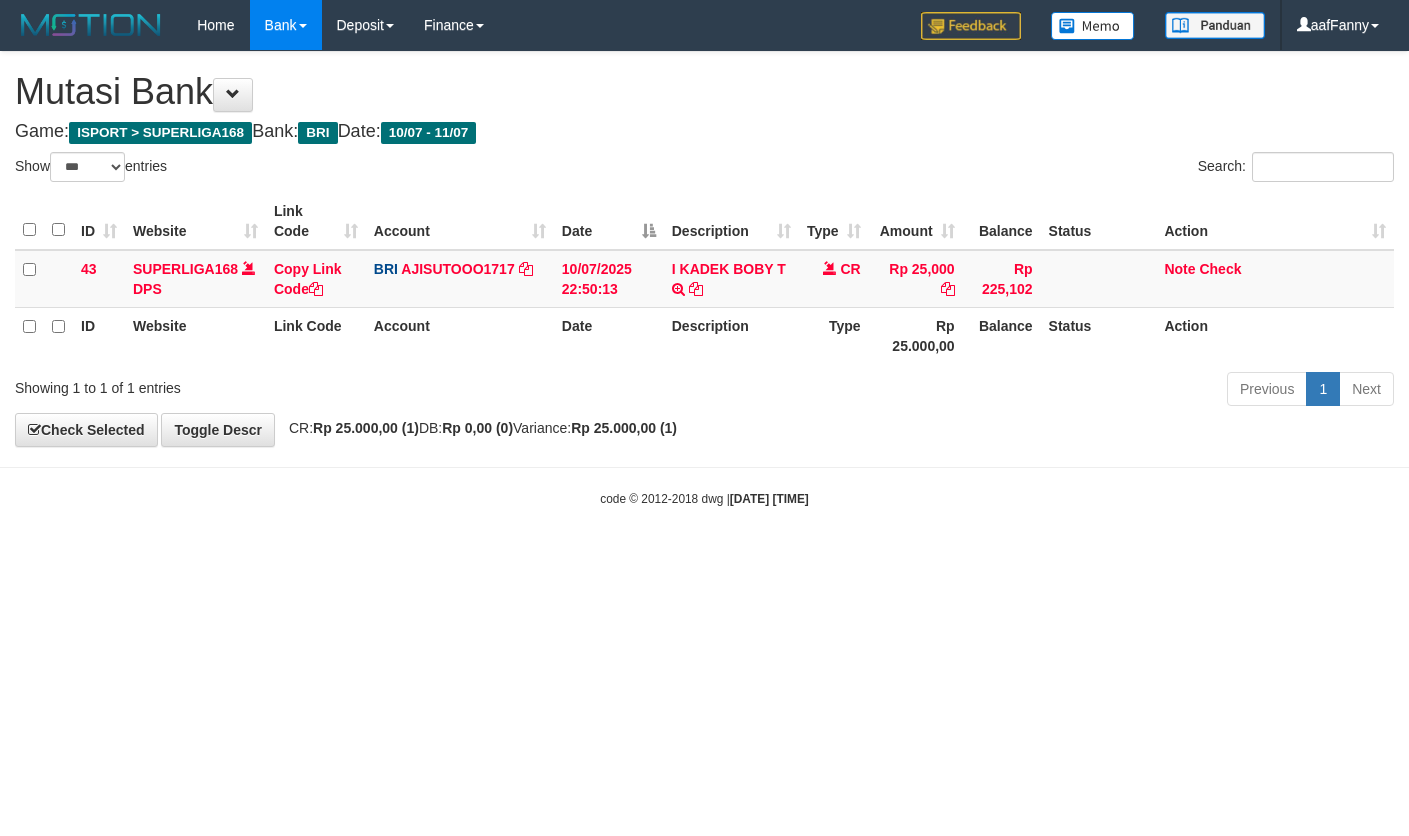 select on "***" 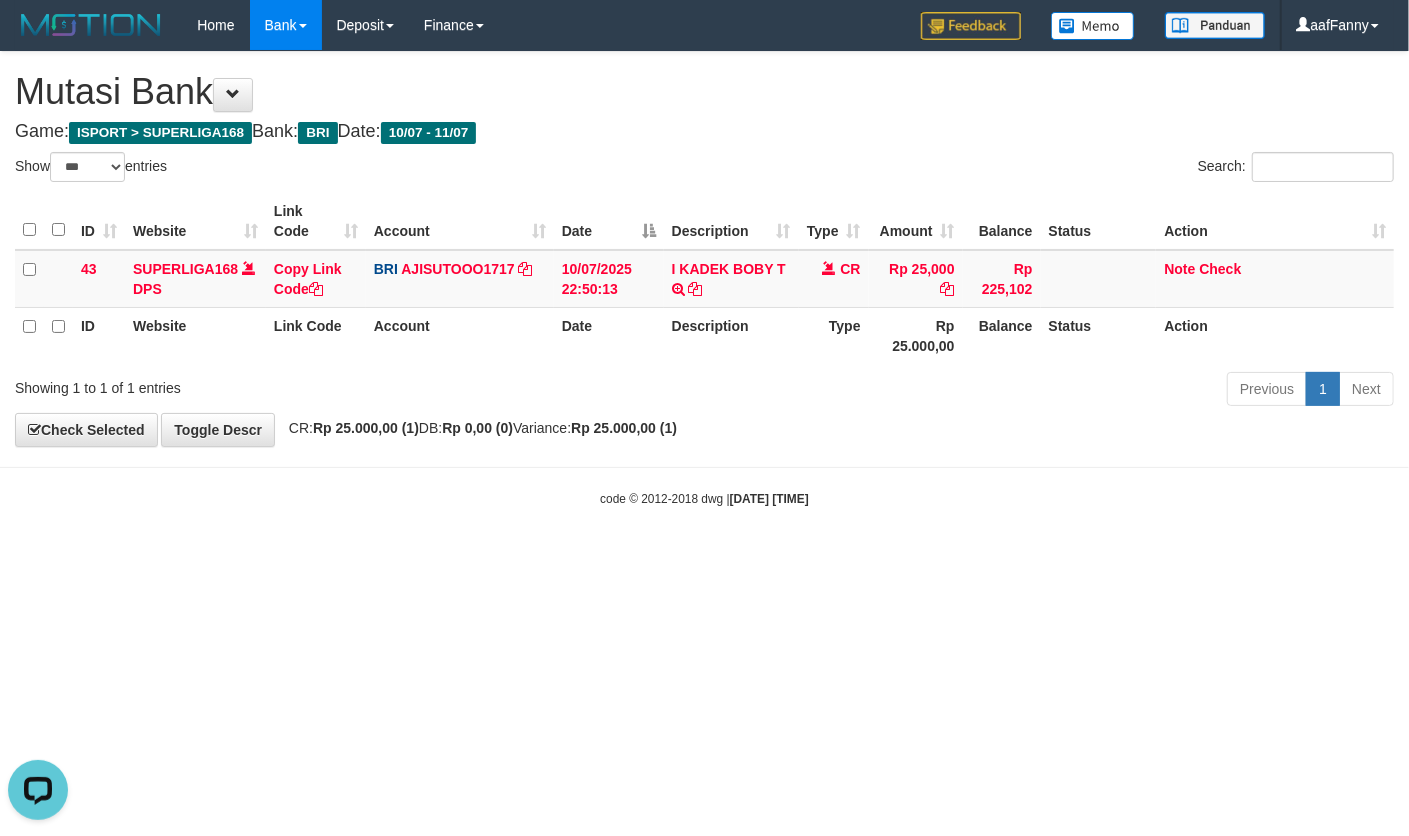 scroll, scrollTop: 0, scrollLeft: 0, axis: both 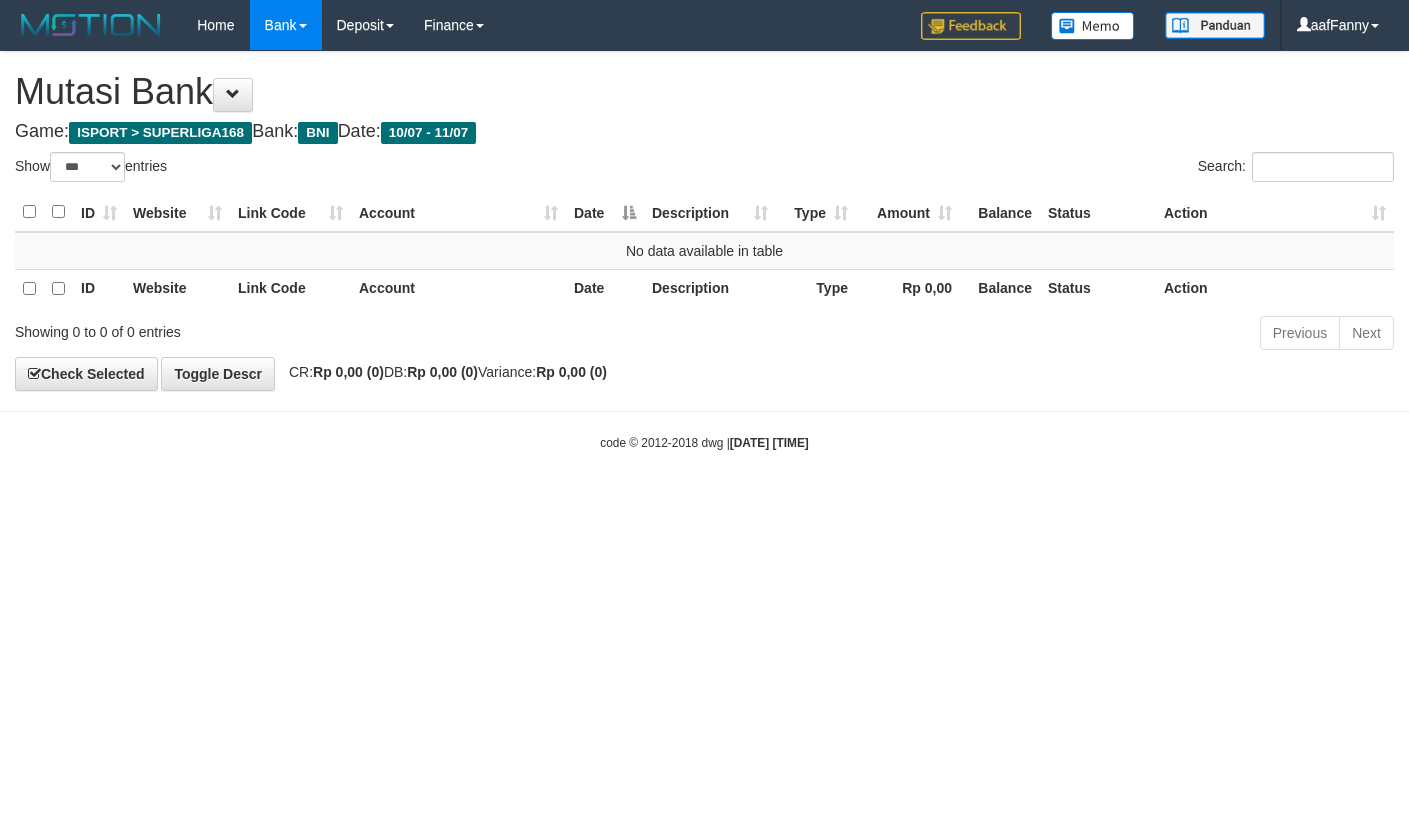 select on "***" 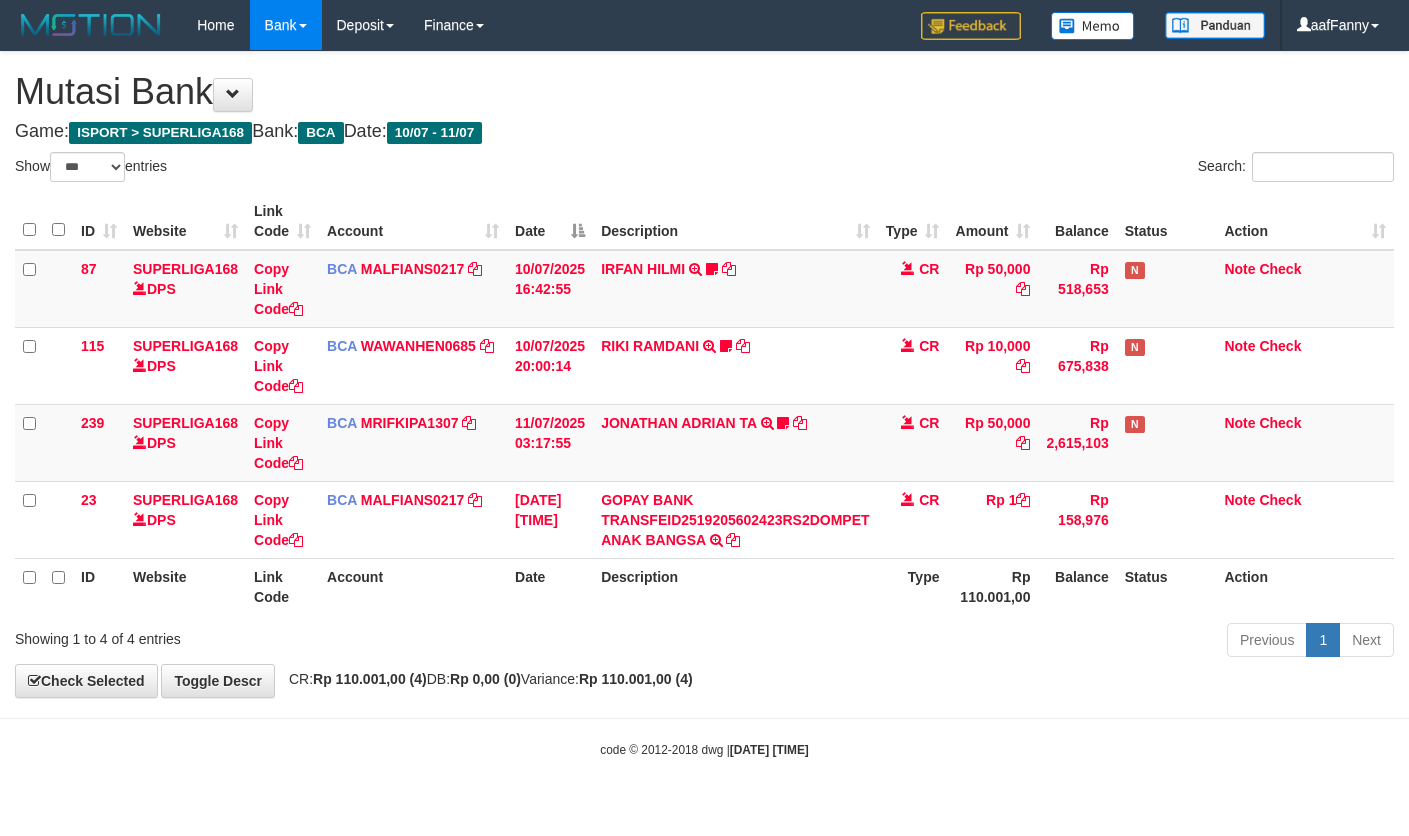 select on "***" 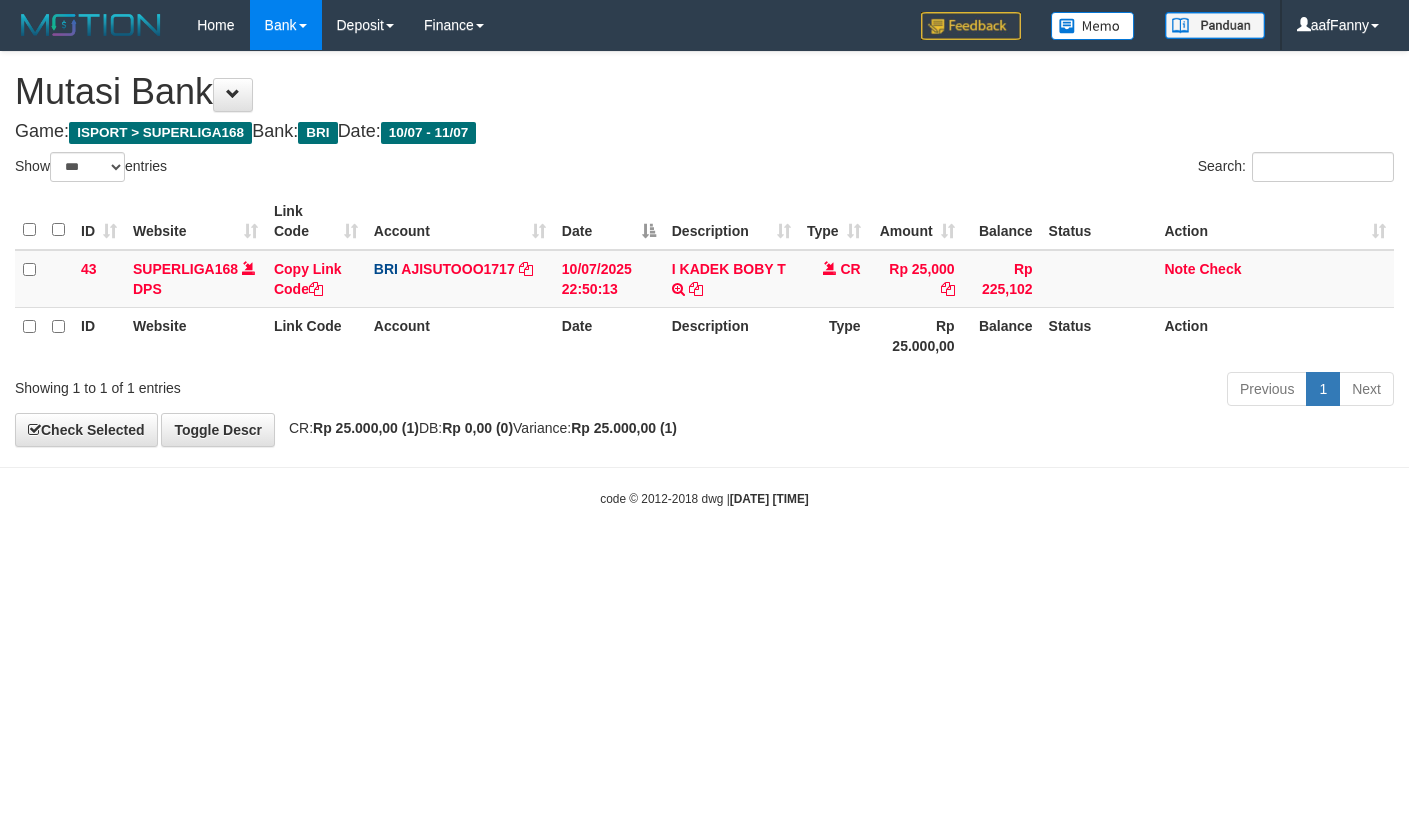 select on "***" 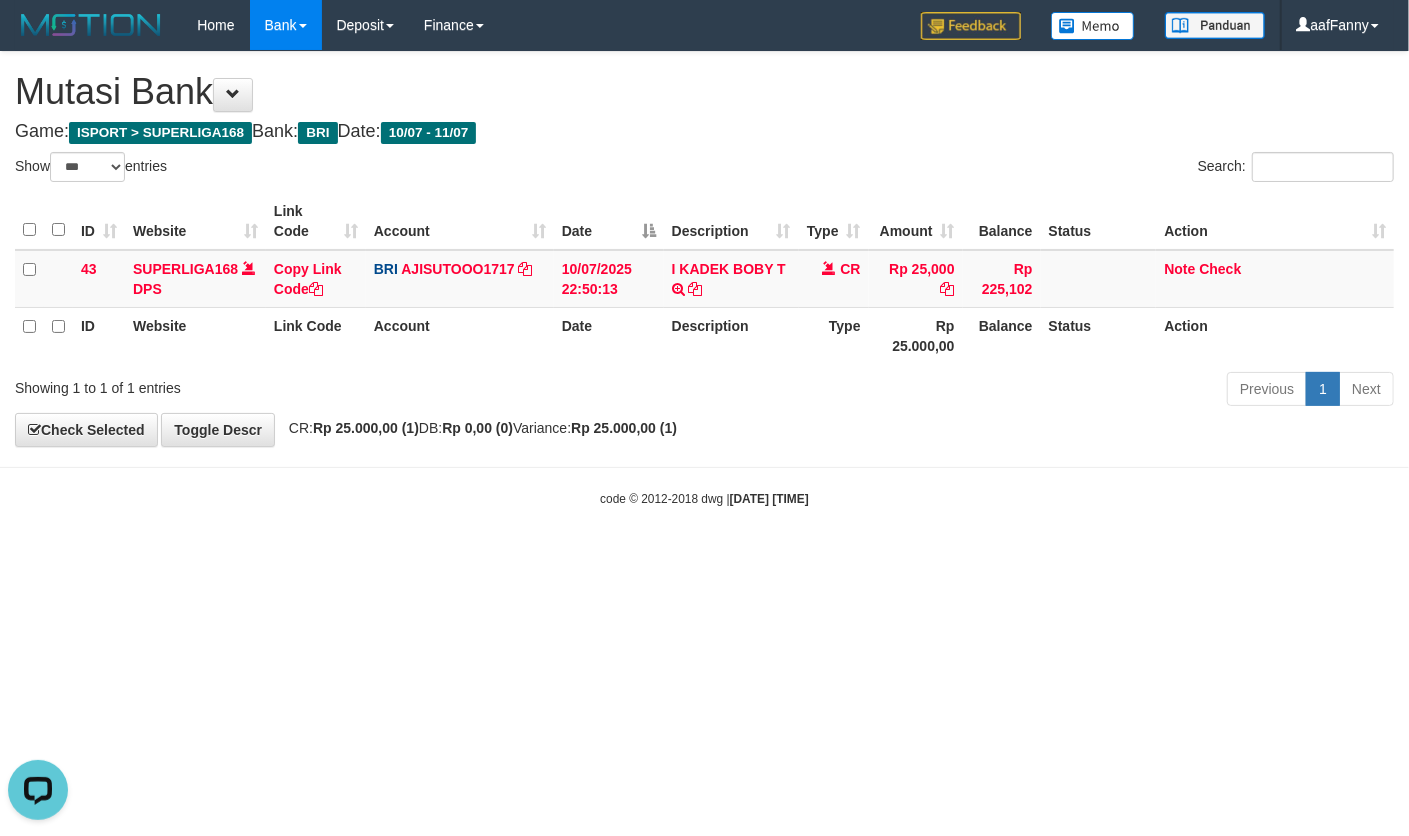 scroll, scrollTop: 0, scrollLeft: 0, axis: both 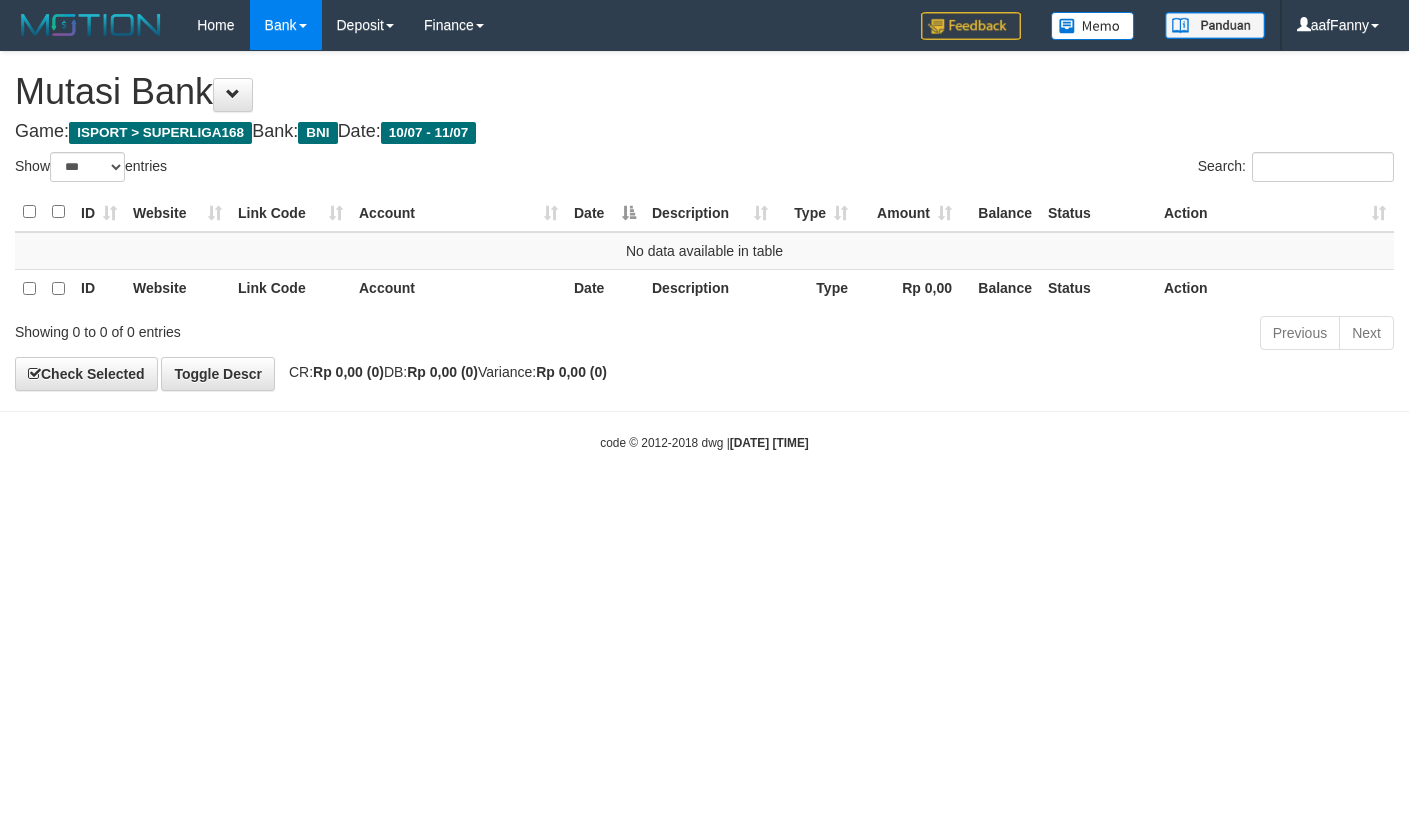 select on "***" 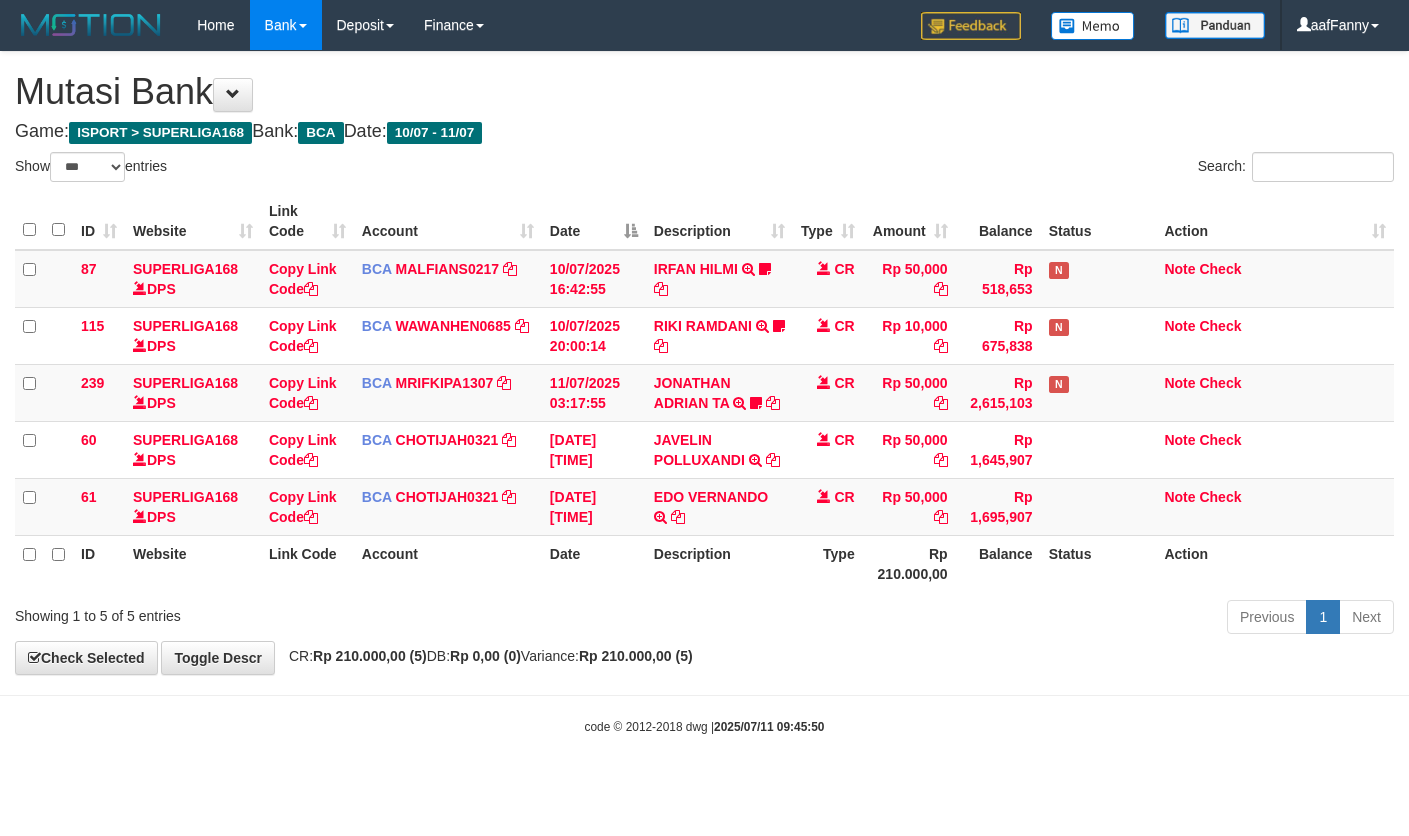 select on "***" 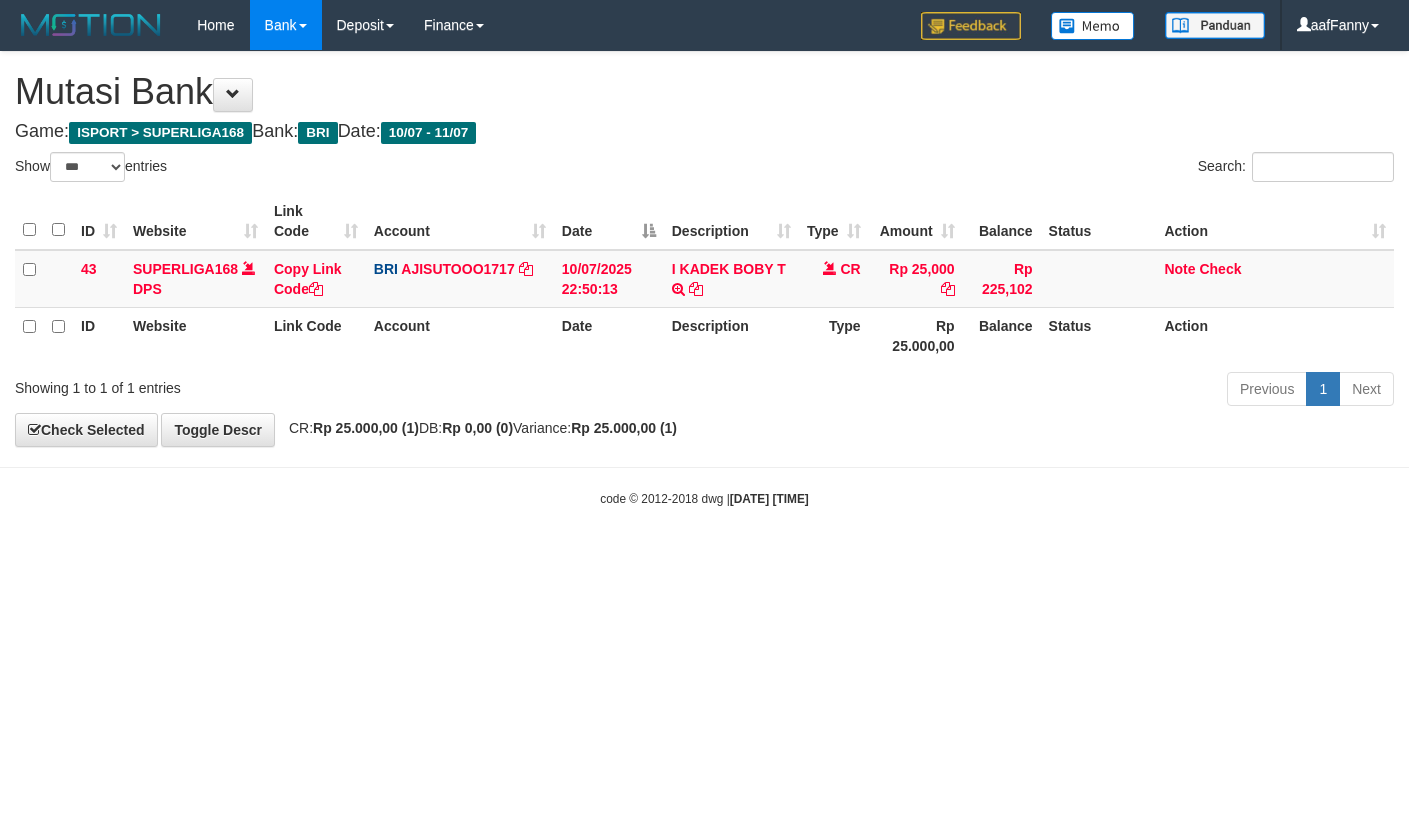 select on "***" 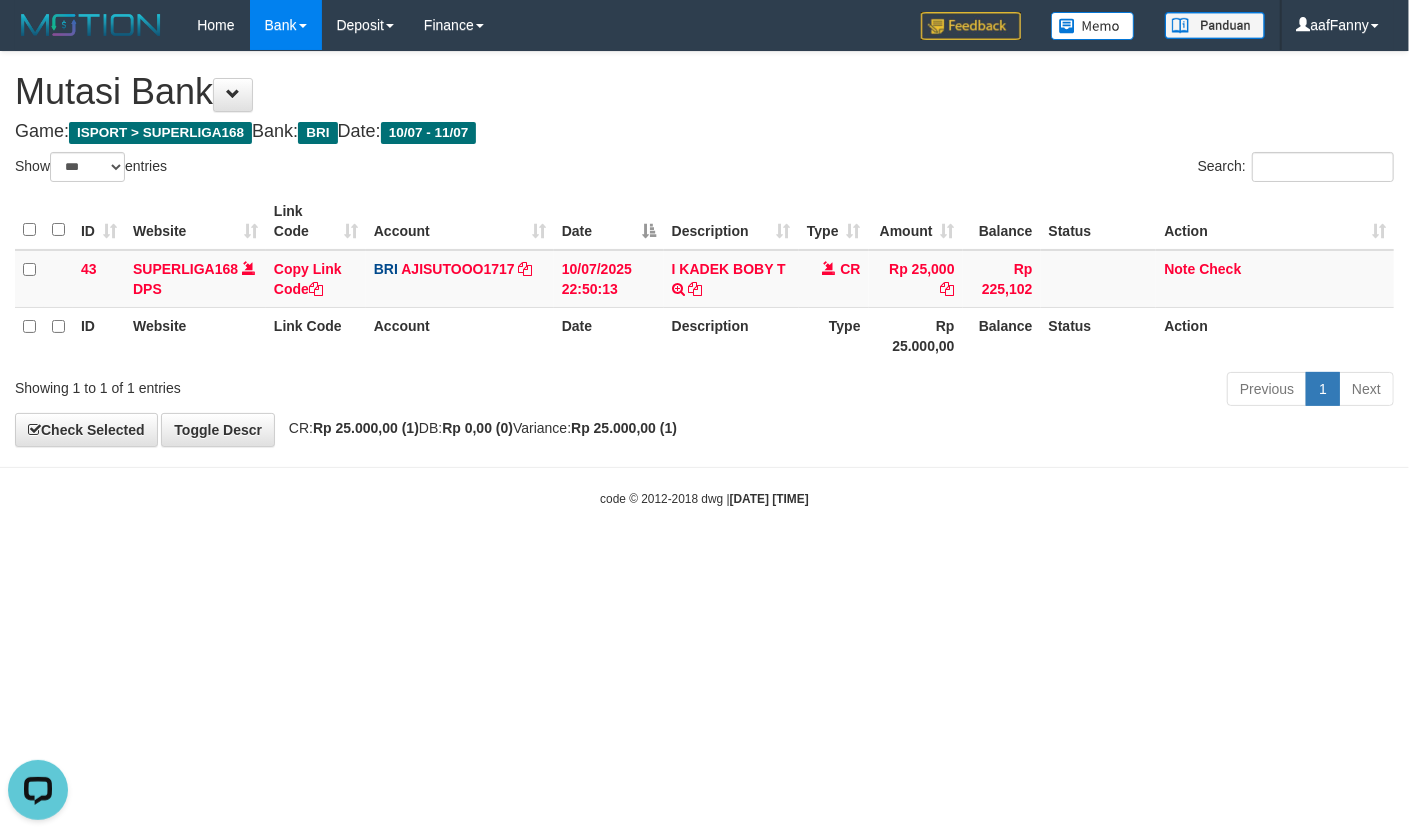 scroll, scrollTop: 0, scrollLeft: 0, axis: both 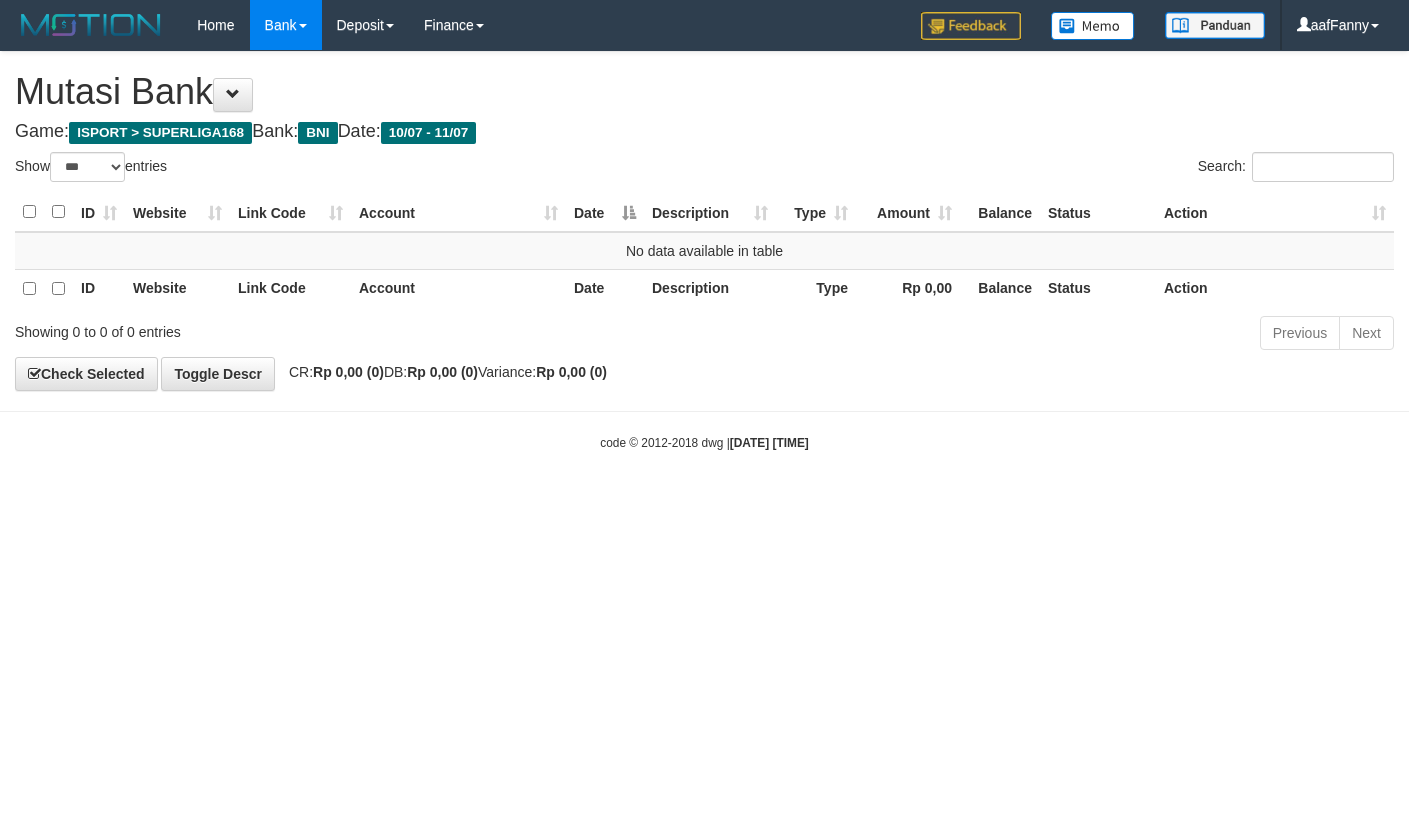 select on "***" 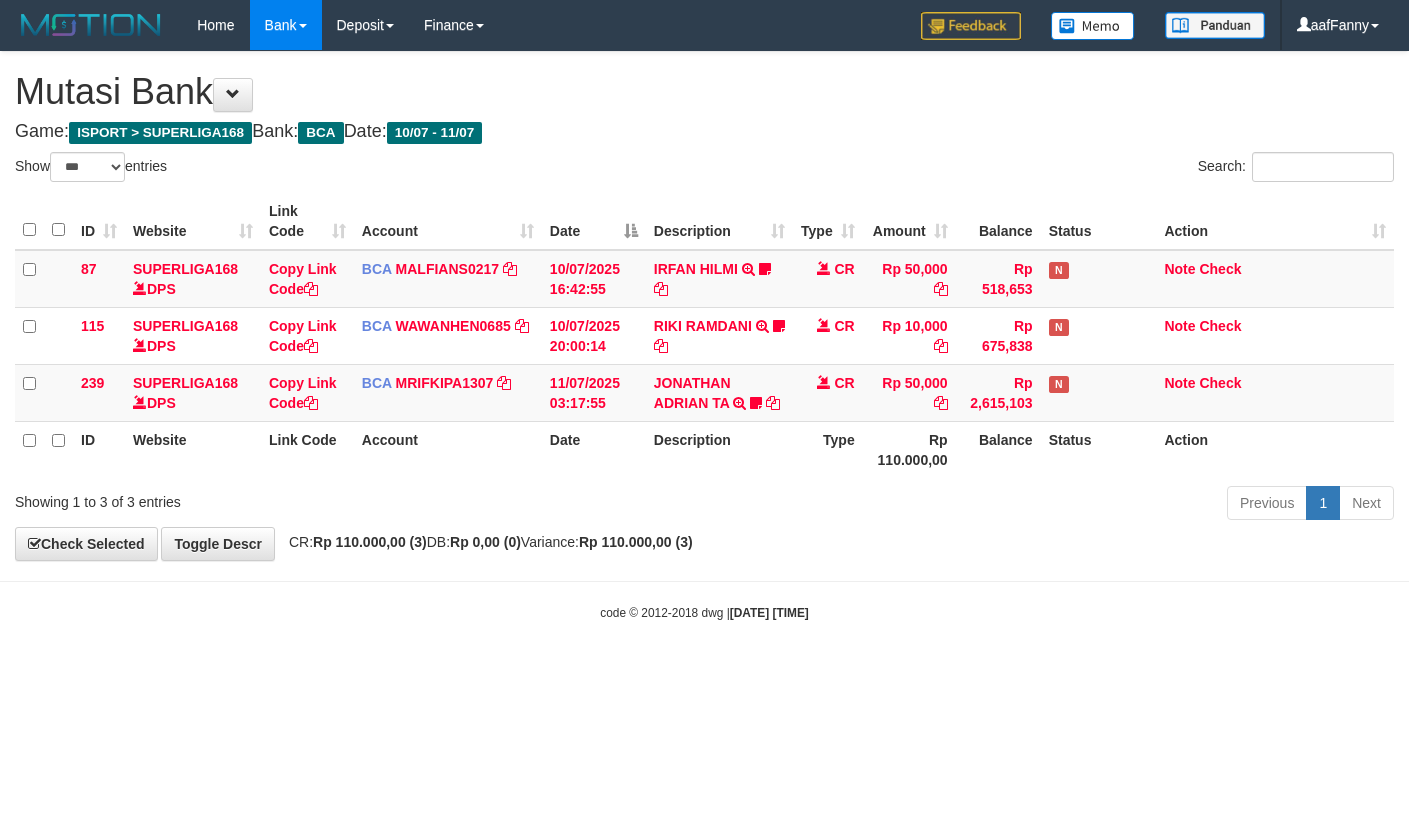 select on "***" 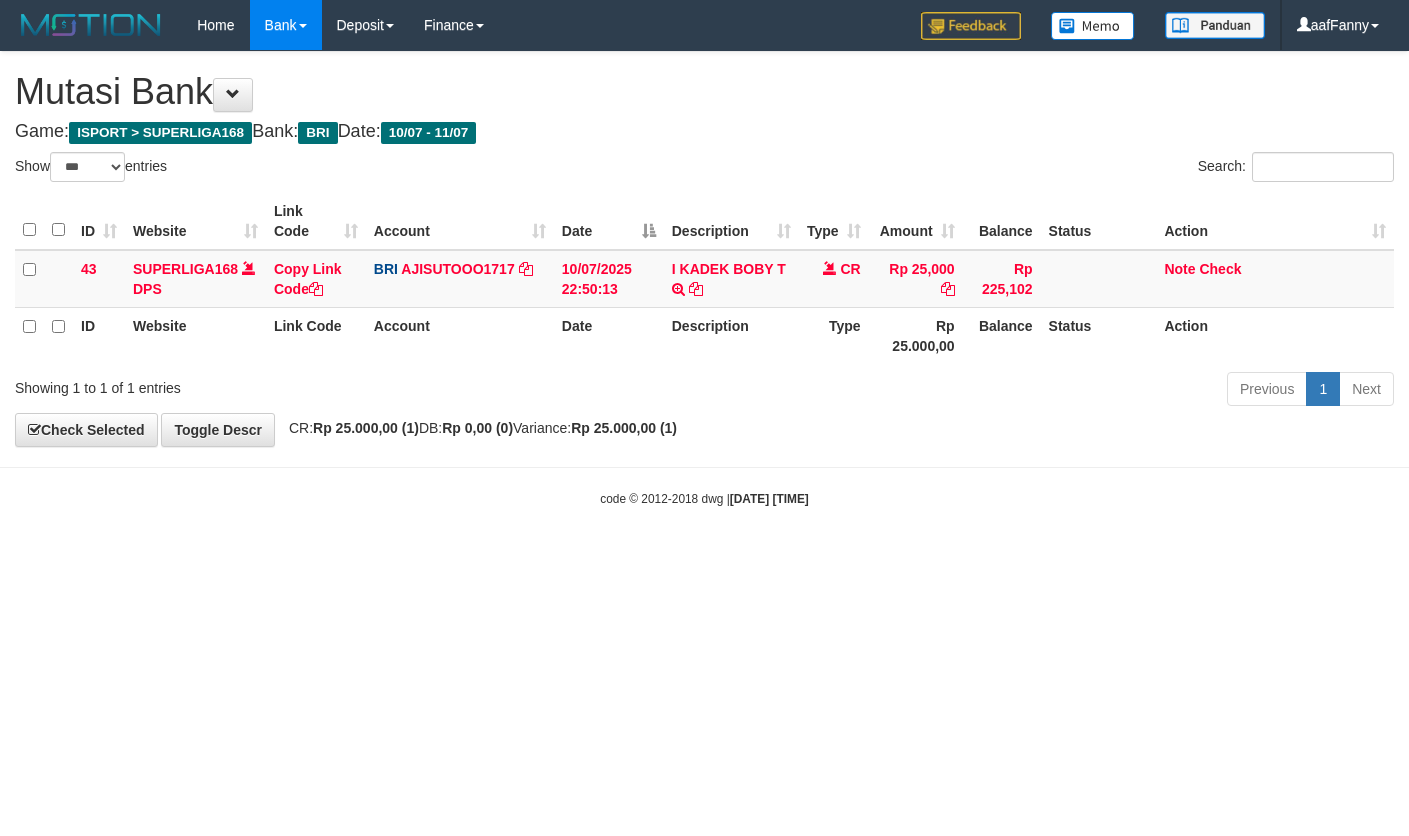 select on "***" 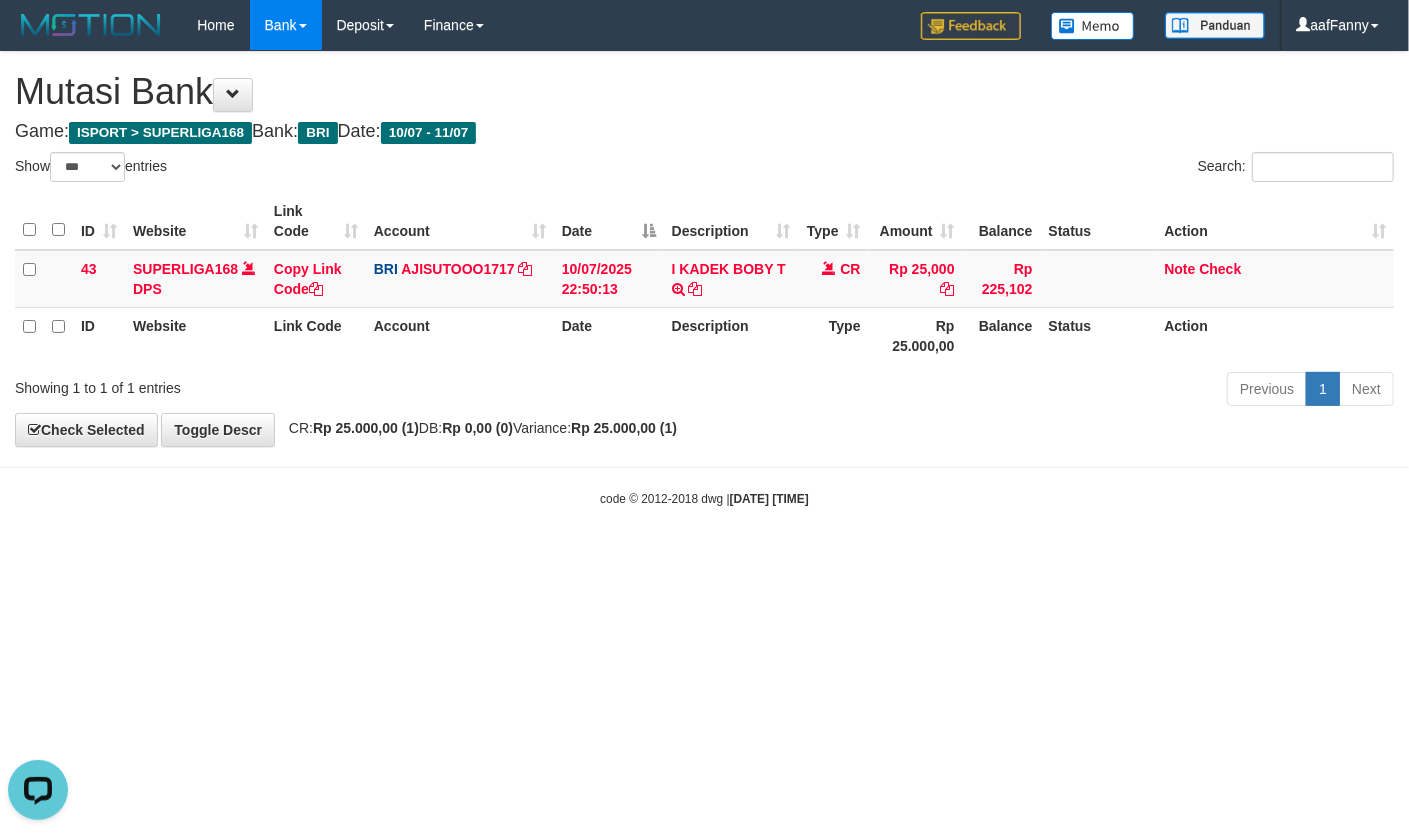 scroll, scrollTop: 0, scrollLeft: 0, axis: both 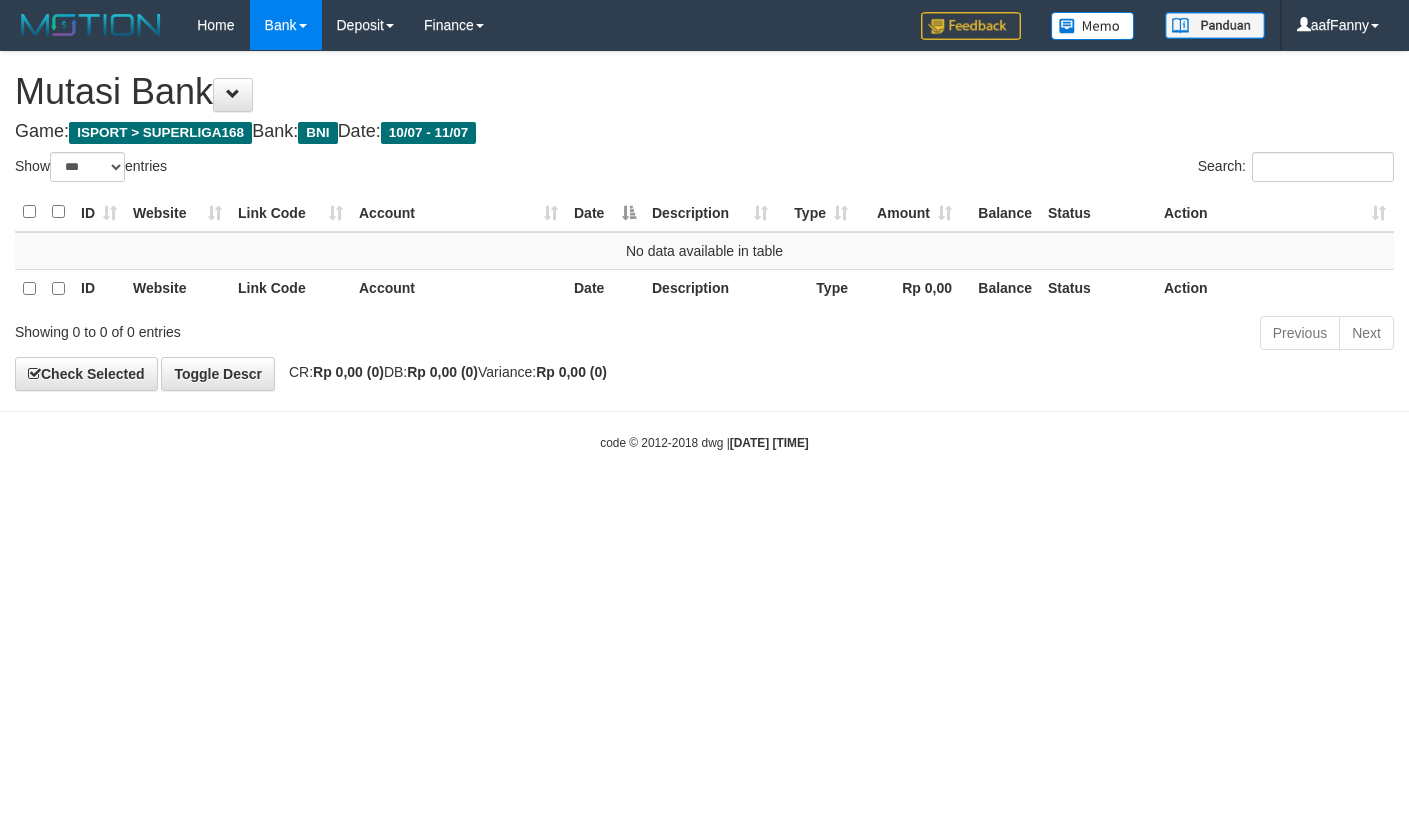 select on "***" 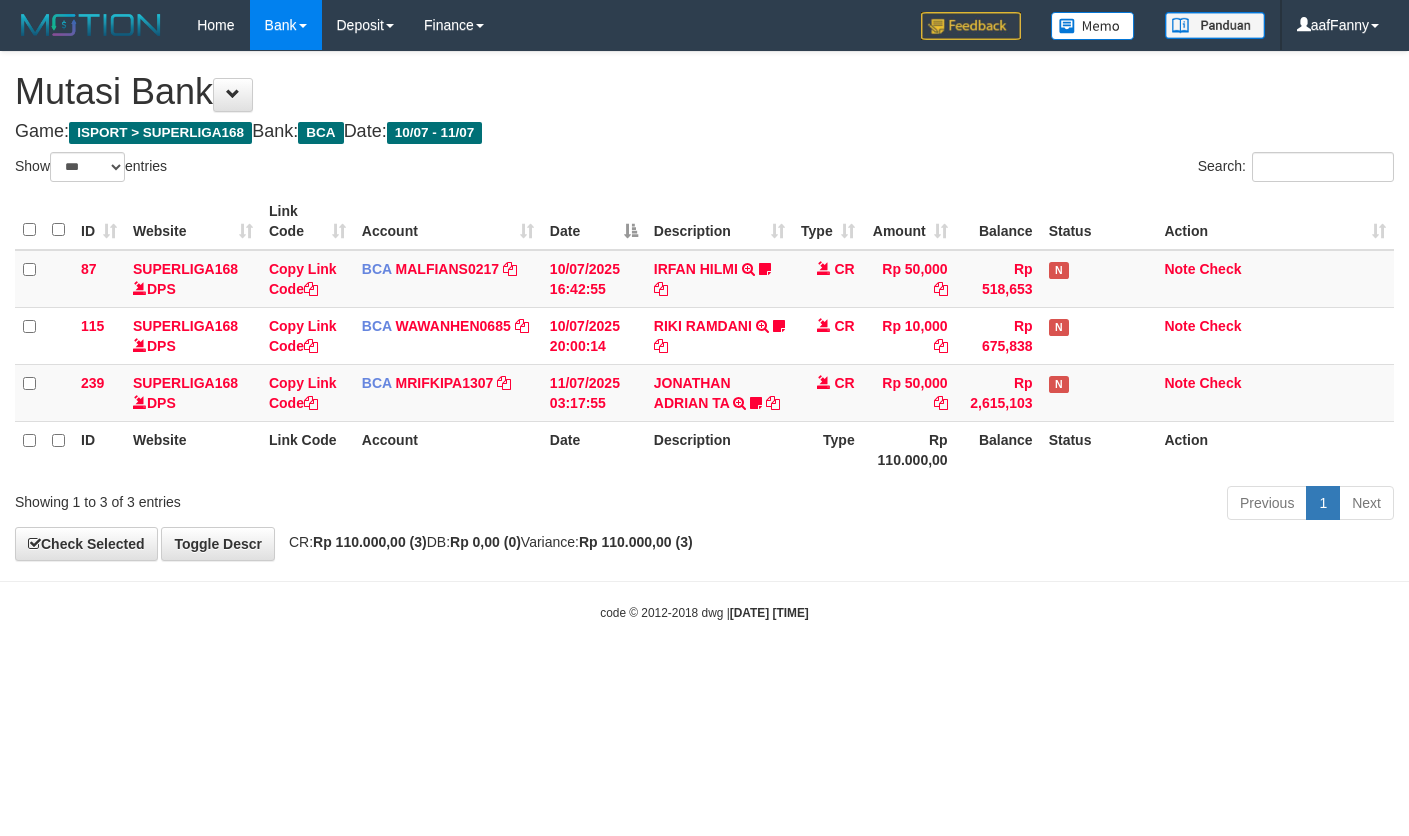 select on "***" 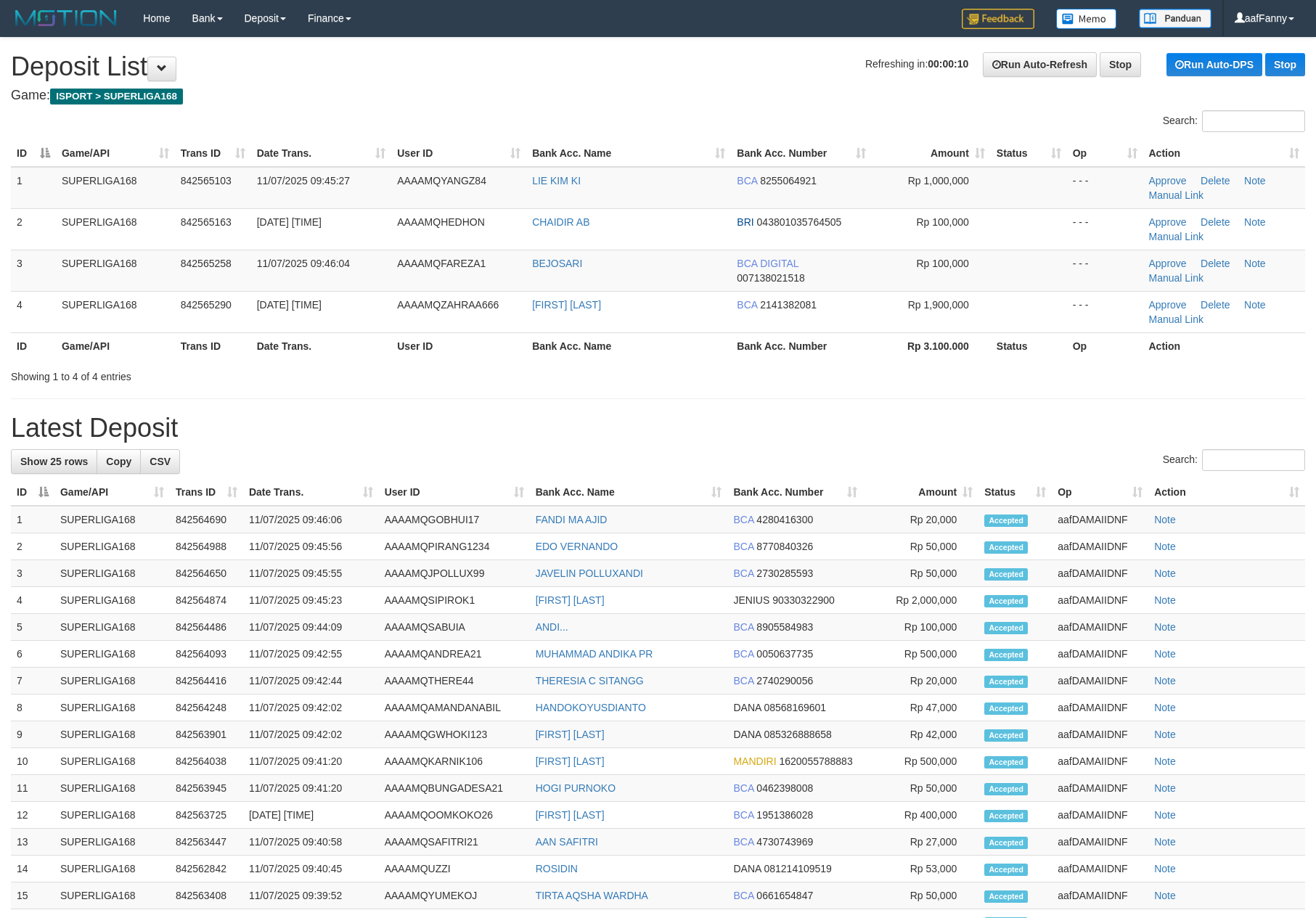 scroll, scrollTop: 0, scrollLeft: 0, axis: both 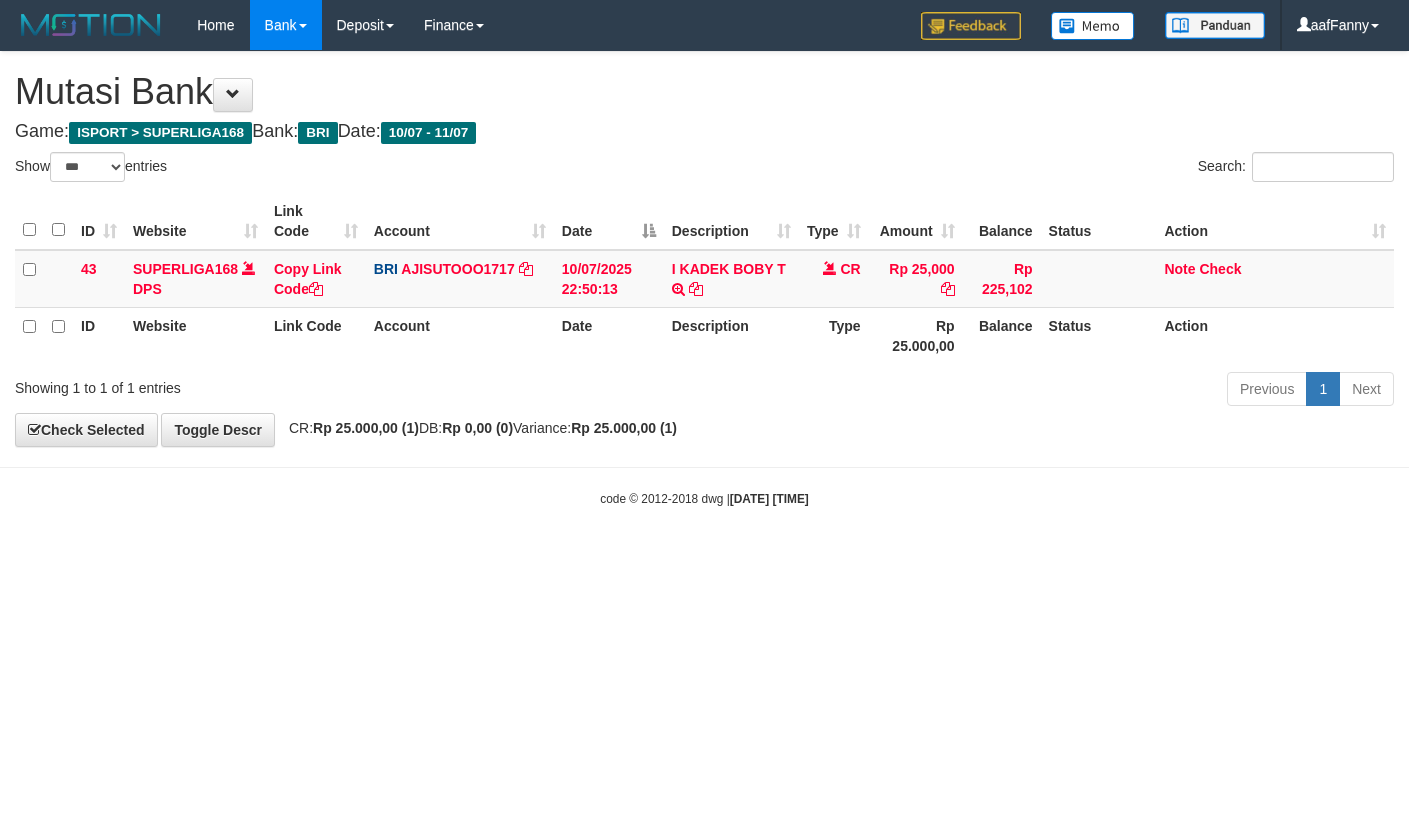 select on "***" 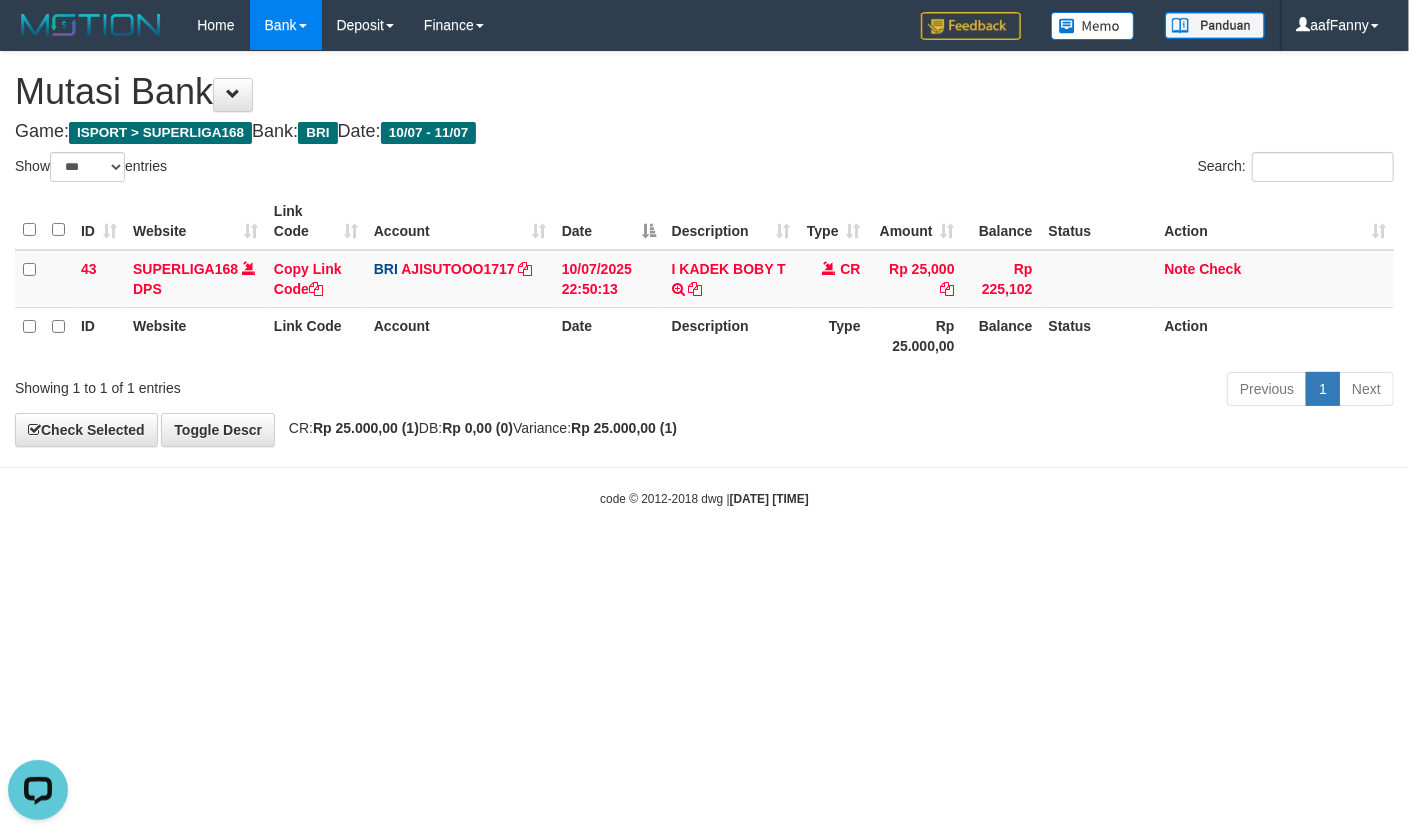 scroll, scrollTop: 0, scrollLeft: 0, axis: both 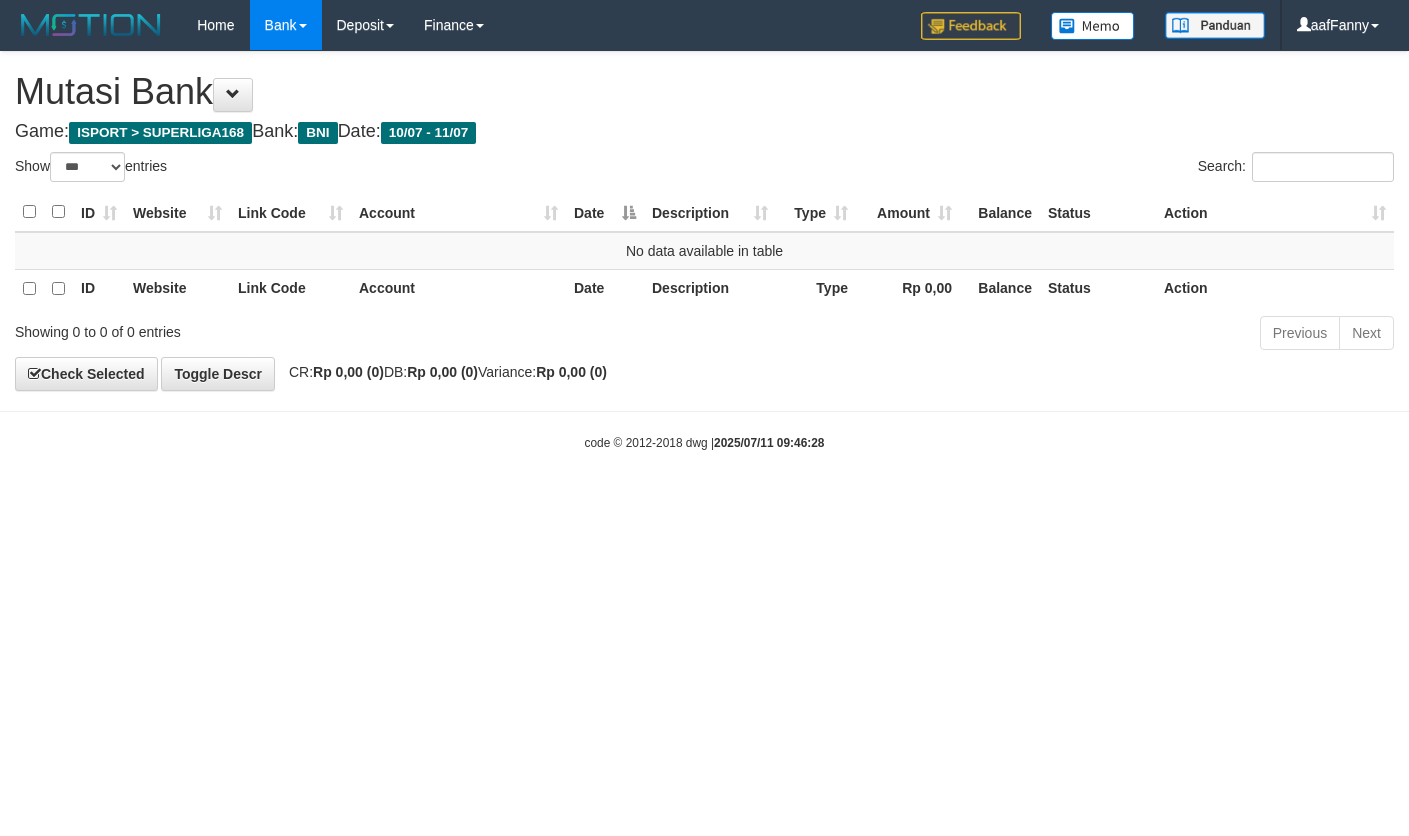 select on "***" 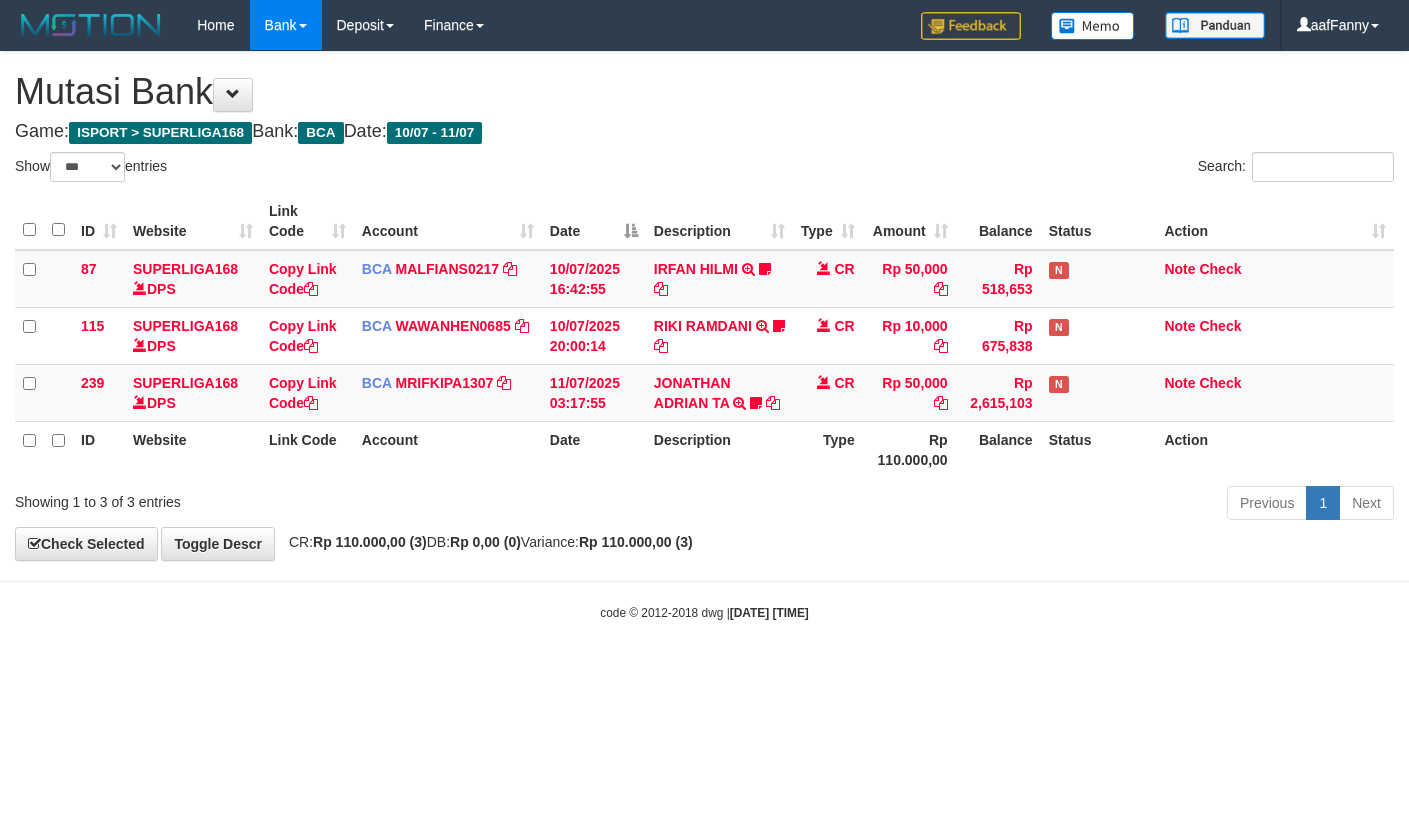 select on "***" 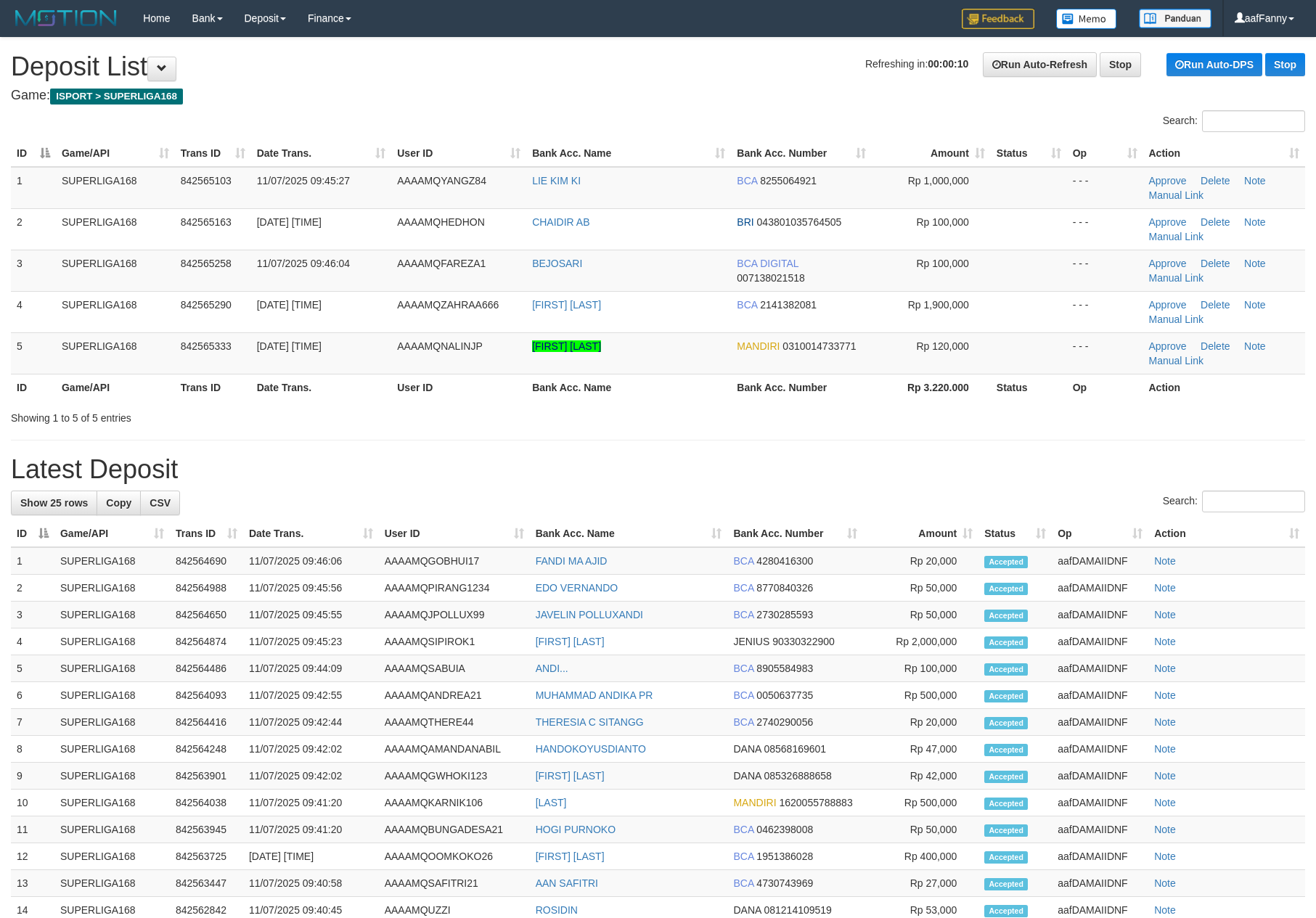 scroll, scrollTop: 0, scrollLeft: 0, axis: both 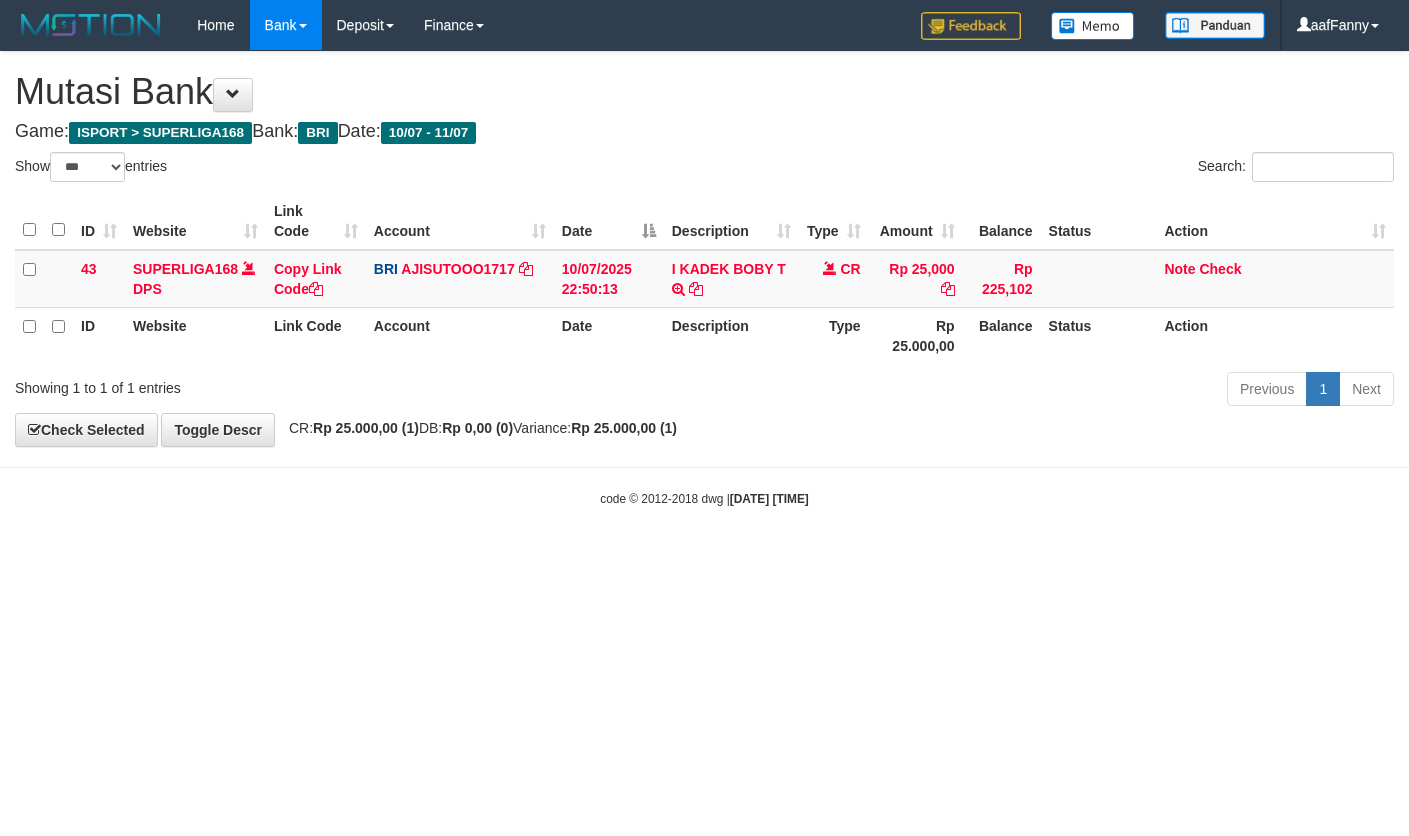 select on "***" 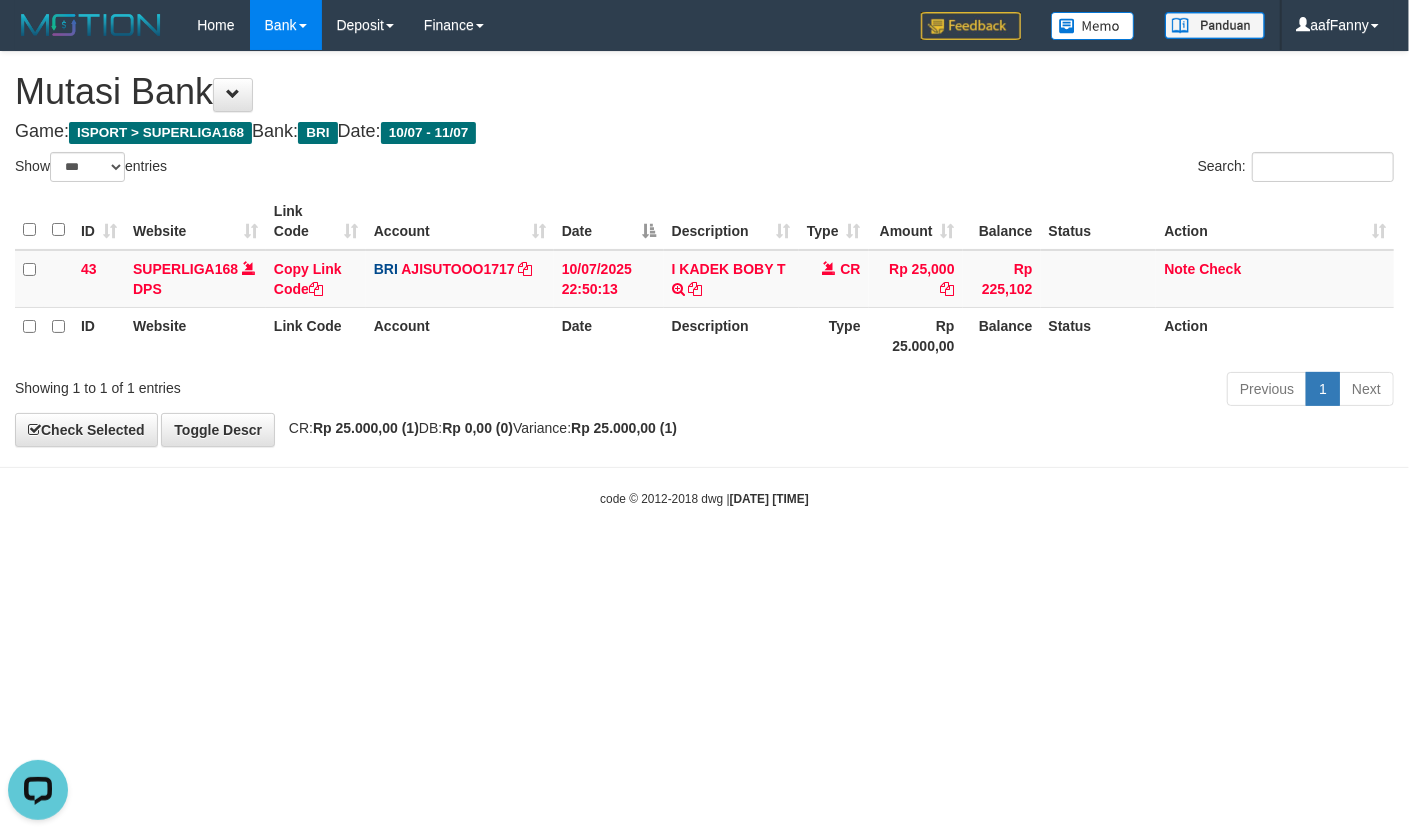 scroll, scrollTop: 0, scrollLeft: 0, axis: both 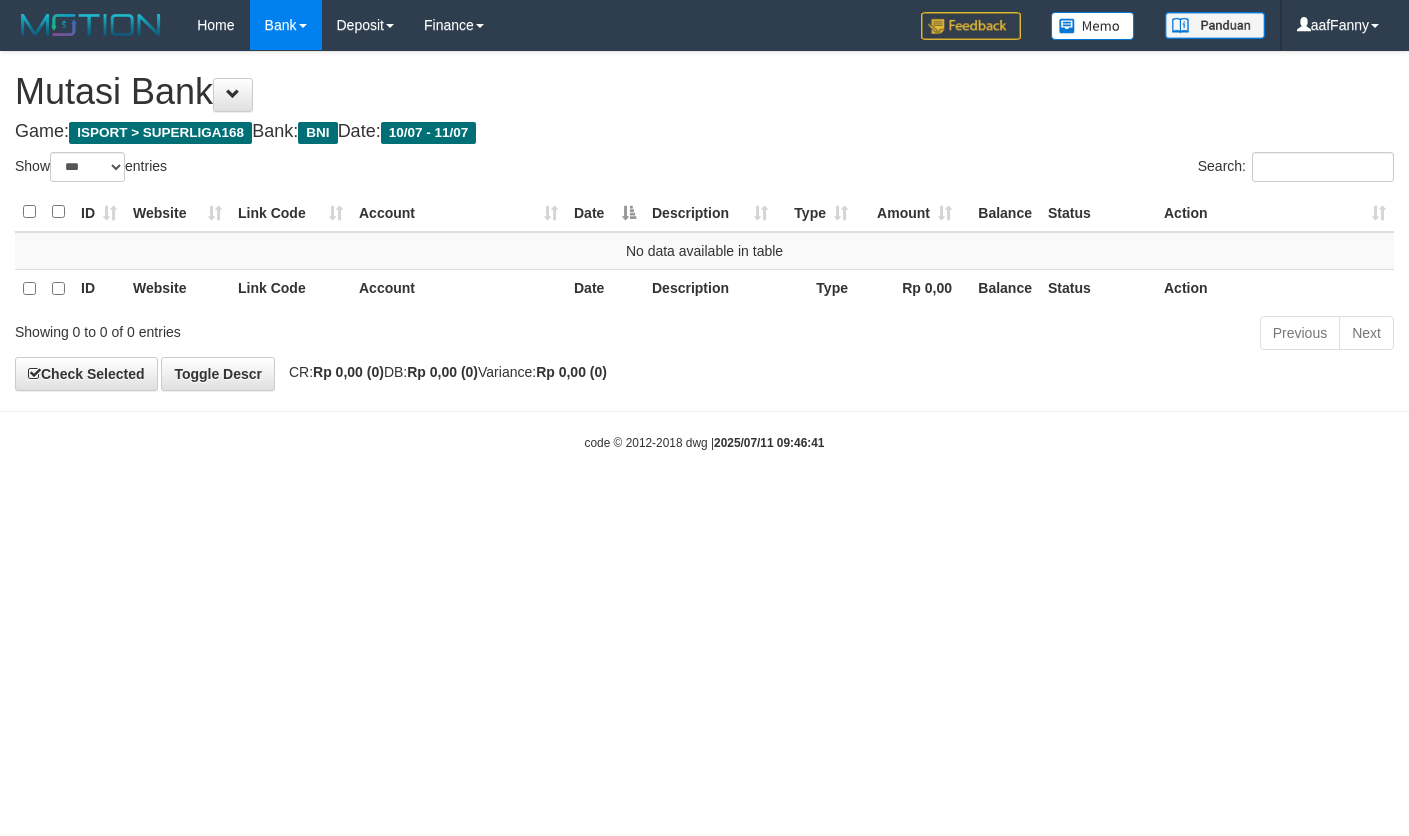 select on "***" 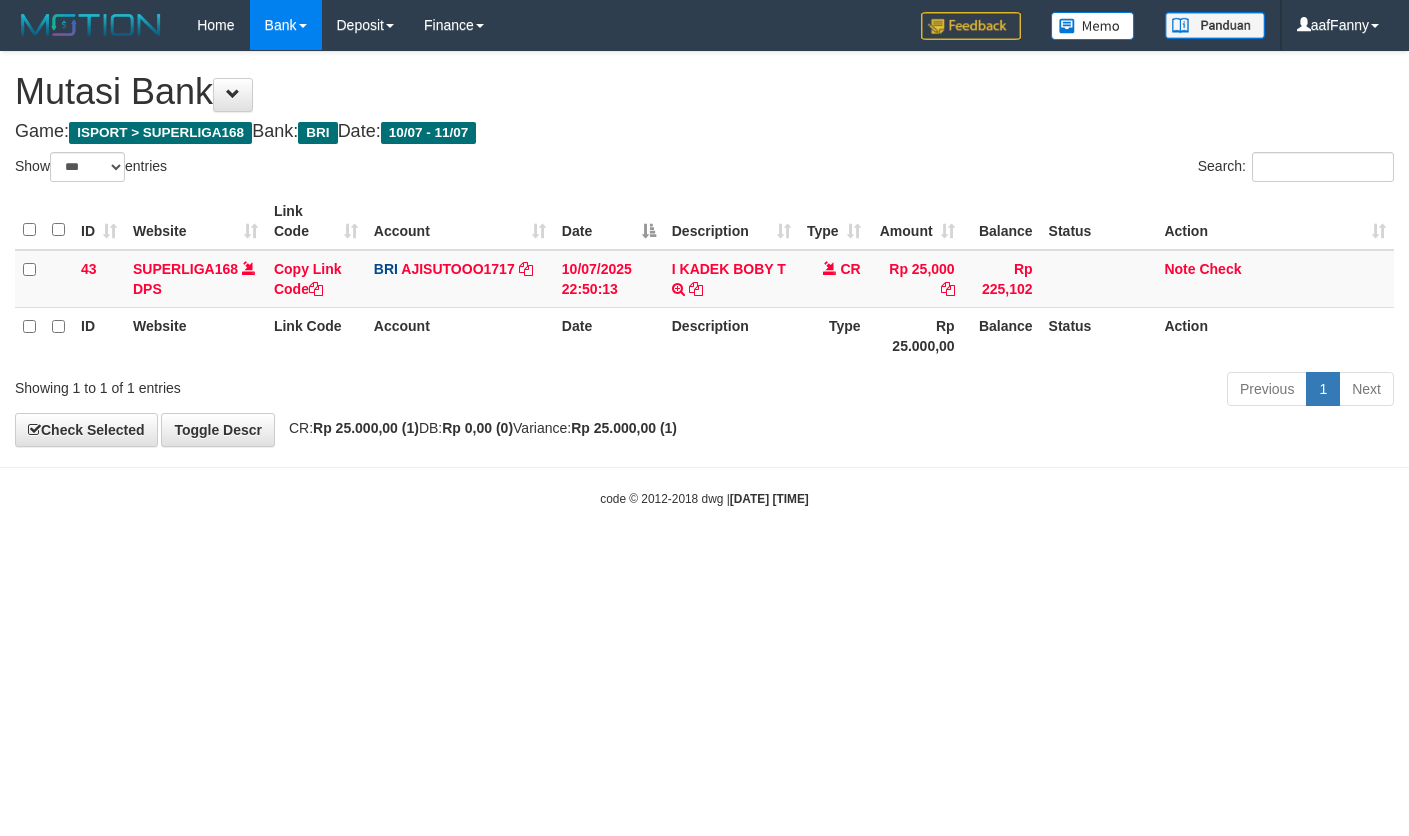 select on "***" 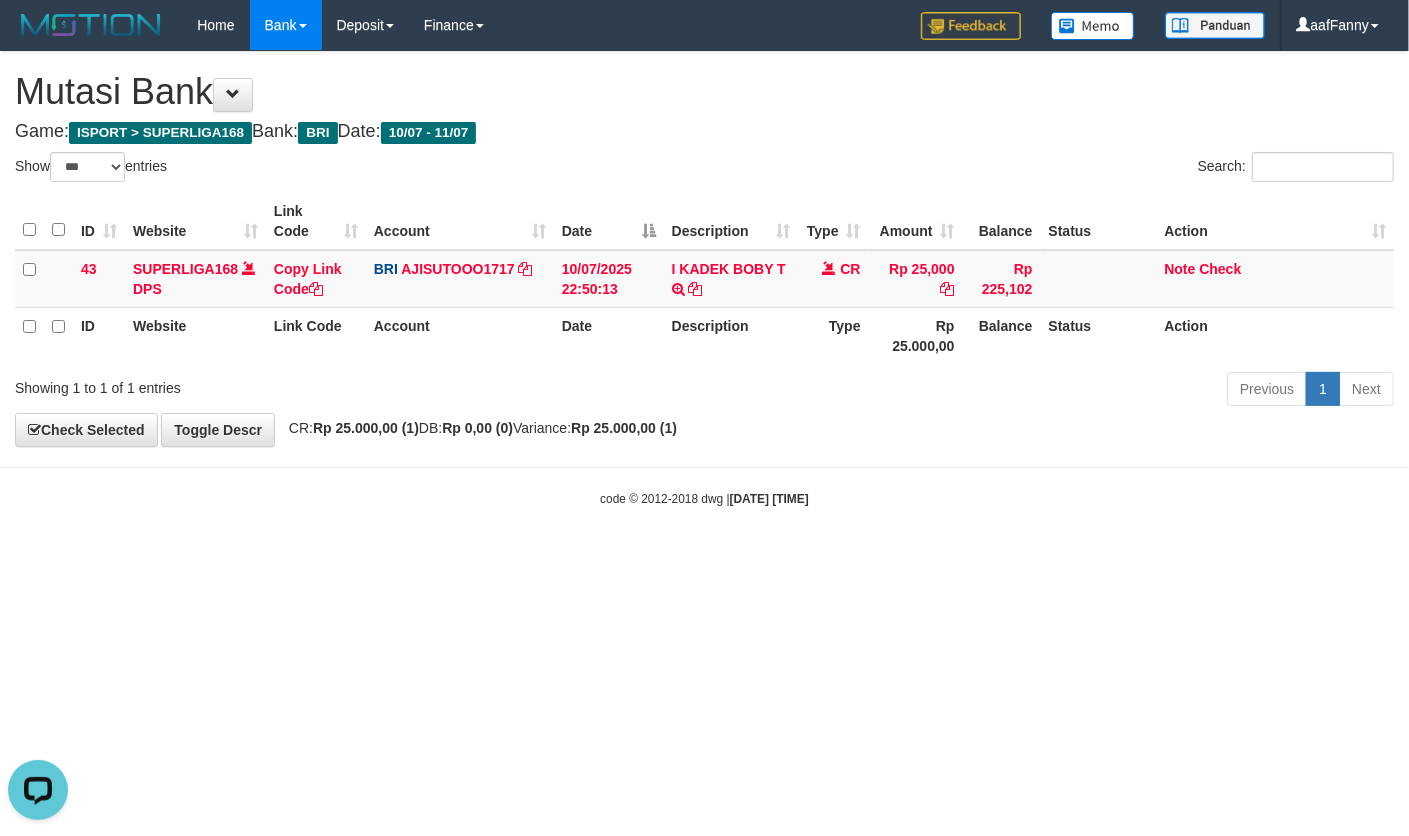 scroll, scrollTop: 0, scrollLeft: 0, axis: both 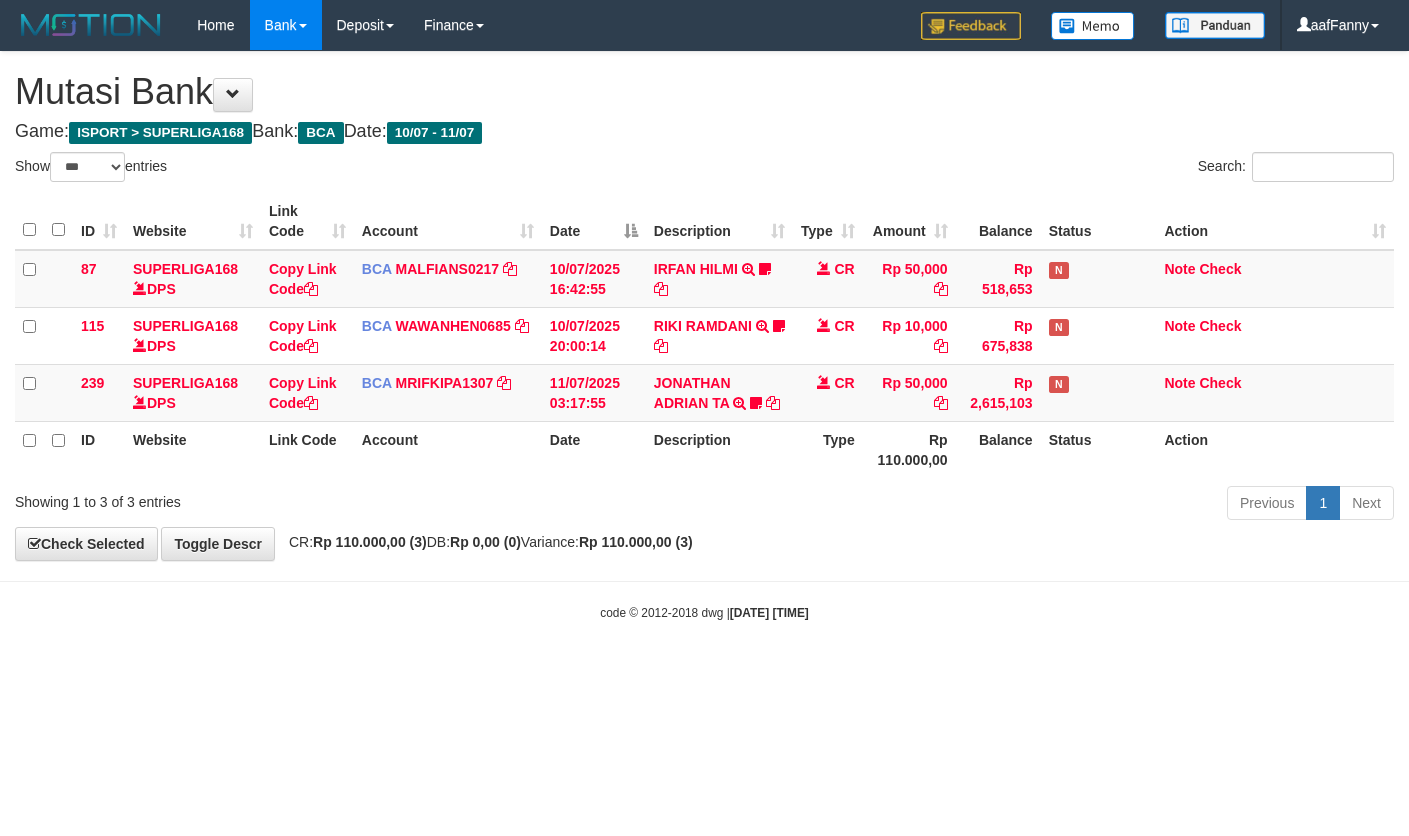 select on "***" 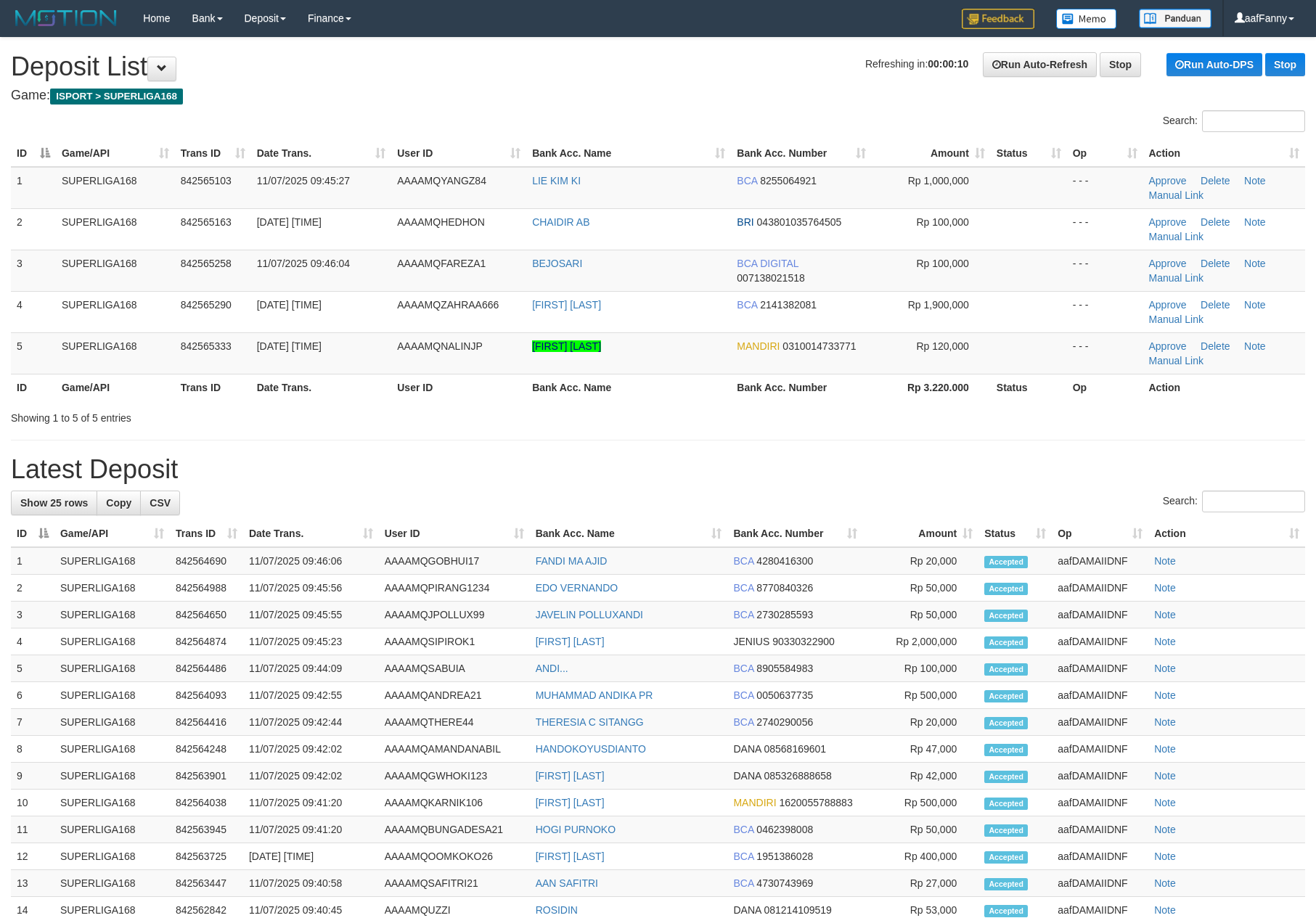 scroll, scrollTop: 0, scrollLeft: 0, axis: both 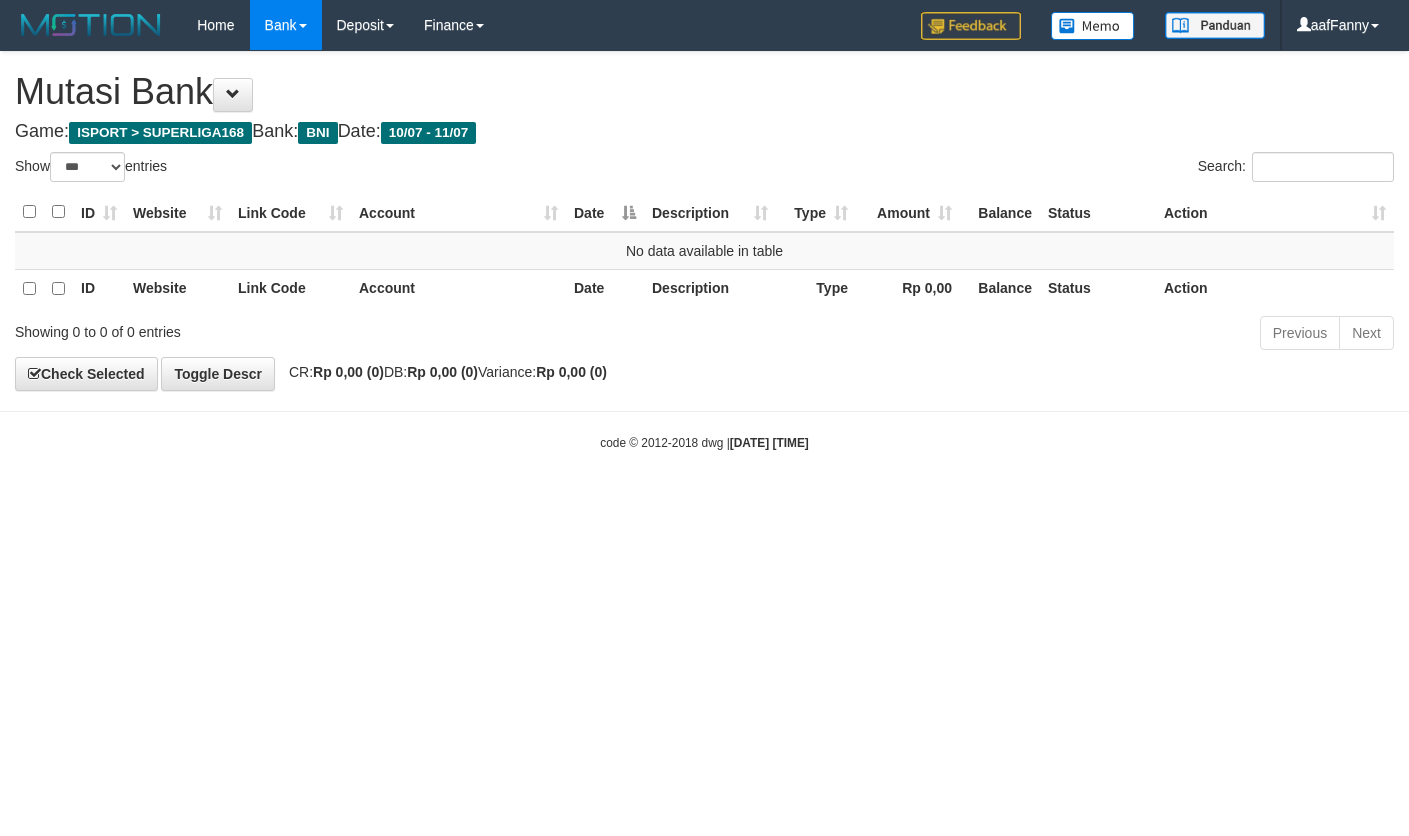 select on "***" 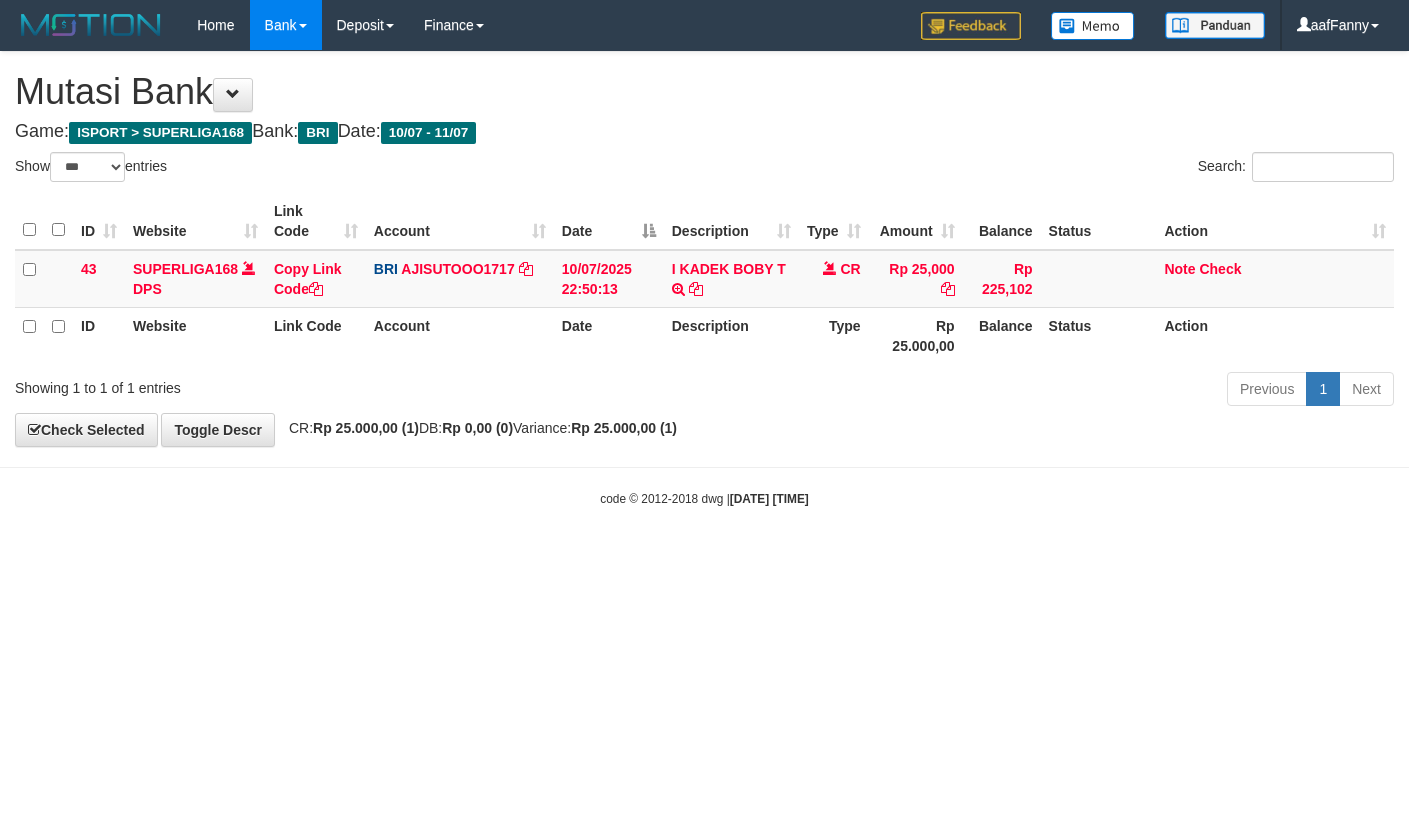 select on "***" 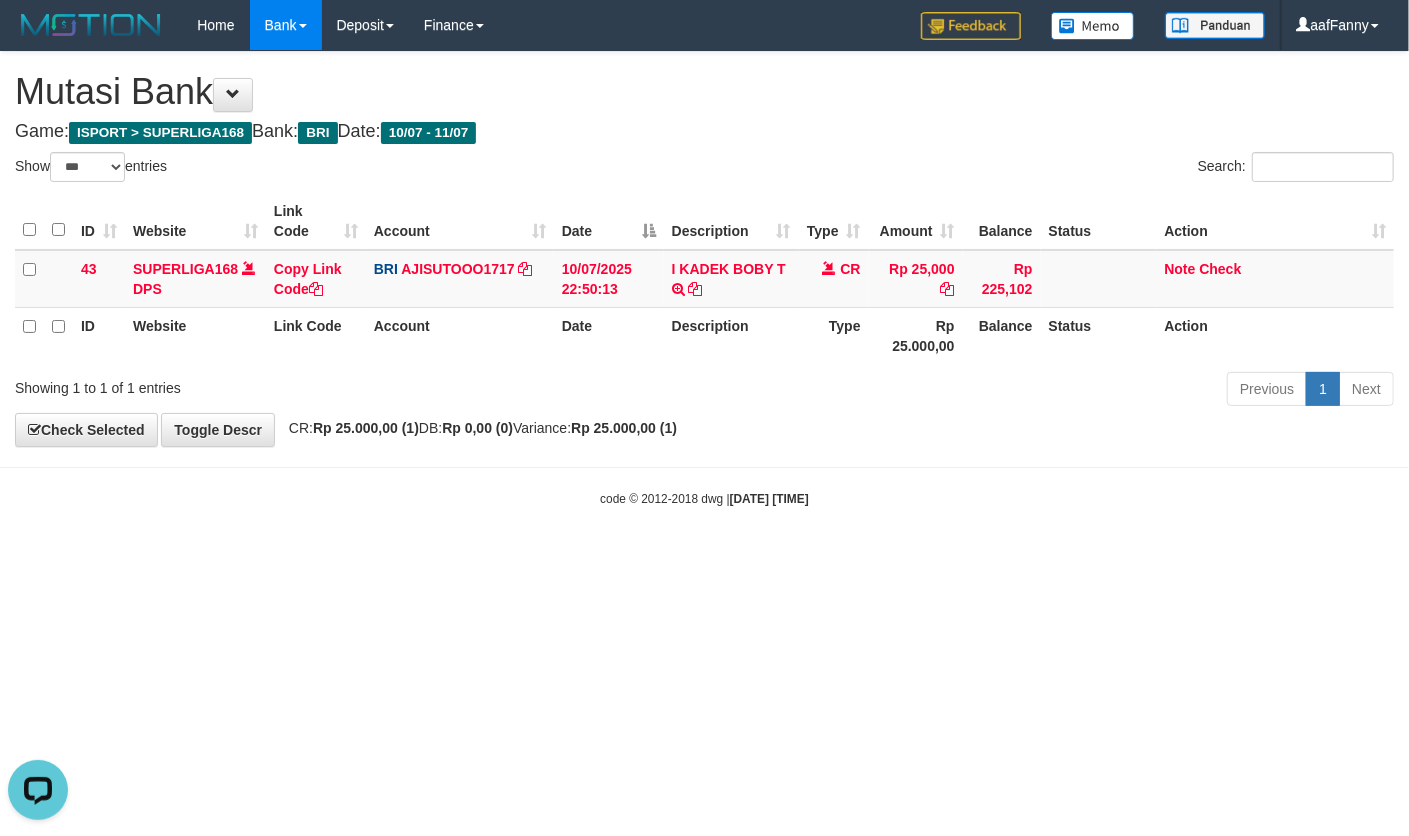 scroll, scrollTop: 0, scrollLeft: 0, axis: both 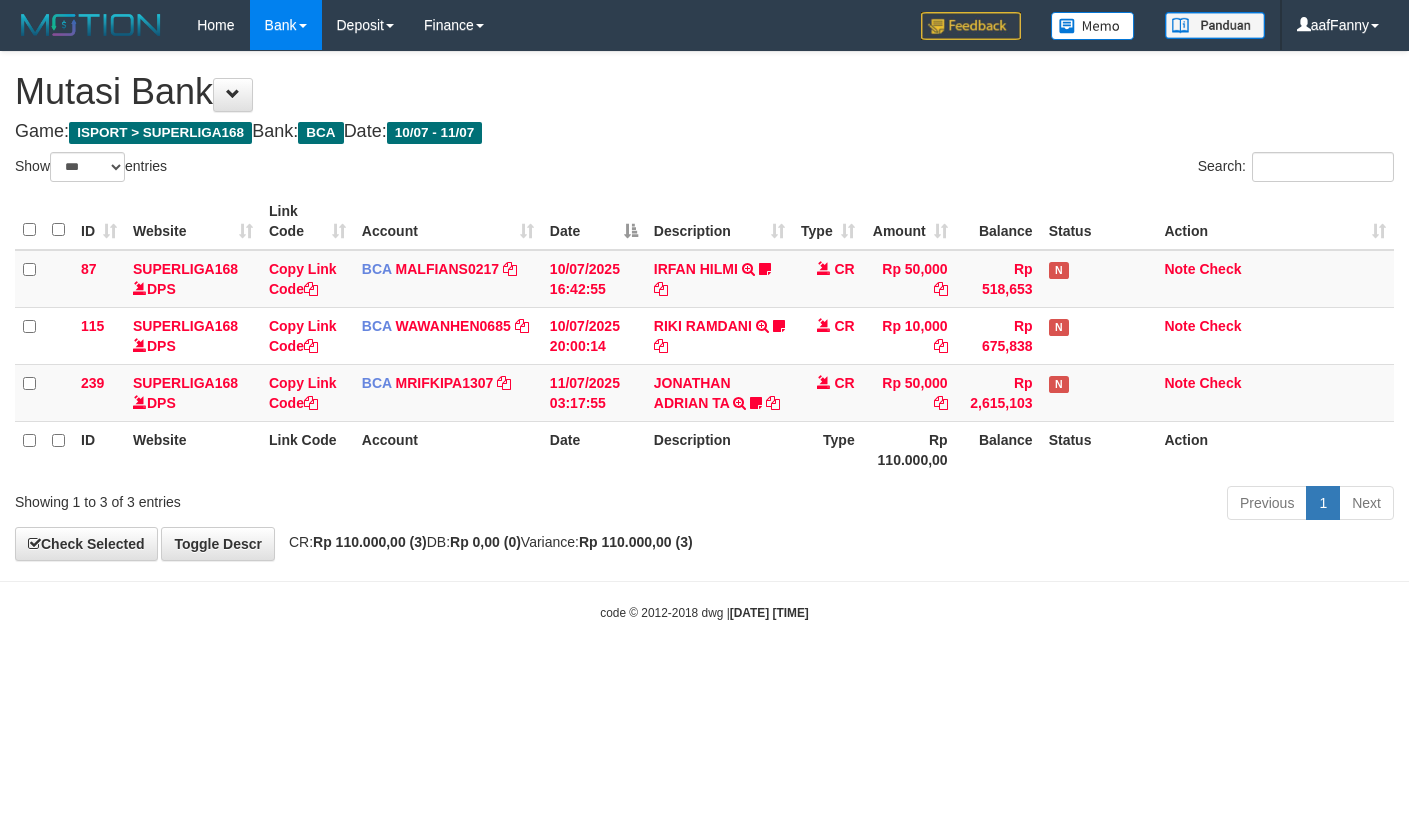 select on "***" 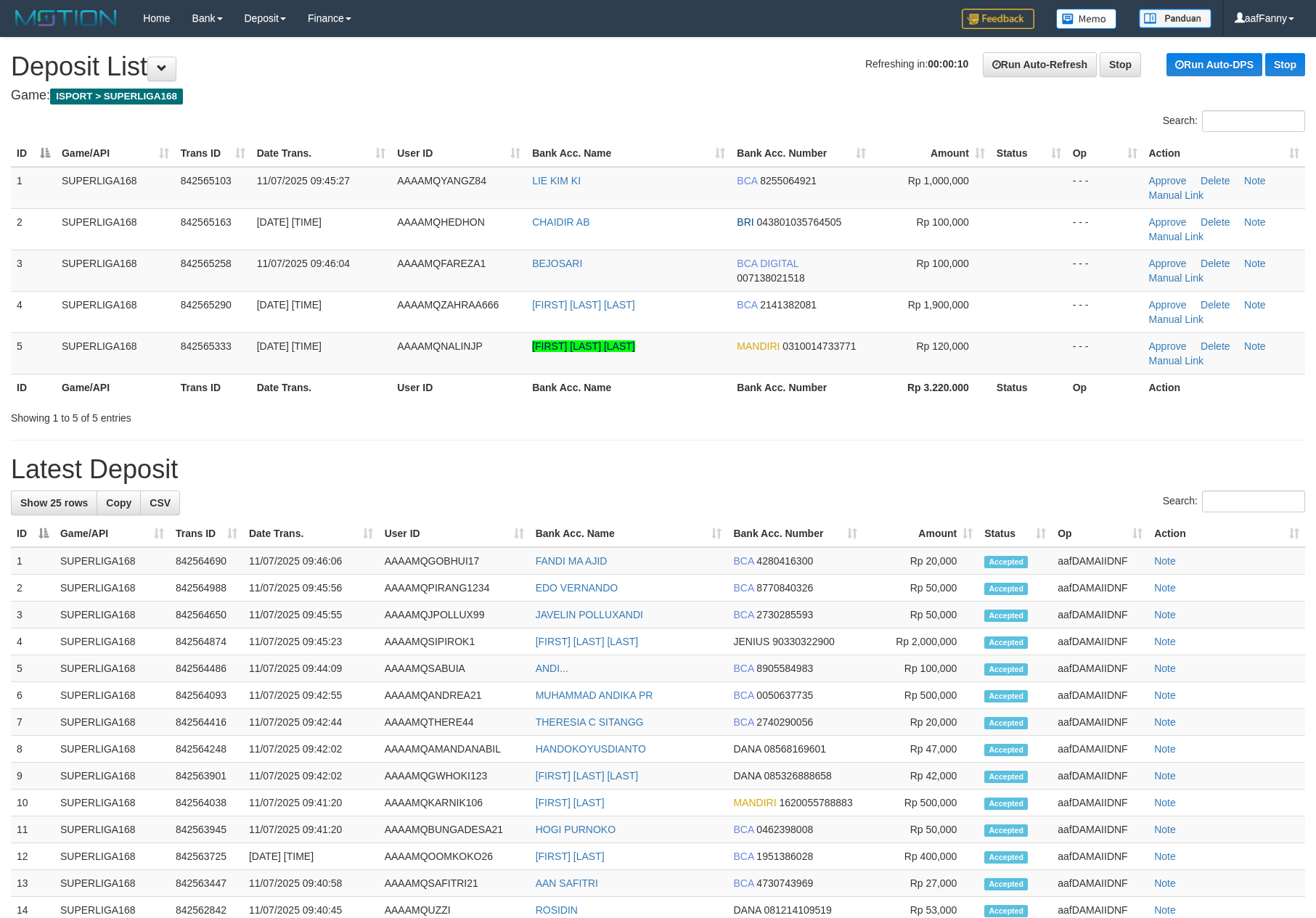 scroll, scrollTop: 0, scrollLeft: 0, axis: both 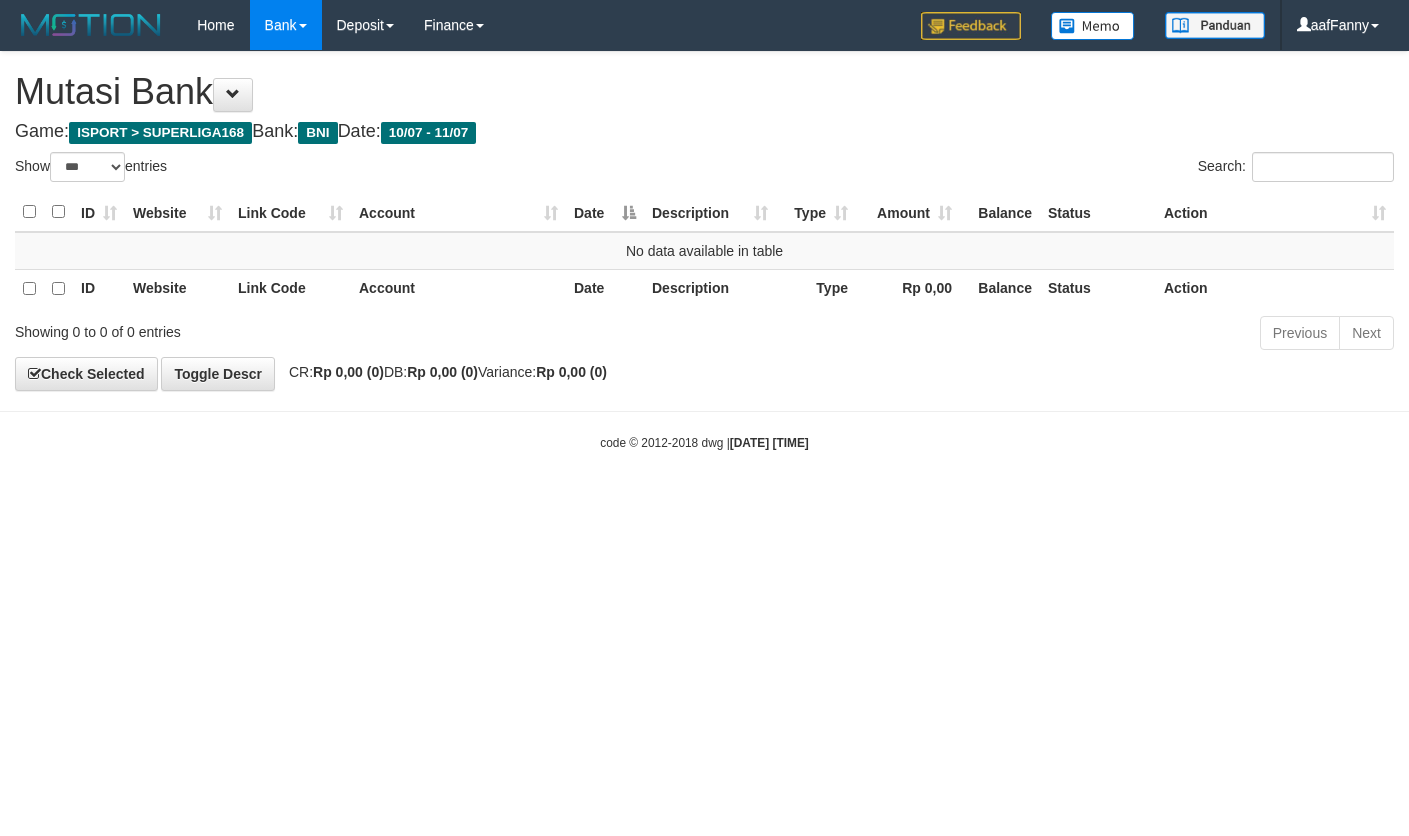 select on "***" 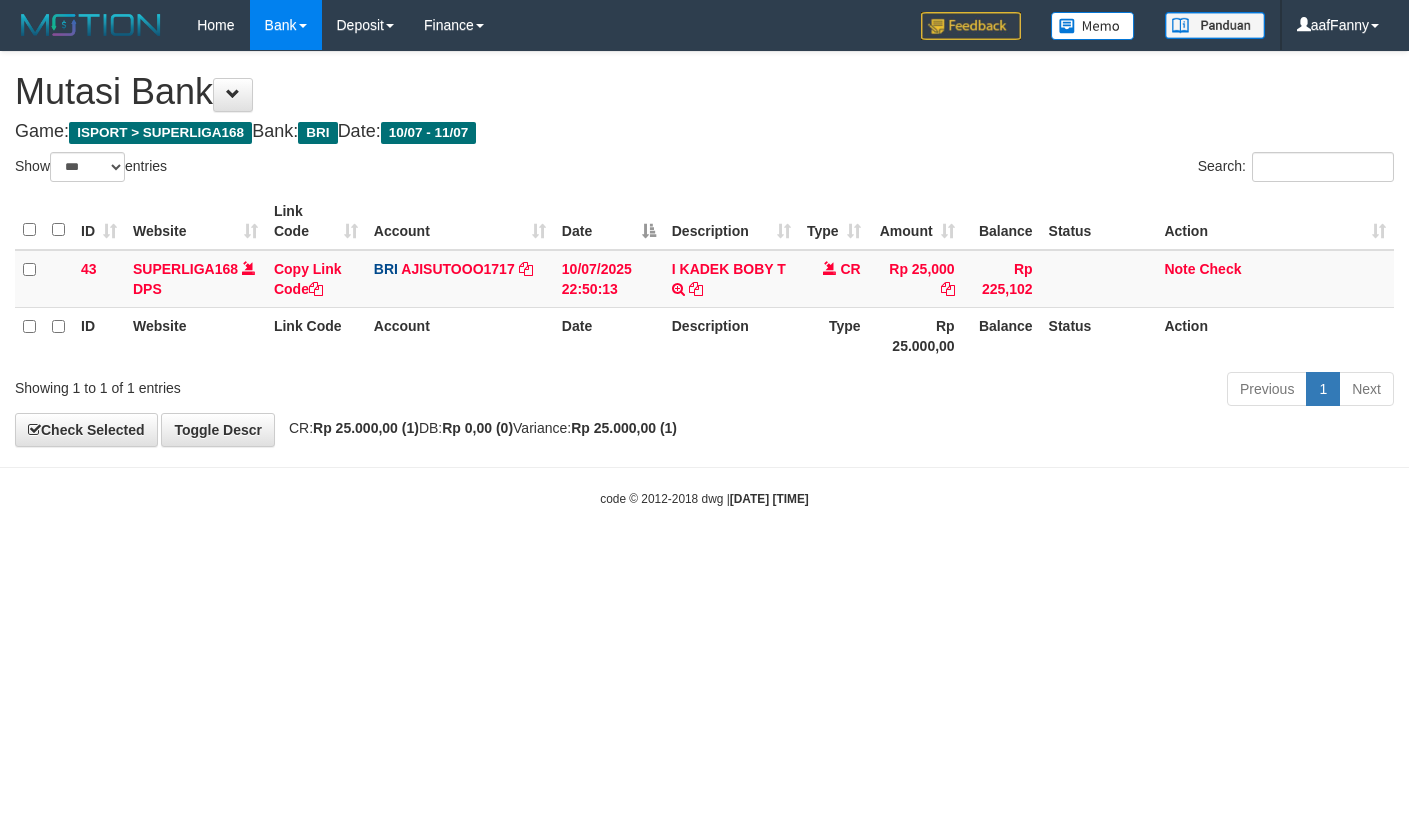 select on "***" 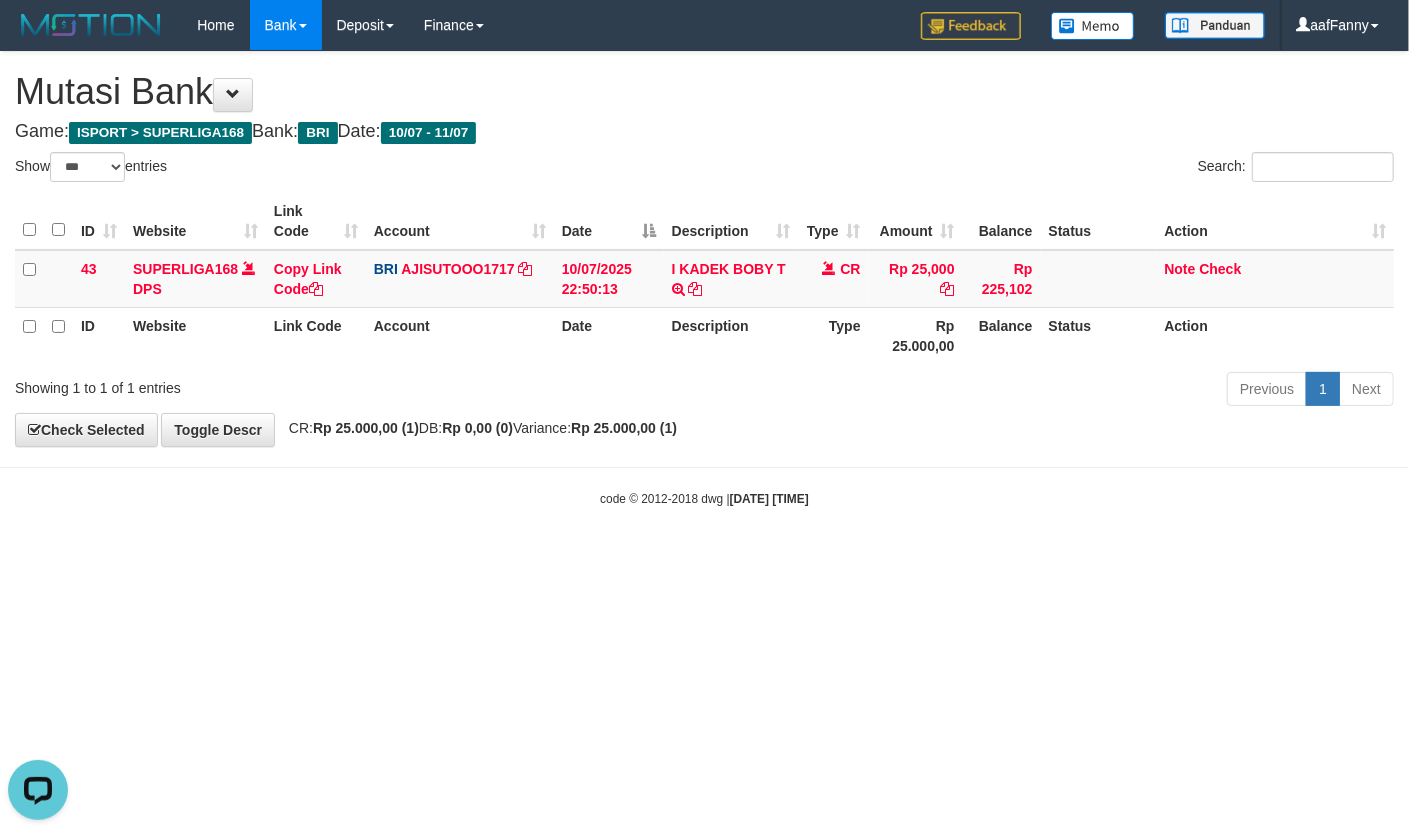 scroll, scrollTop: 0, scrollLeft: 0, axis: both 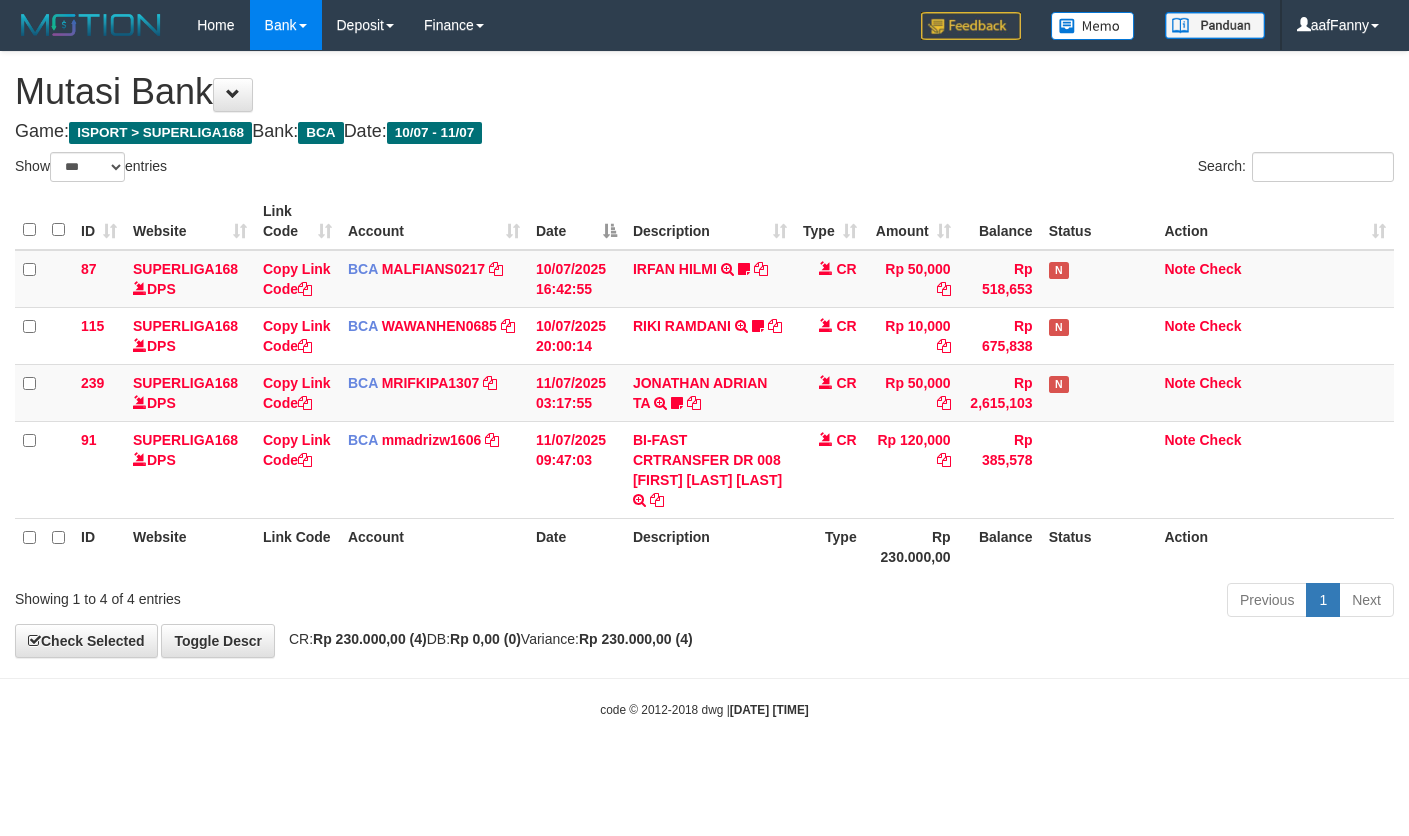 select on "***" 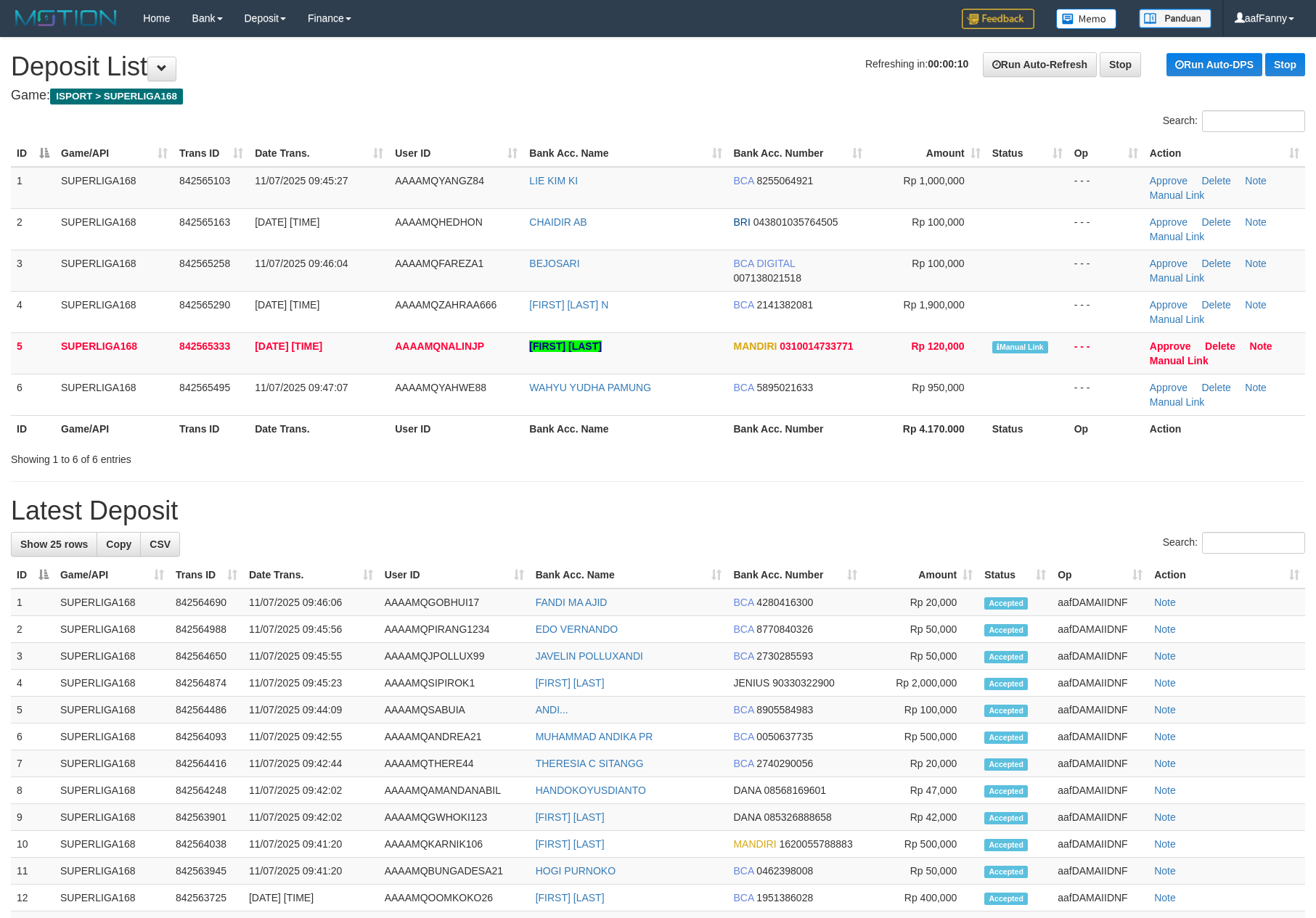 scroll, scrollTop: 0, scrollLeft: 0, axis: both 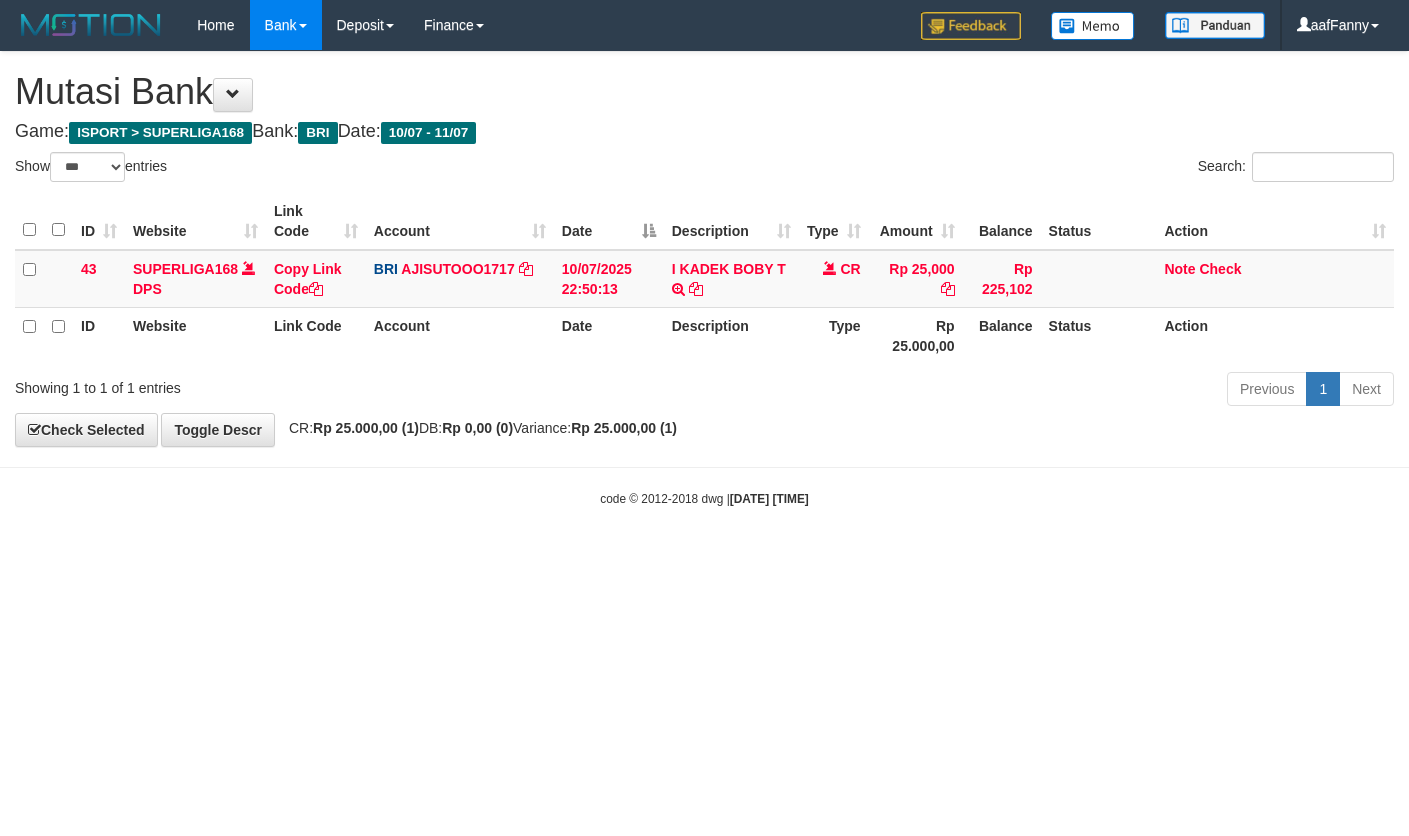 select on "***" 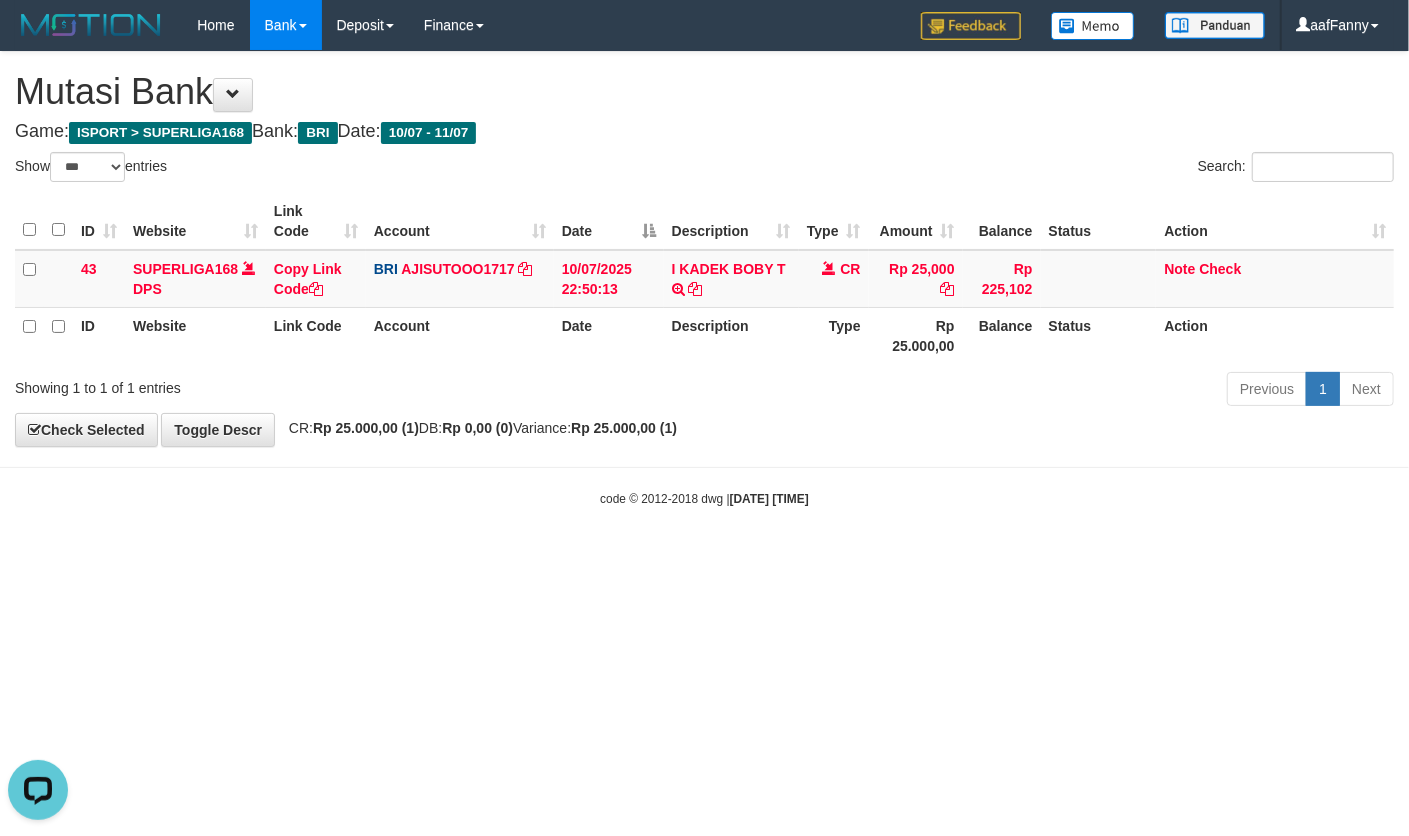 scroll, scrollTop: 0, scrollLeft: 0, axis: both 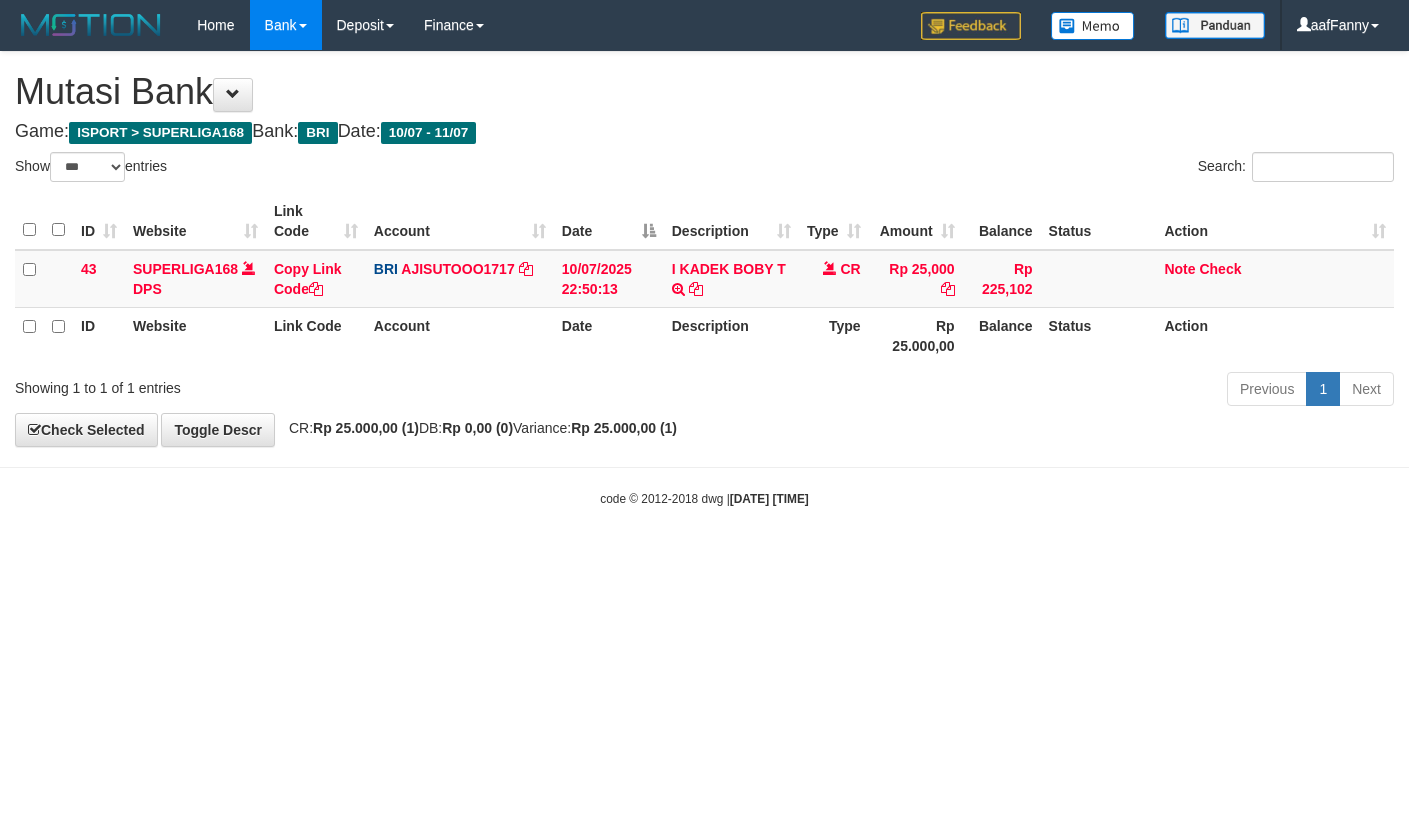 select on "***" 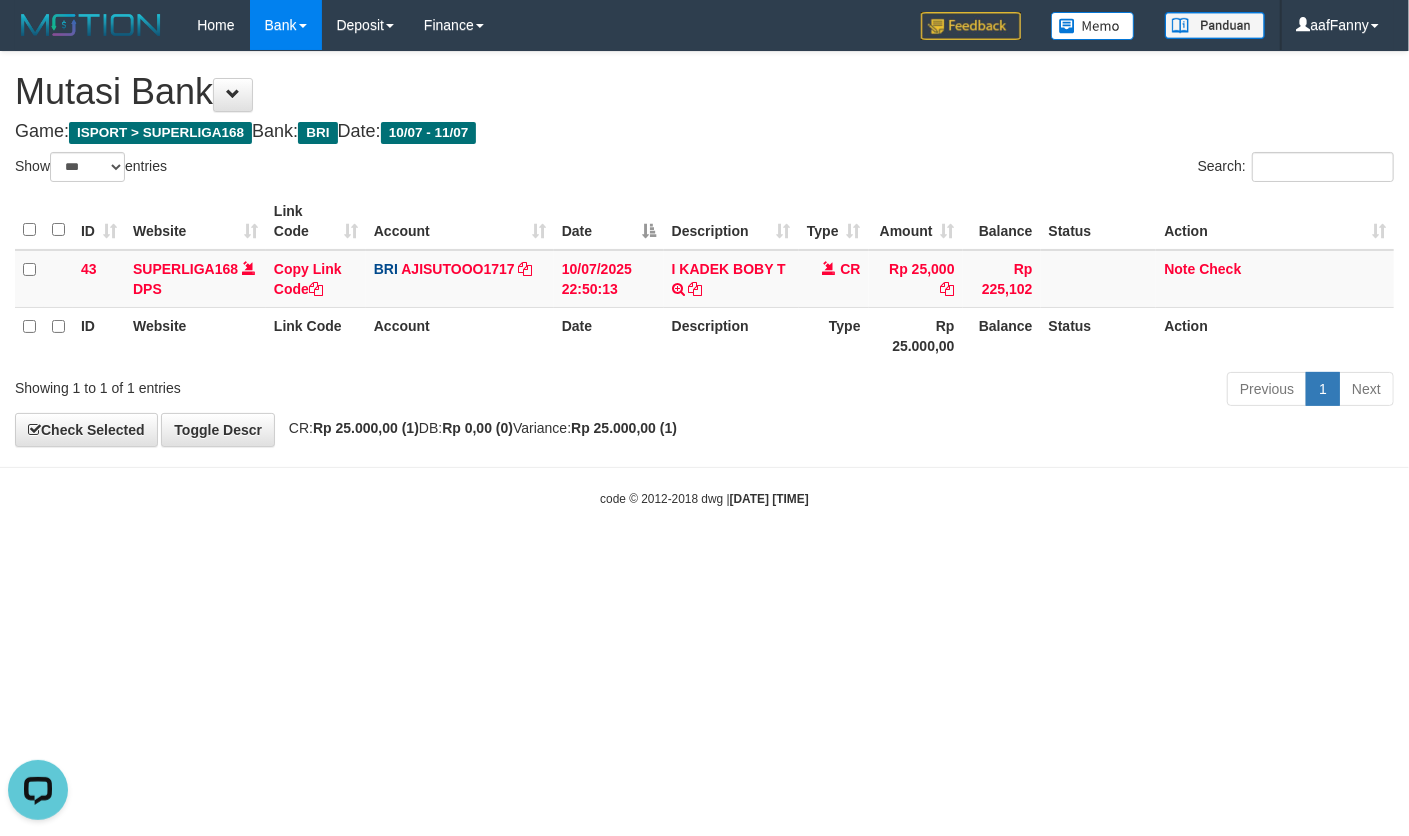 scroll, scrollTop: 0, scrollLeft: 0, axis: both 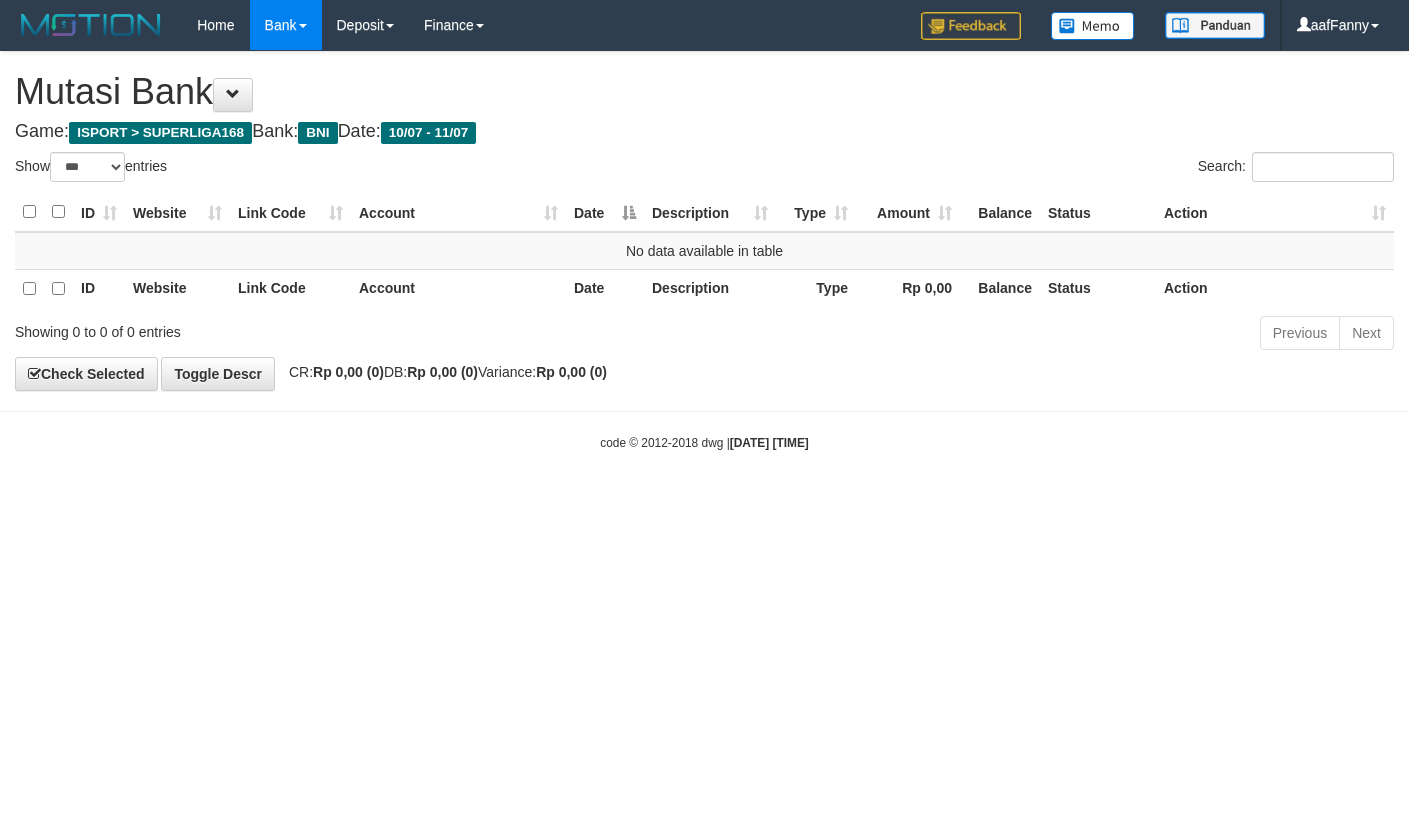 select on "***" 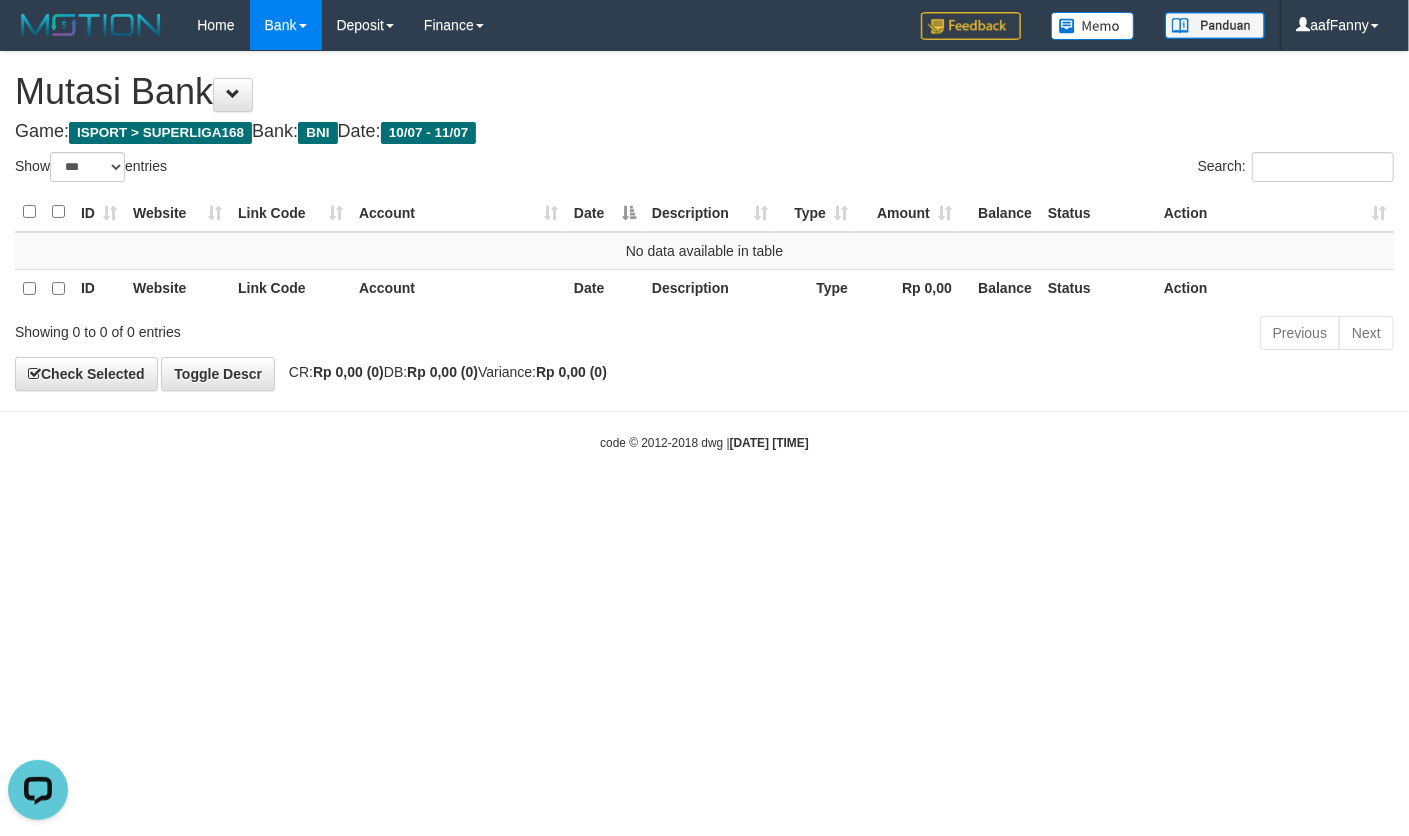 scroll, scrollTop: 0, scrollLeft: 0, axis: both 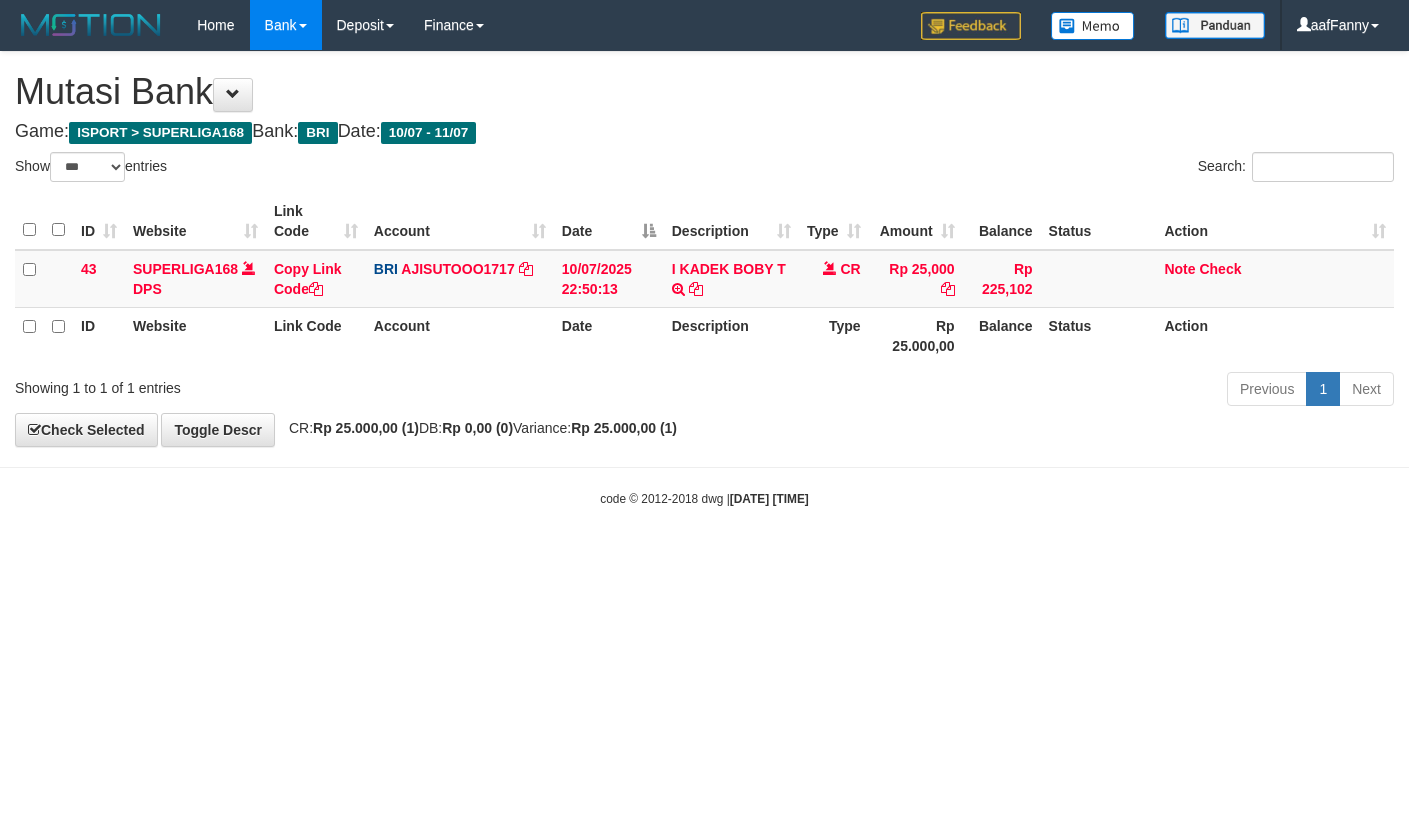 select on "***" 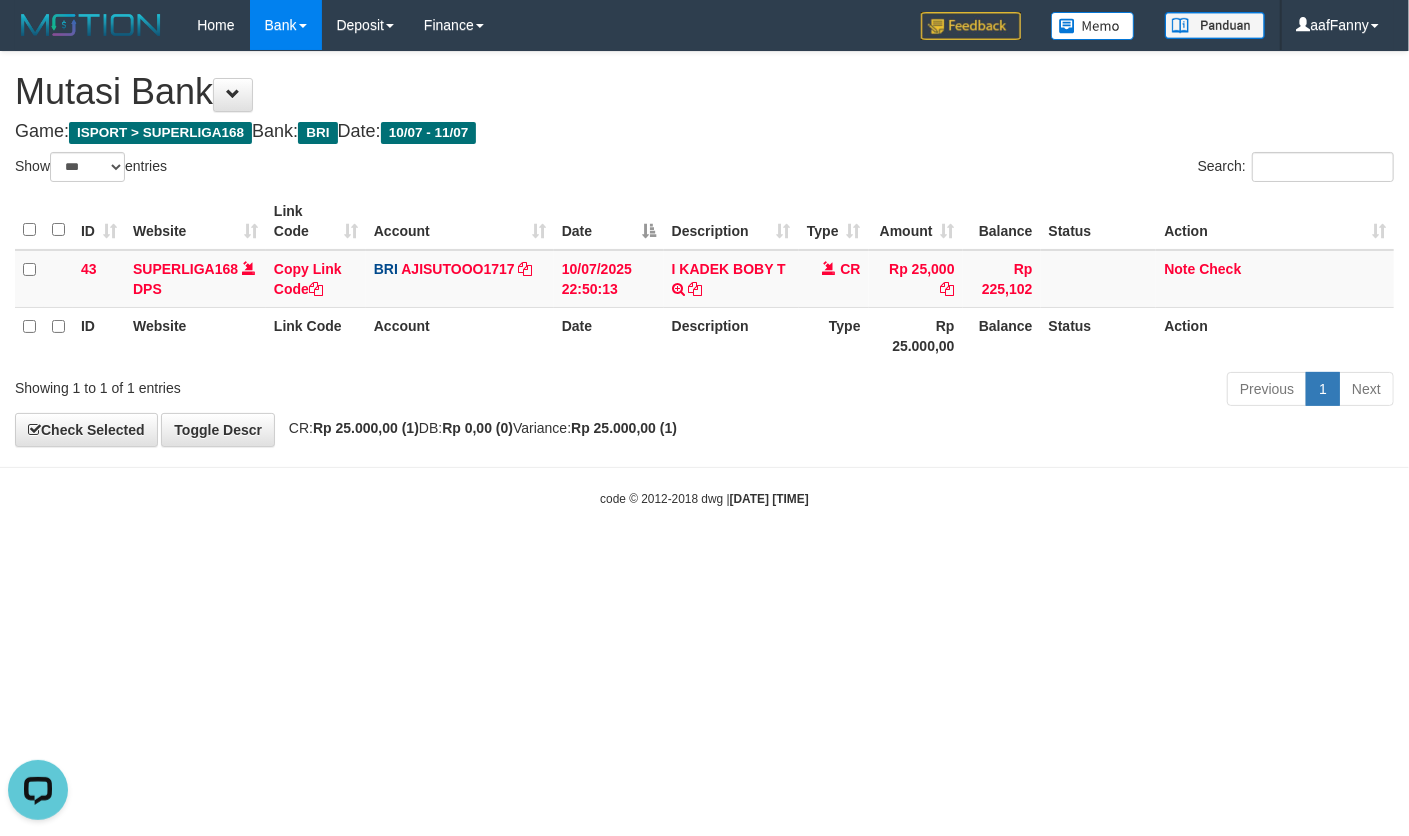 scroll, scrollTop: 0, scrollLeft: 0, axis: both 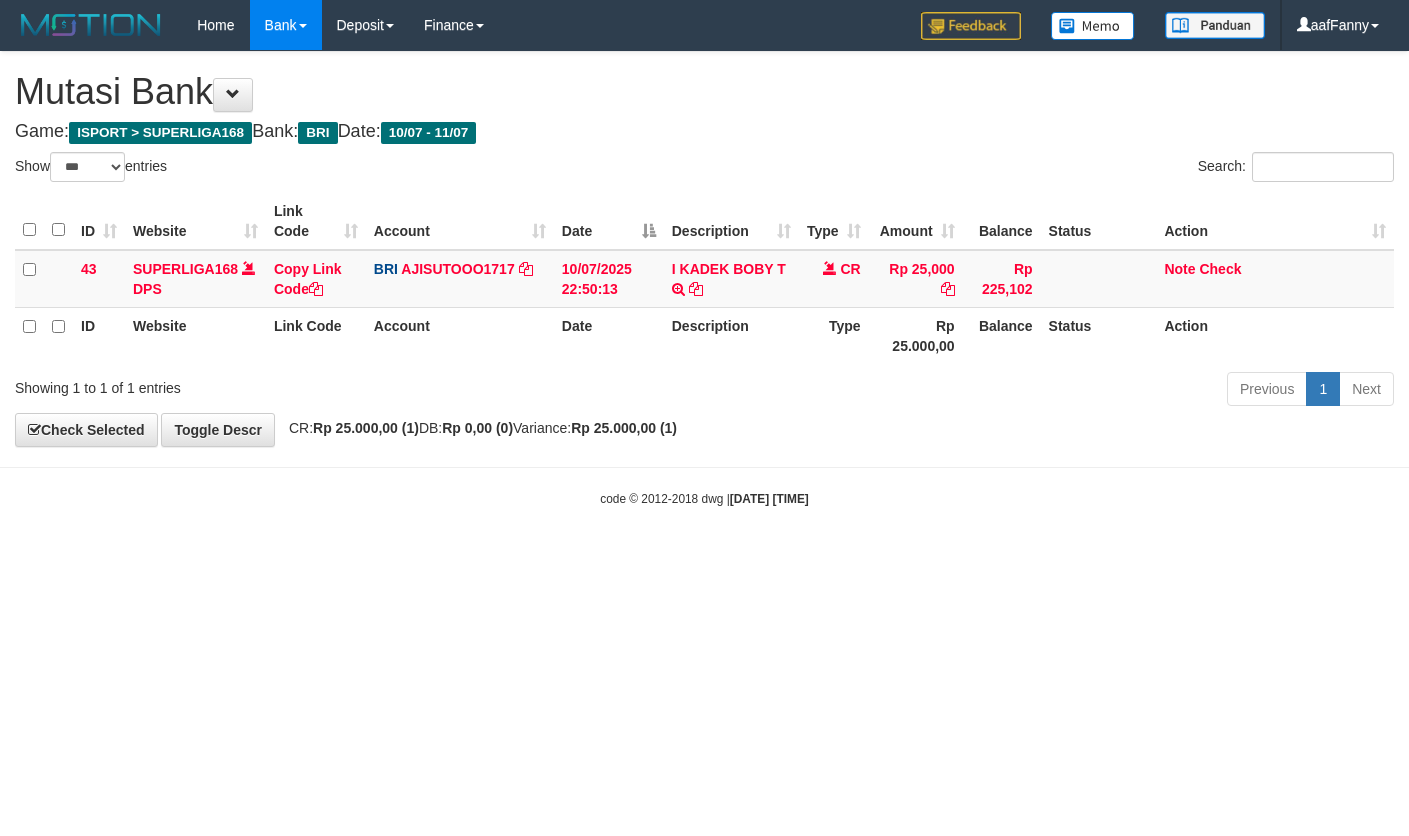 select on "***" 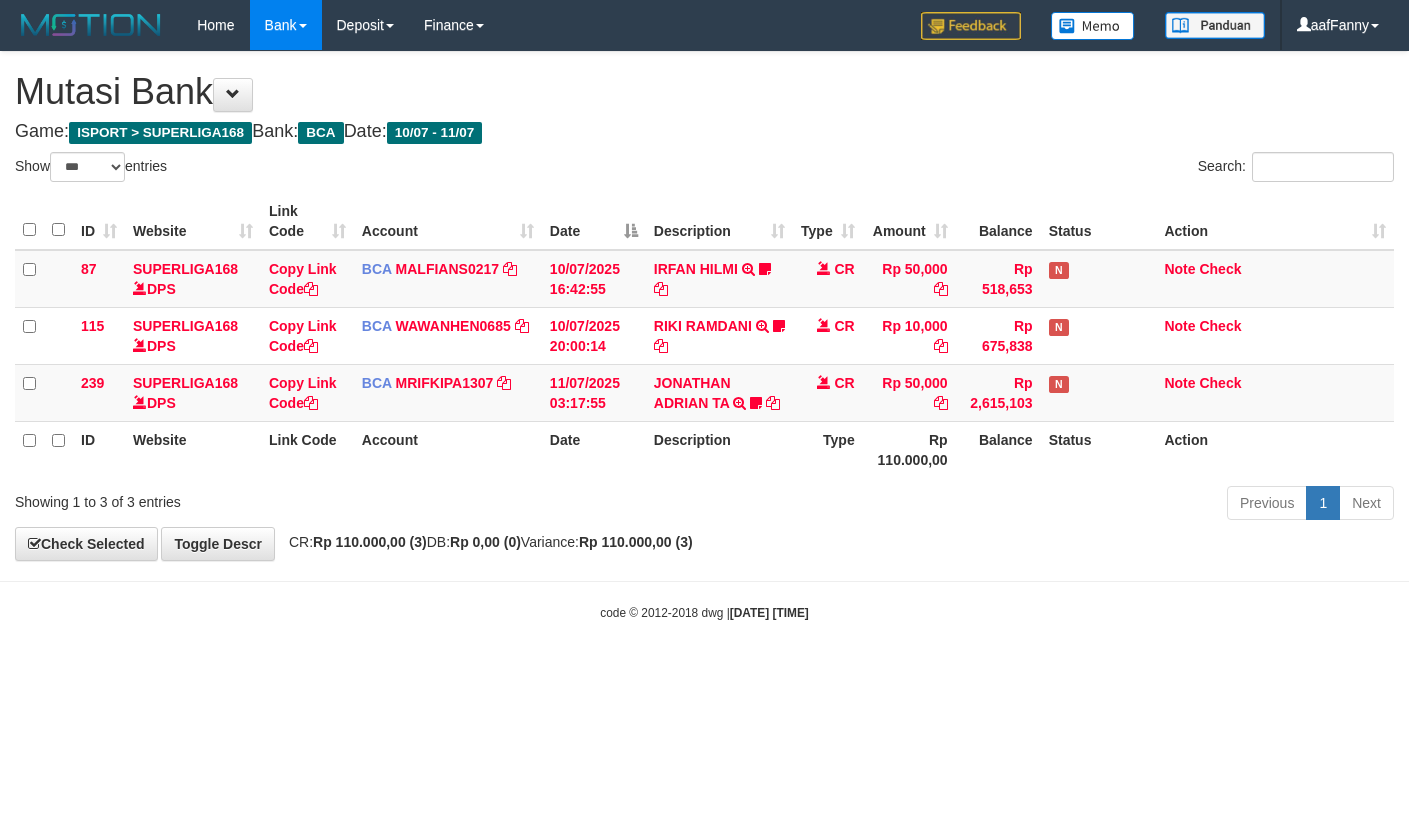 select on "***" 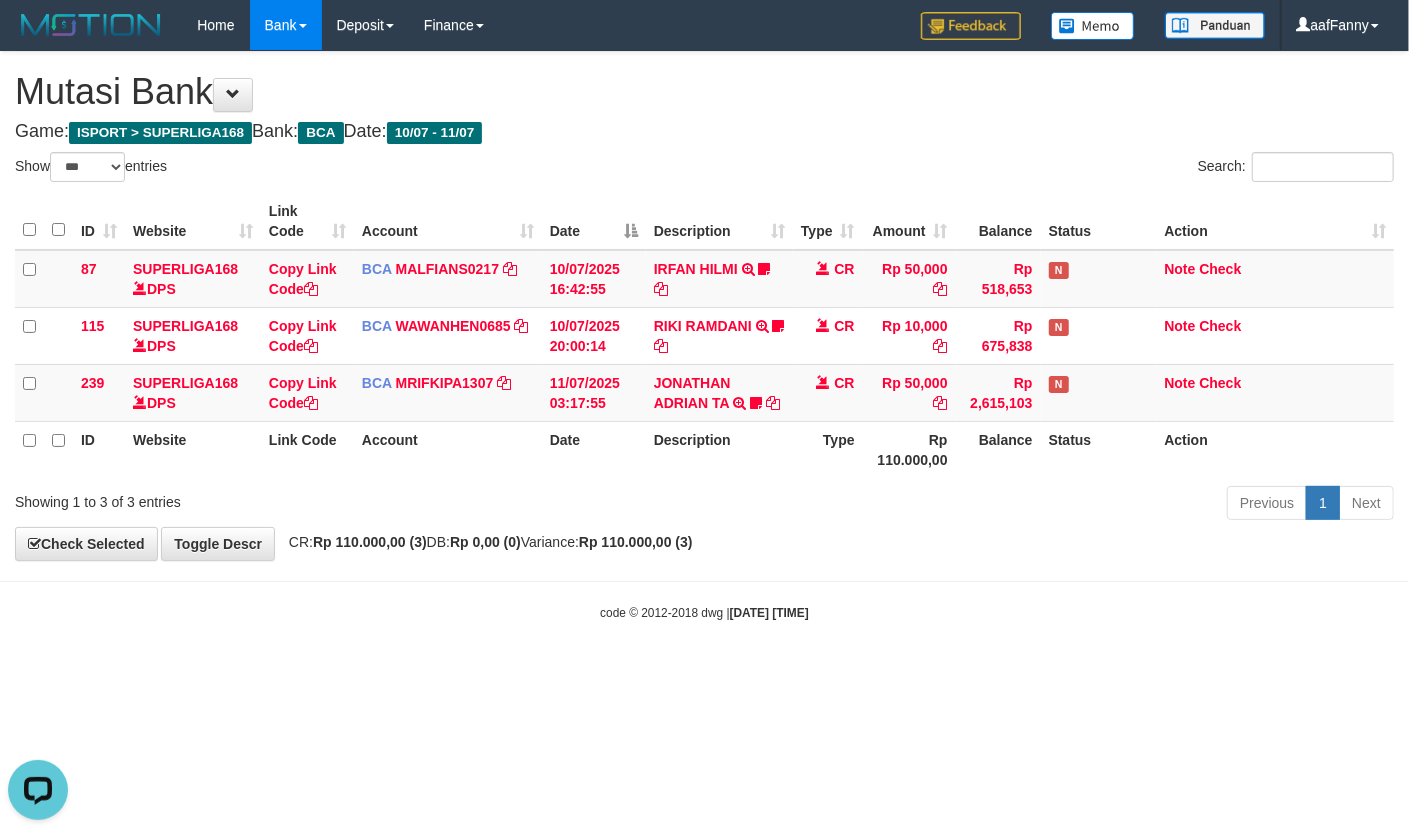 scroll, scrollTop: 0, scrollLeft: 0, axis: both 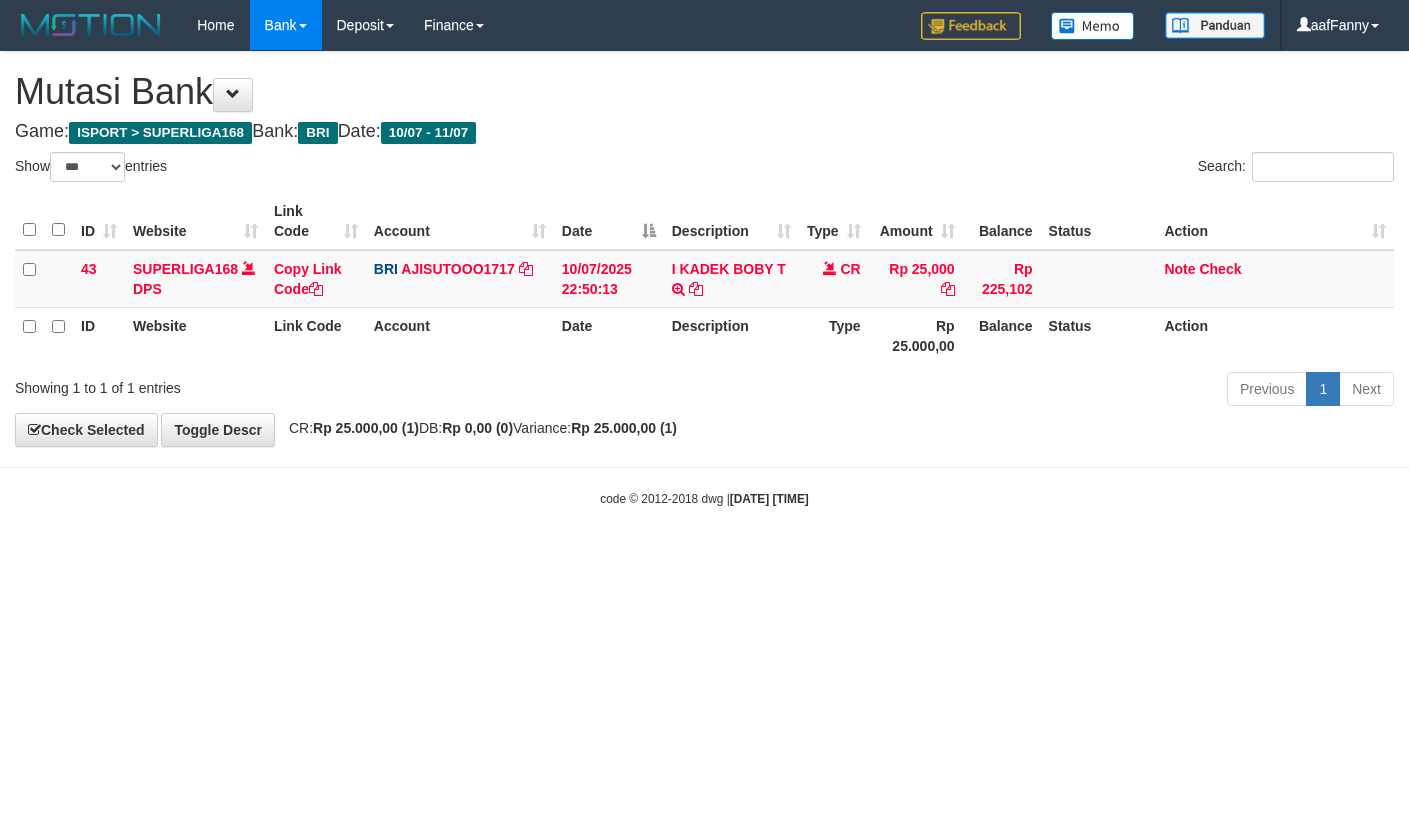 select on "***" 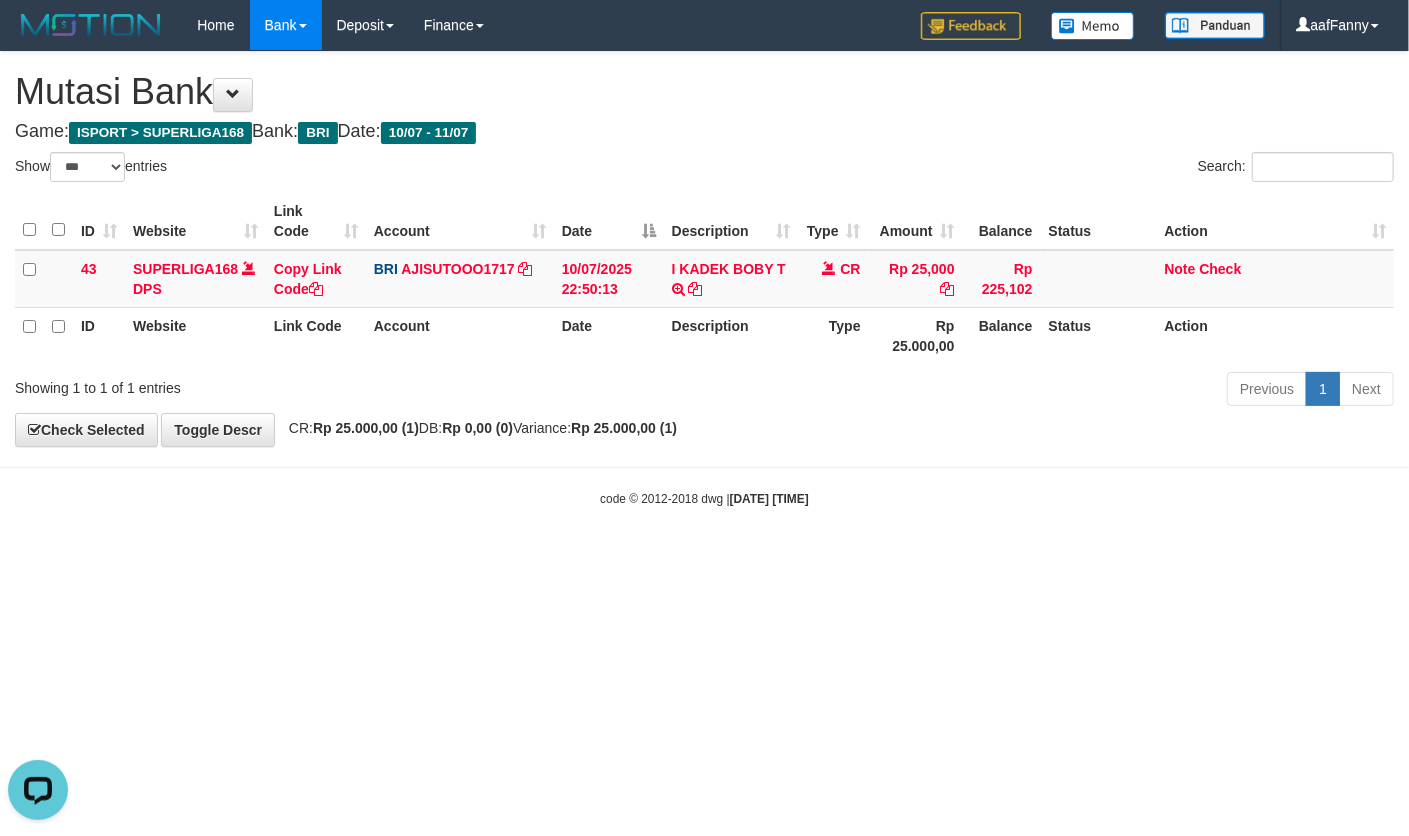 scroll, scrollTop: 0, scrollLeft: 0, axis: both 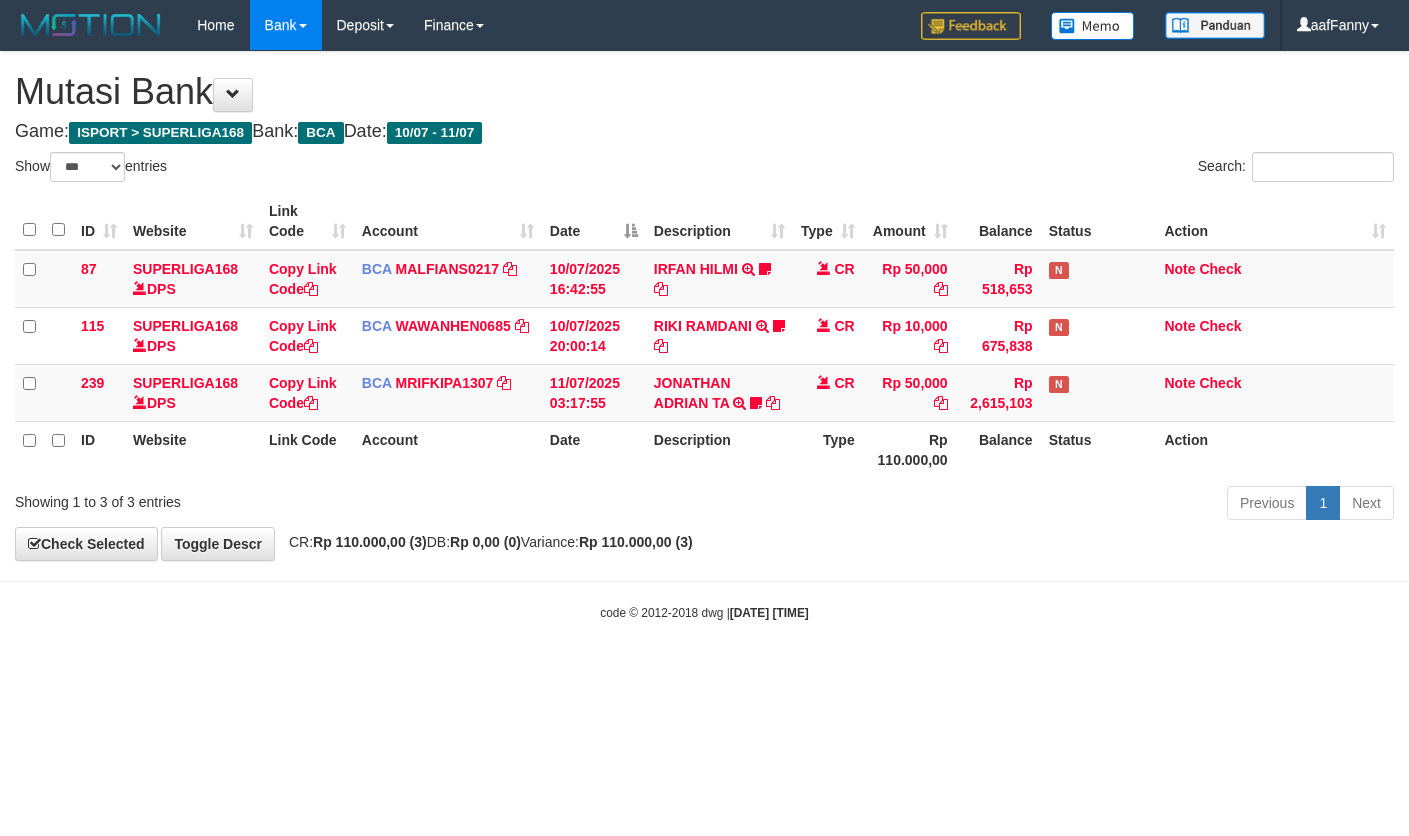 select on "***" 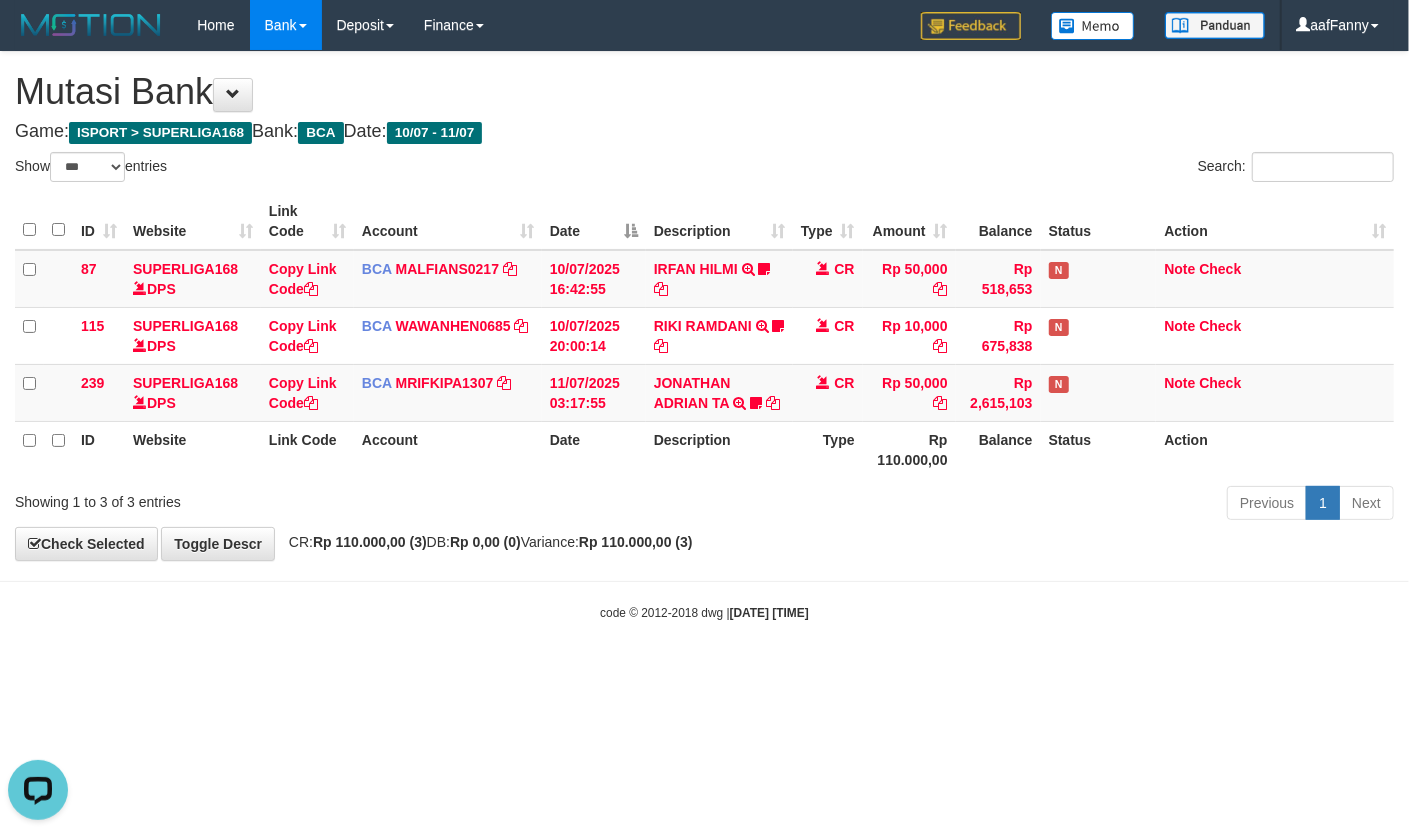scroll, scrollTop: 0, scrollLeft: 0, axis: both 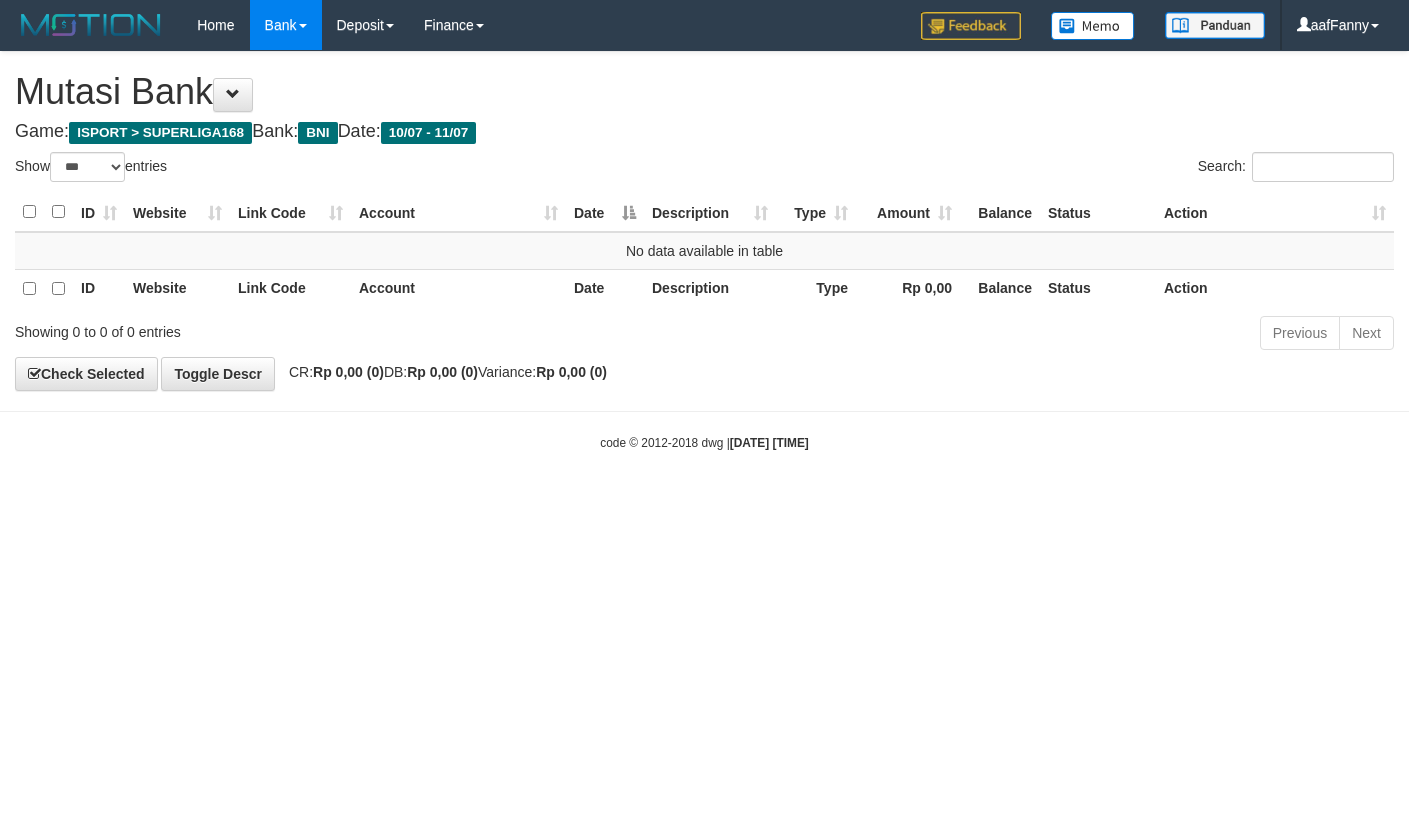 select on "***" 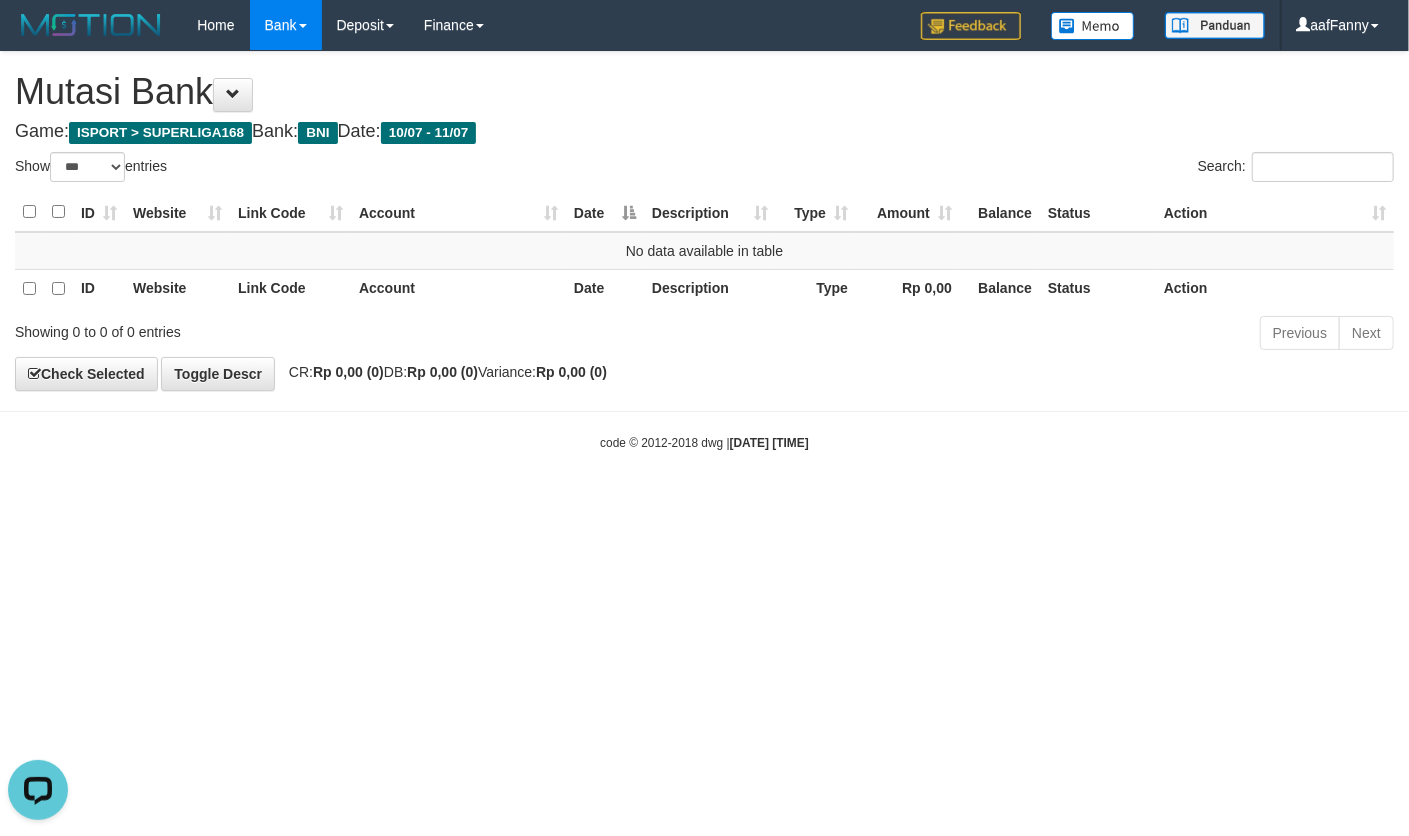 scroll, scrollTop: 0, scrollLeft: 0, axis: both 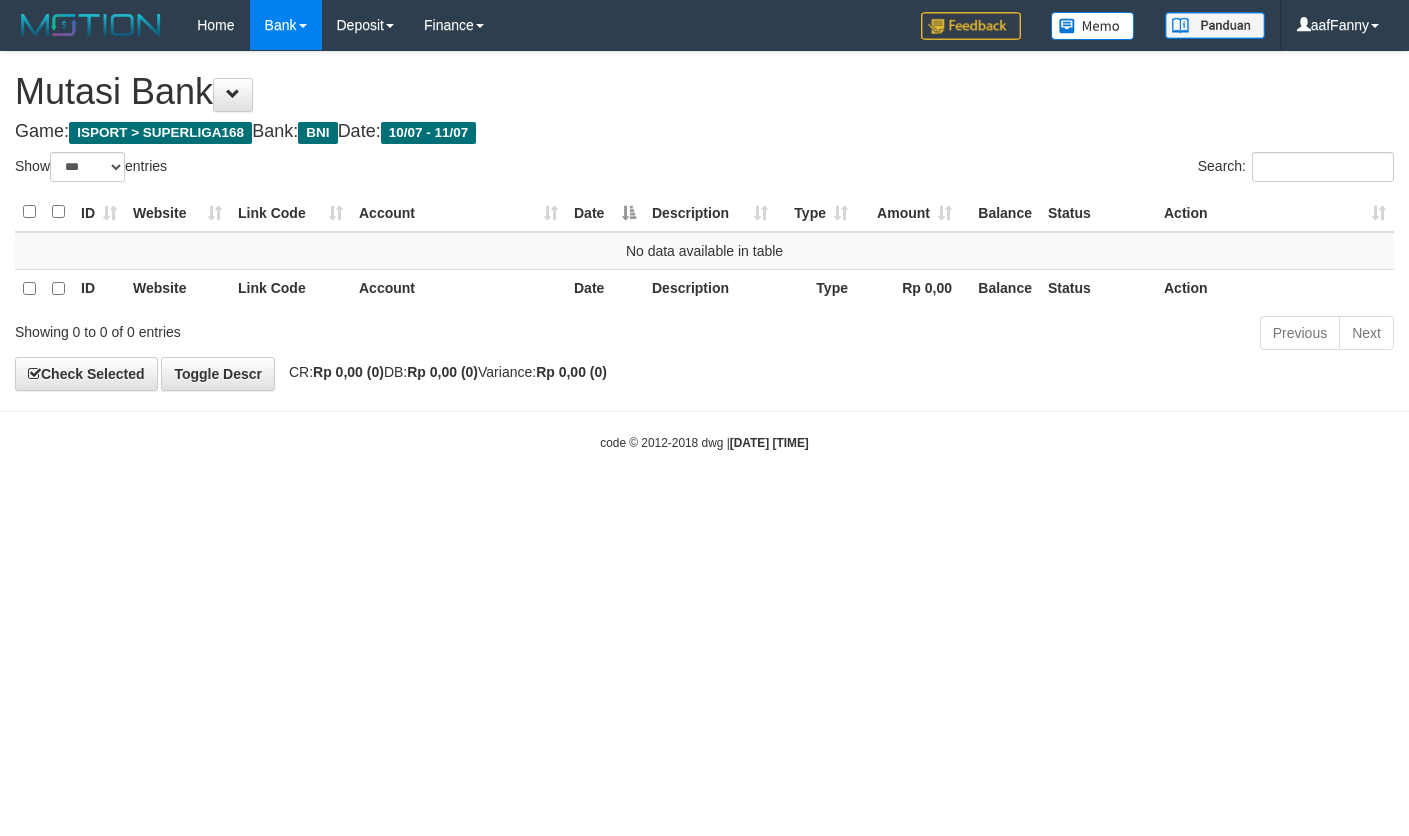 select on "***" 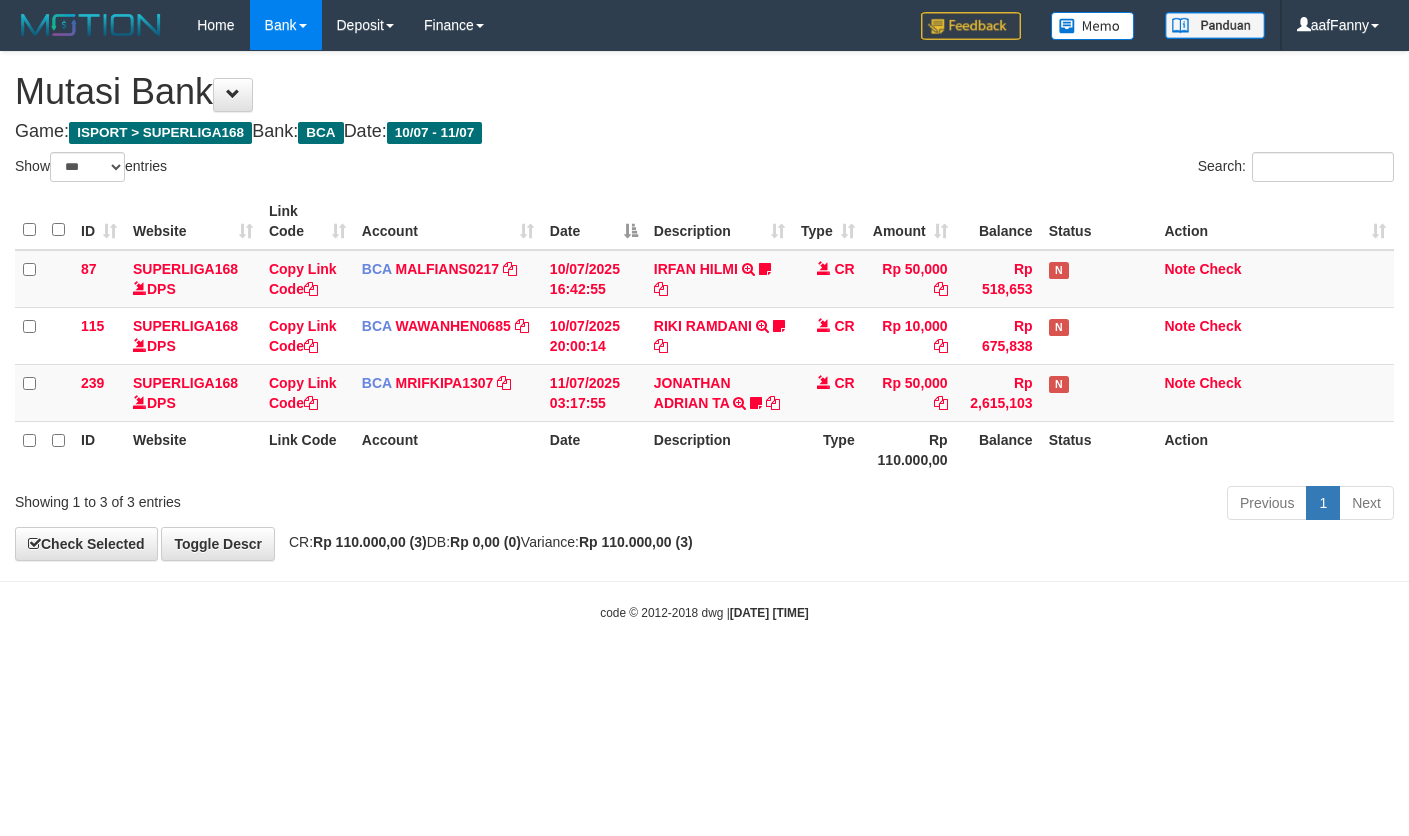 select on "***" 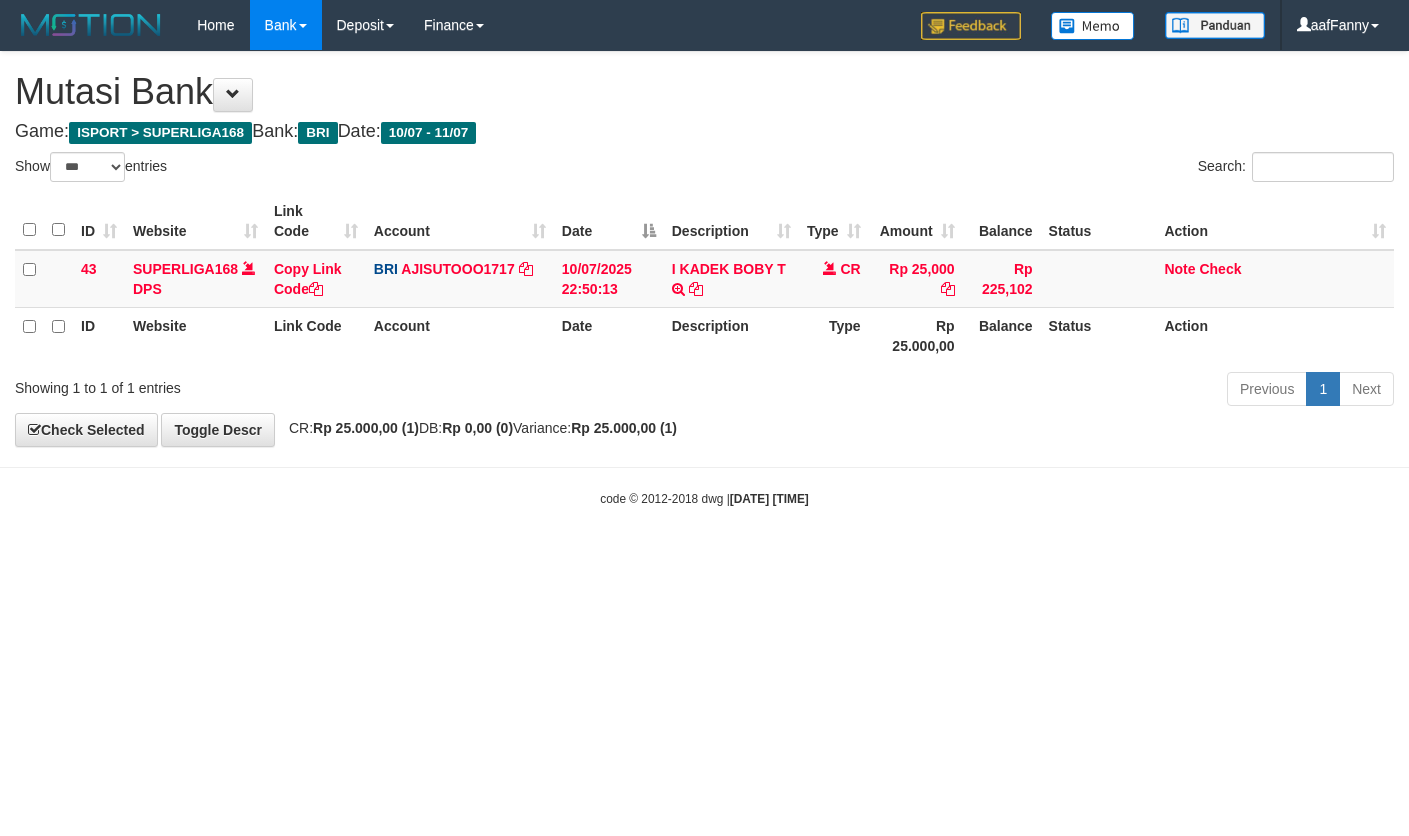 select on "***" 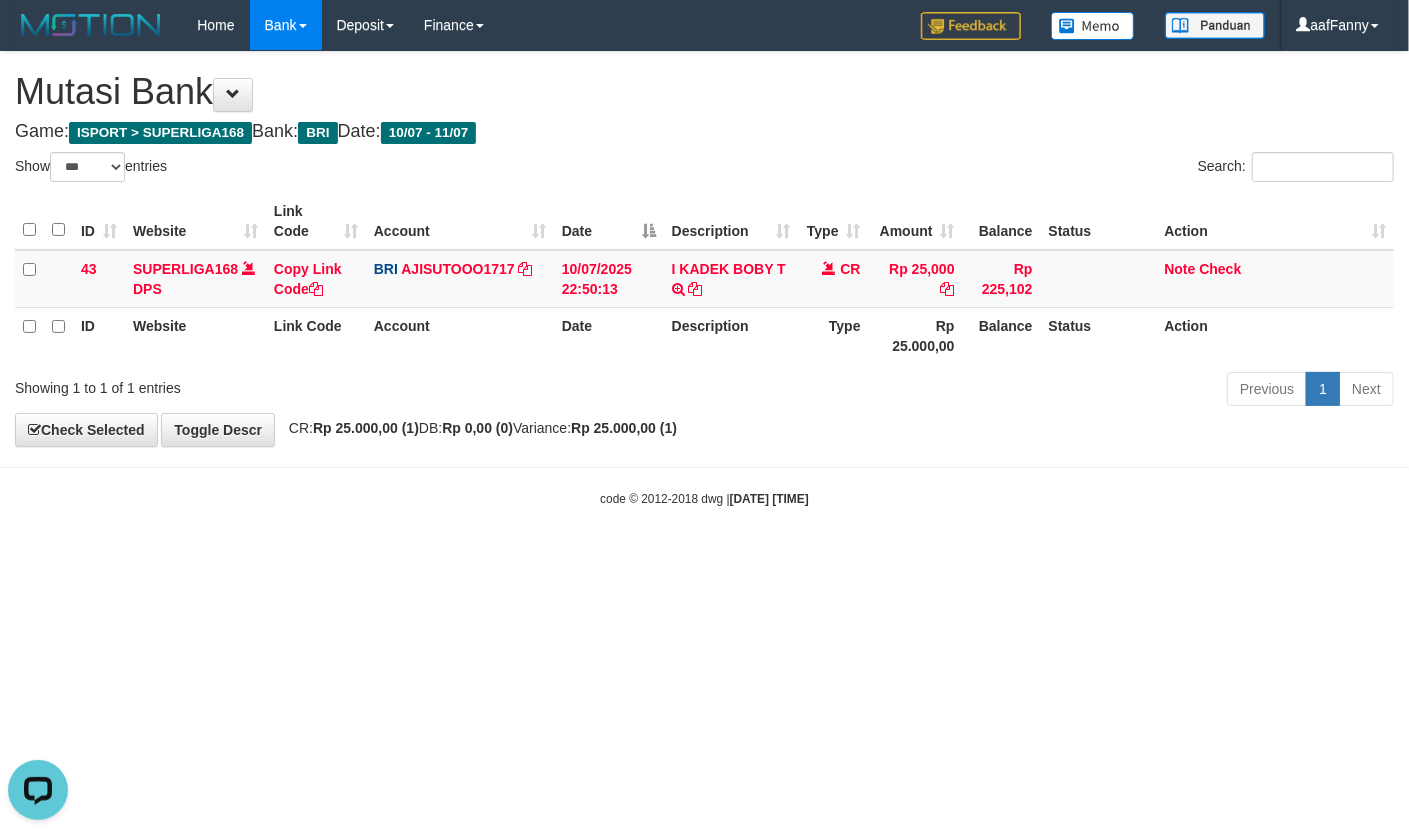scroll, scrollTop: 0, scrollLeft: 0, axis: both 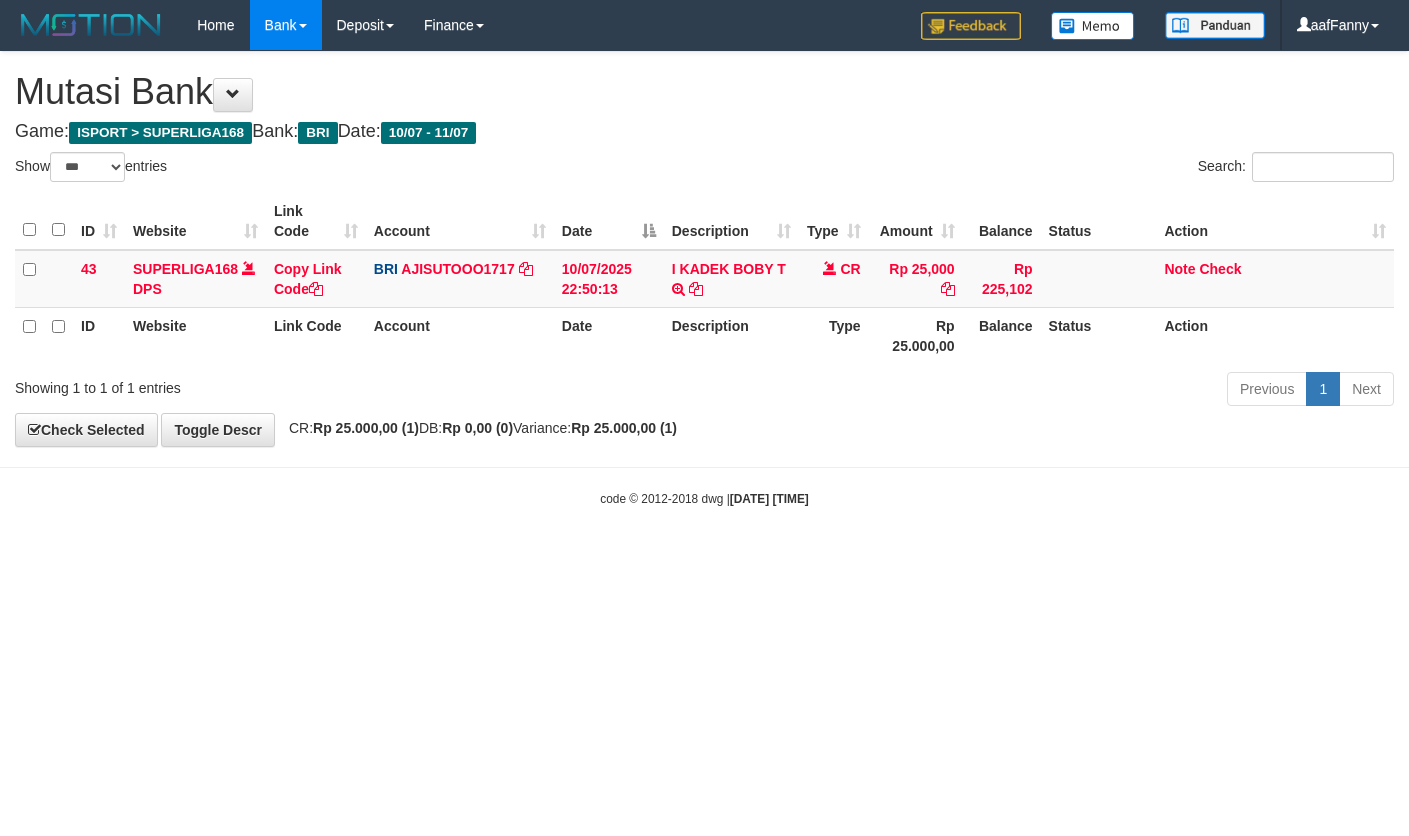 select on "***" 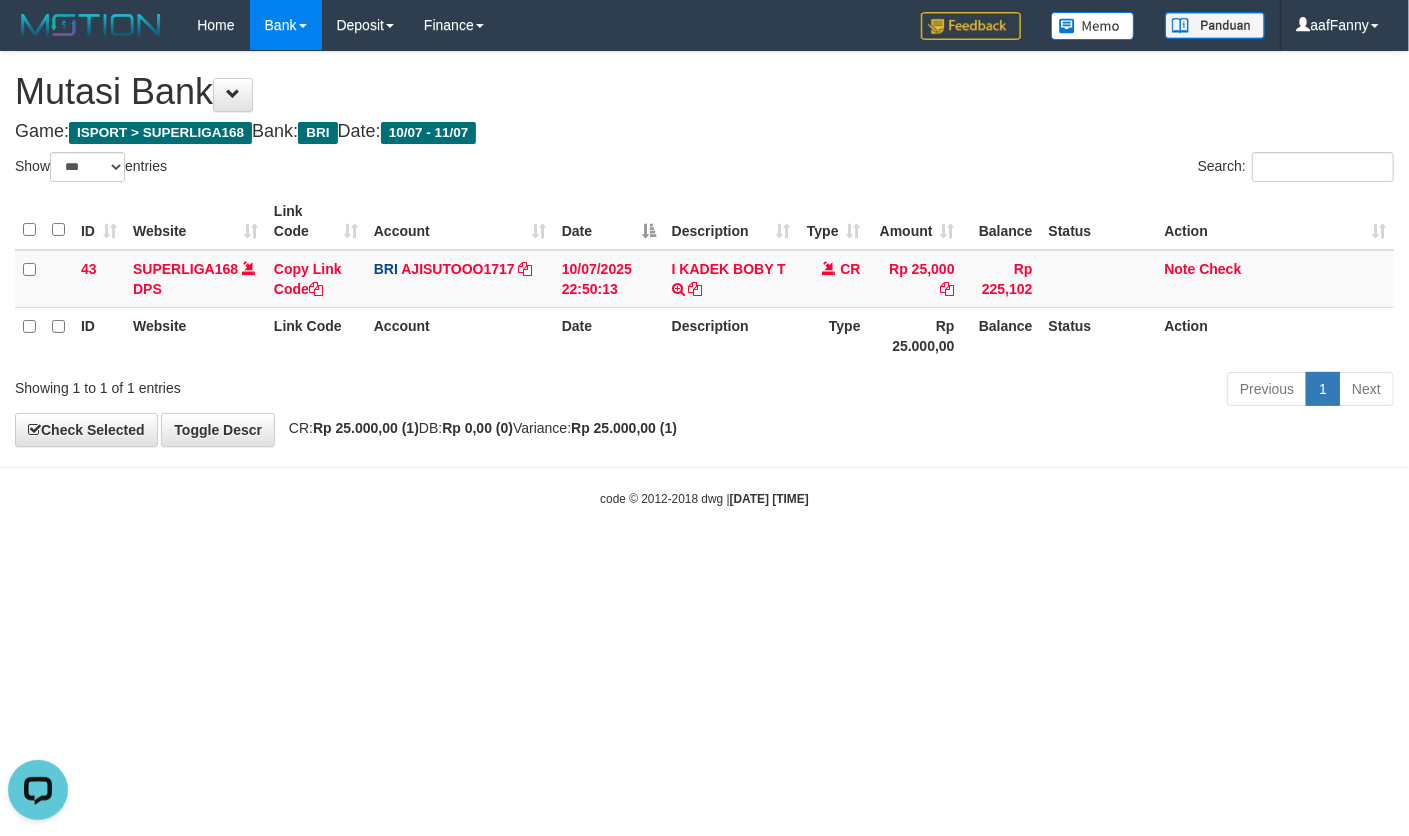 scroll, scrollTop: 0, scrollLeft: 0, axis: both 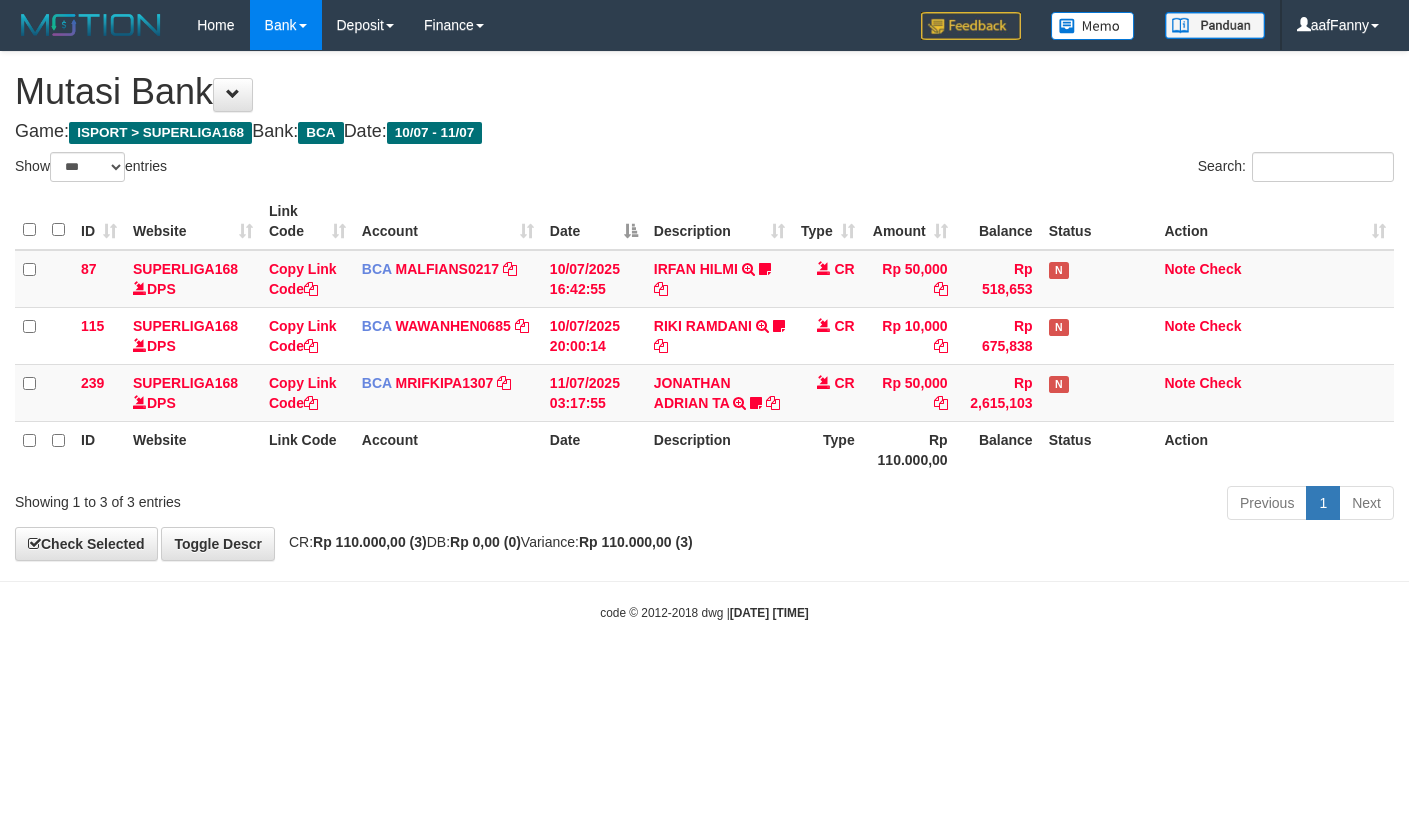 select on "***" 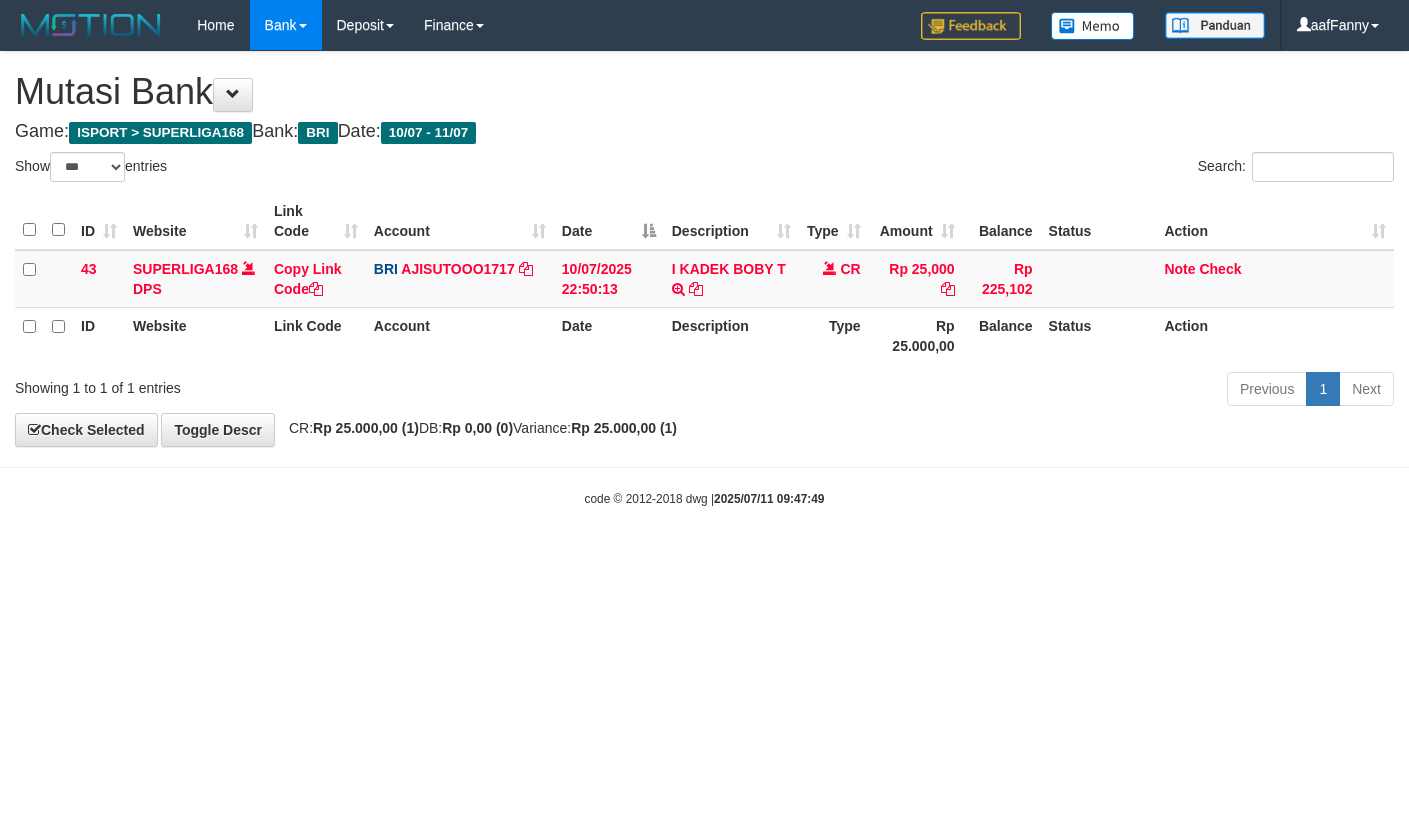 select on "***" 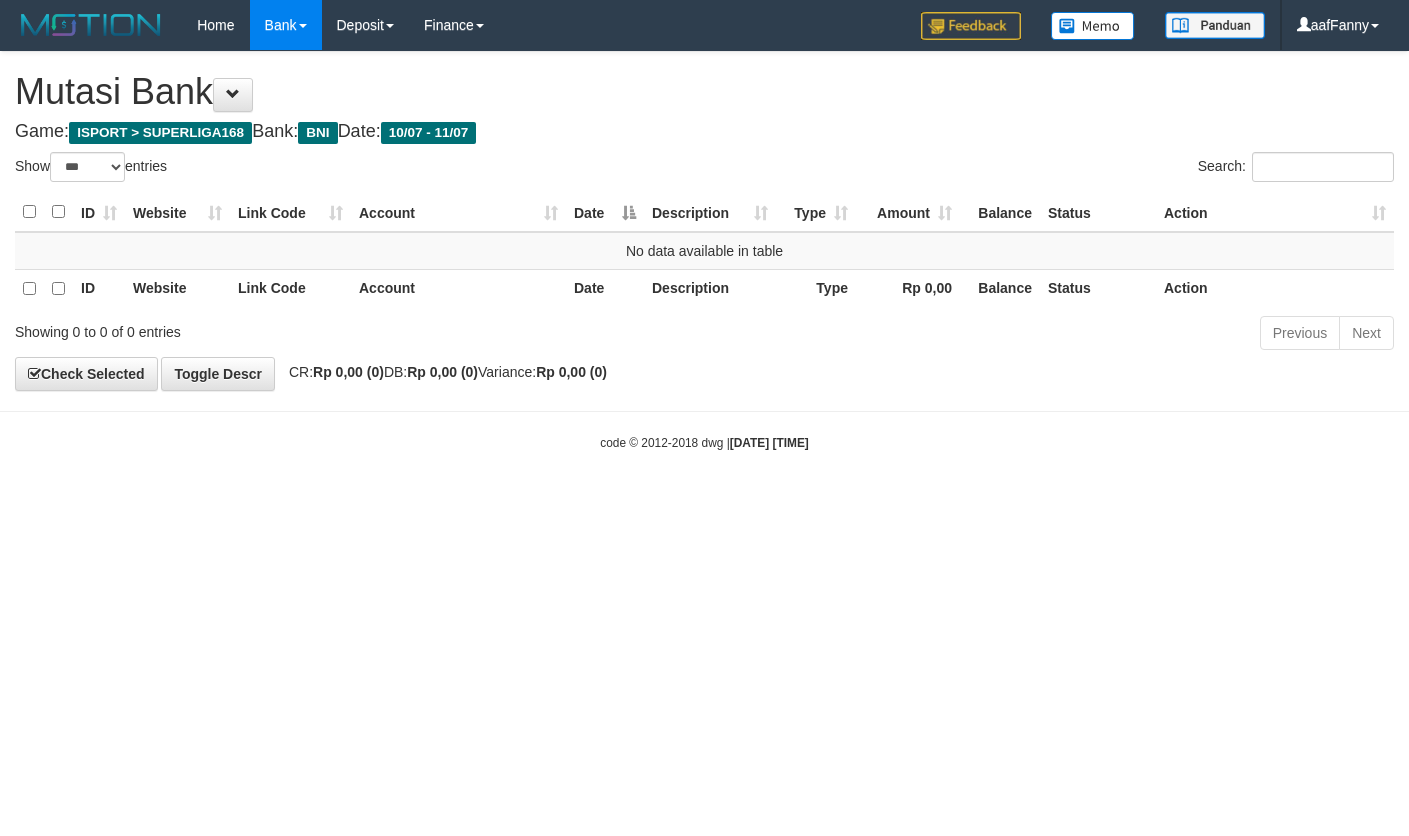select on "***" 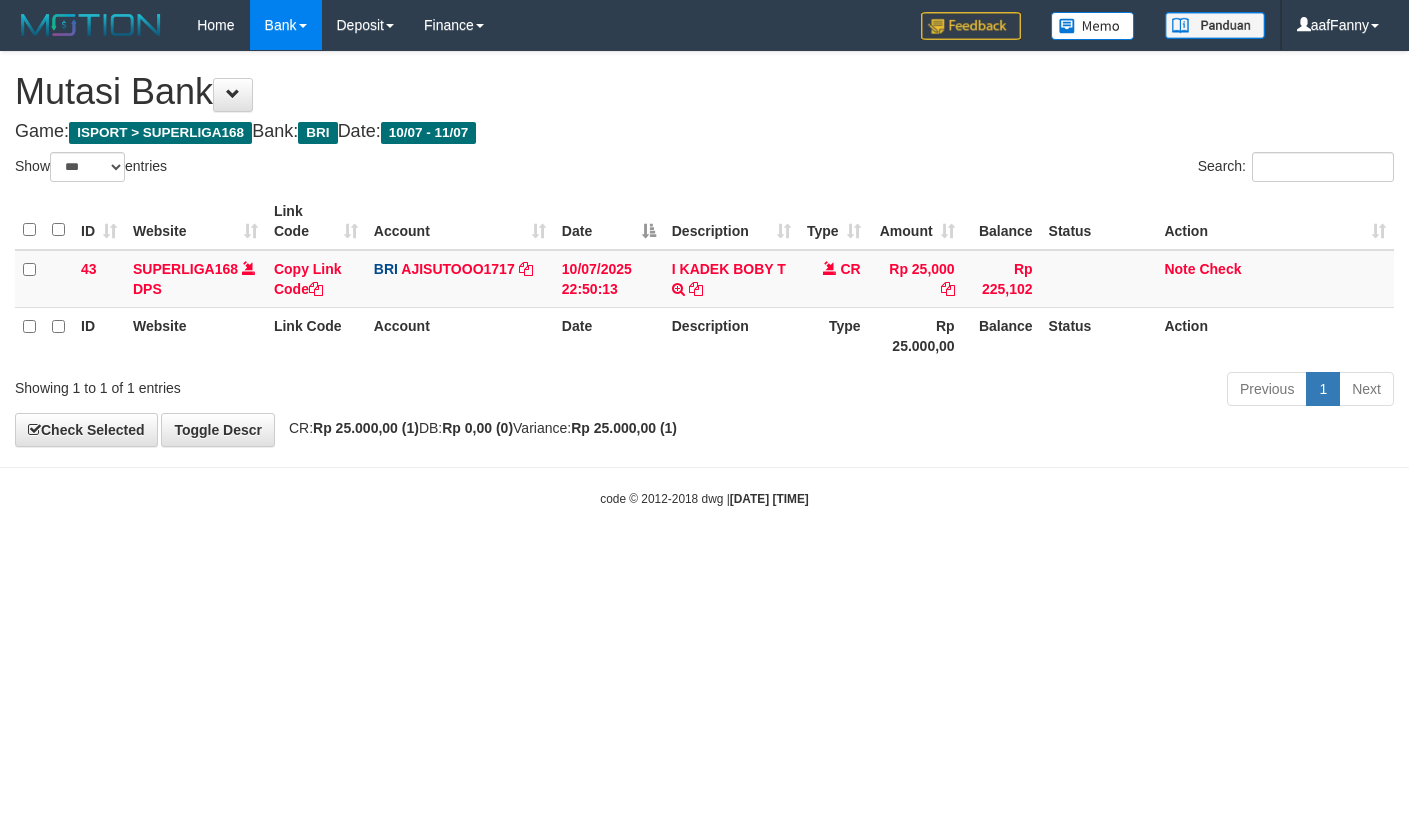select on "***" 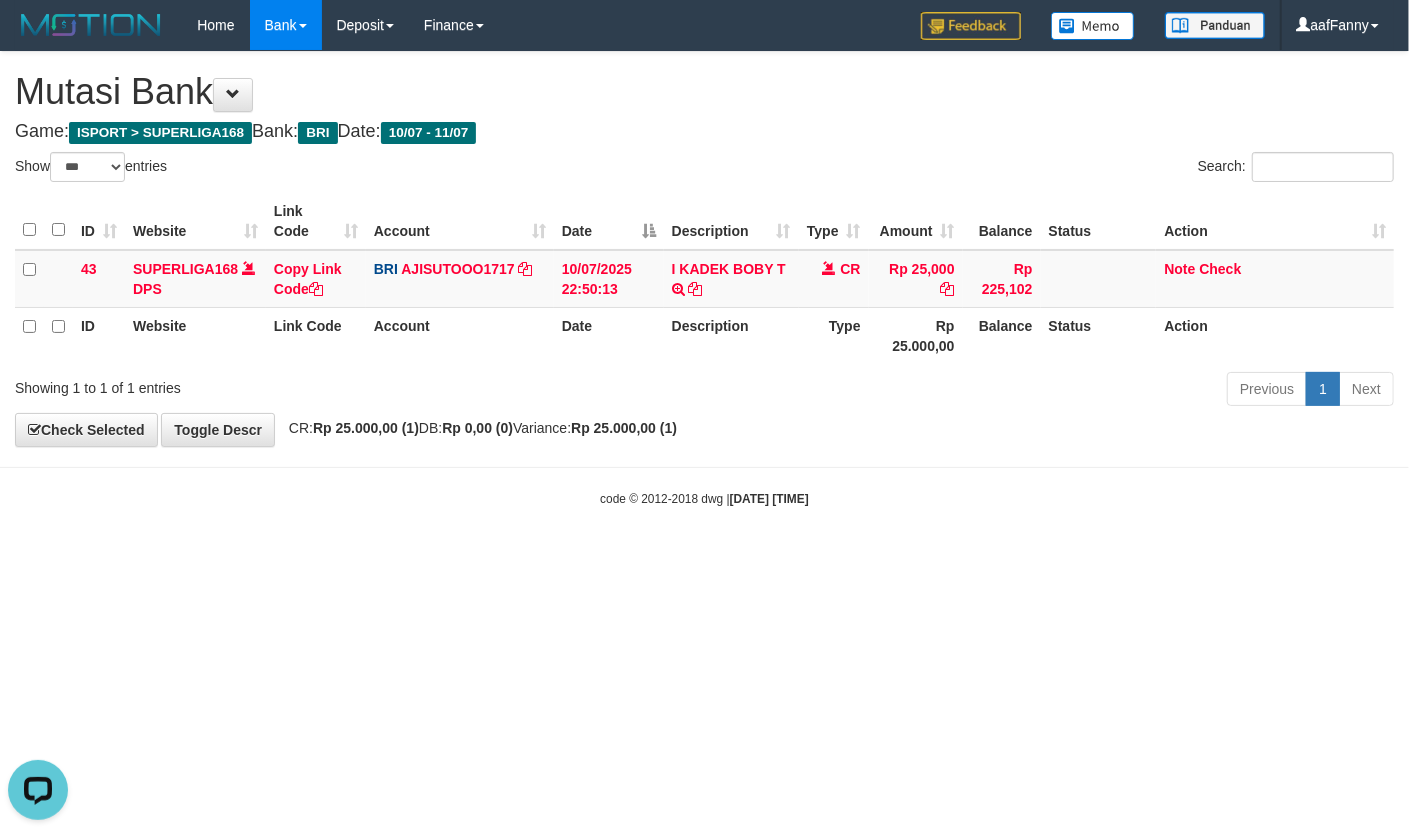 scroll, scrollTop: 0, scrollLeft: 0, axis: both 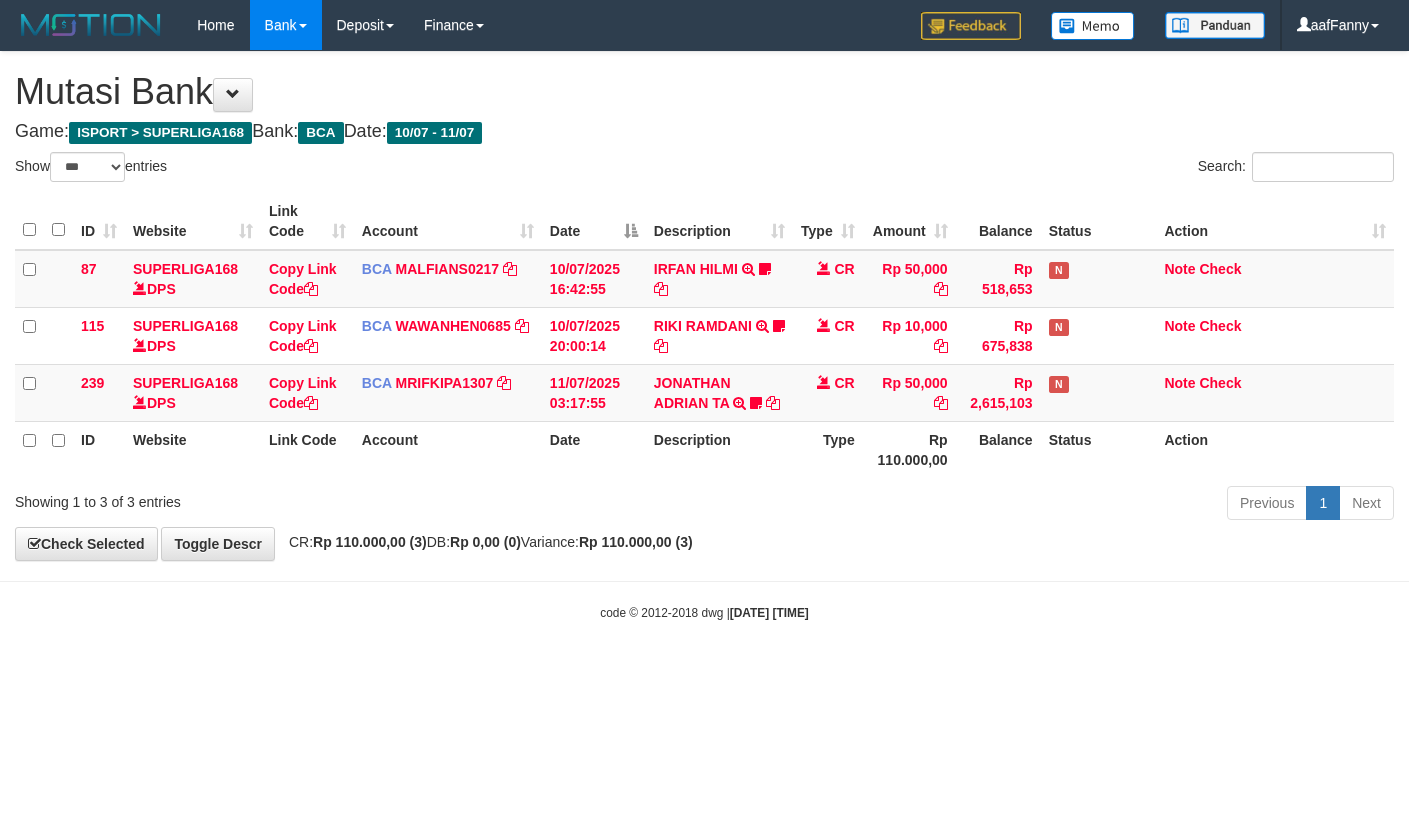 select on "***" 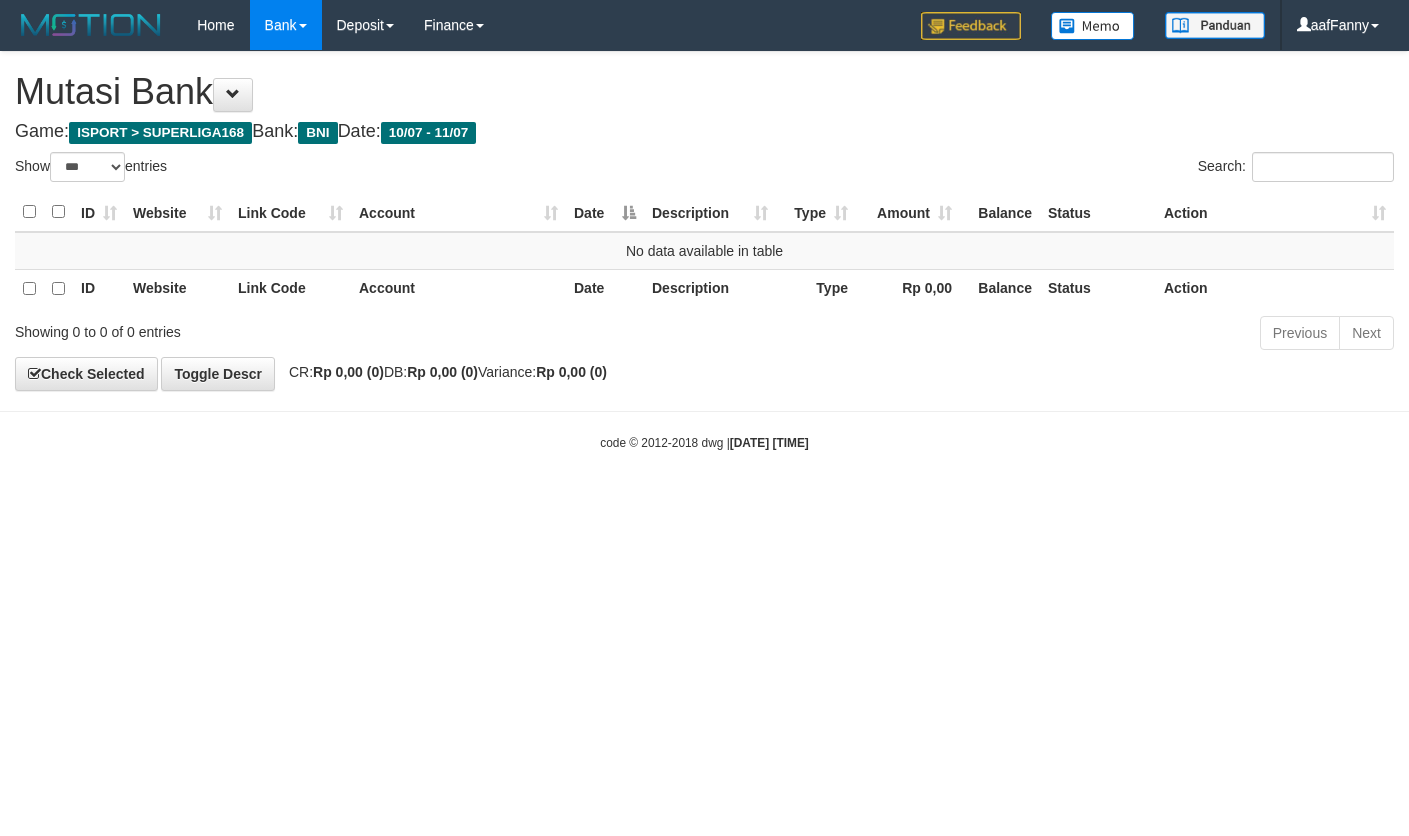 select on "***" 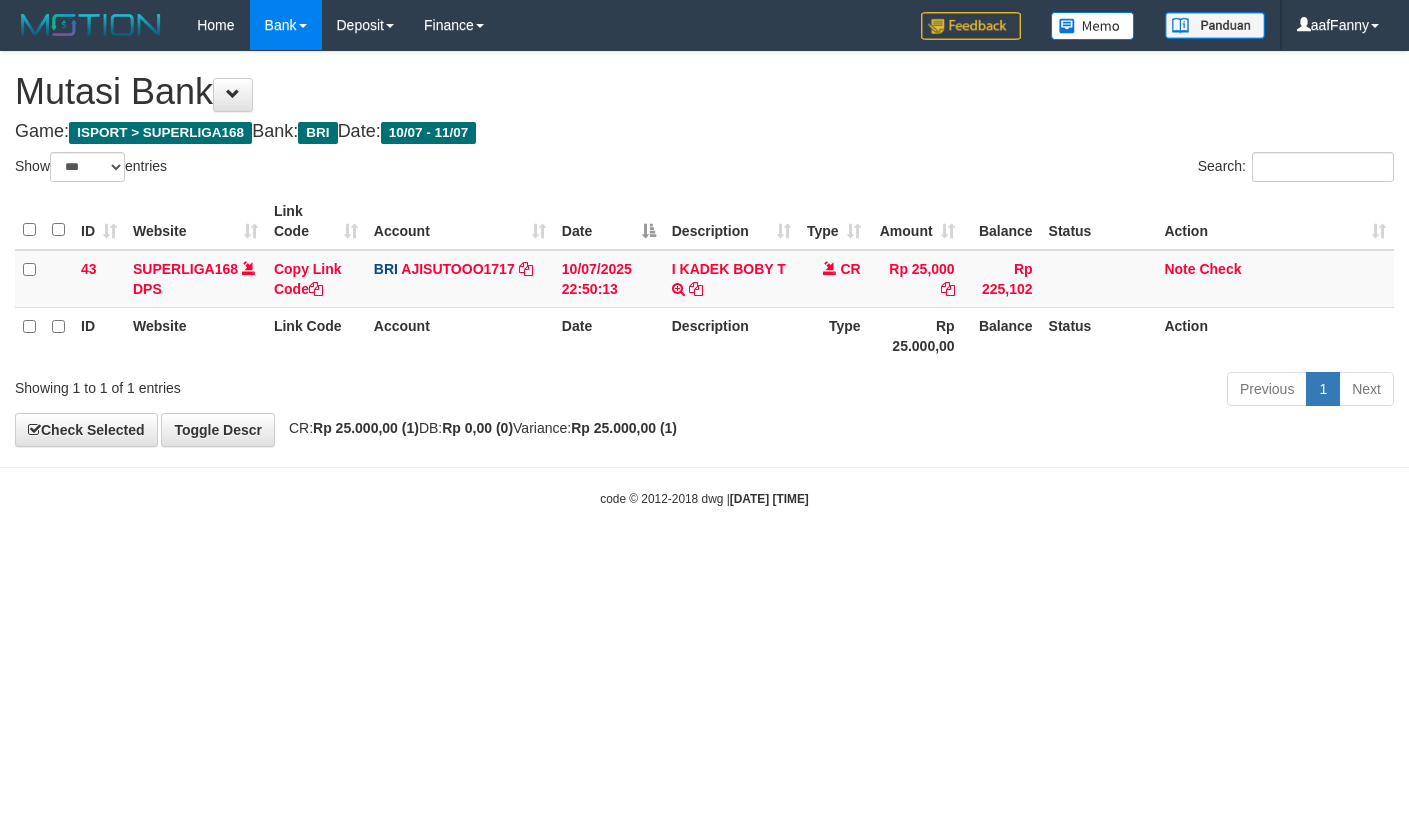select on "***" 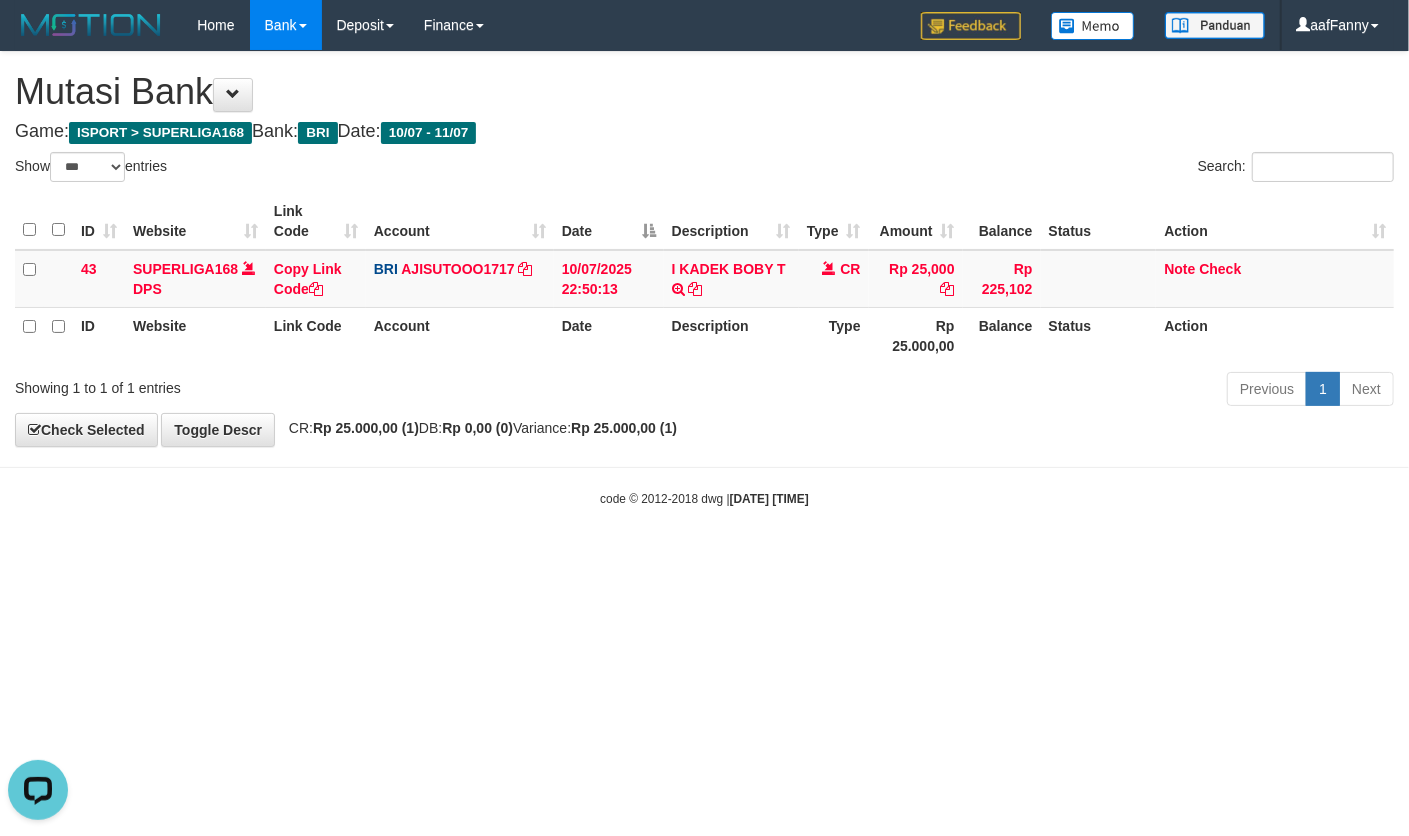 scroll, scrollTop: 0, scrollLeft: 0, axis: both 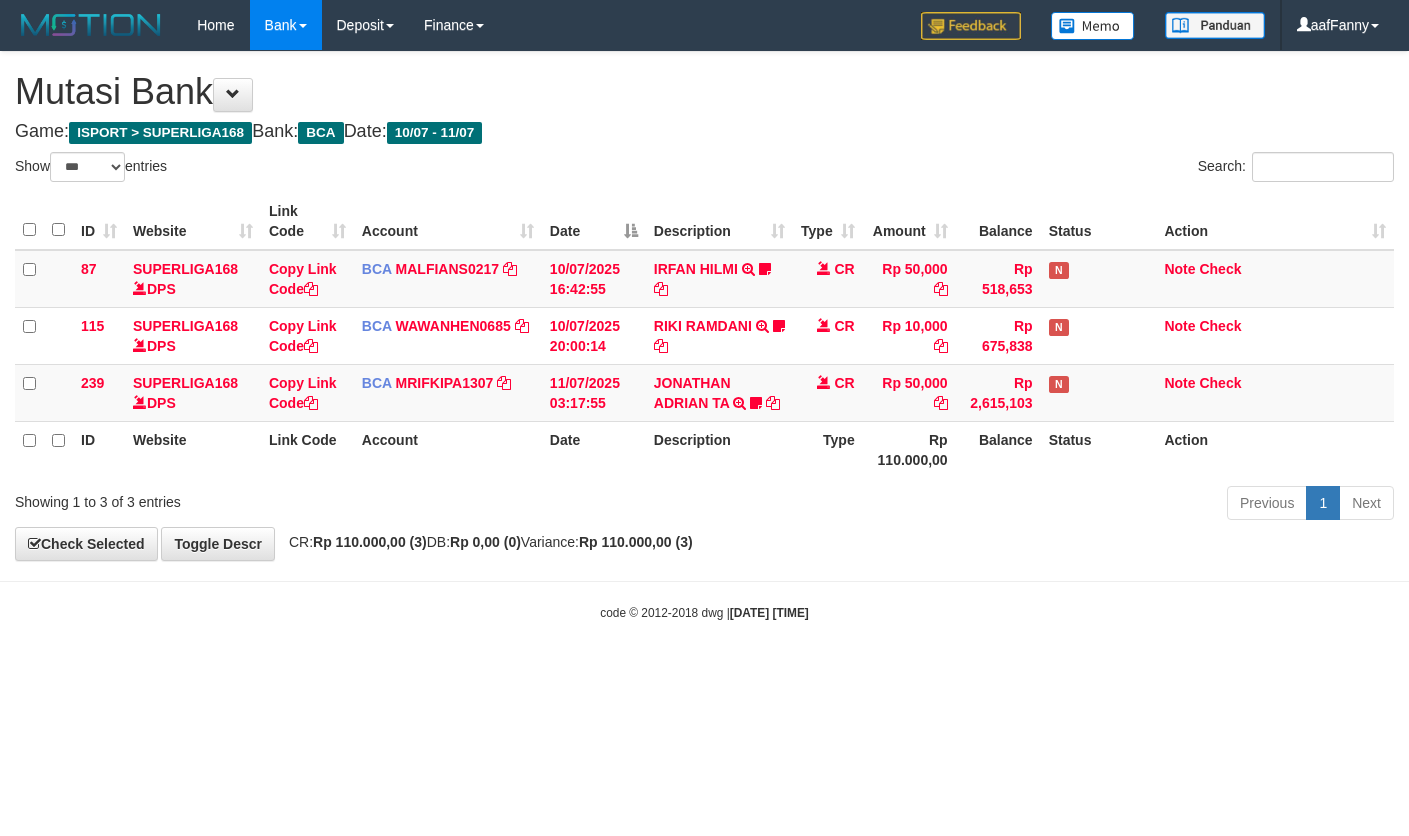 select on "***" 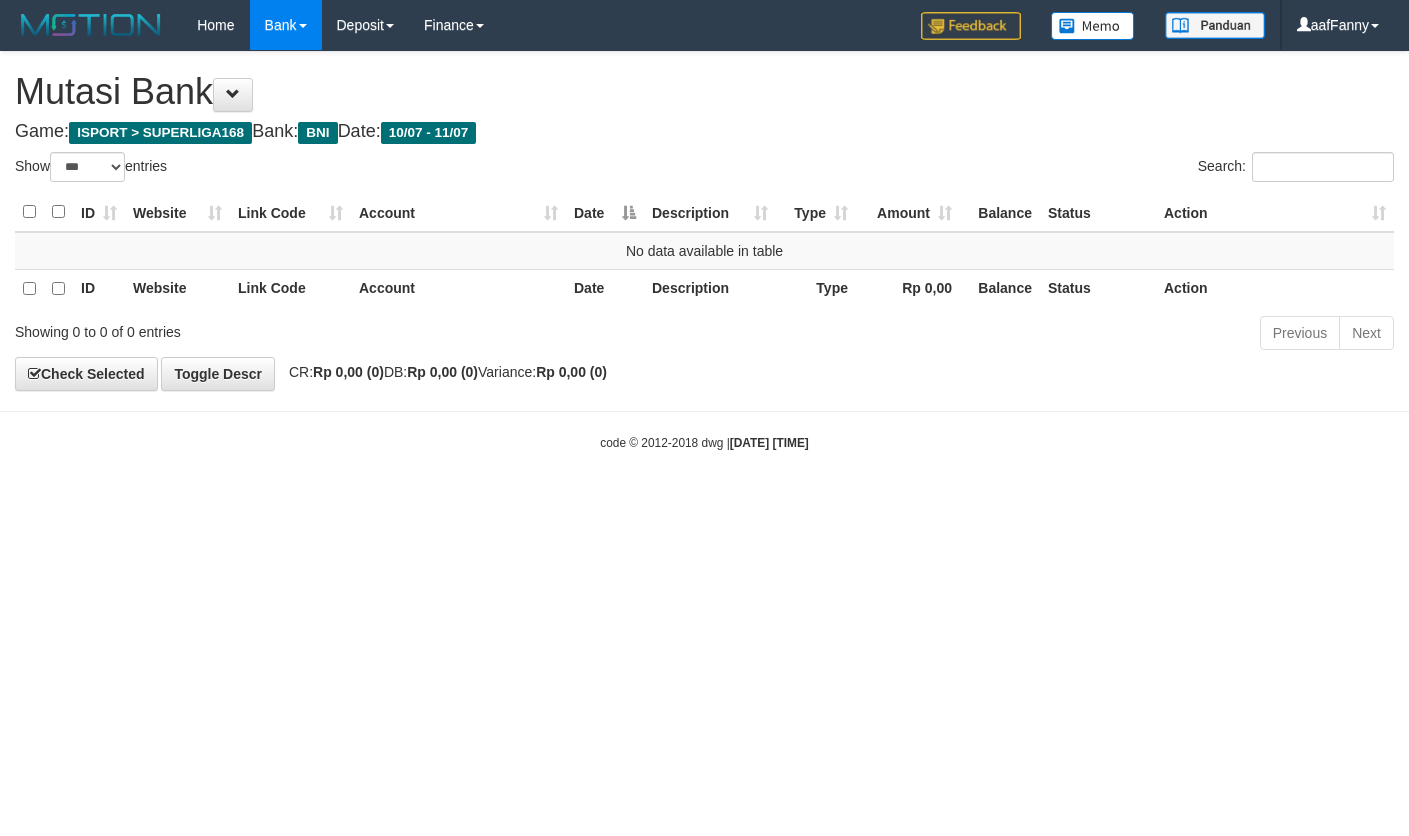 select on "***" 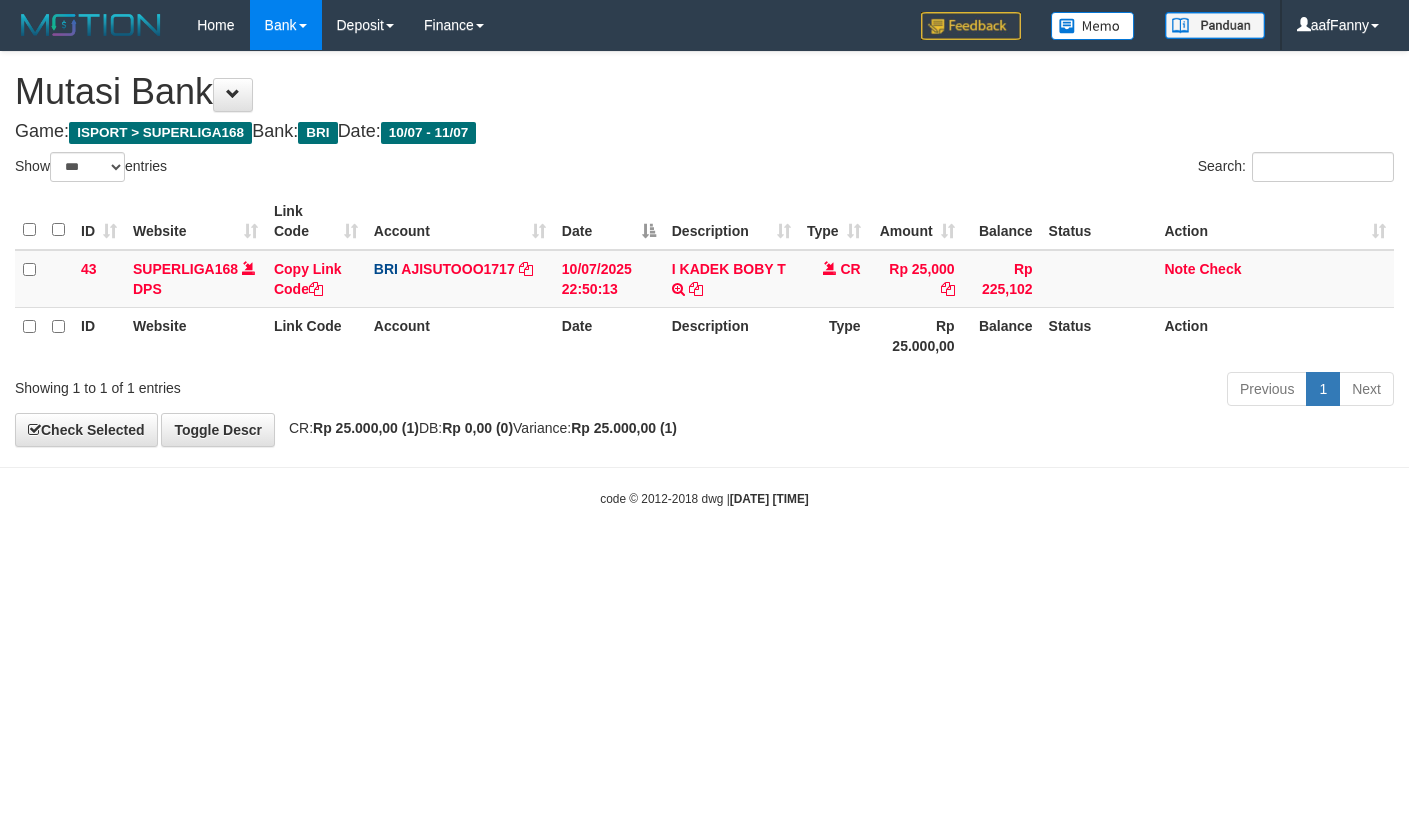 select on "***" 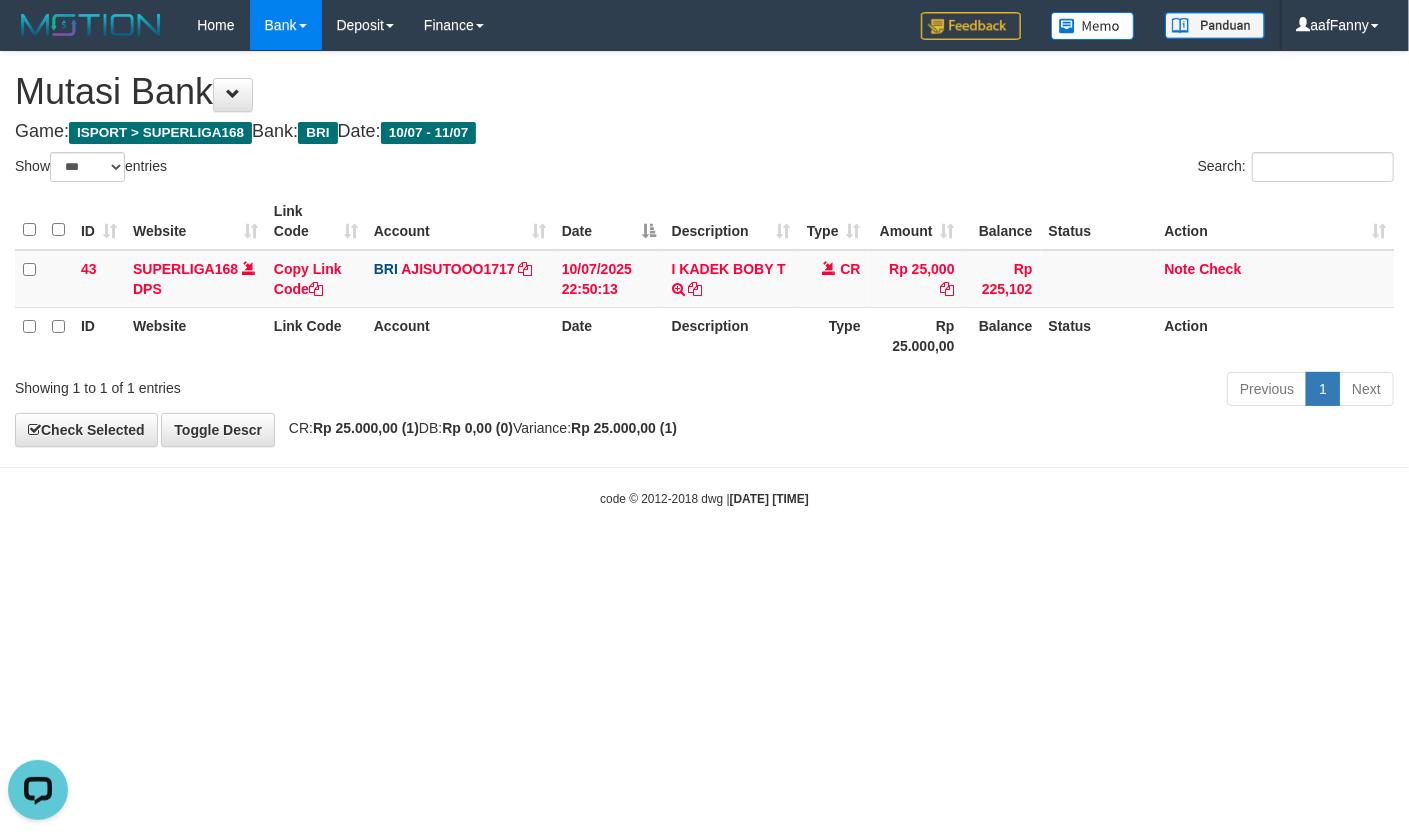 scroll, scrollTop: 0, scrollLeft: 0, axis: both 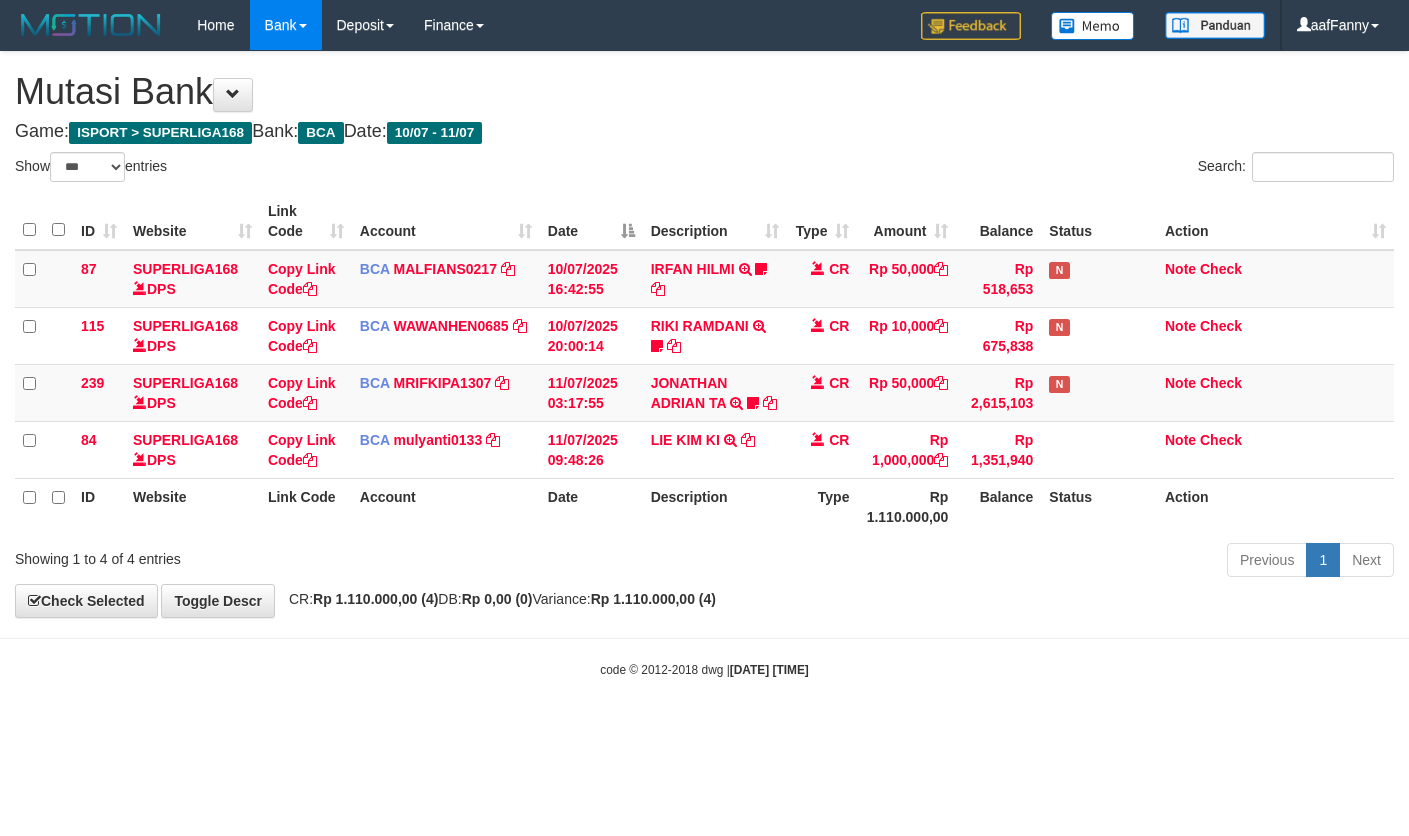 select on "***" 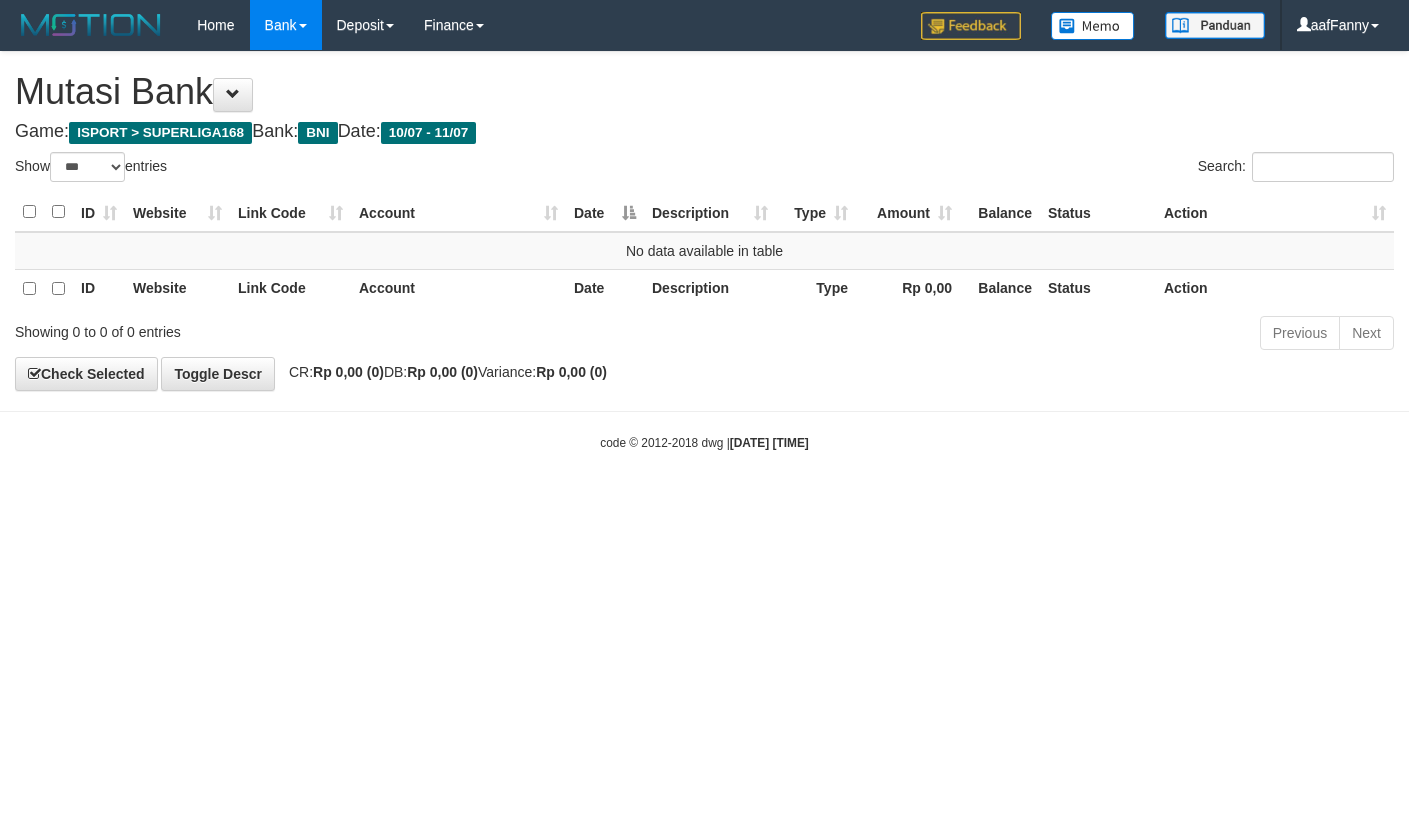 select on "***" 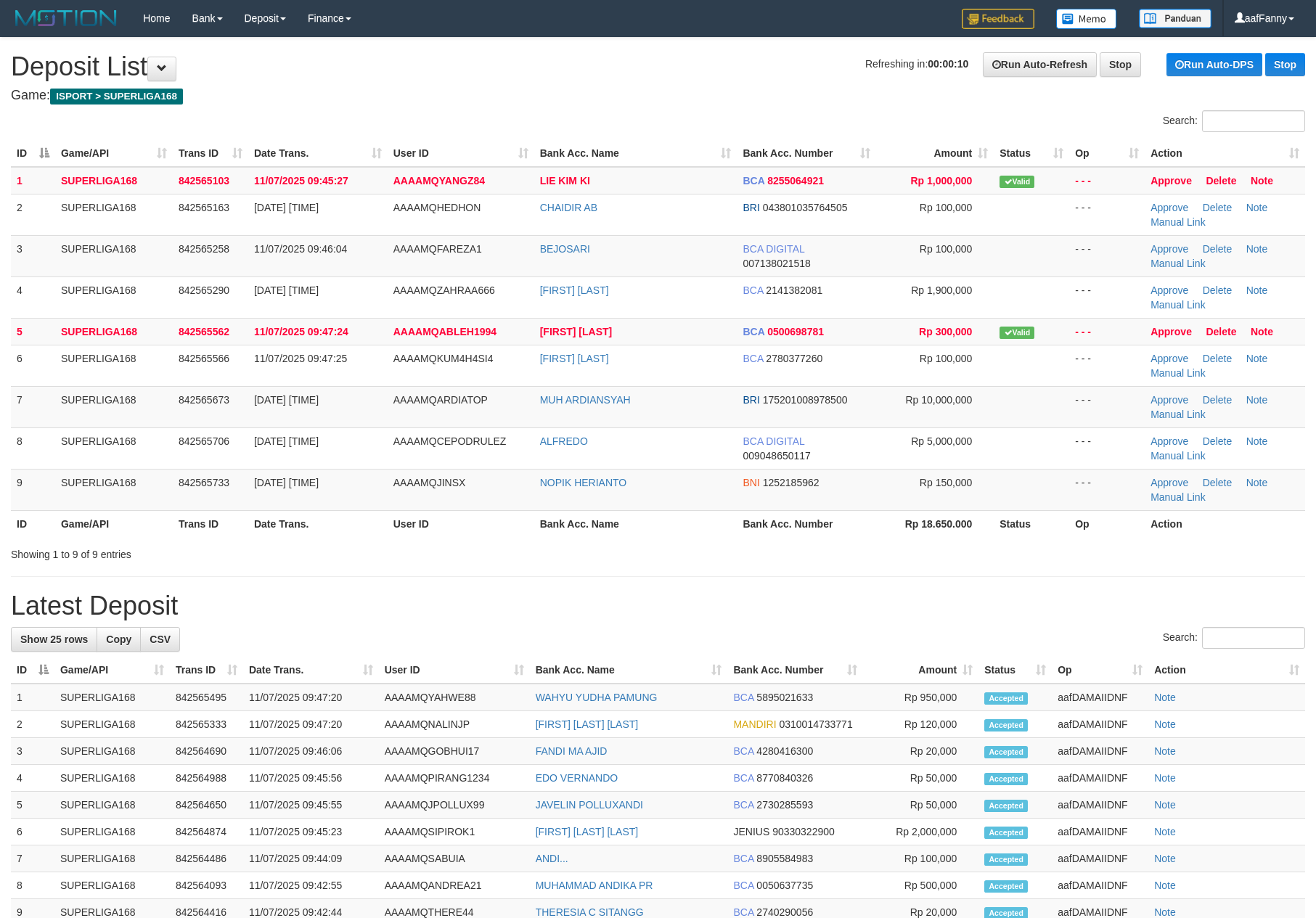 scroll, scrollTop: 0, scrollLeft: 0, axis: both 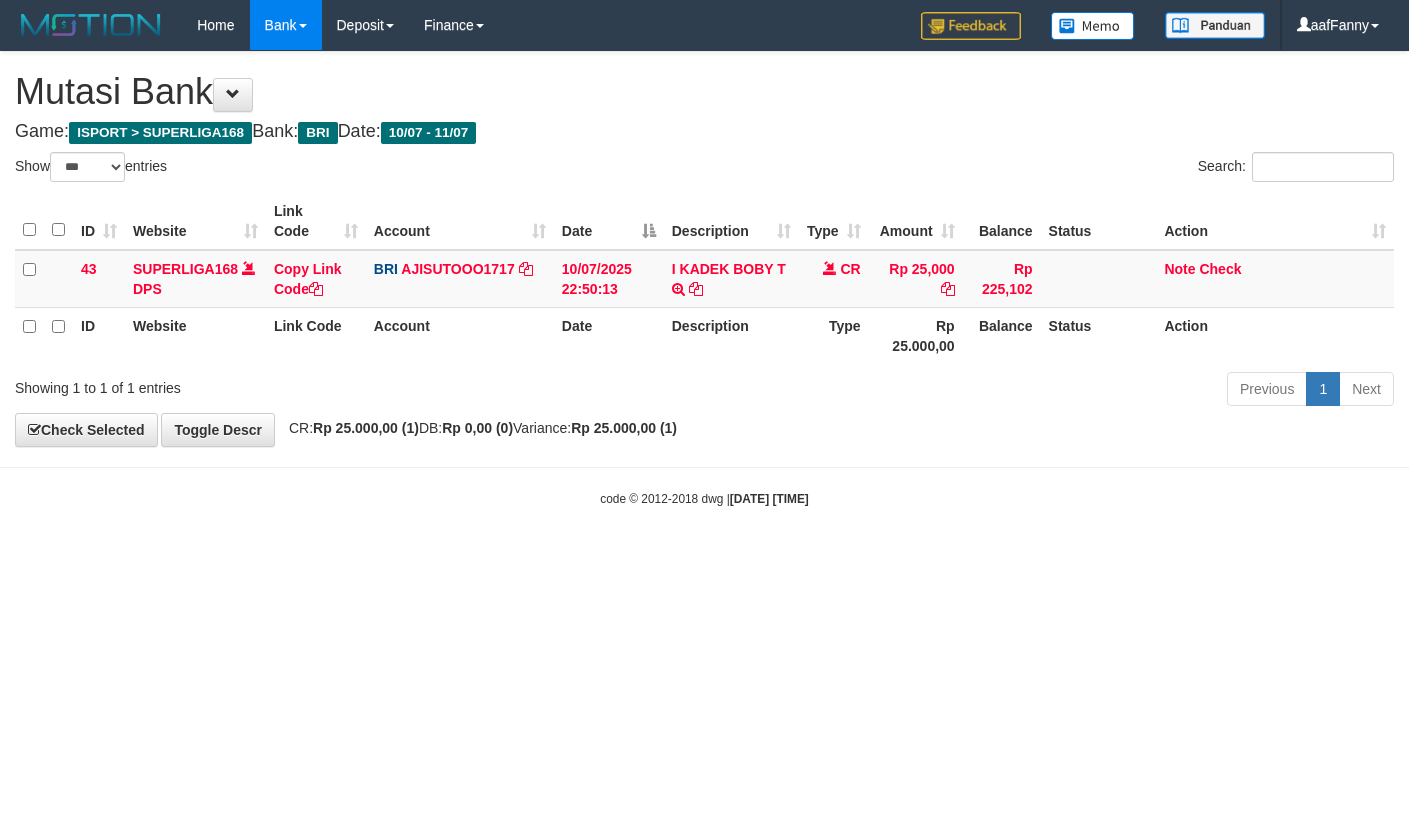 select on "***" 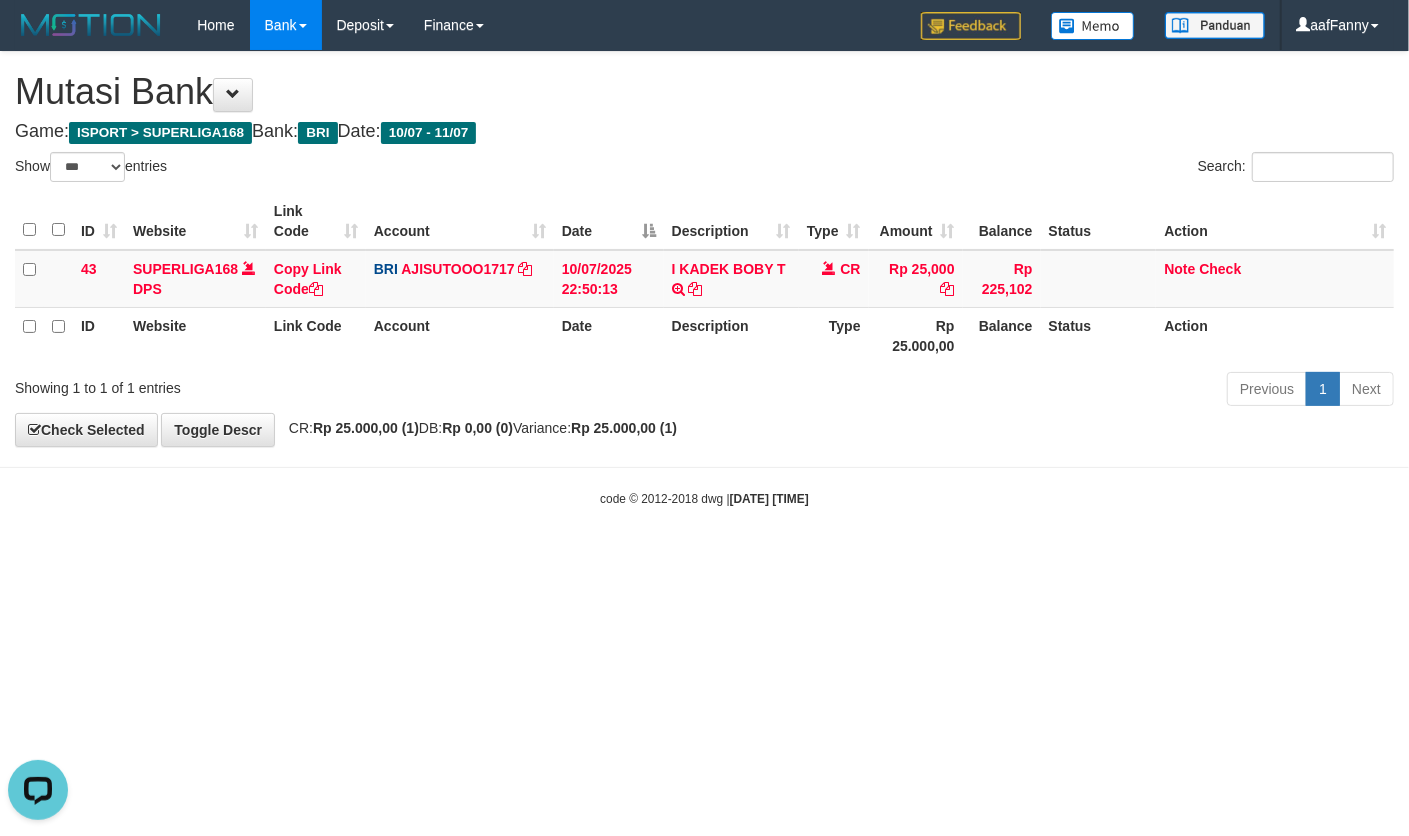 scroll, scrollTop: 0, scrollLeft: 0, axis: both 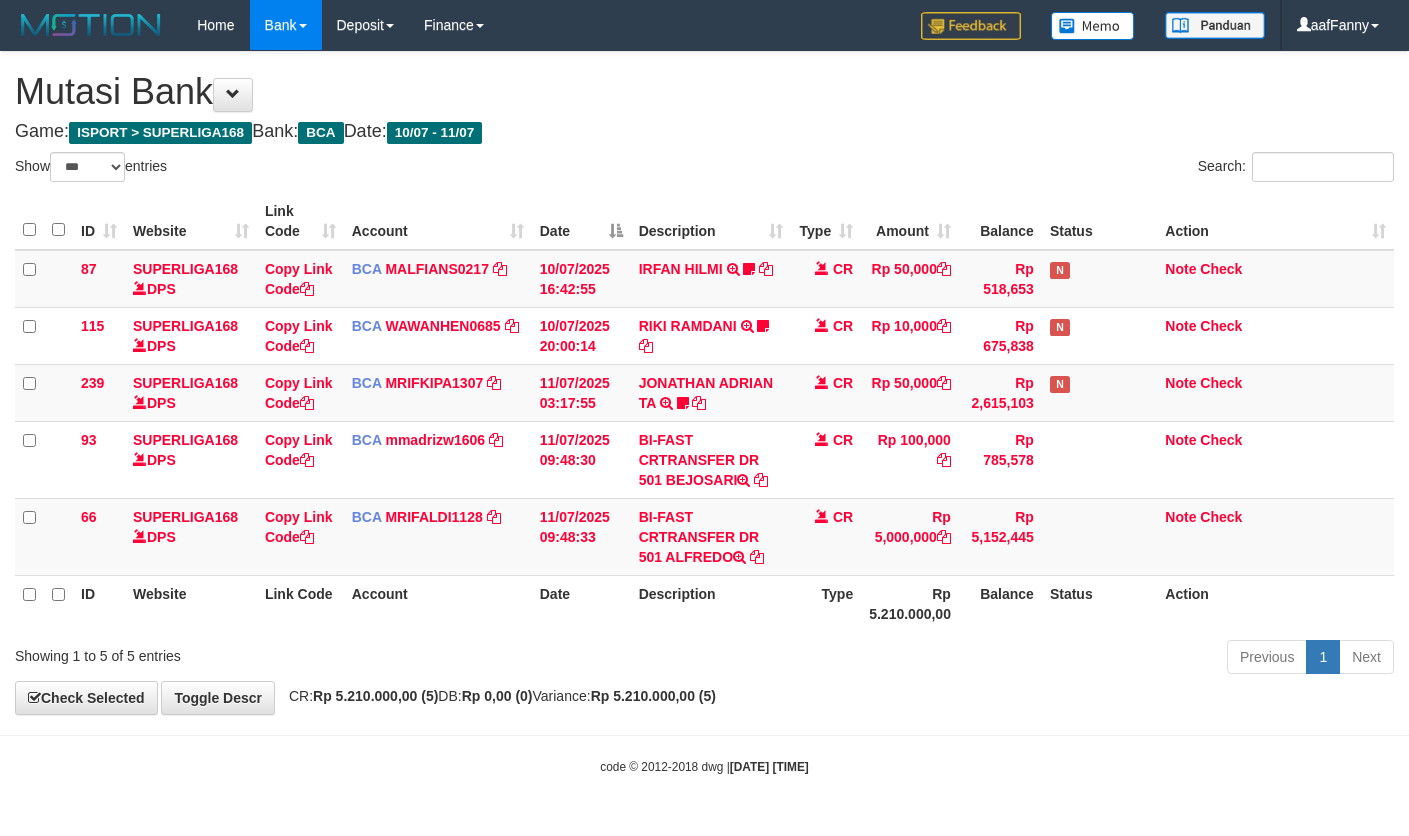 select on "***" 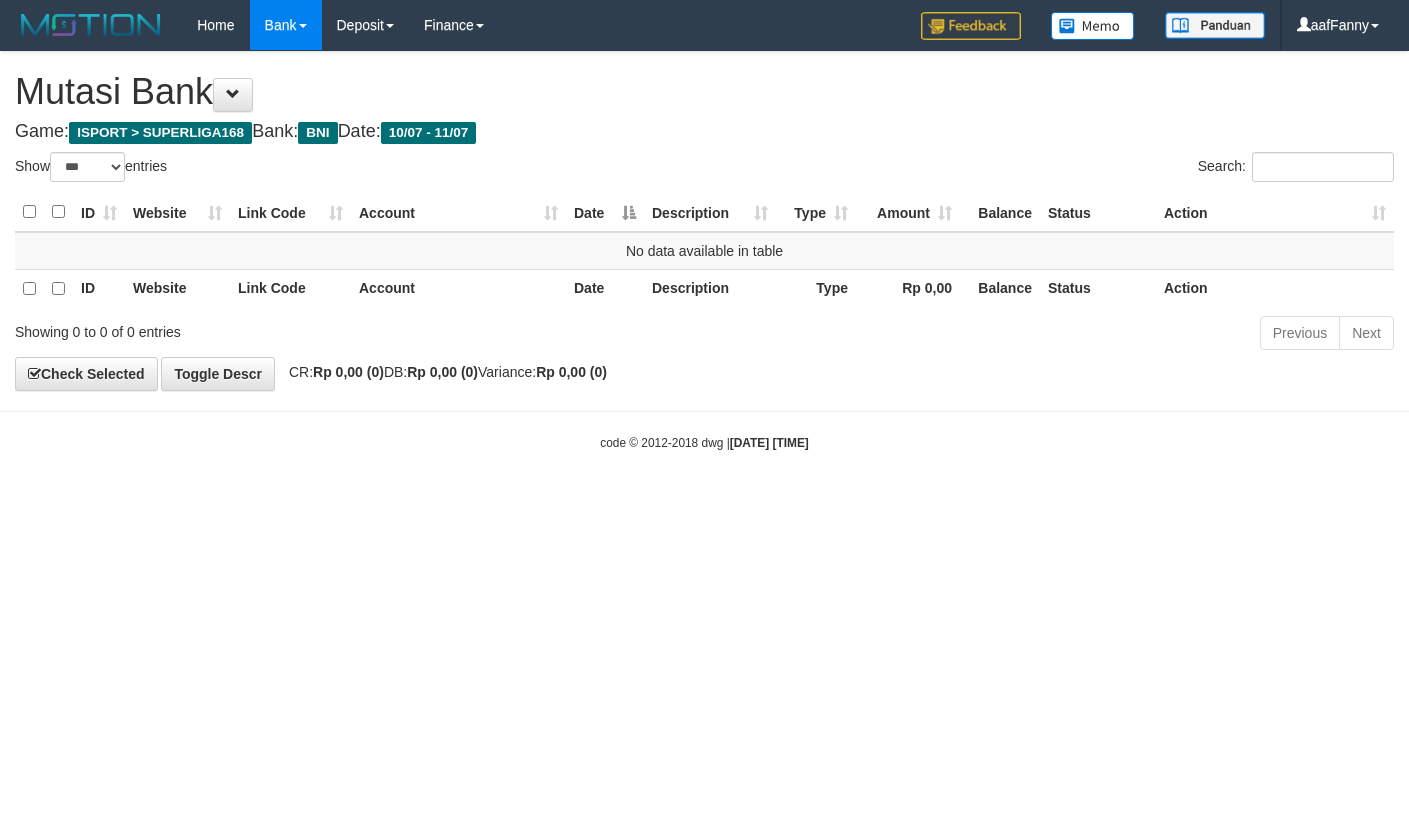 select on "***" 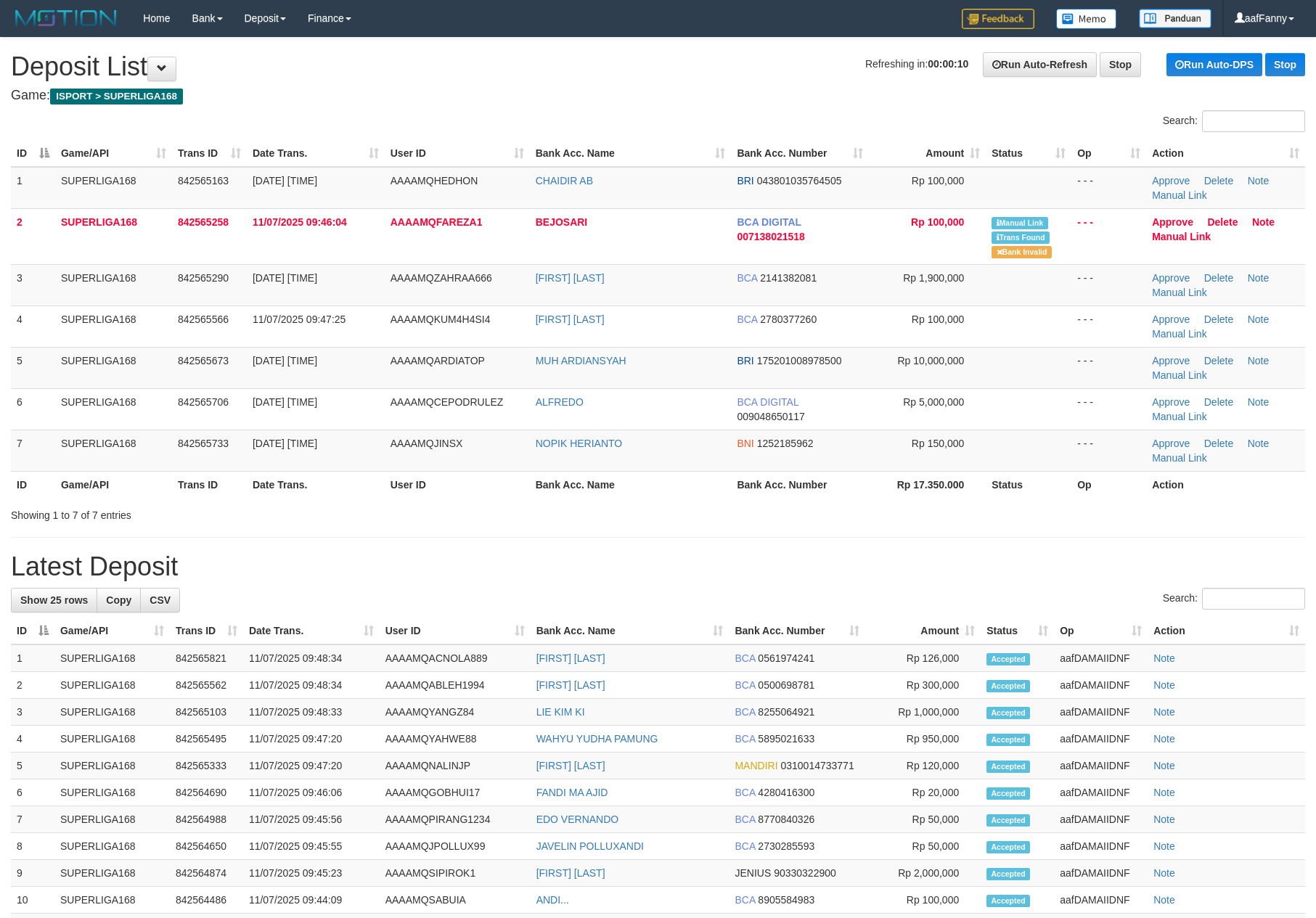 scroll, scrollTop: 0, scrollLeft: 0, axis: both 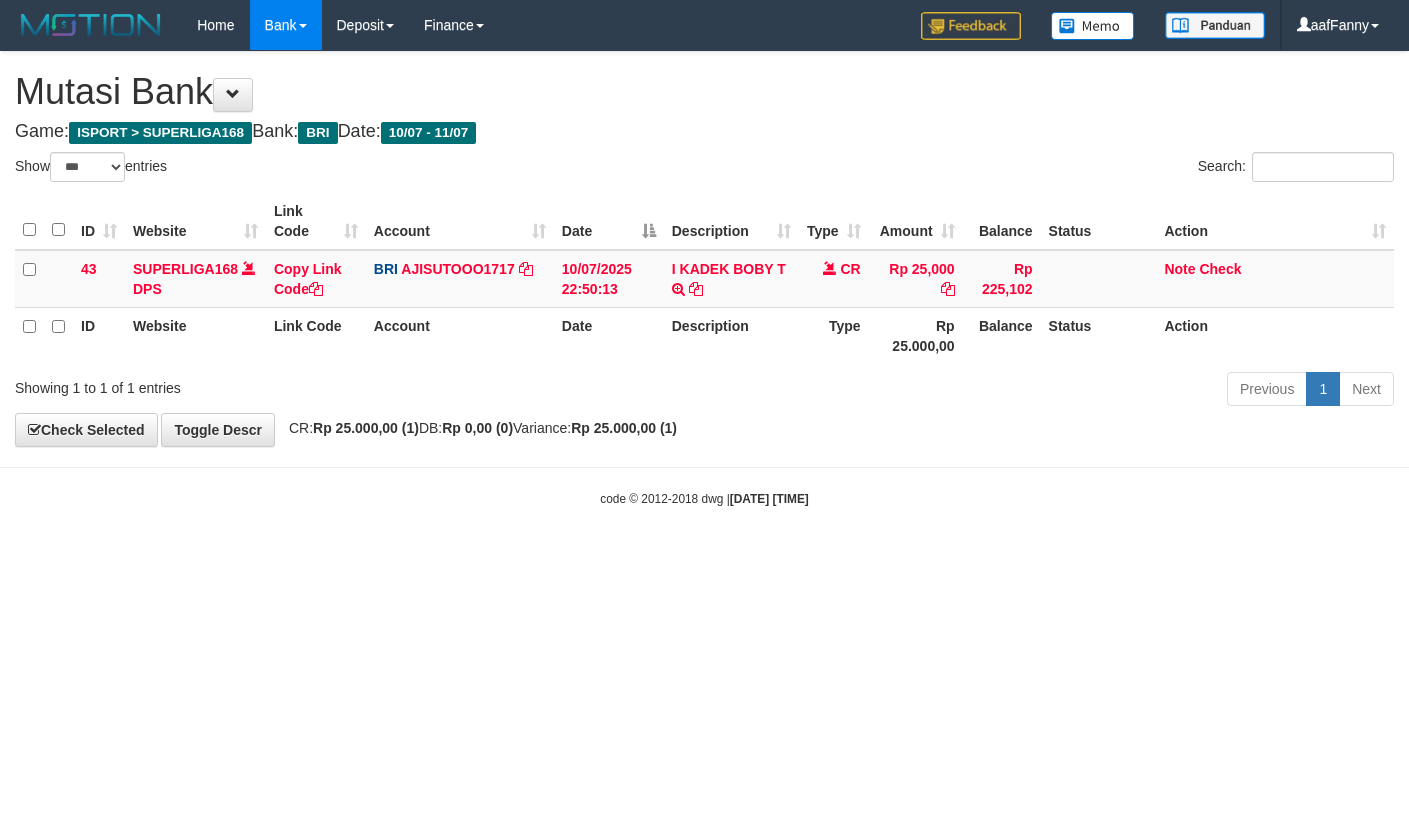 select on "***" 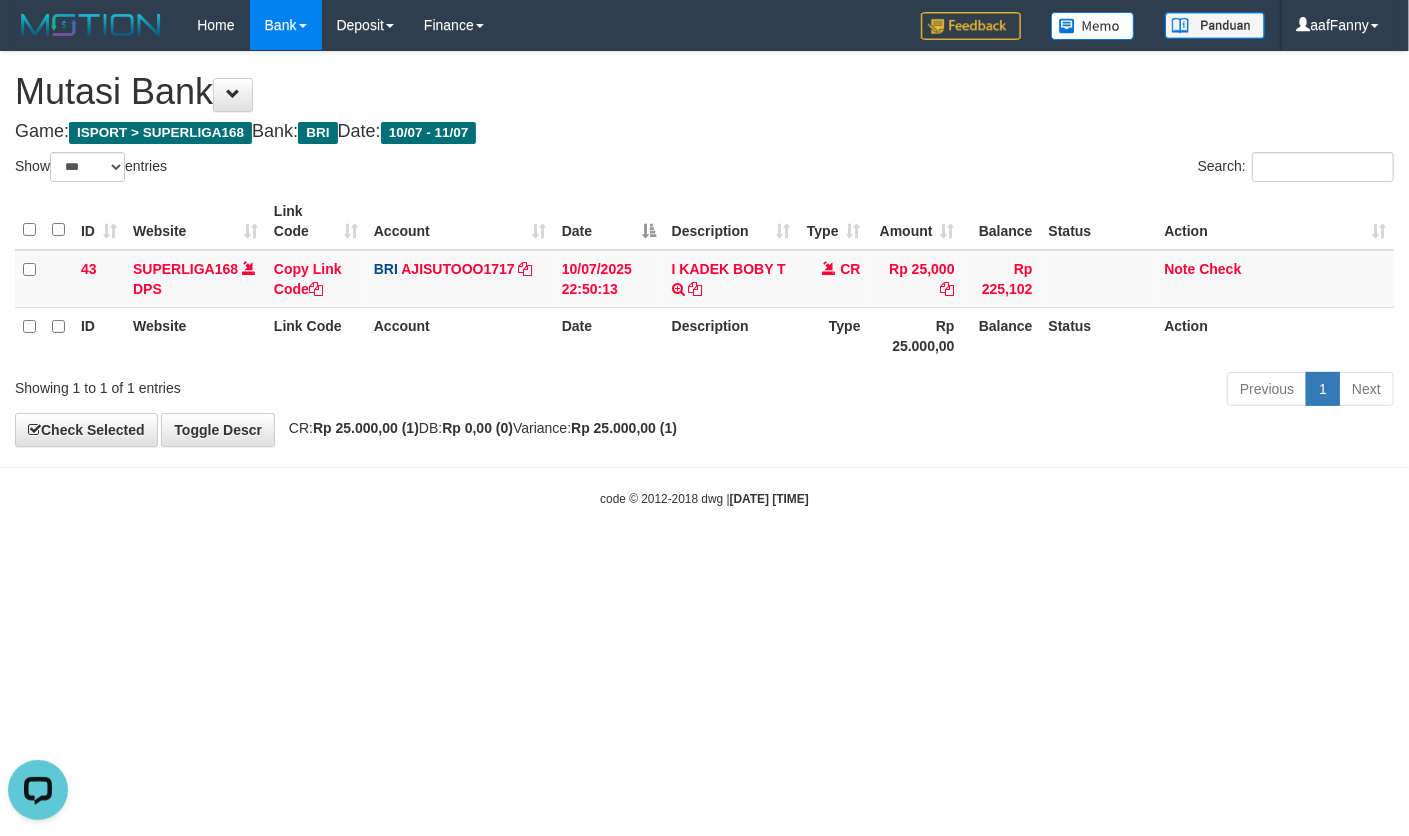 scroll, scrollTop: 0, scrollLeft: 0, axis: both 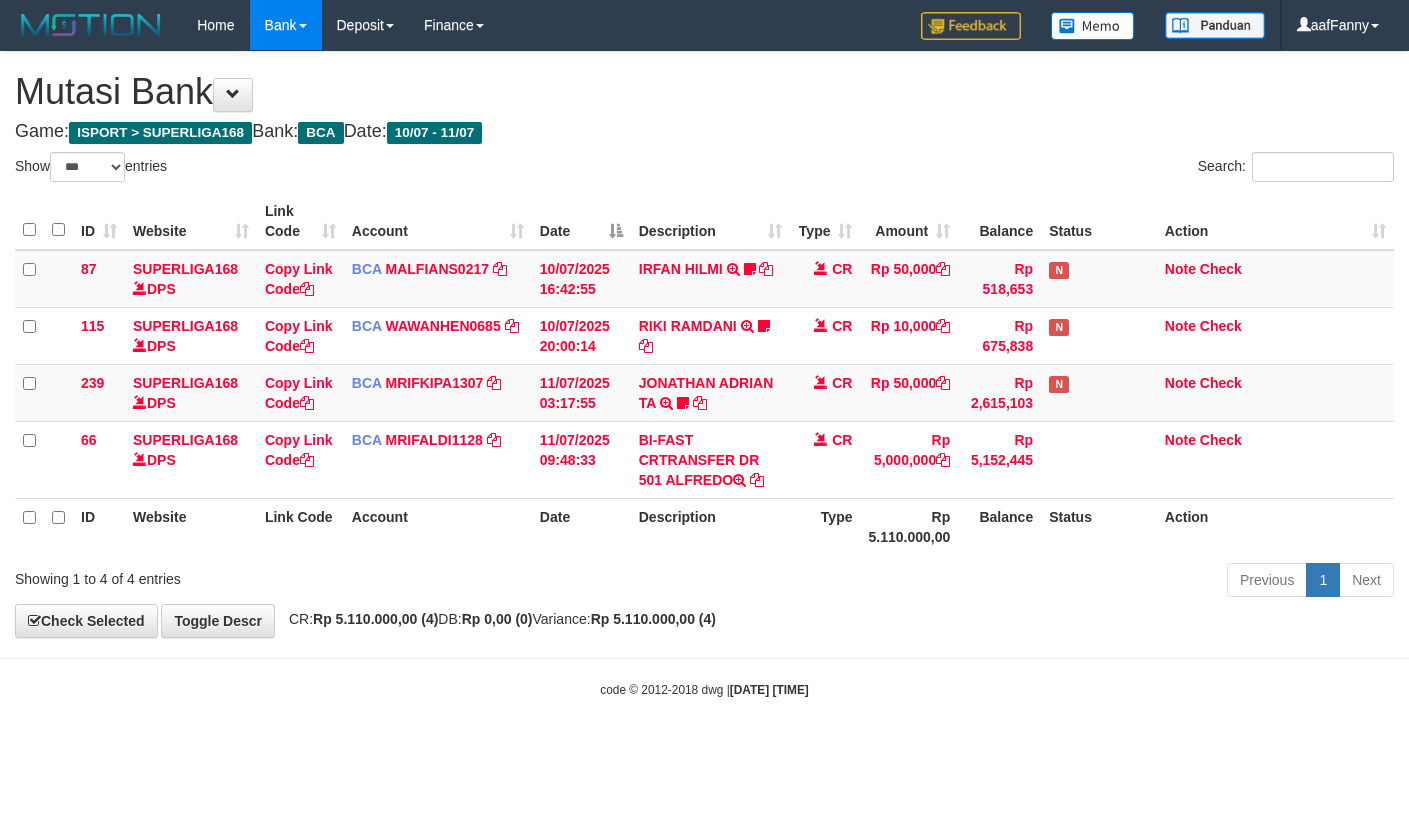 select on "***" 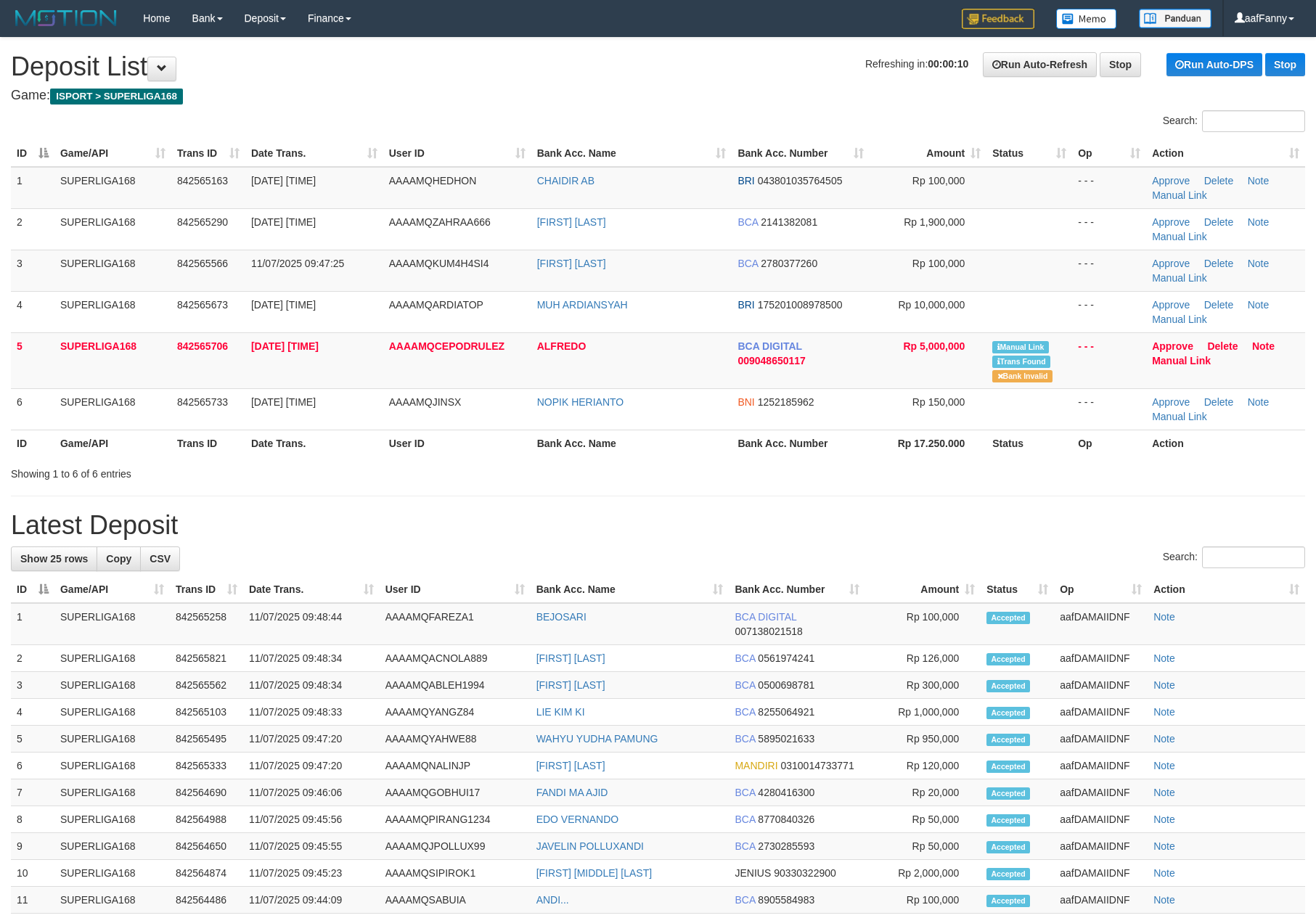 scroll, scrollTop: 0, scrollLeft: 0, axis: both 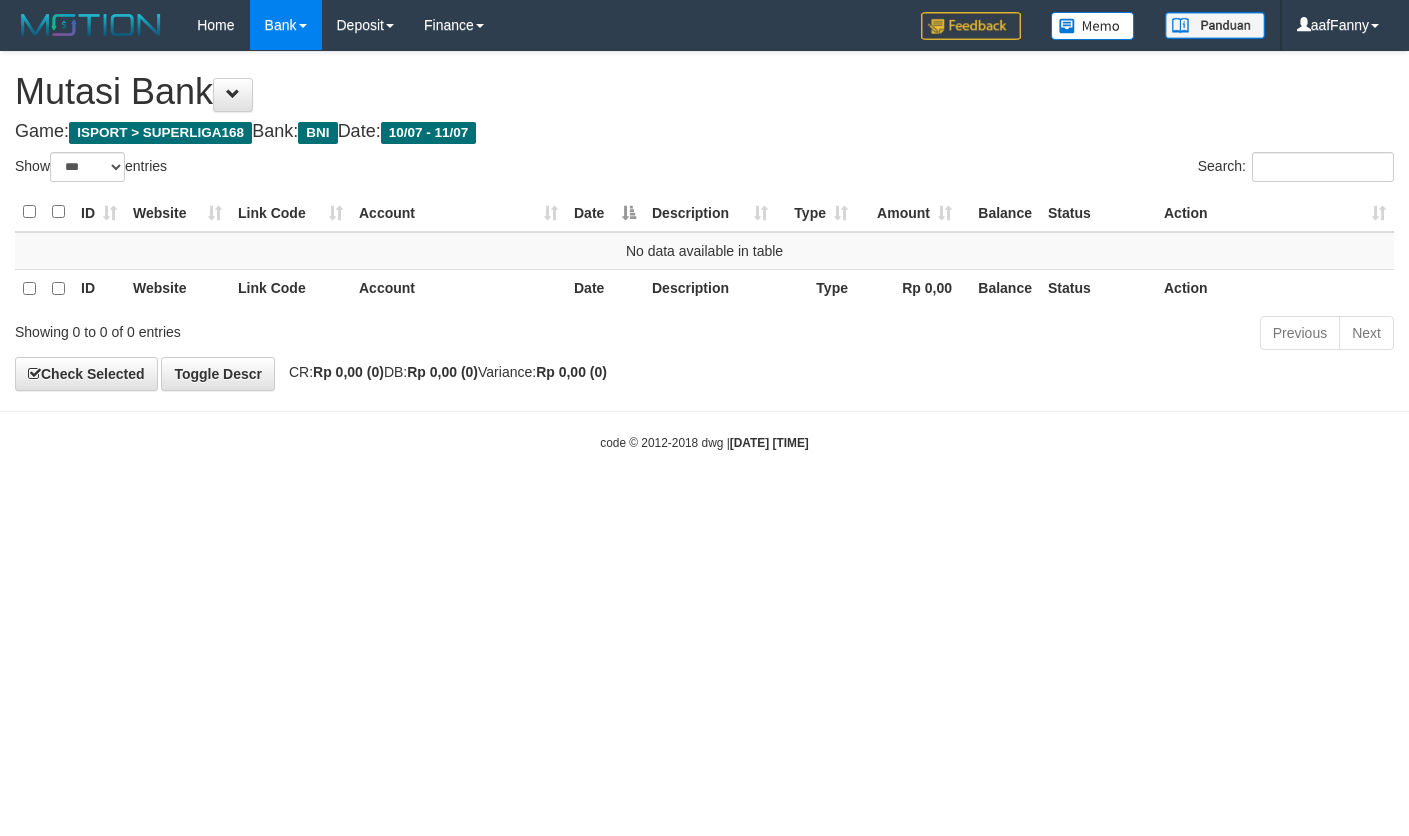 select on "***" 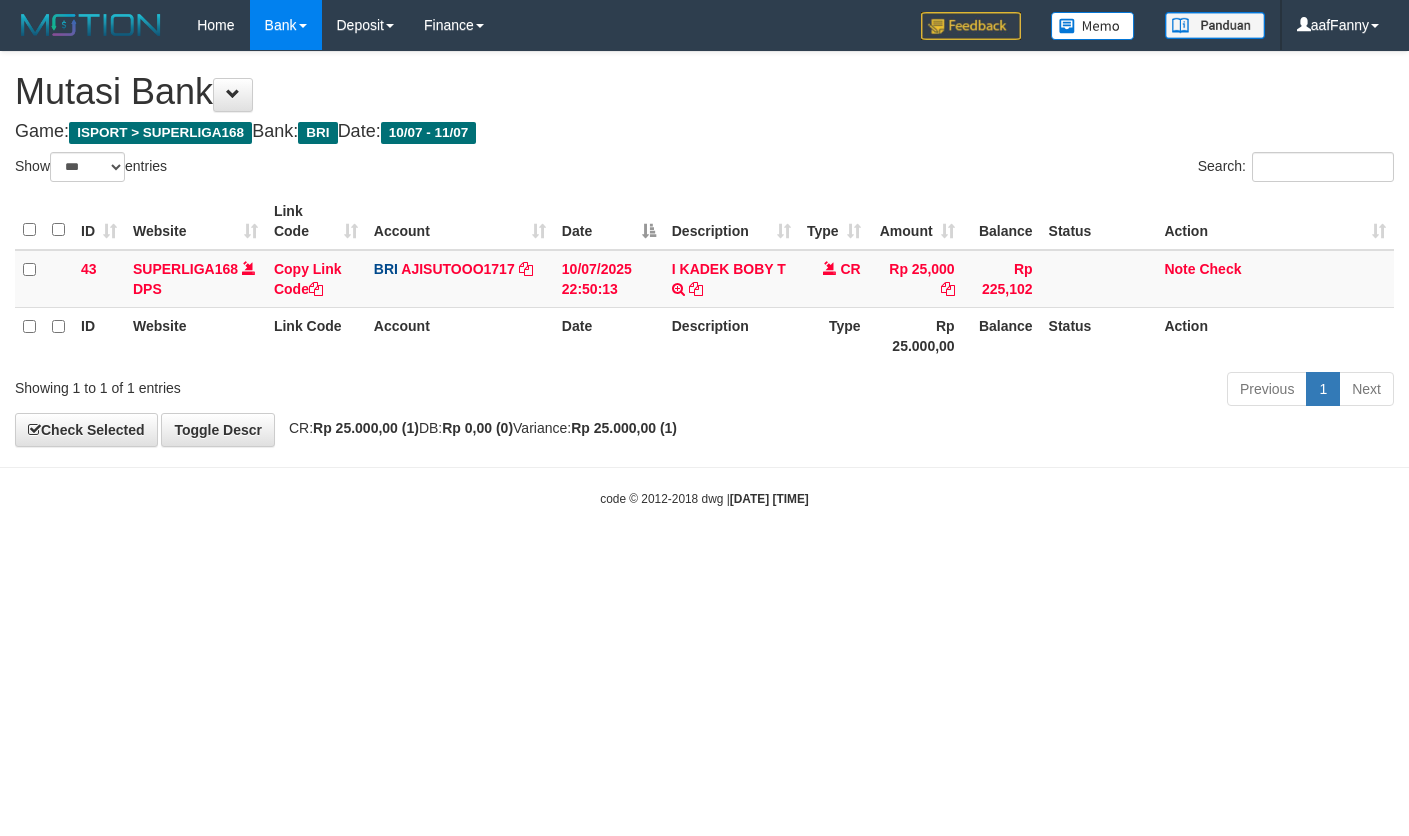 select on "***" 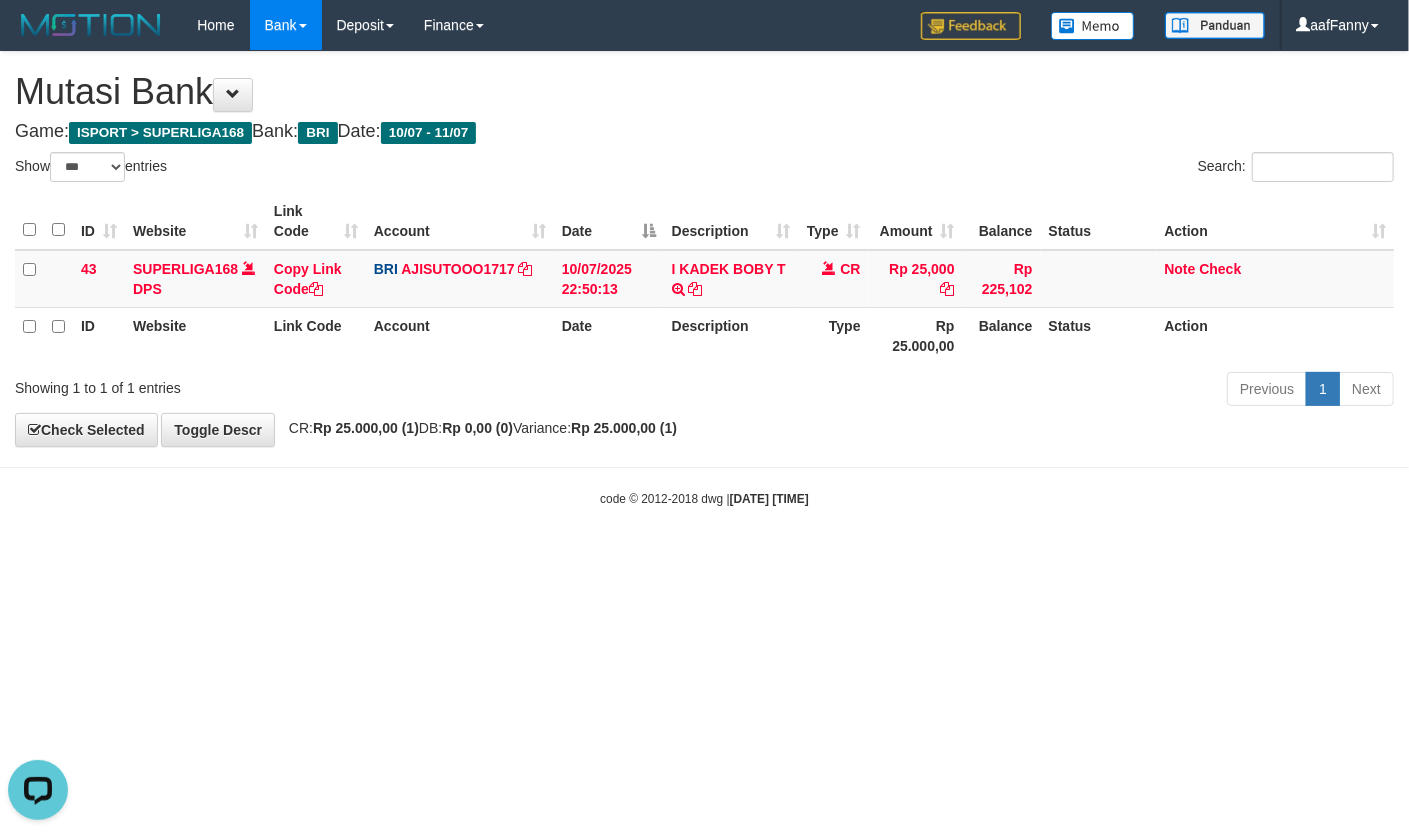 scroll, scrollTop: 0, scrollLeft: 0, axis: both 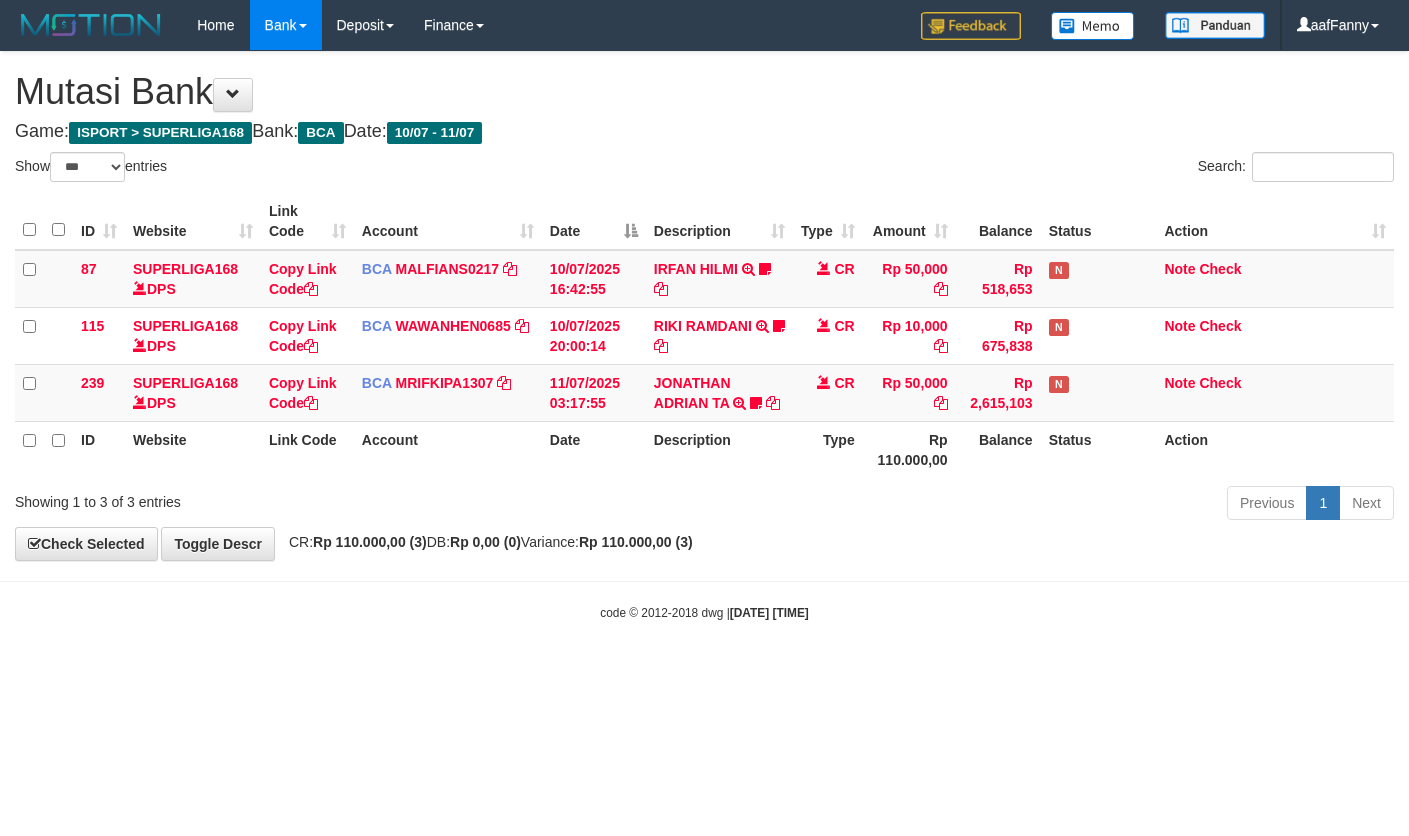 select on "***" 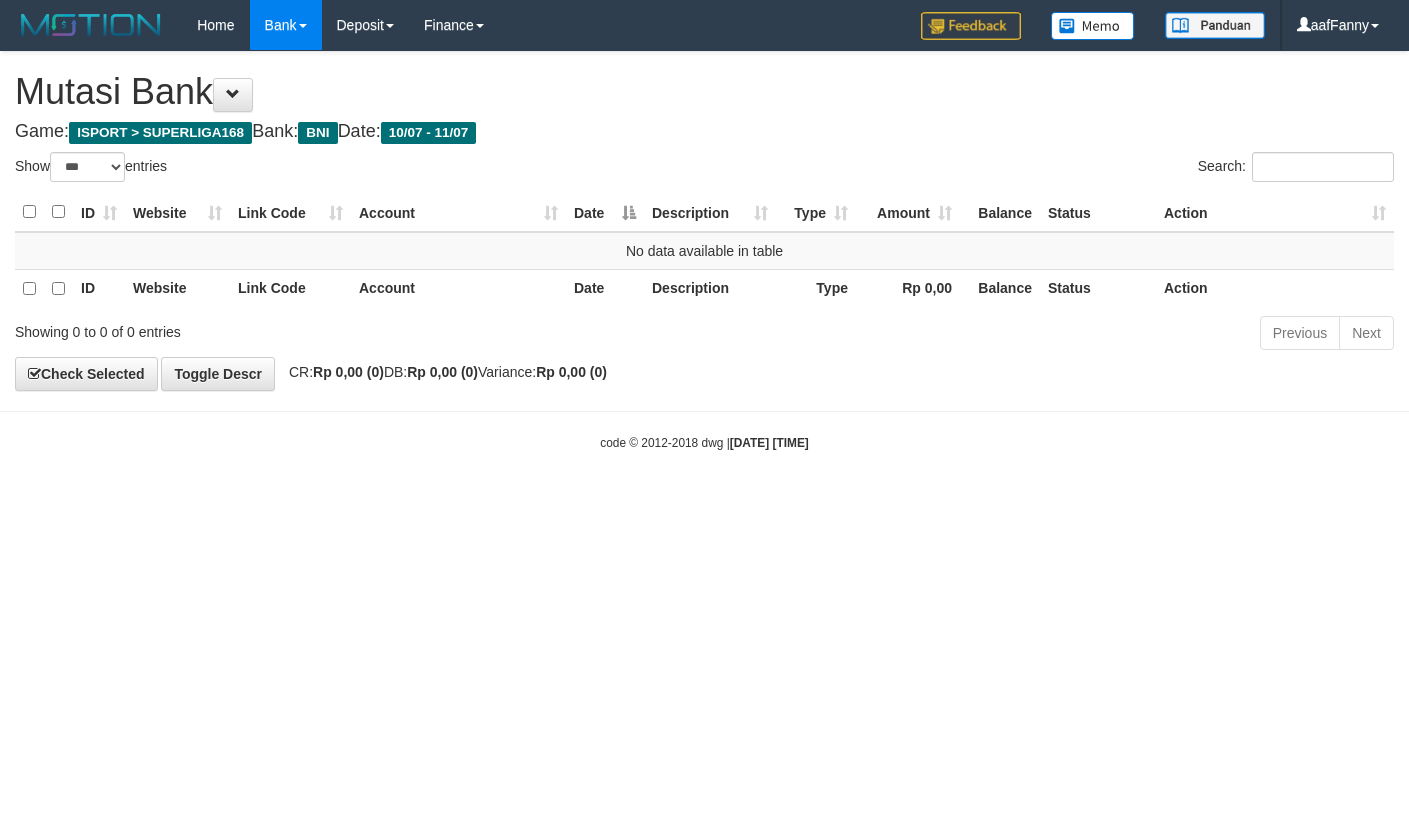 select on "***" 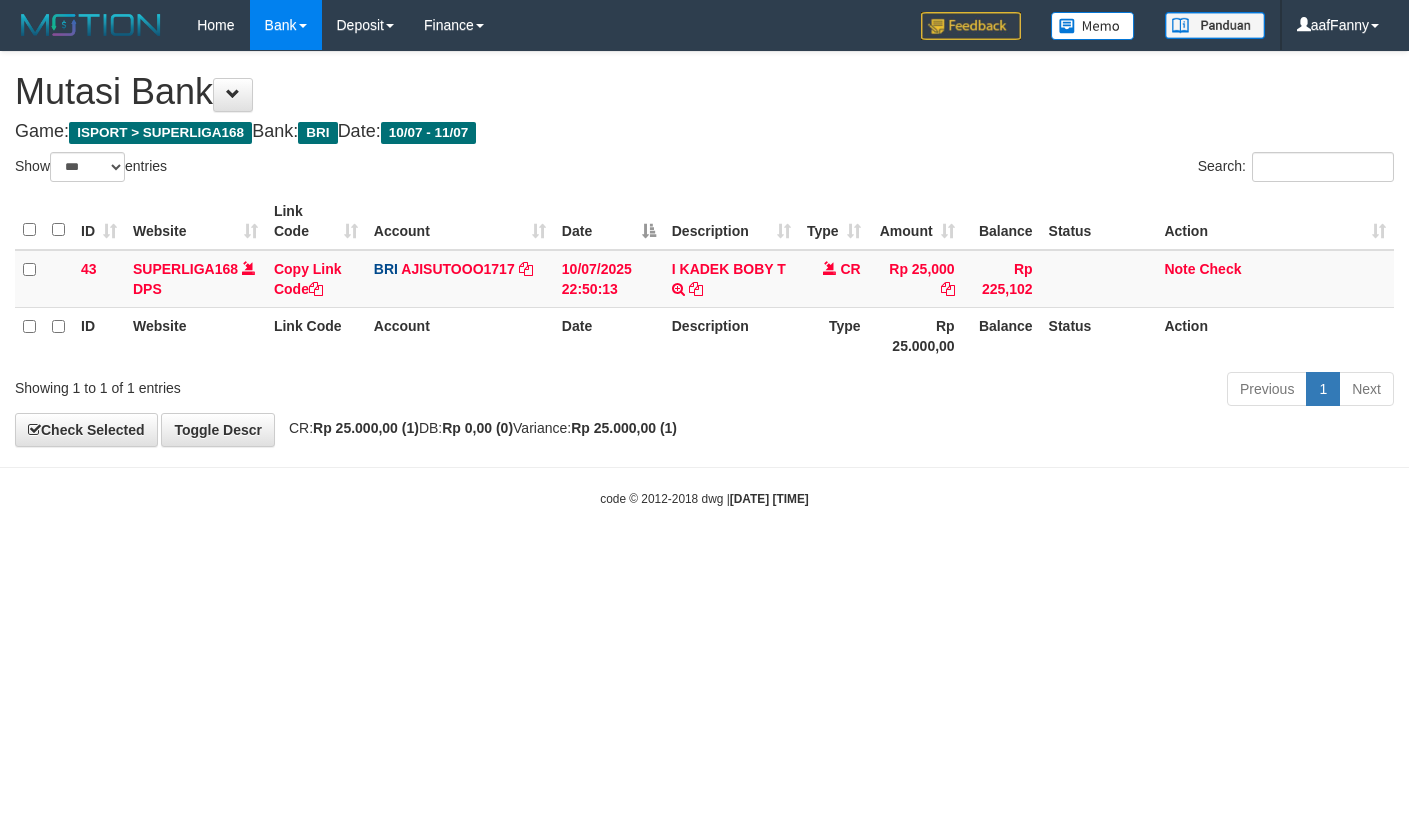 select on "***" 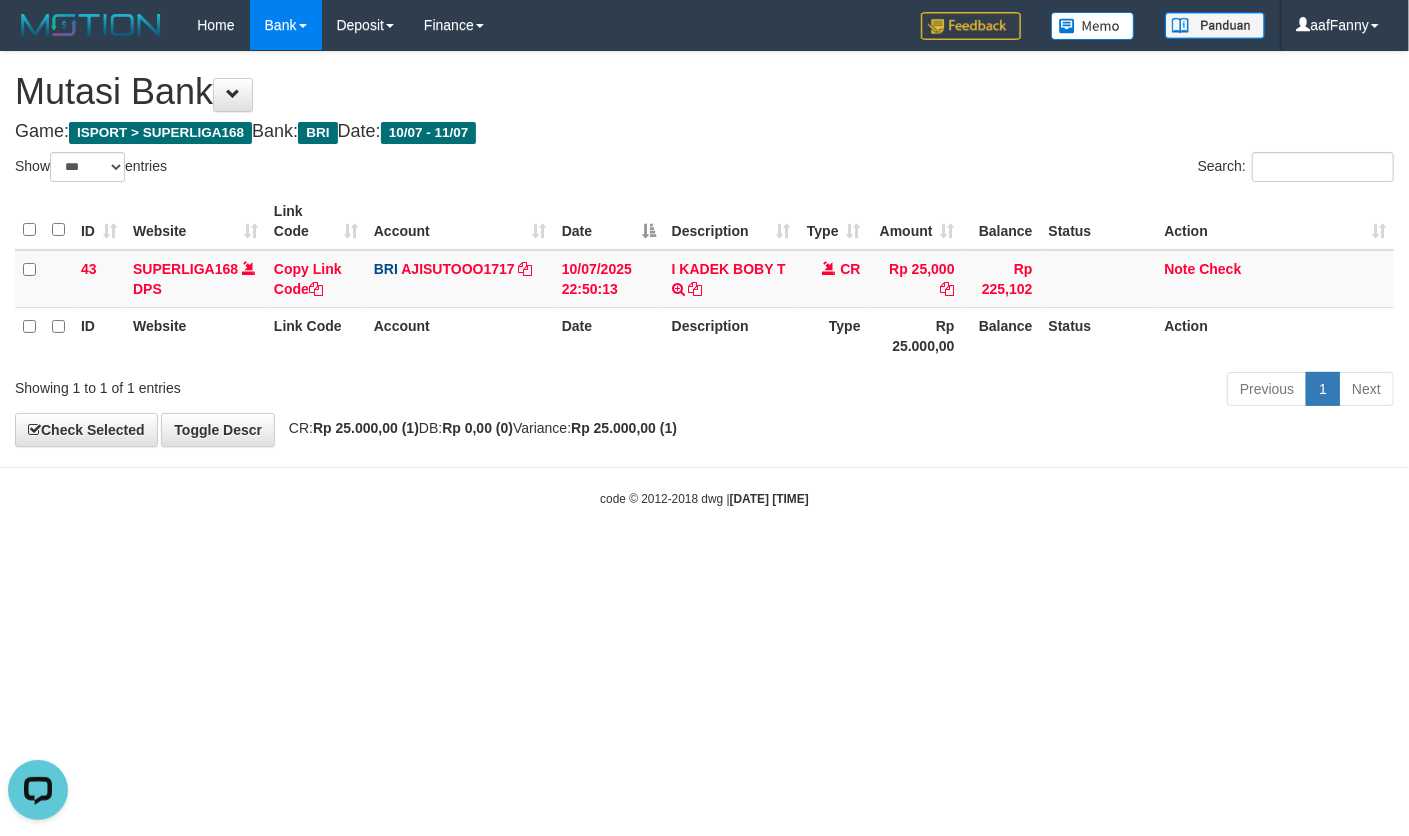 scroll, scrollTop: 0, scrollLeft: 0, axis: both 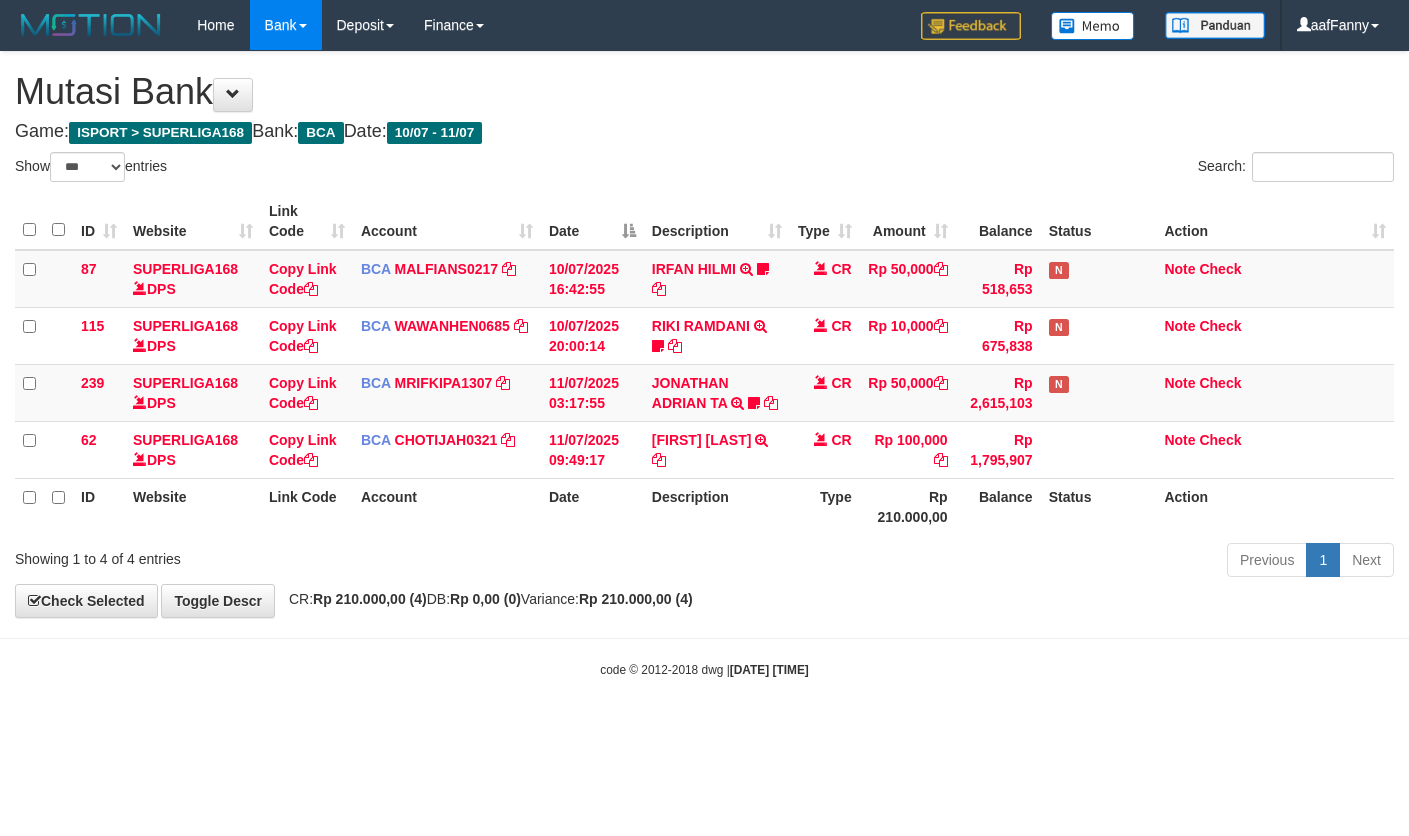 select on "***" 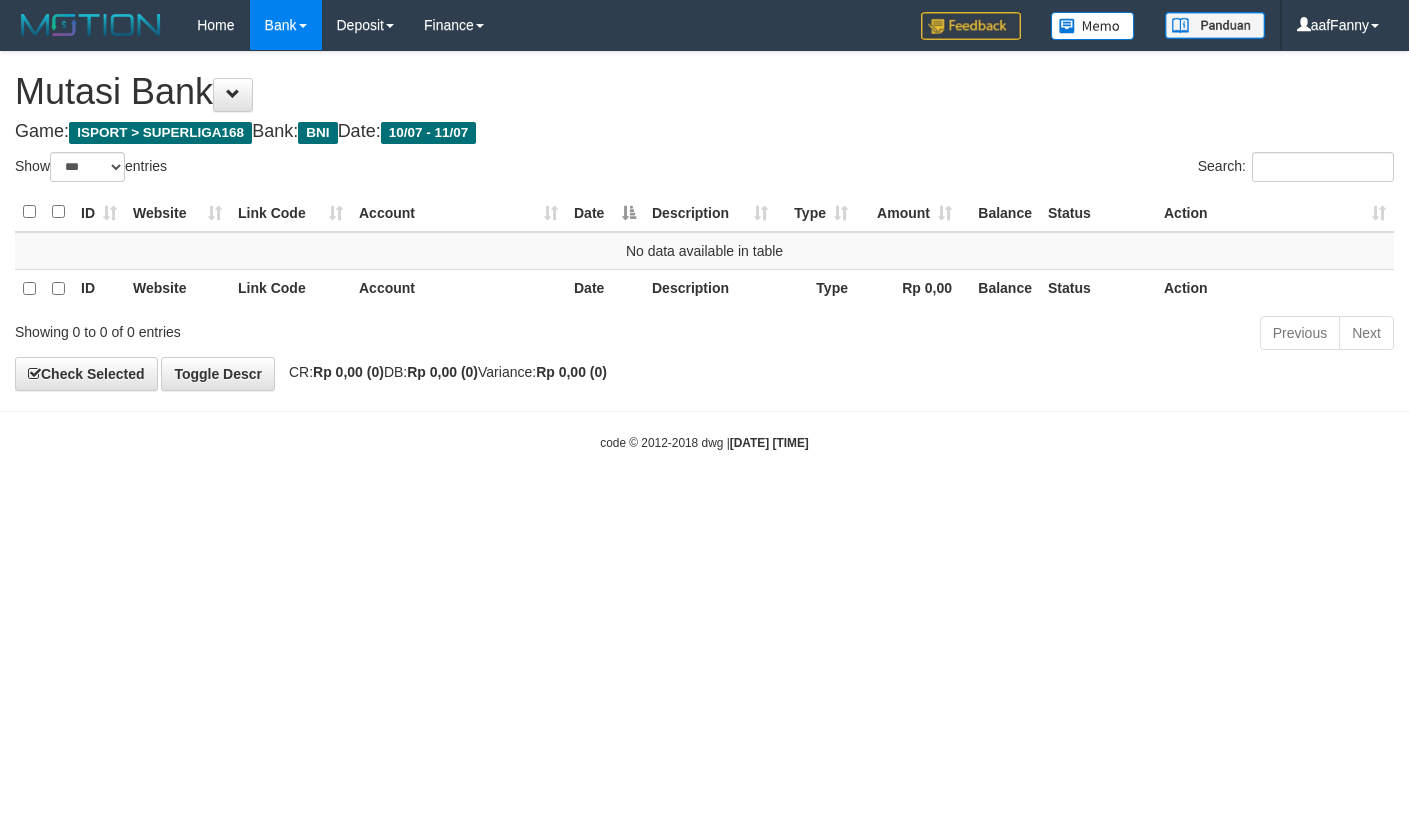 select on "***" 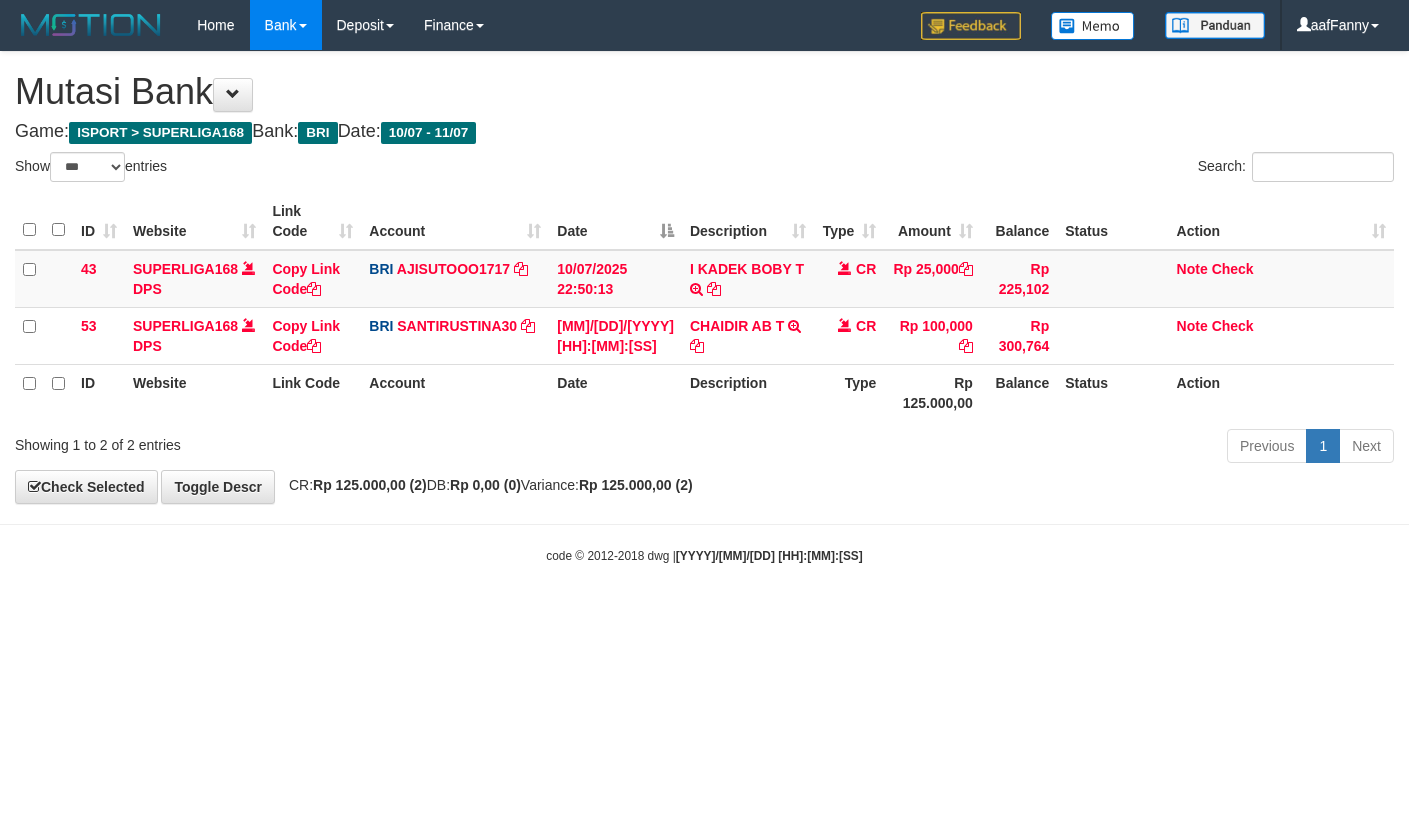 select on "***" 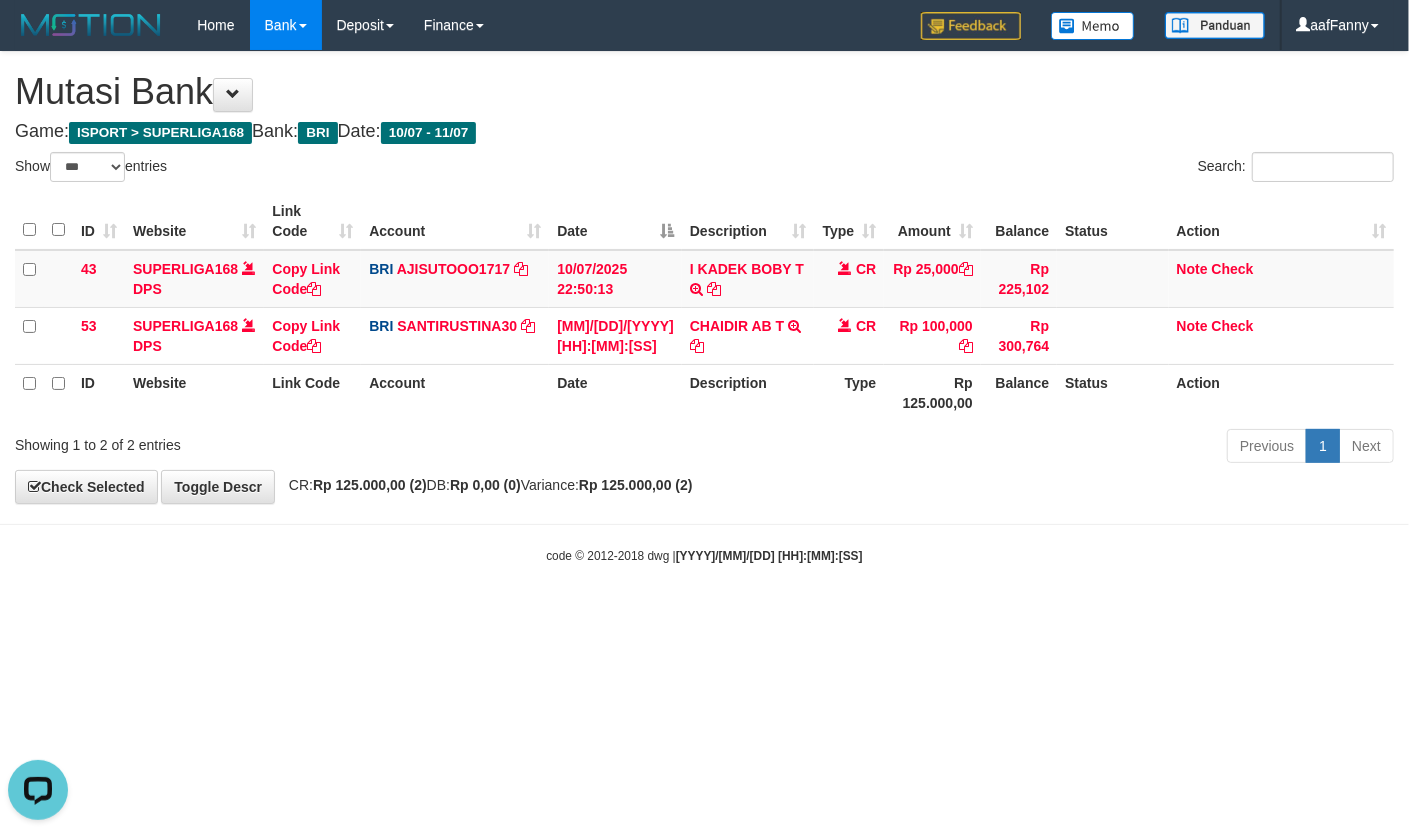 scroll, scrollTop: 0, scrollLeft: 0, axis: both 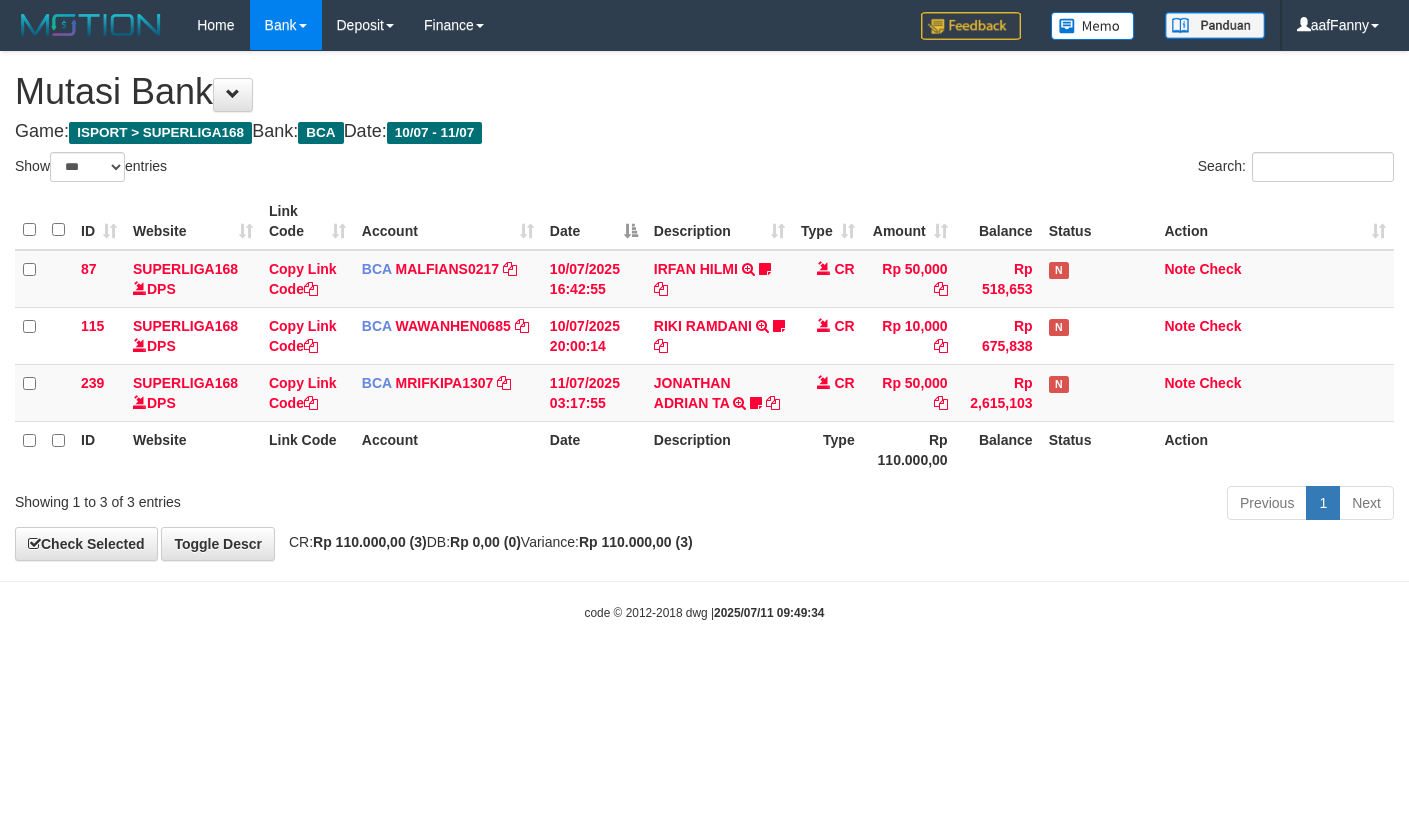 select on "***" 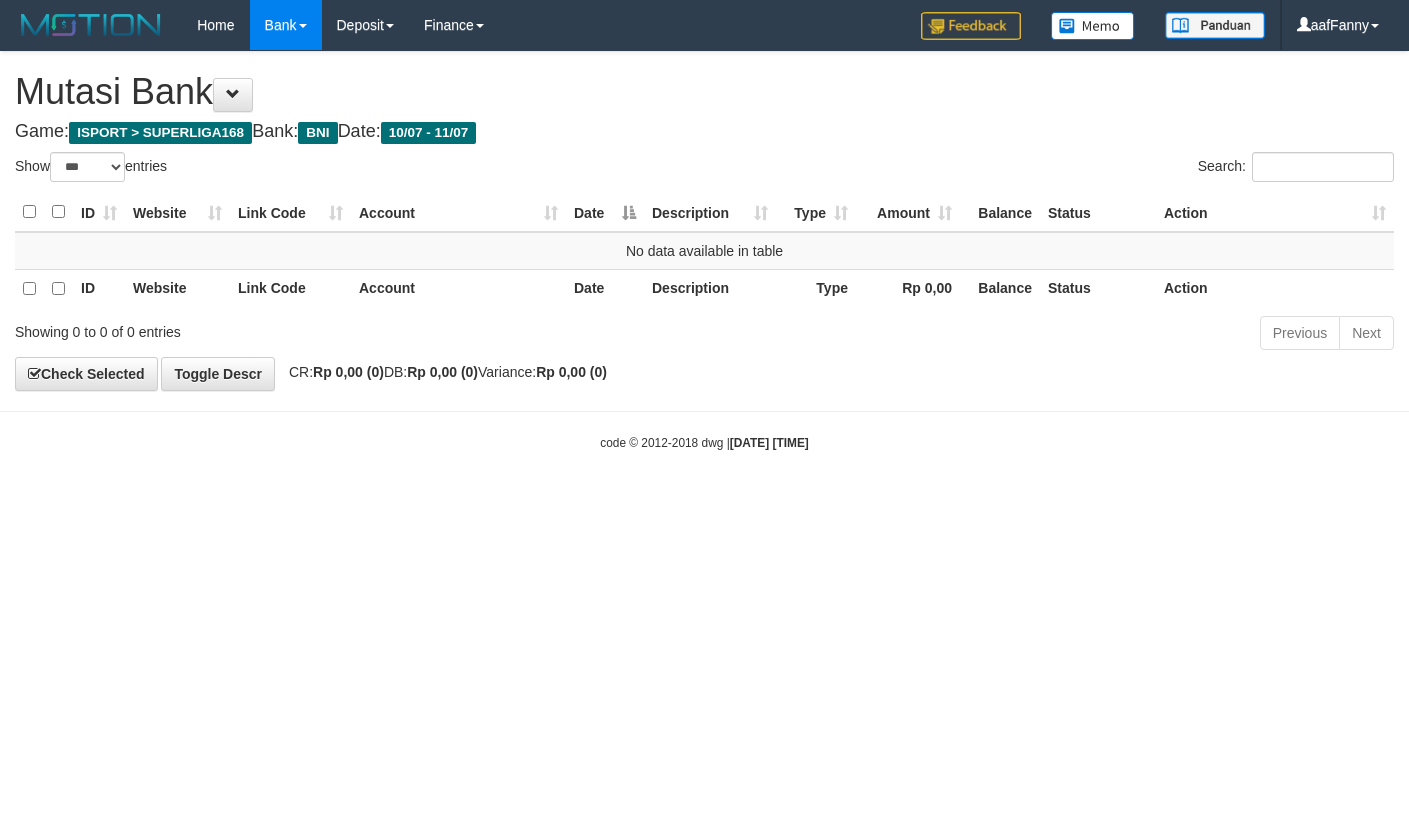 select on "***" 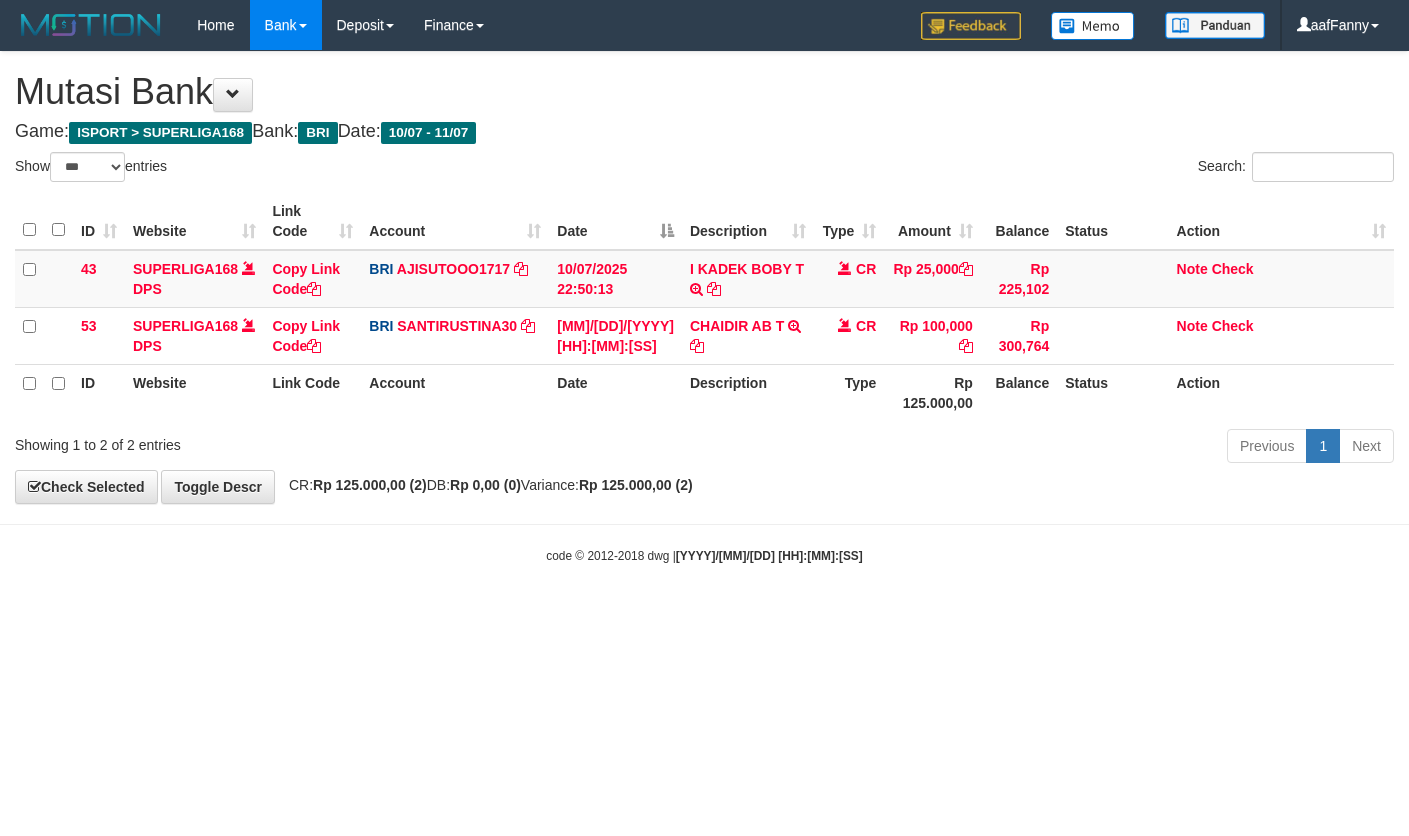 select on "***" 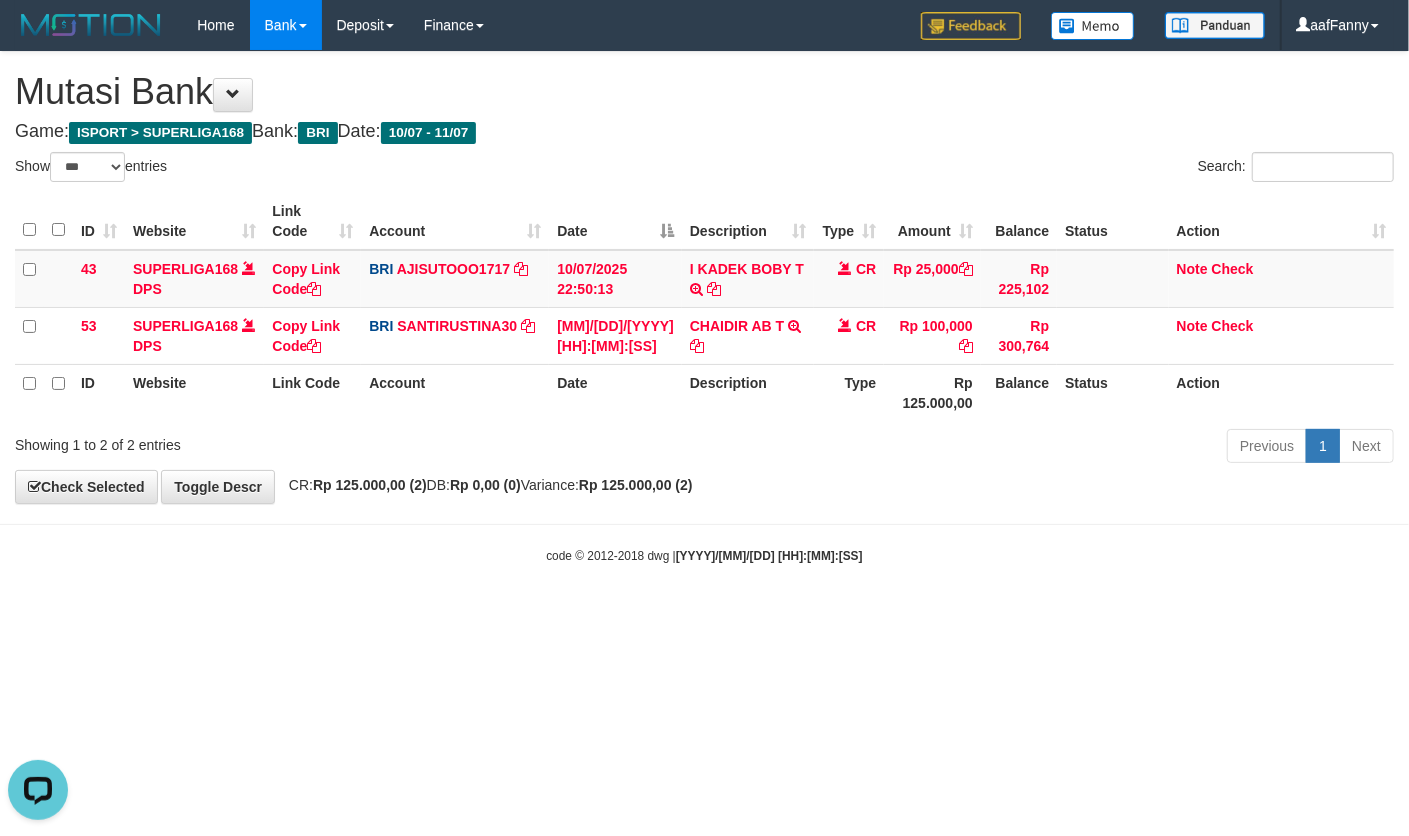 scroll, scrollTop: 0, scrollLeft: 0, axis: both 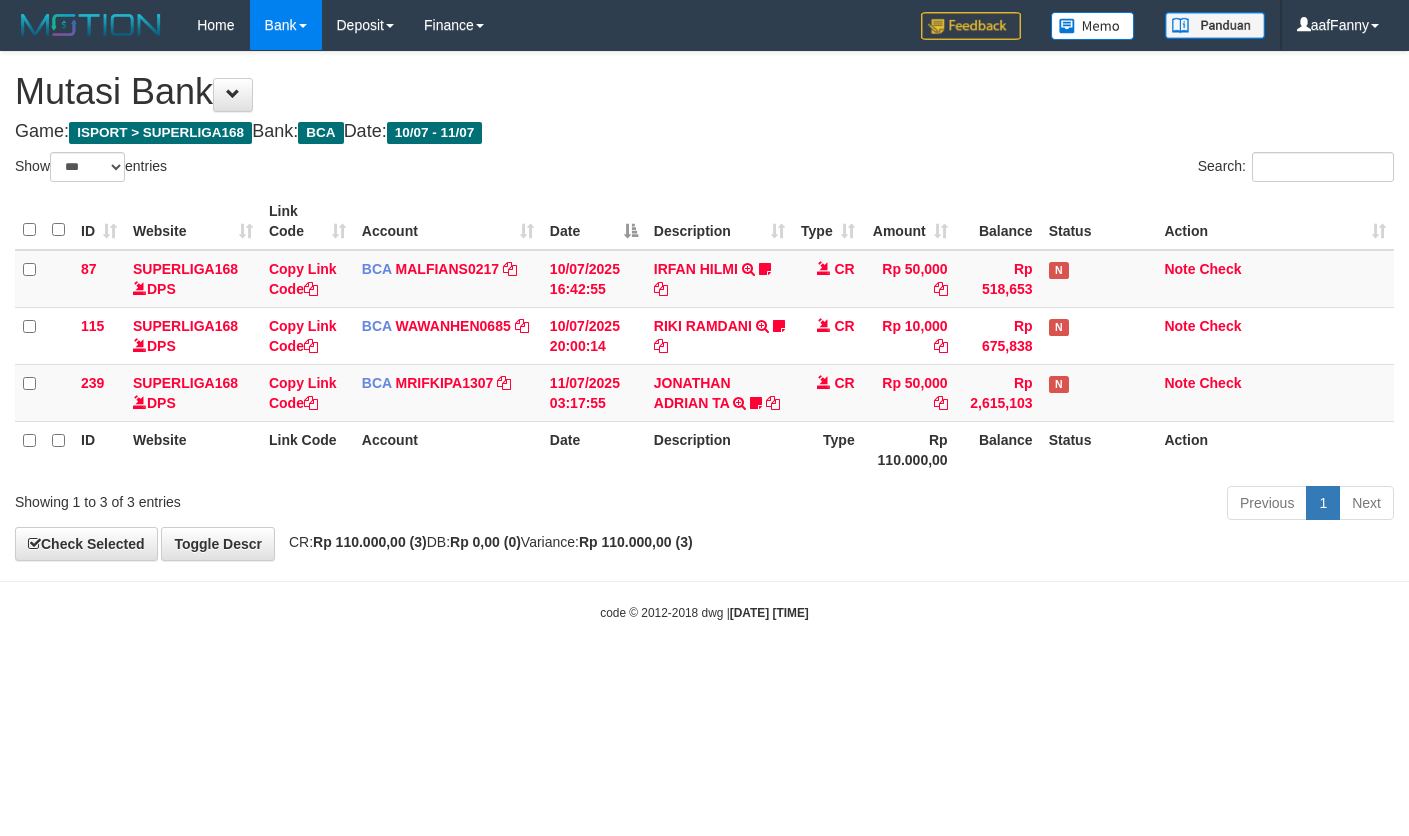 select on "***" 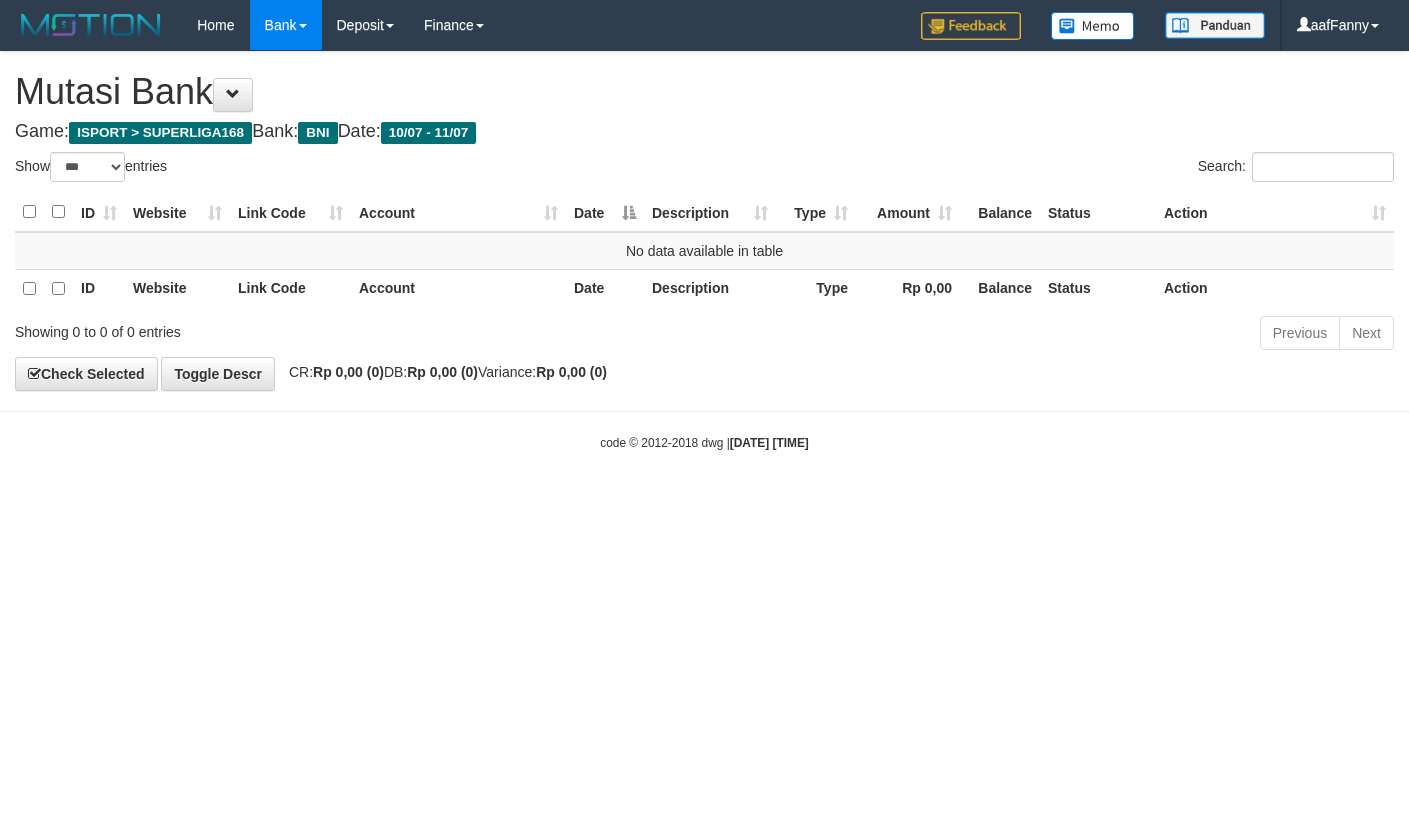 select on "***" 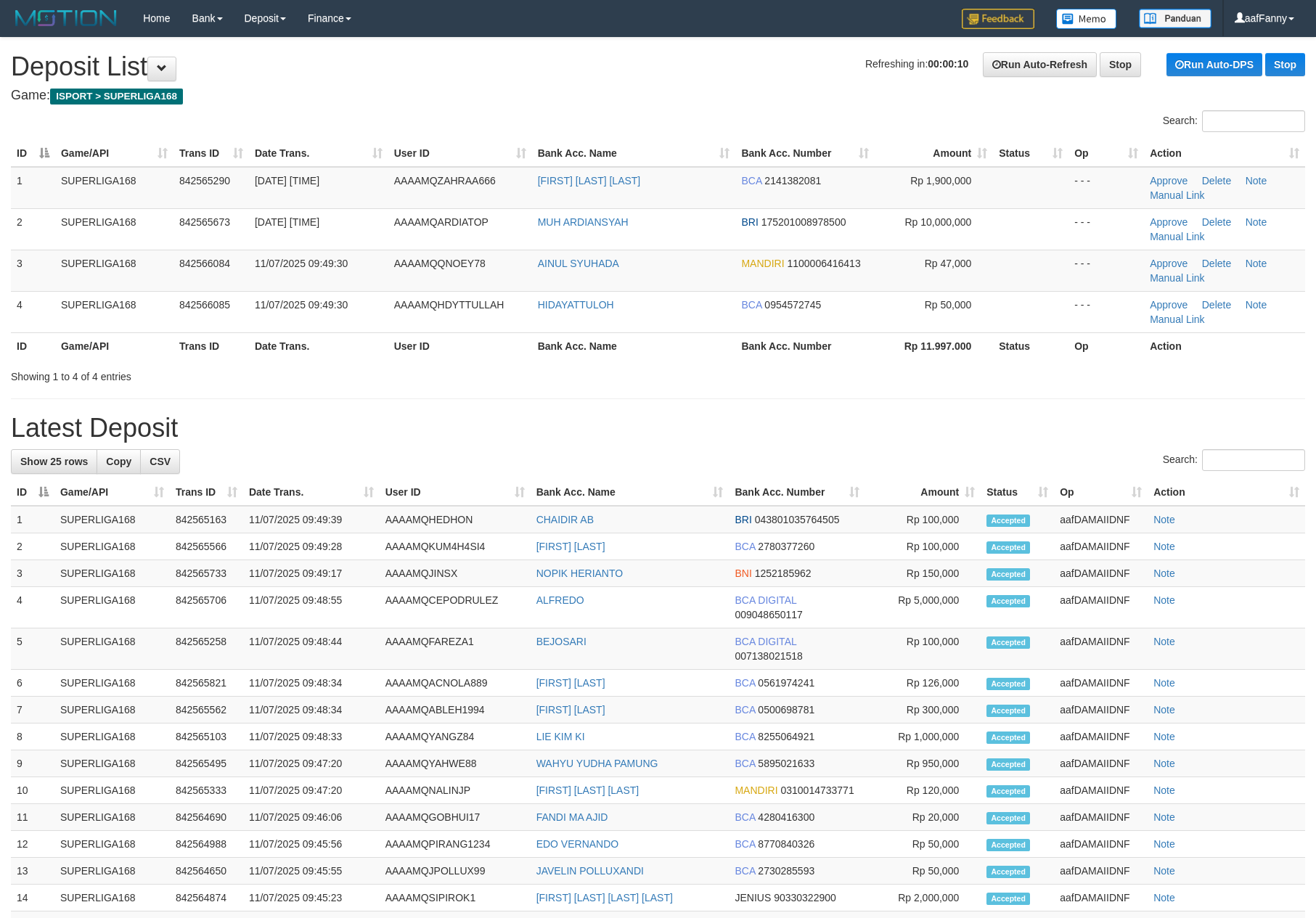 scroll, scrollTop: 0, scrollLeft: 0, axis: both 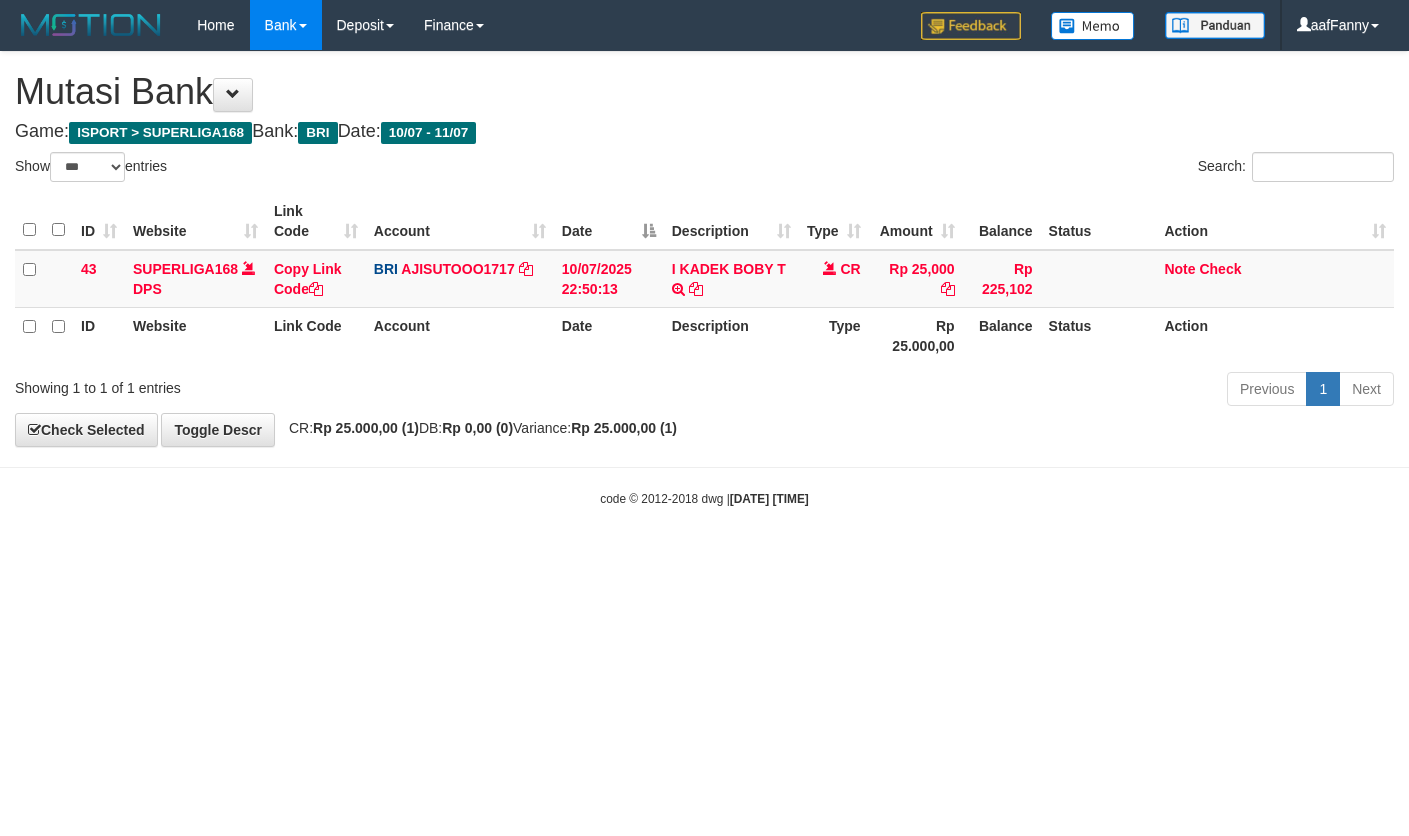 select on "***" 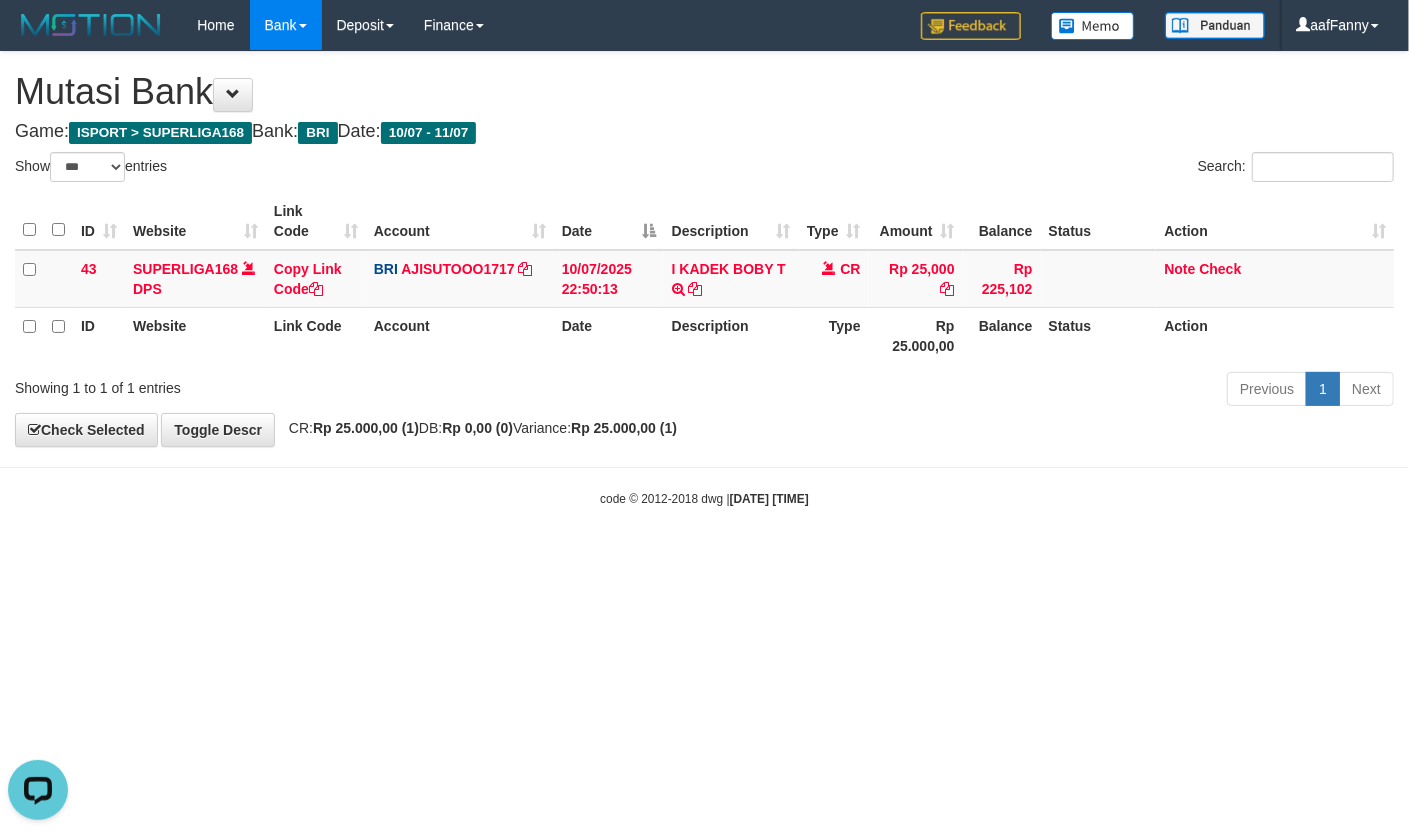 scroll, scrollTop: 0, scrollLeft: 0, axis: both 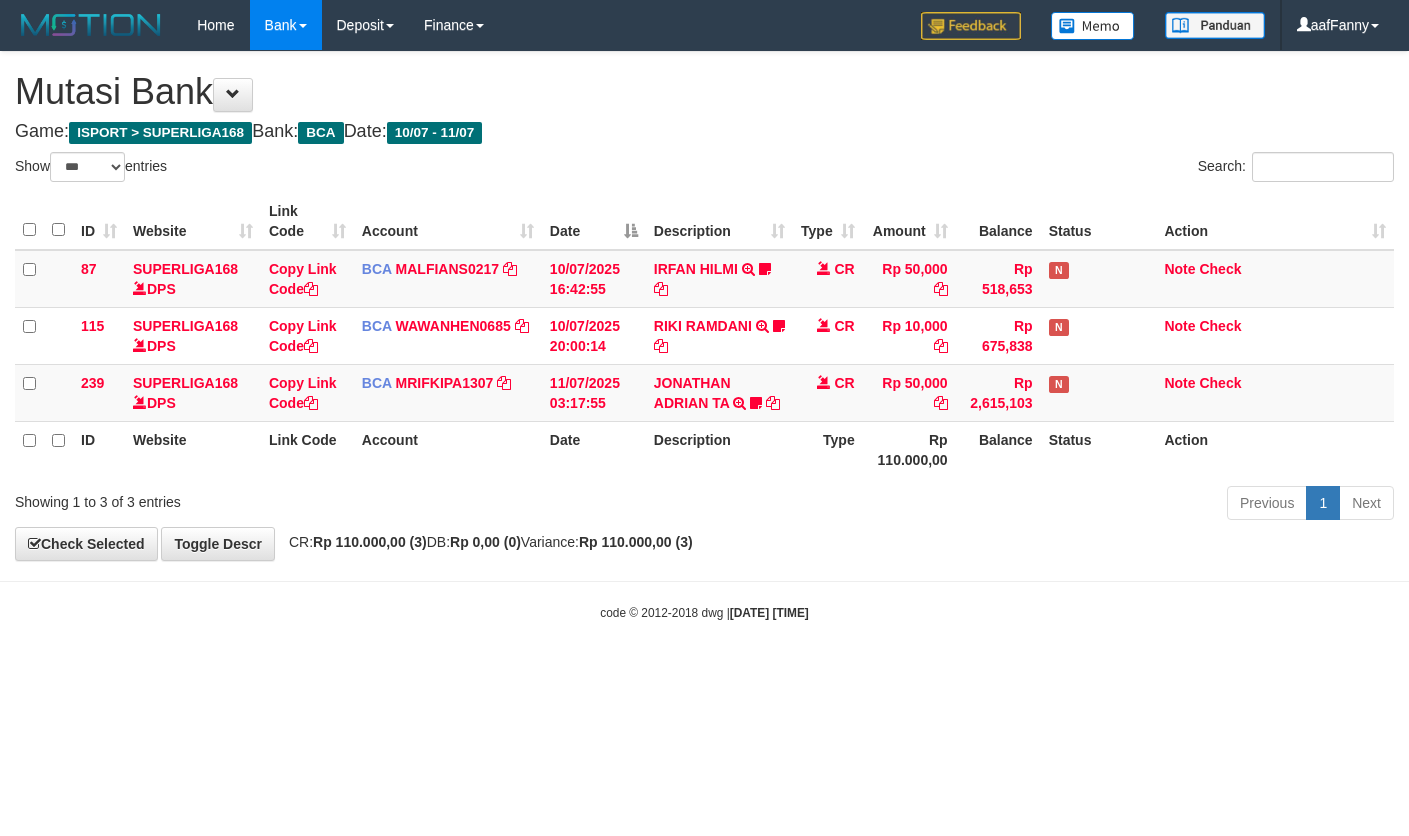 select on "***" 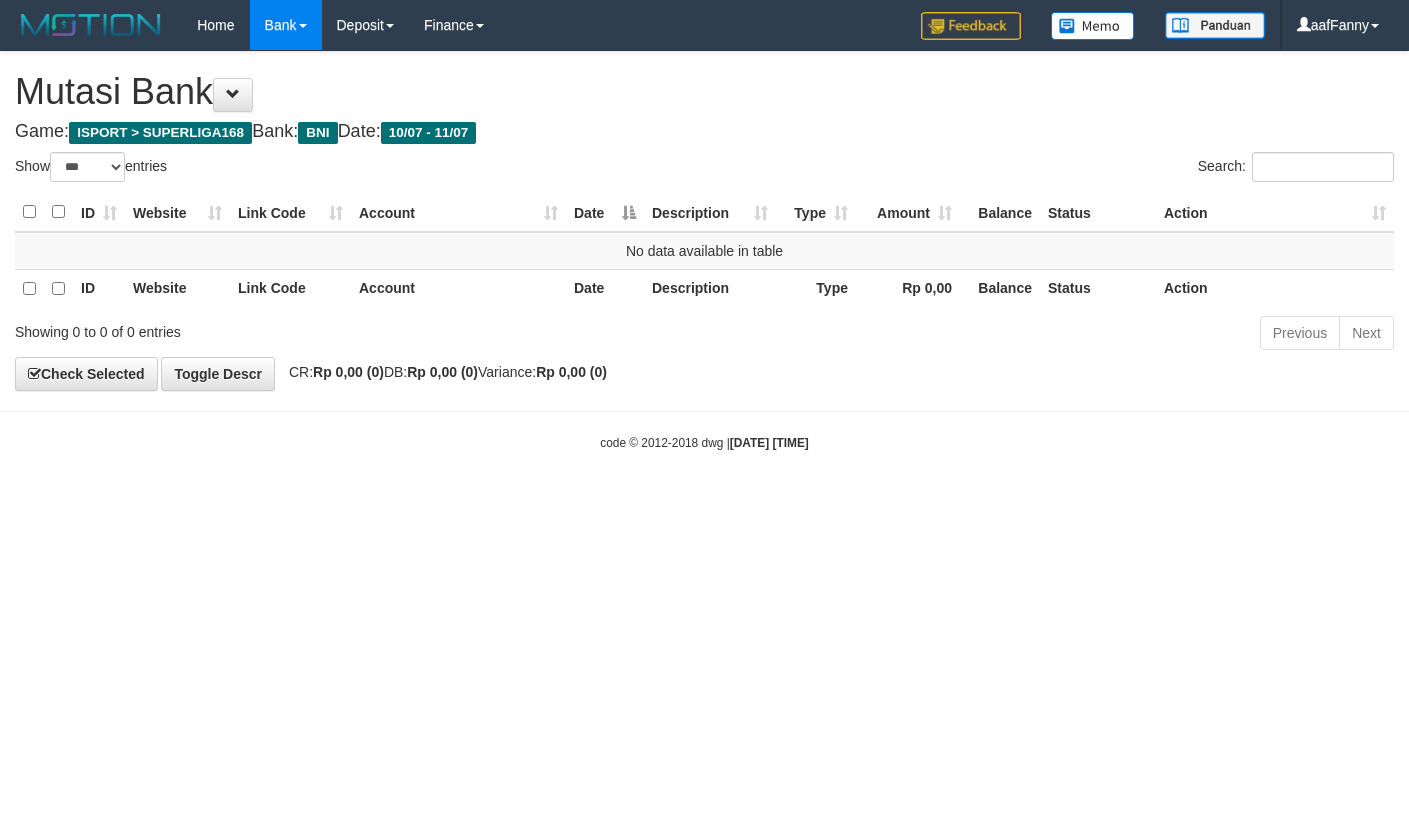 select on "***" 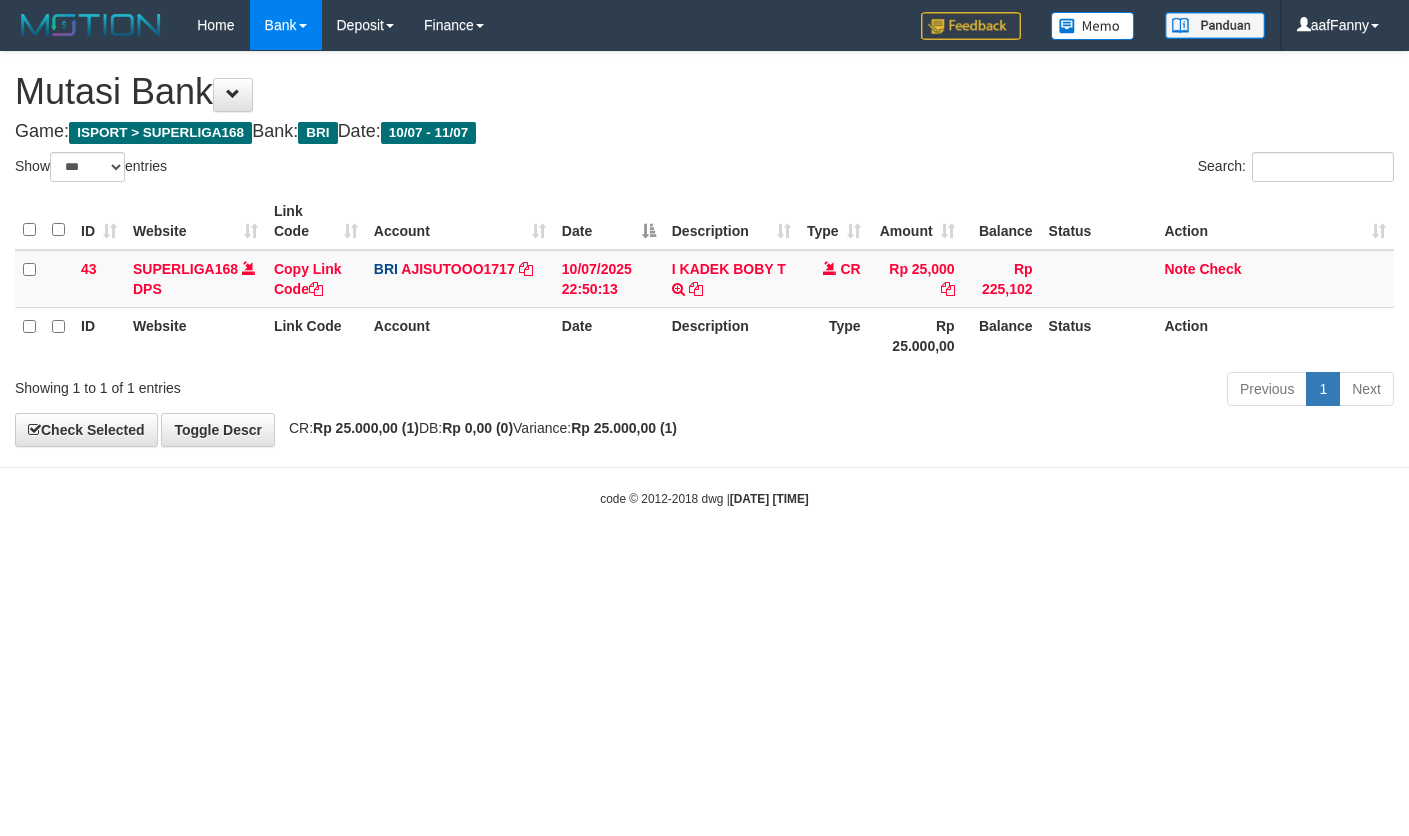 select on "***" 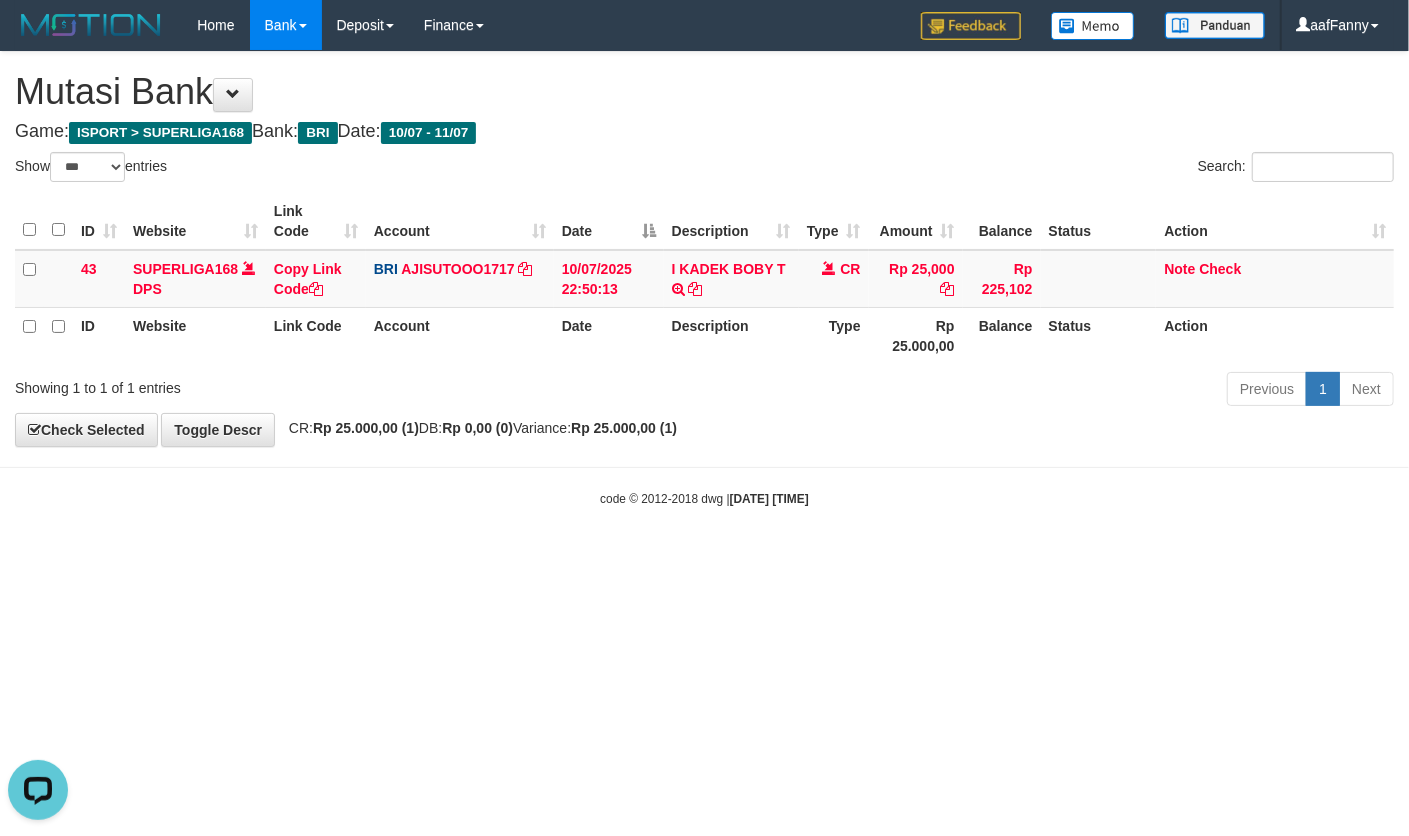 scroll, scrollTop: 0, scrollLeft: 0, axis: both 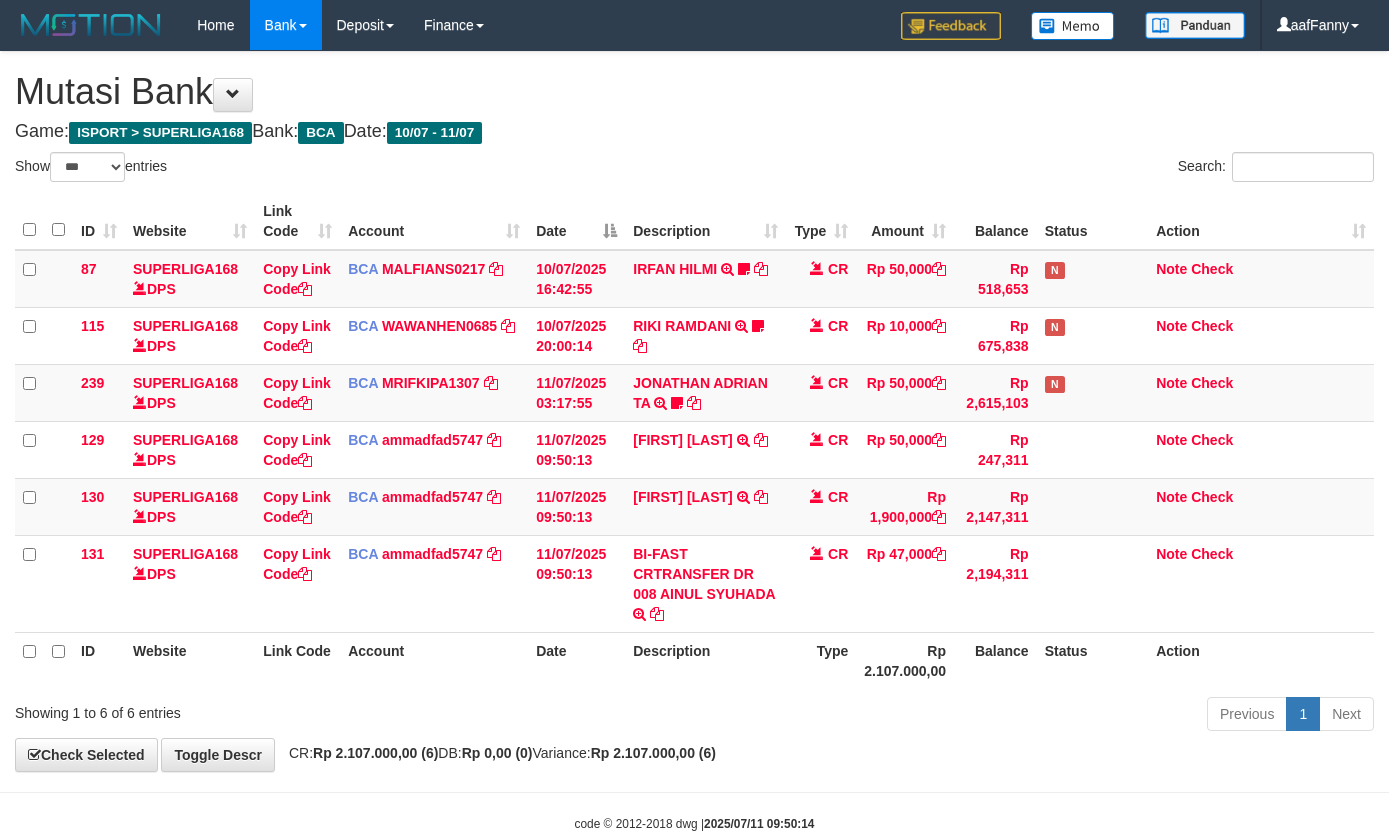 select on "***" 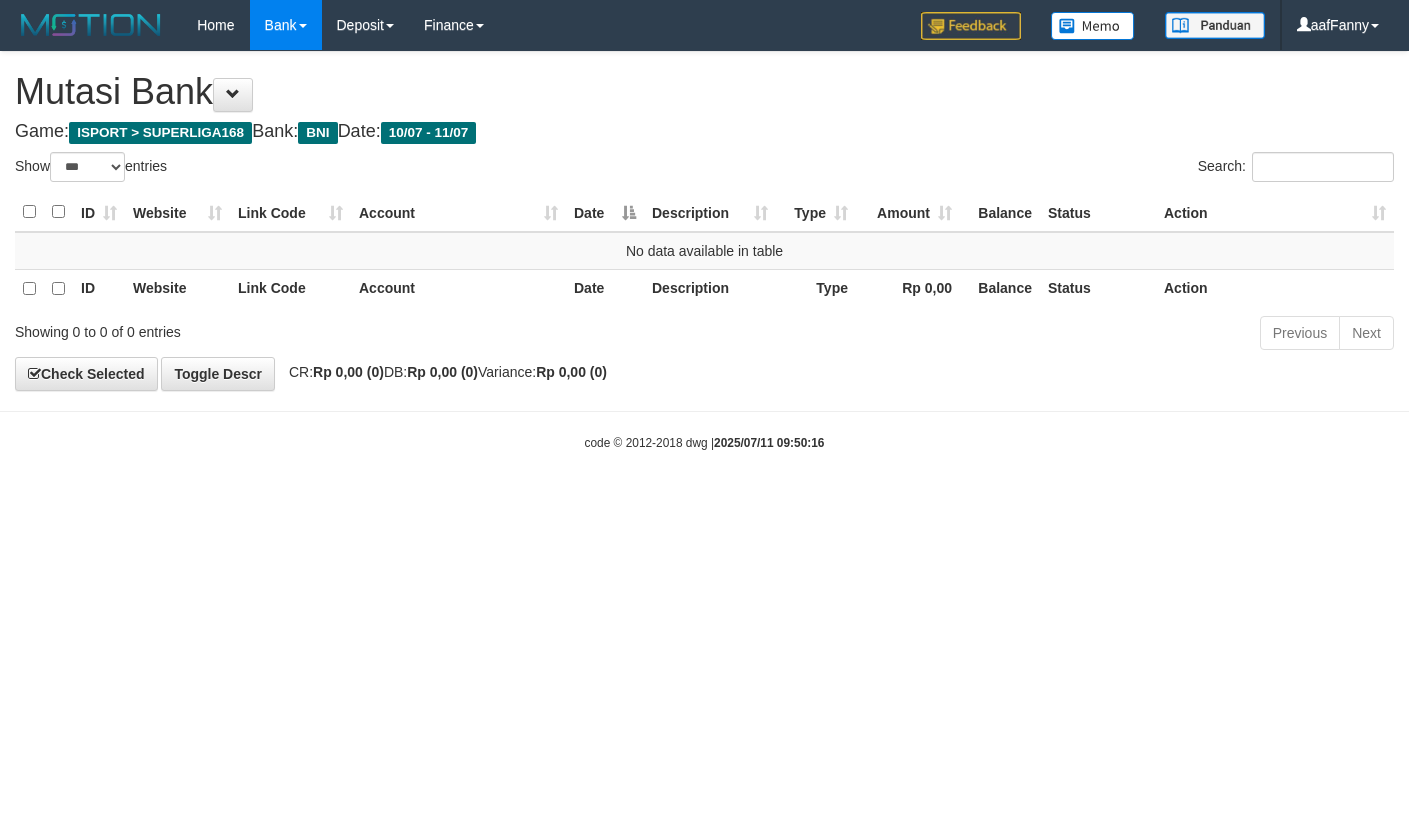 select on "***" 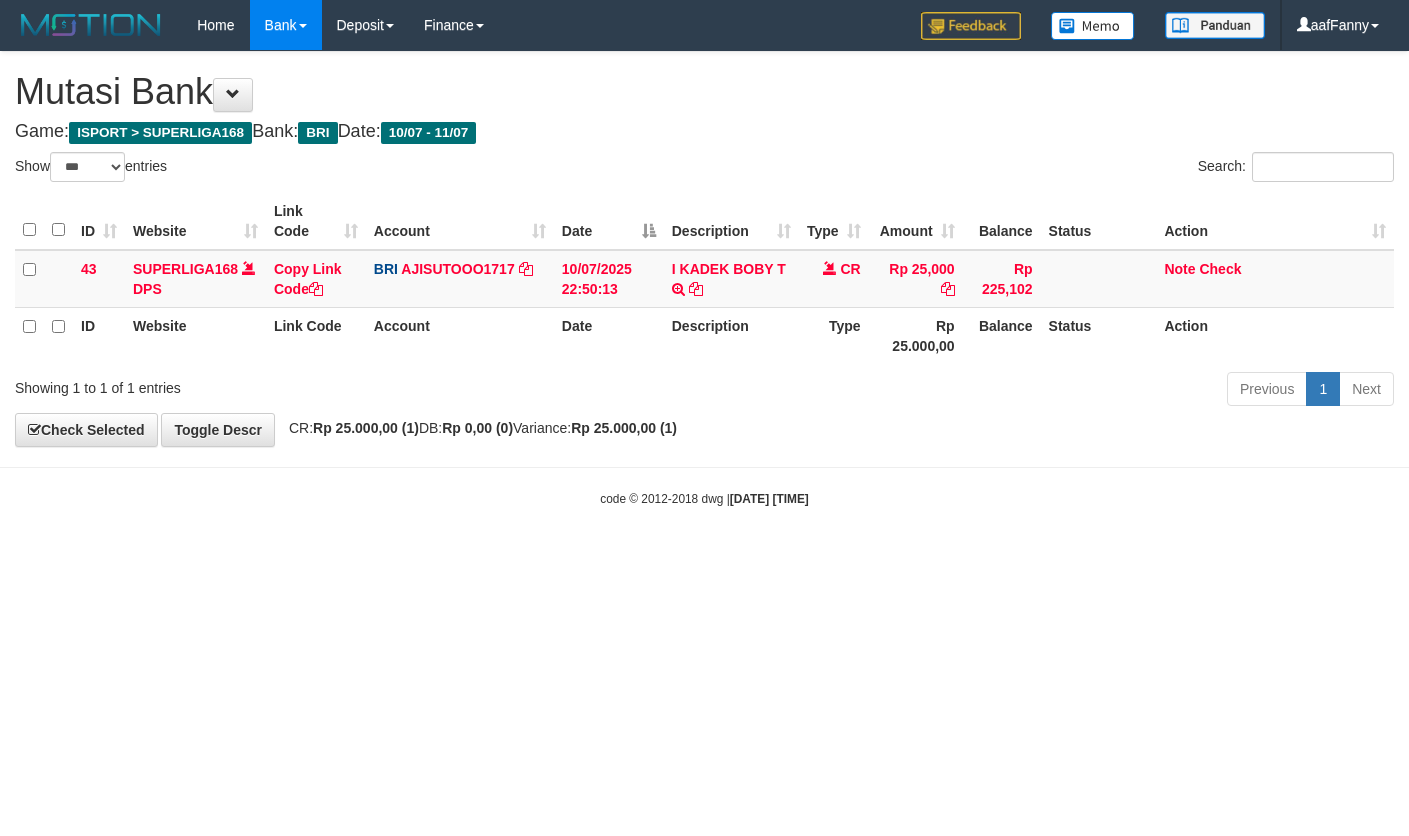 select on "***" 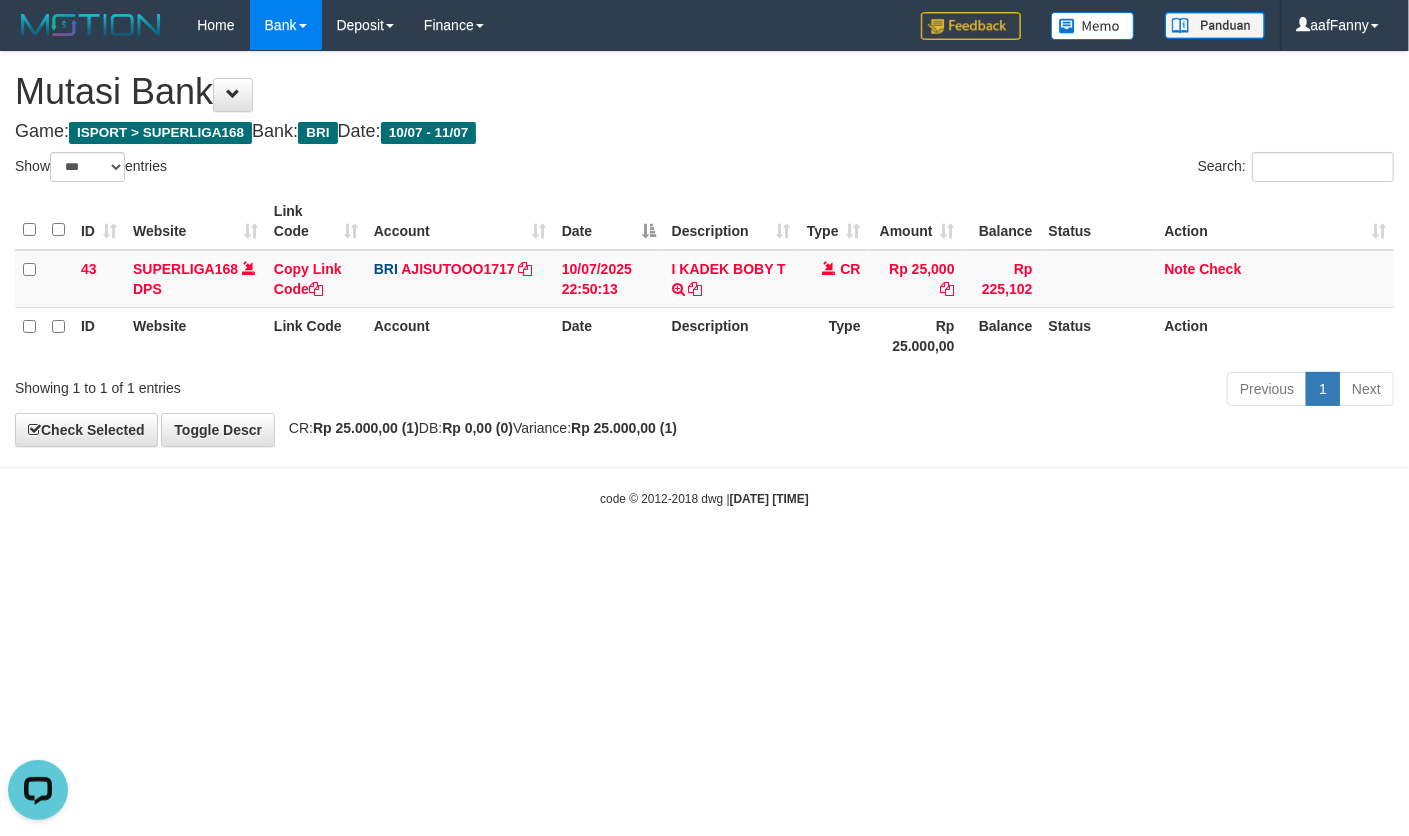 scroll, scrollTop: 0, scrollLeft: 0, axis: both 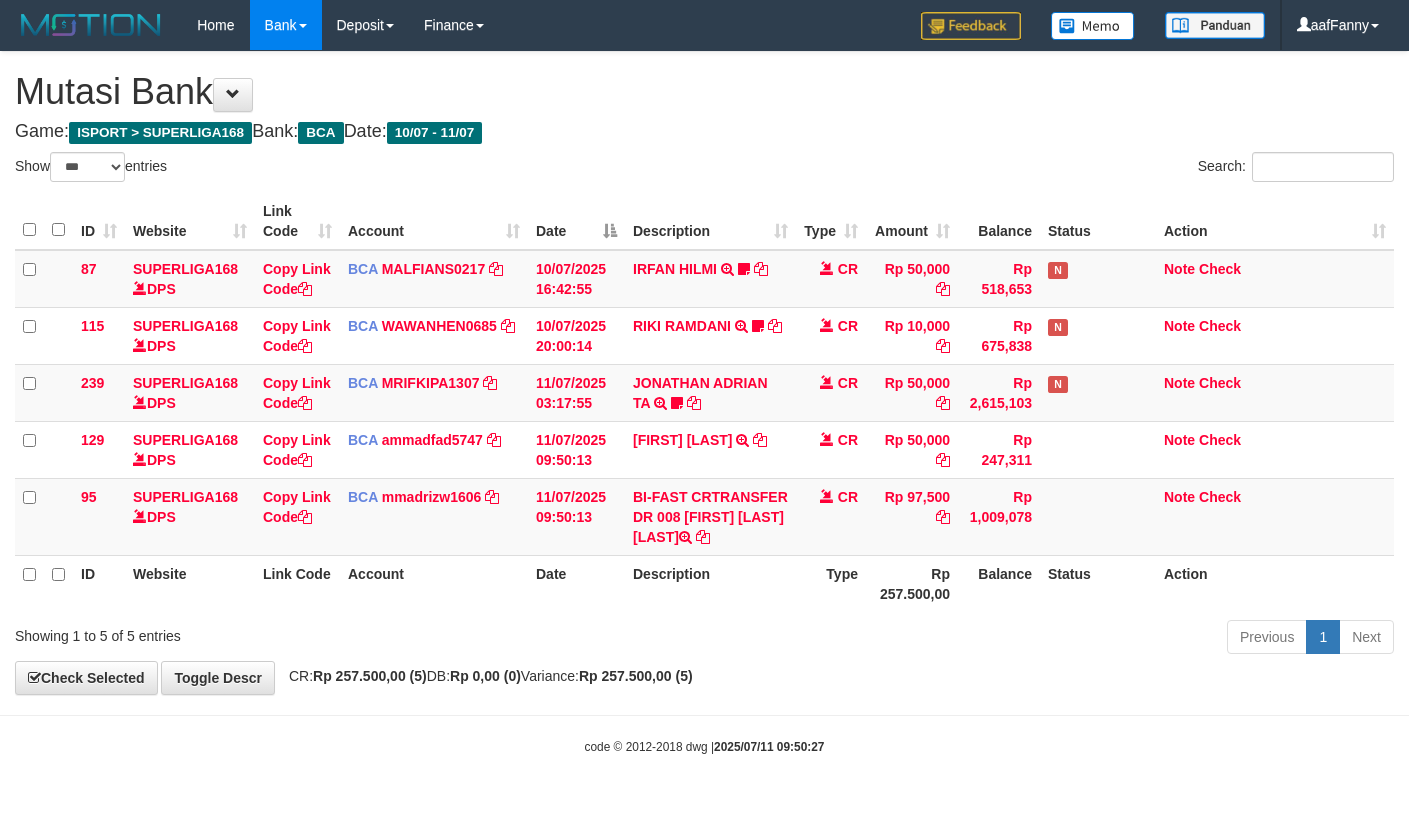 select on "***" 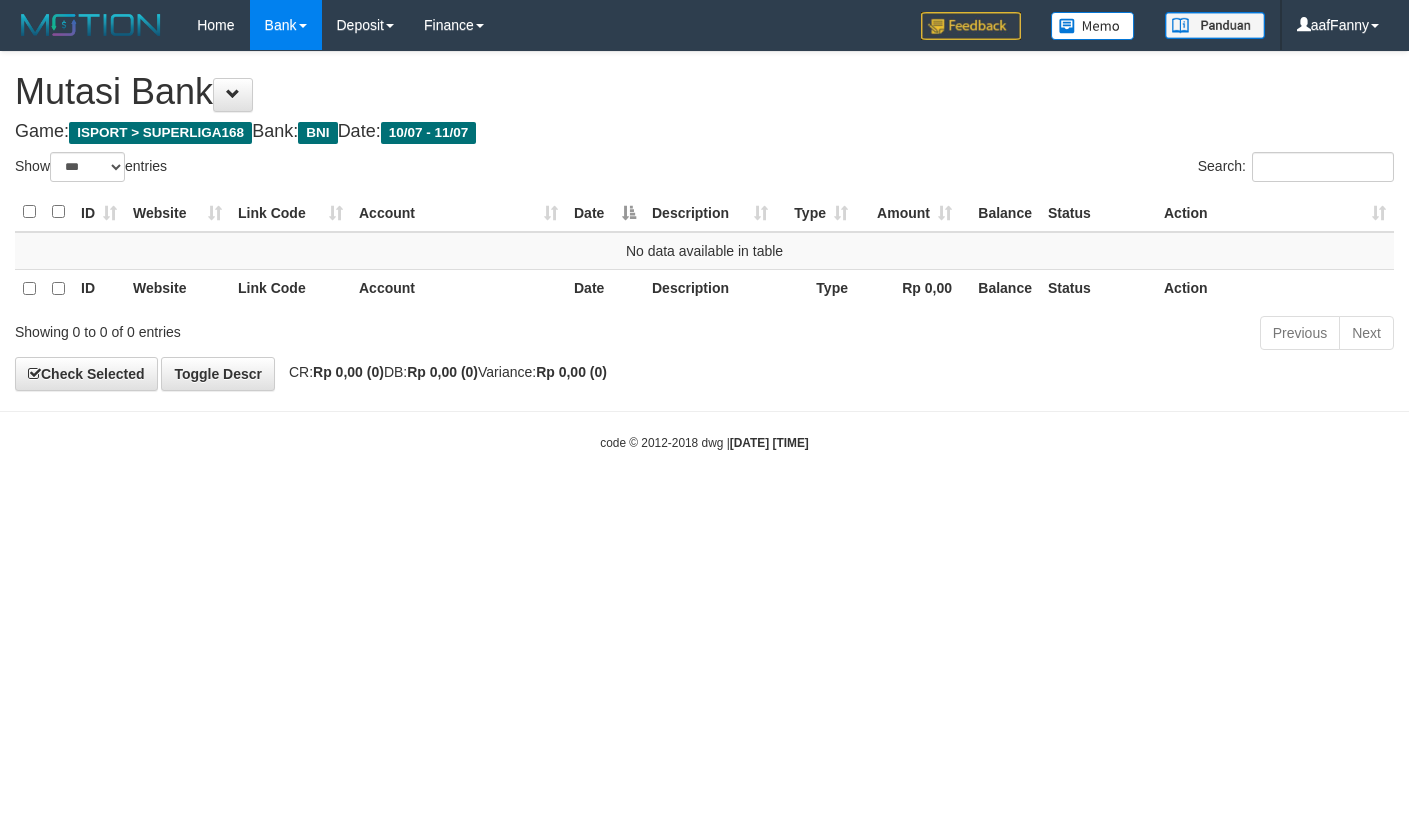 select on "***" 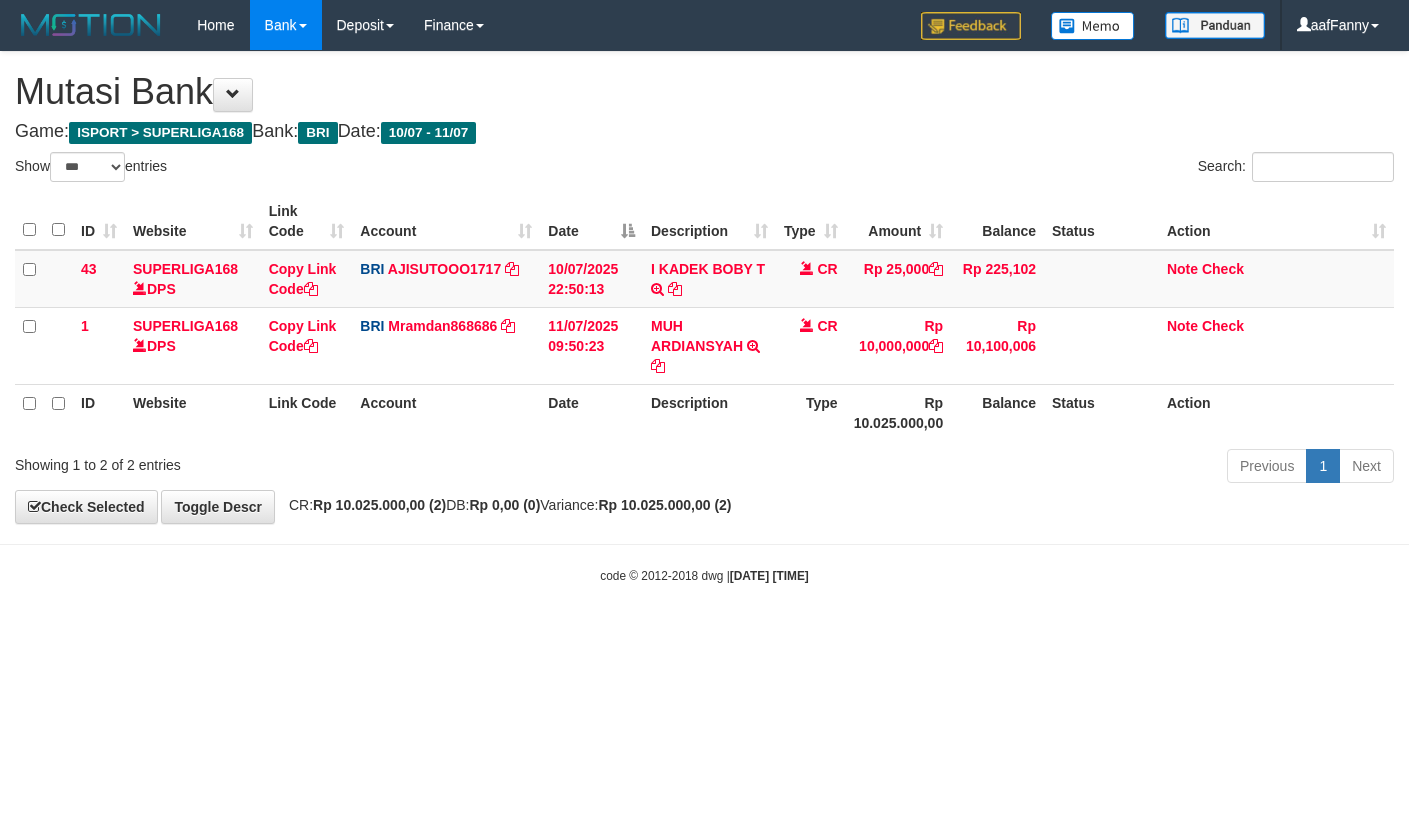 select on "***" 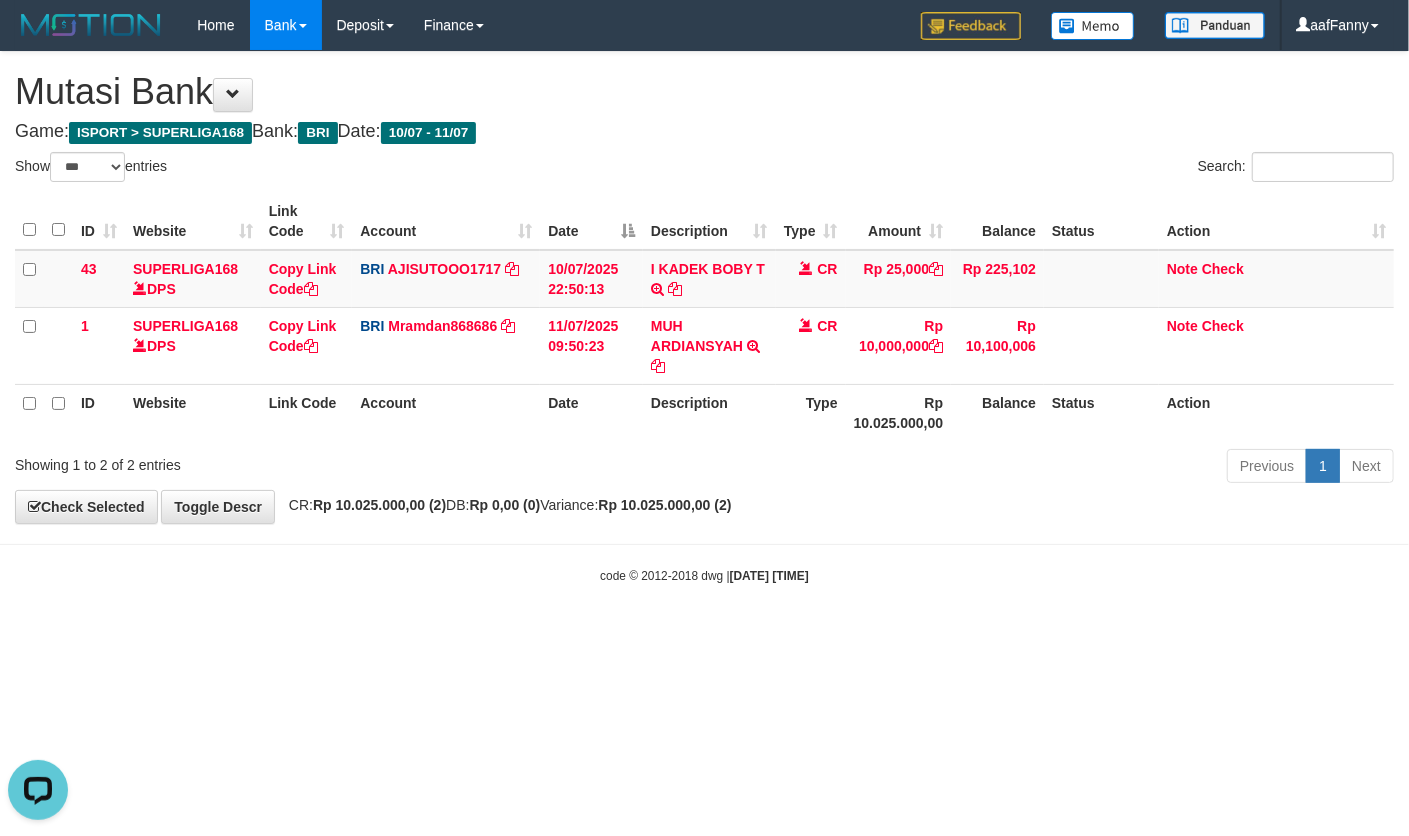 scroll, scrollTop: 0, scrollLeft: 0, axis: both 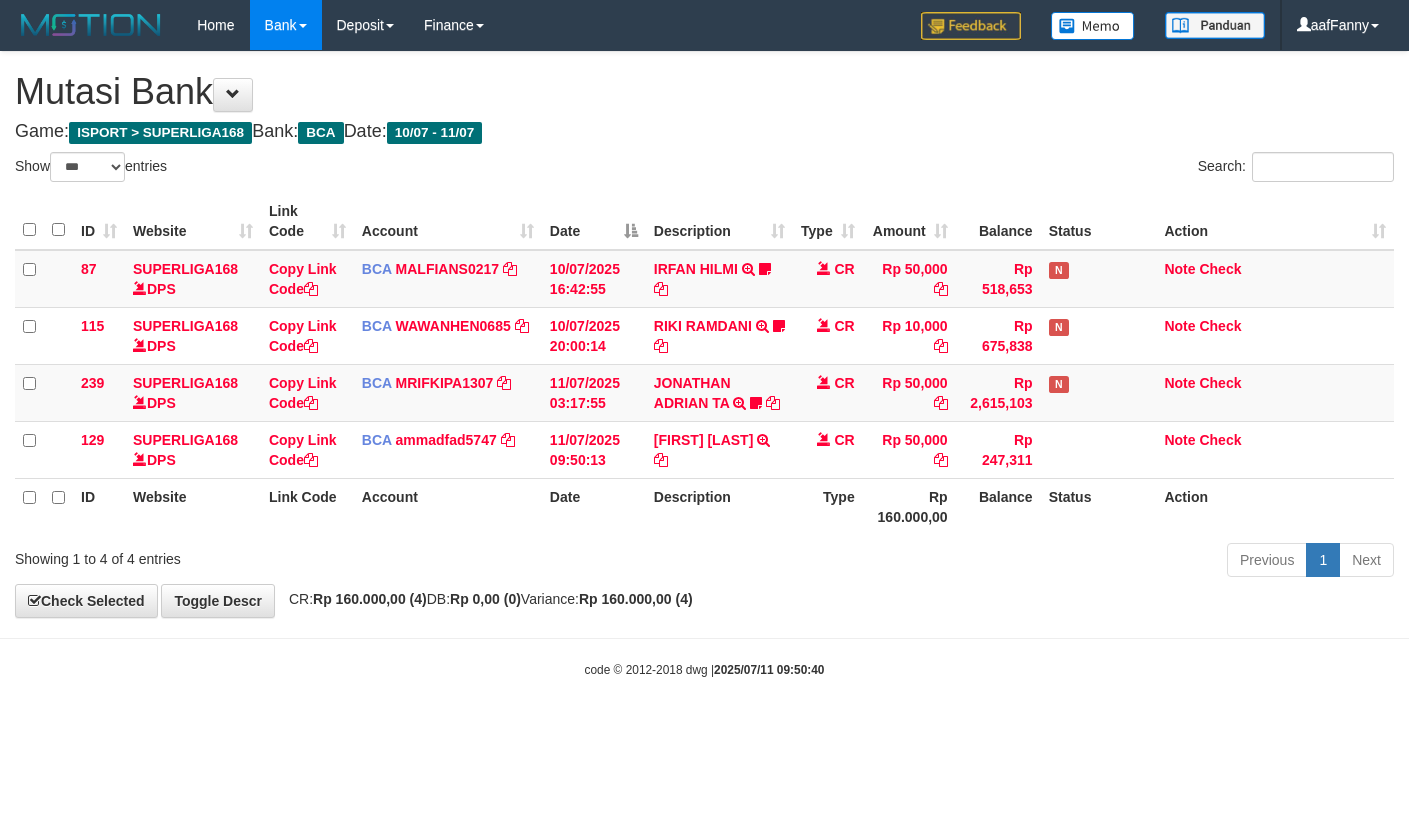 select on "***" 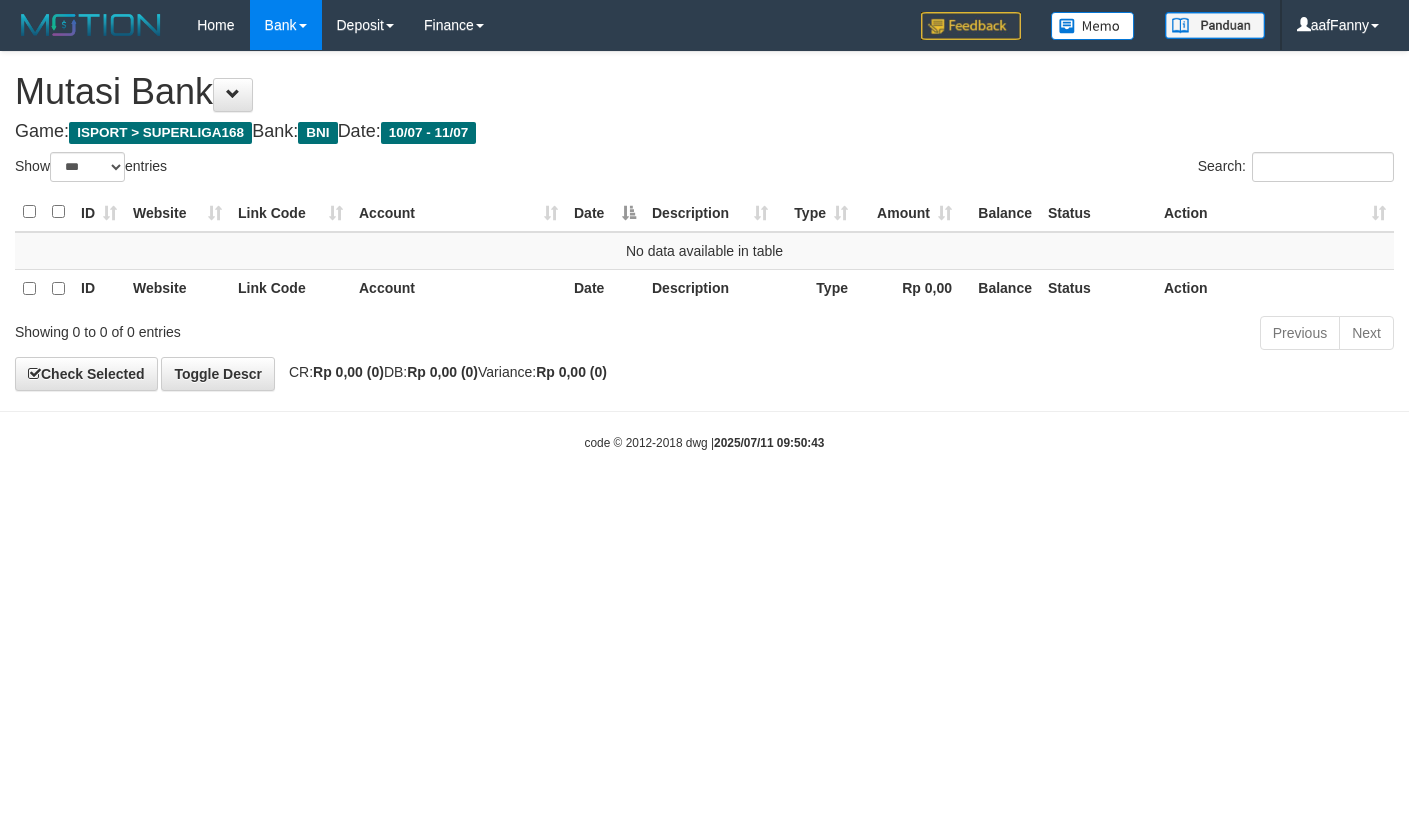 select on "***" 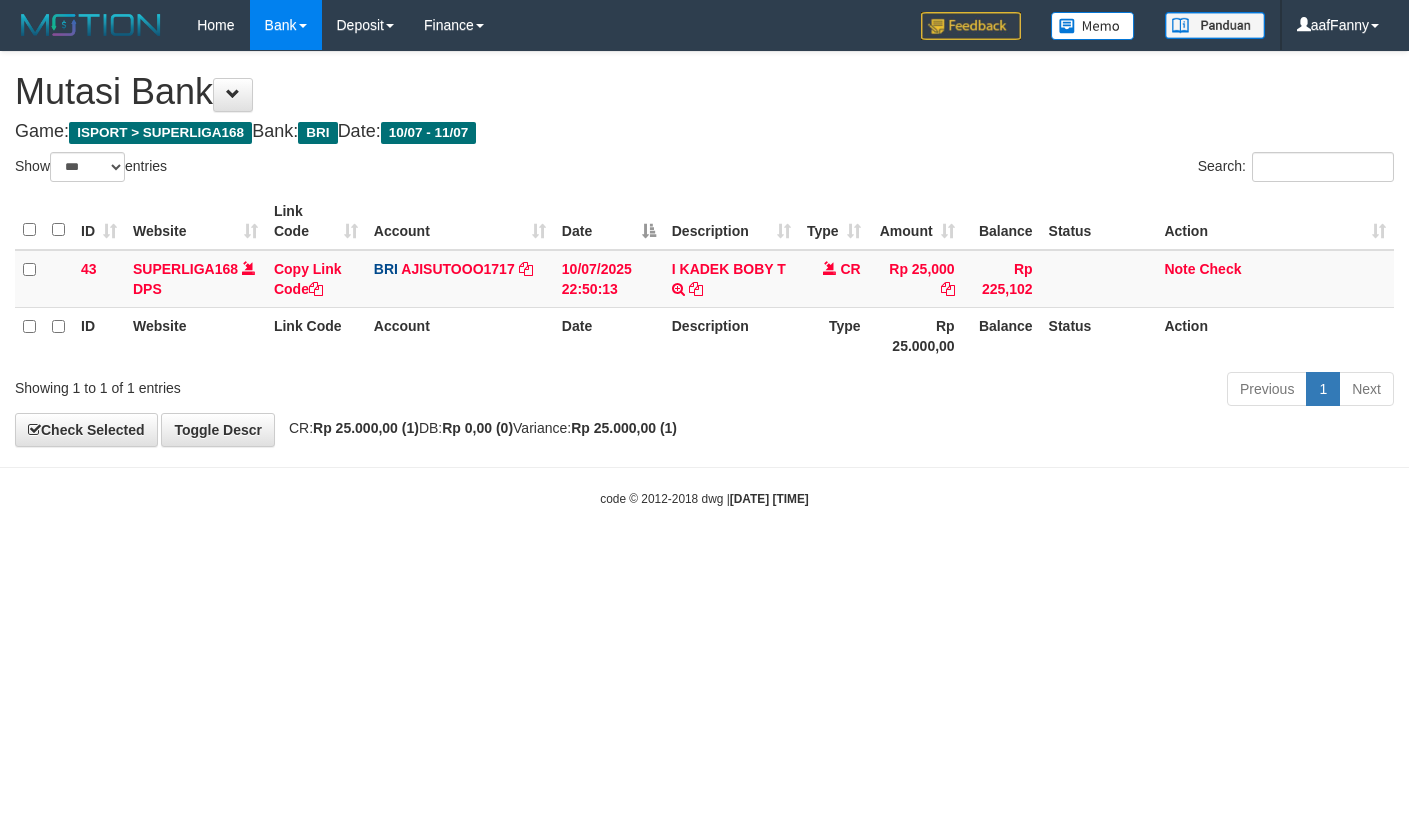 select on "***" 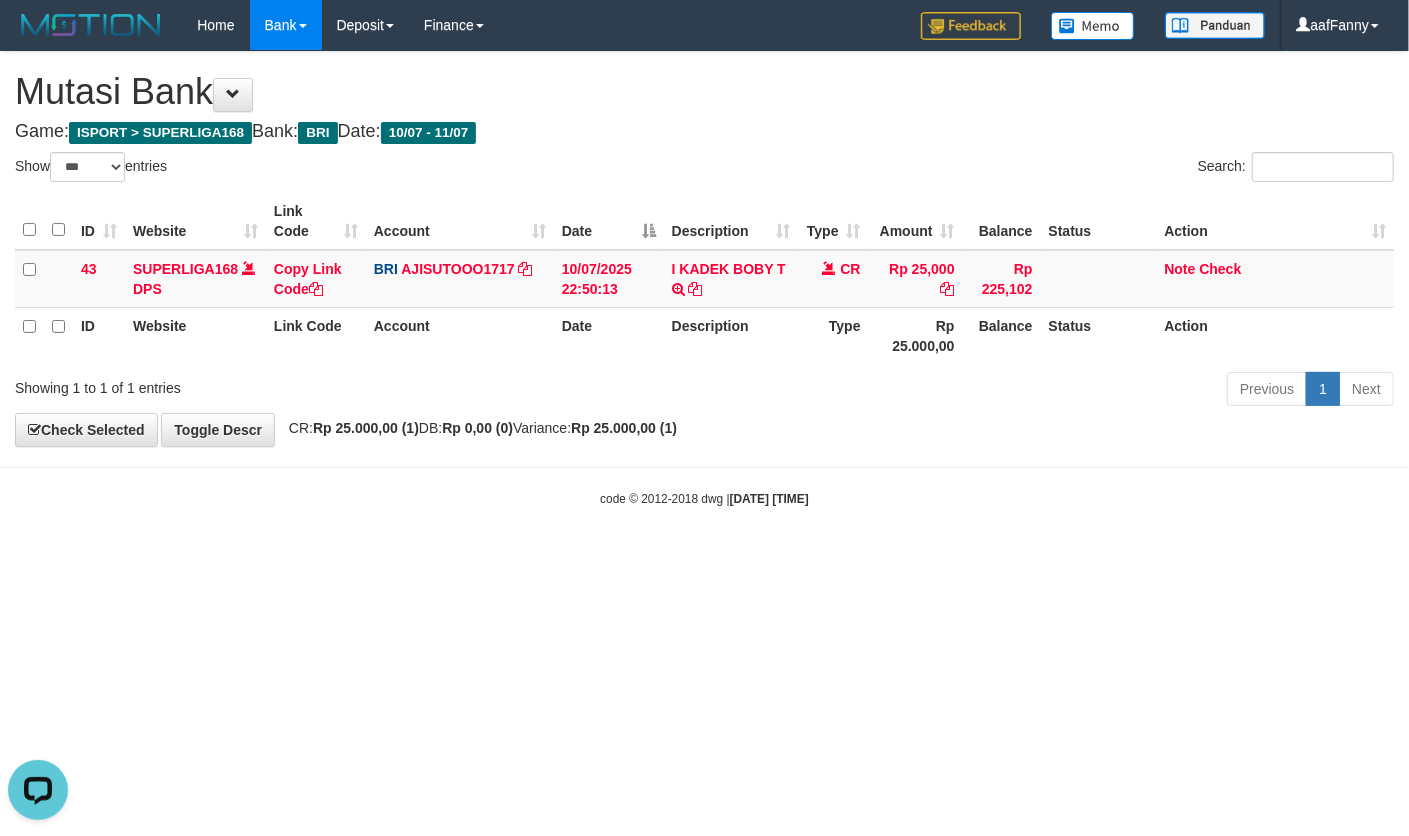 scroll, scrollTop: 0, scrollLeft: 0, axis: both 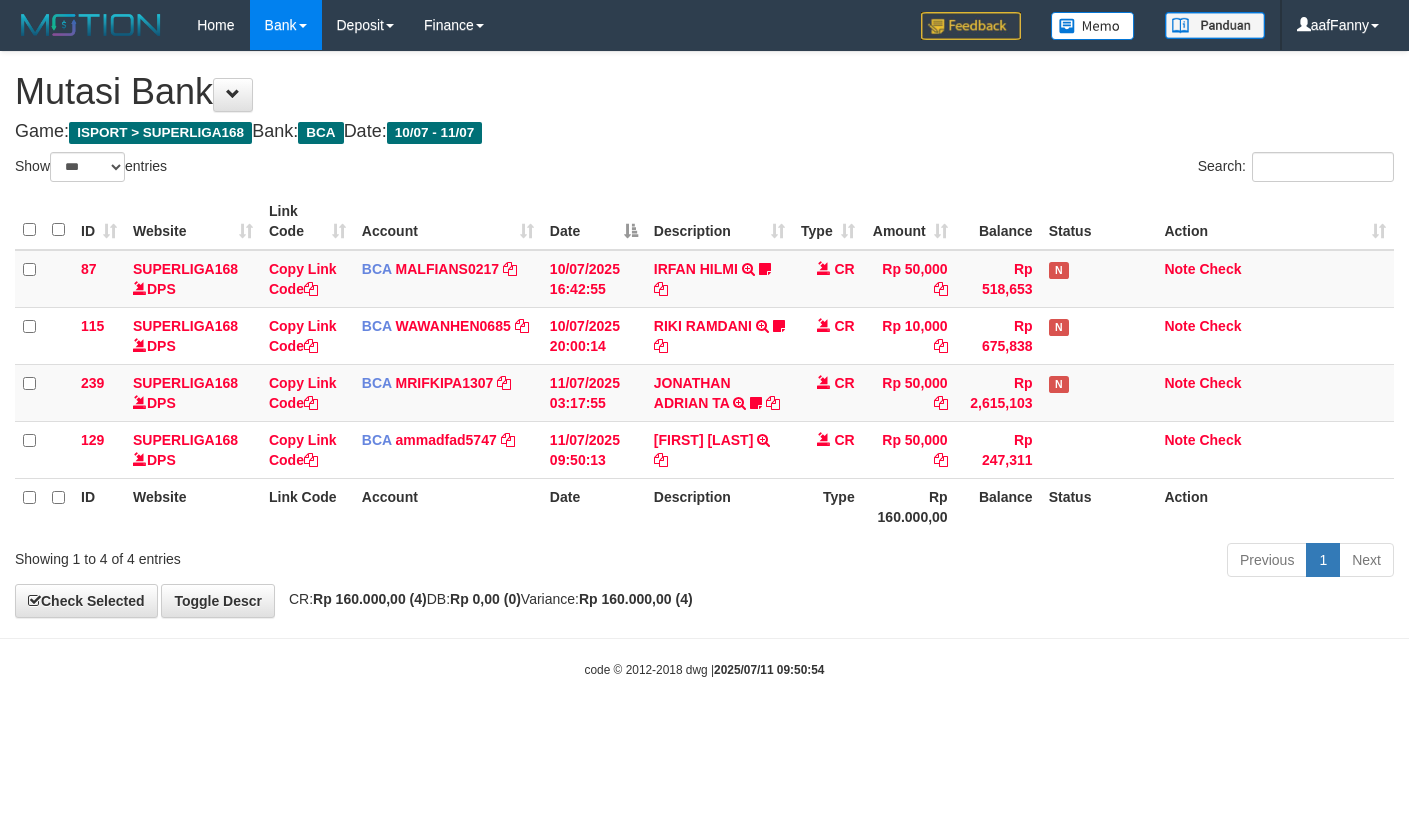 select on "***" 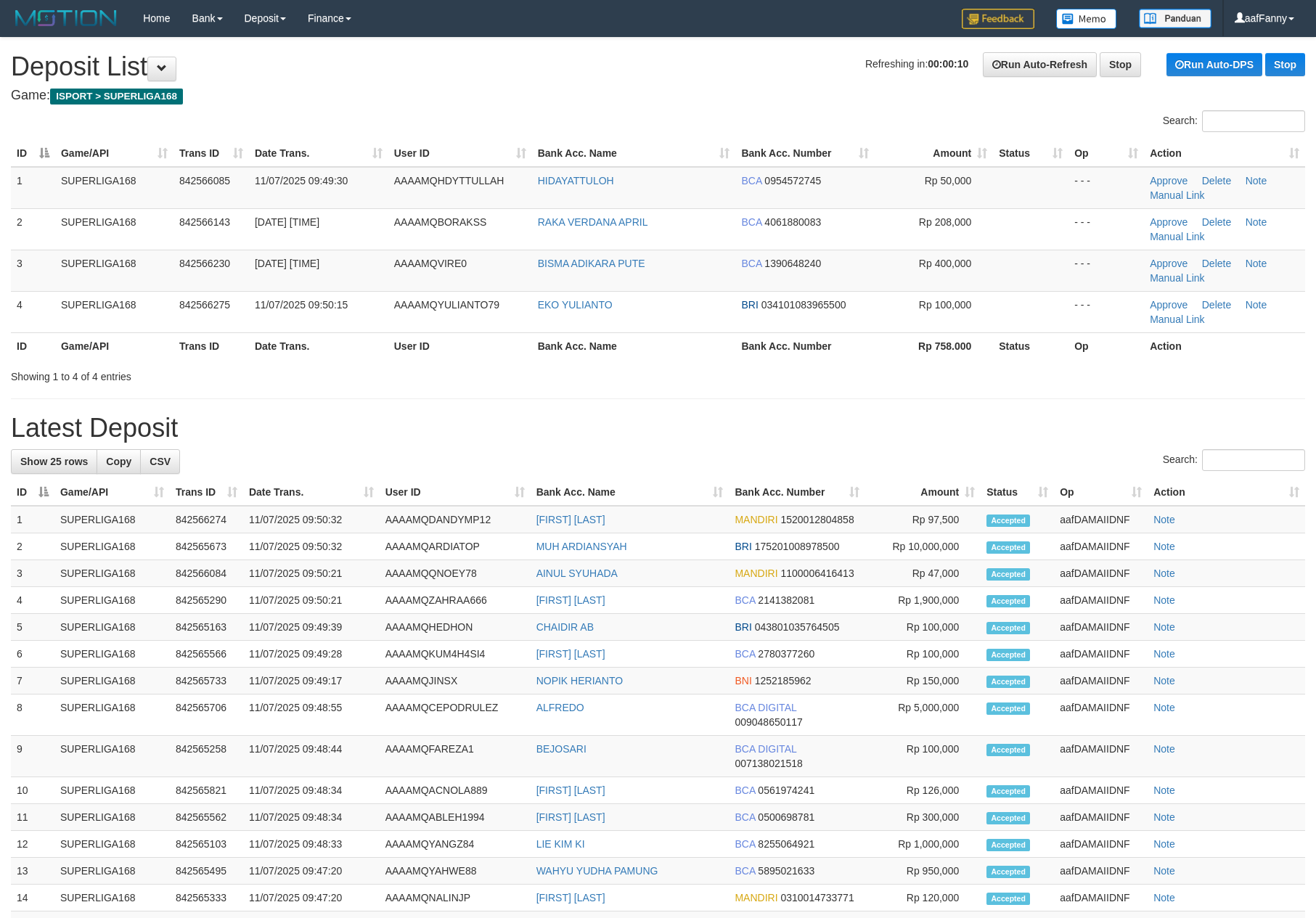 scroll, scrollTop: 0, scrollLeft: 0, axis: both 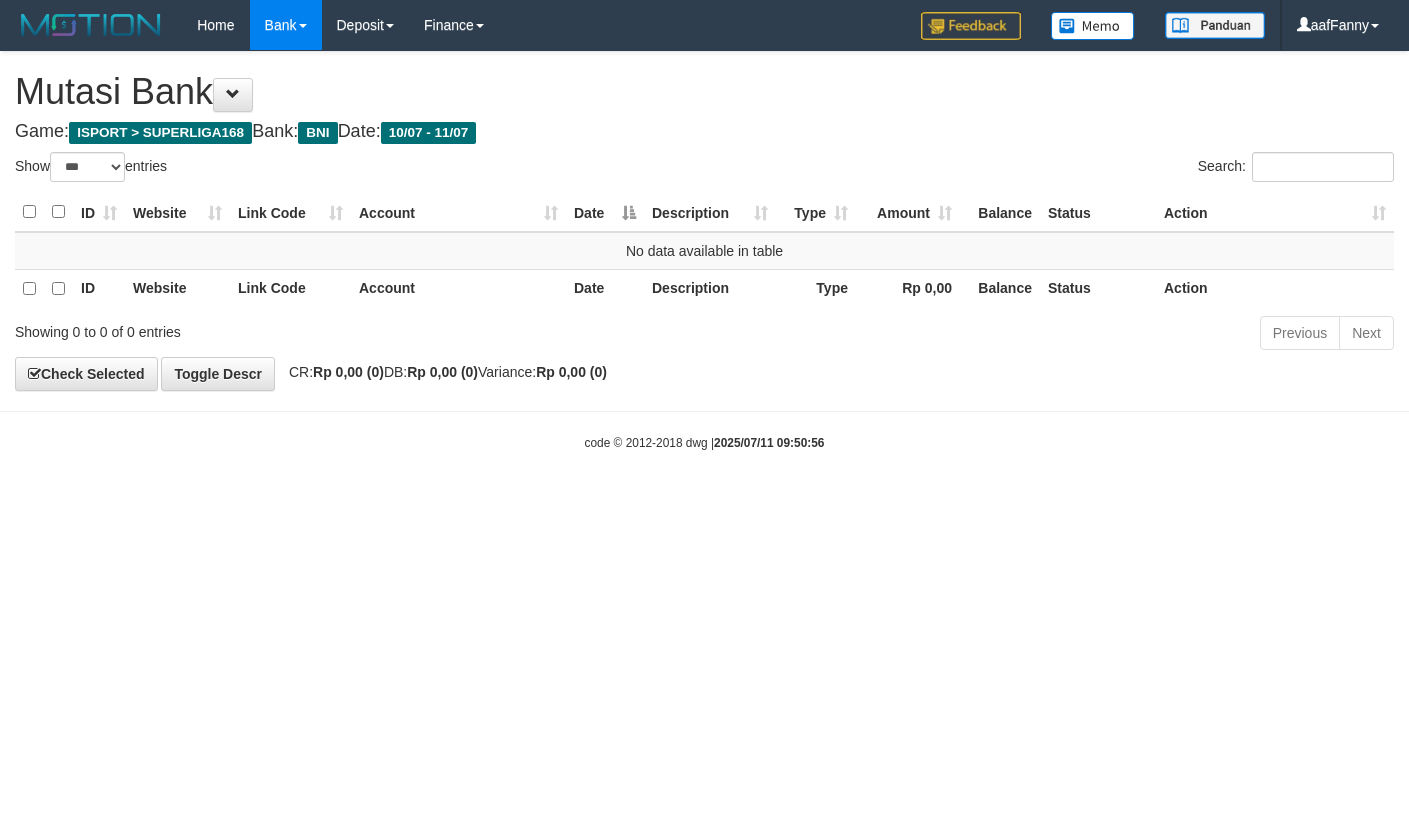 select on "***" 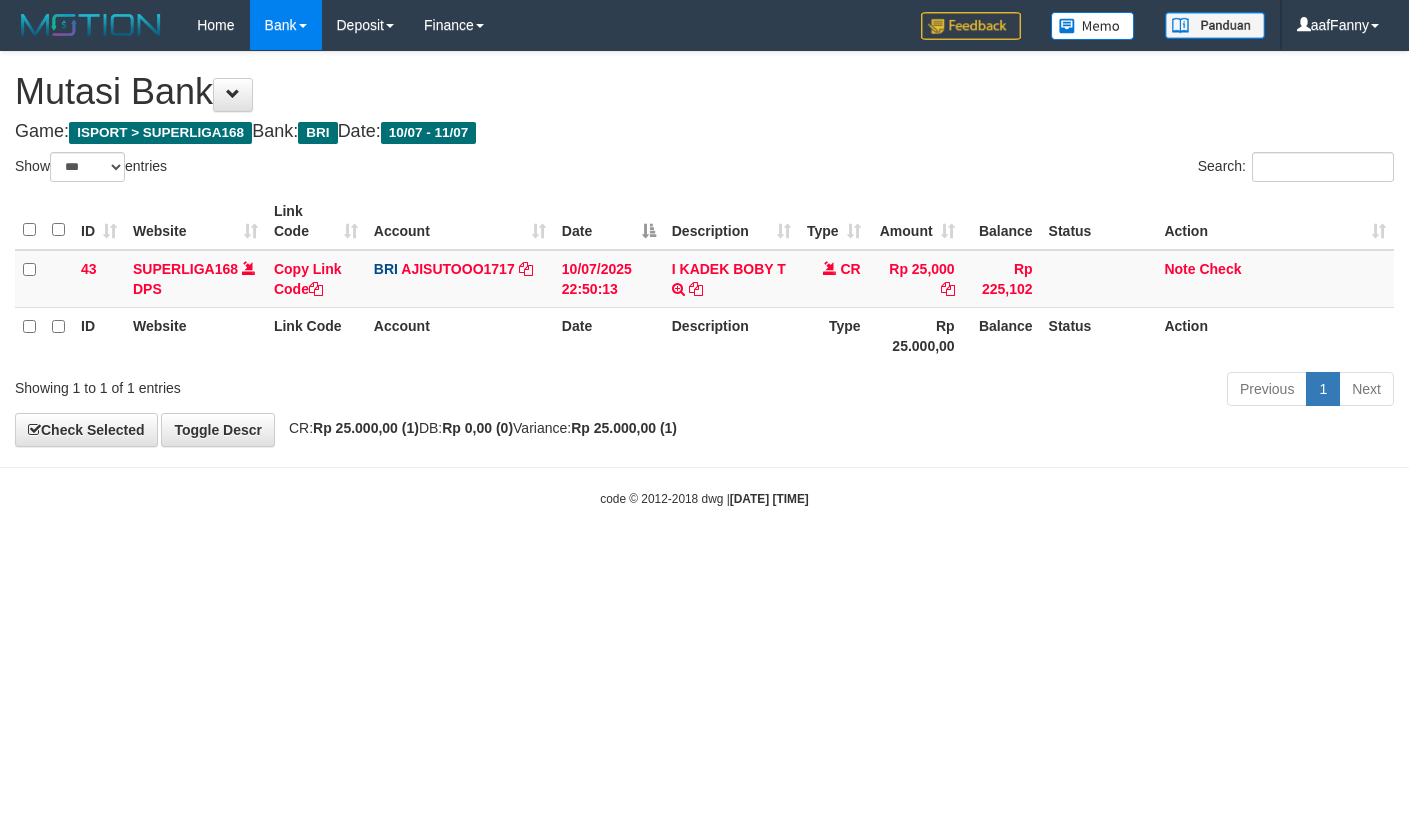 select on "***" 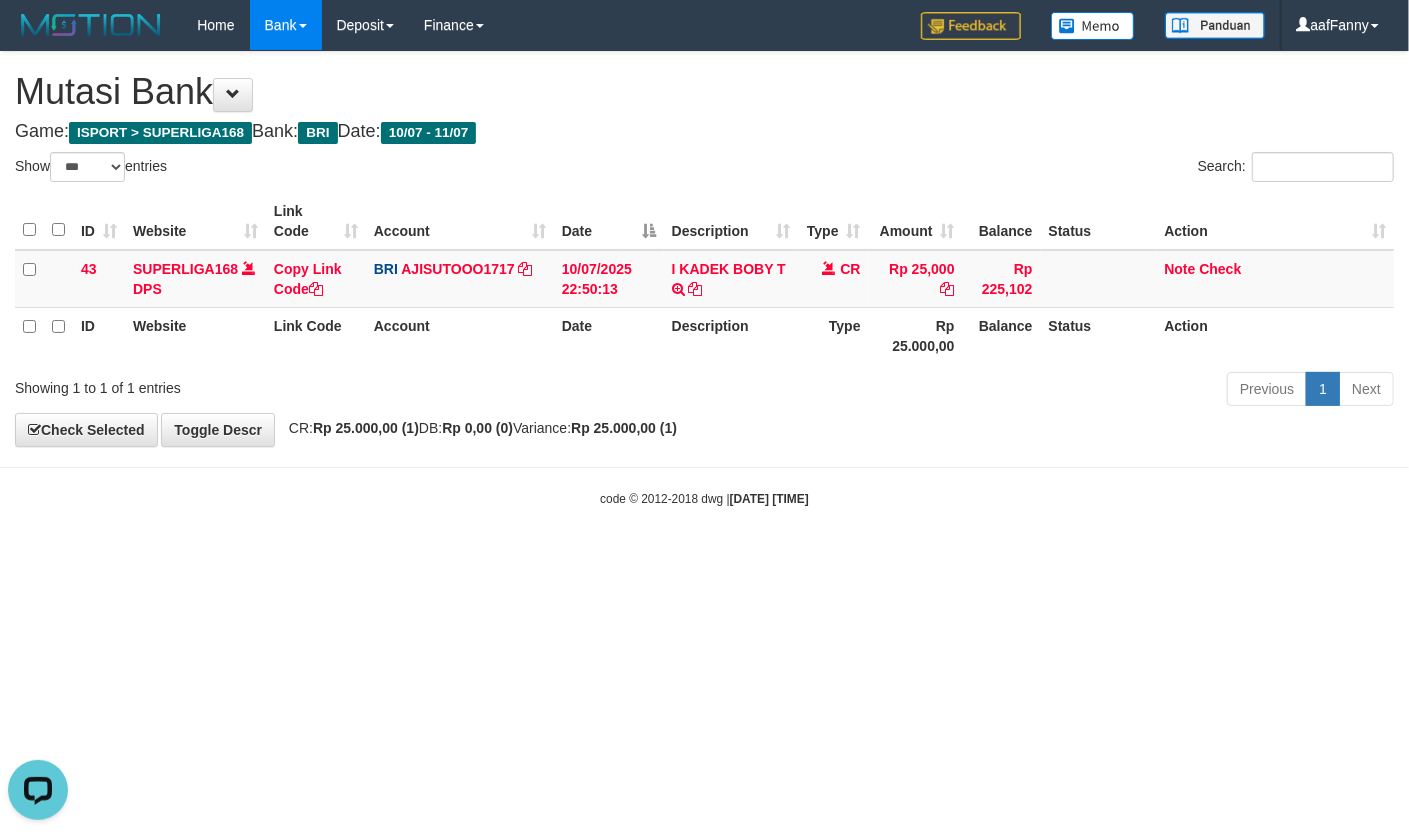 scroll, scrollTop: 0, scrollLeft: 0, axis: both 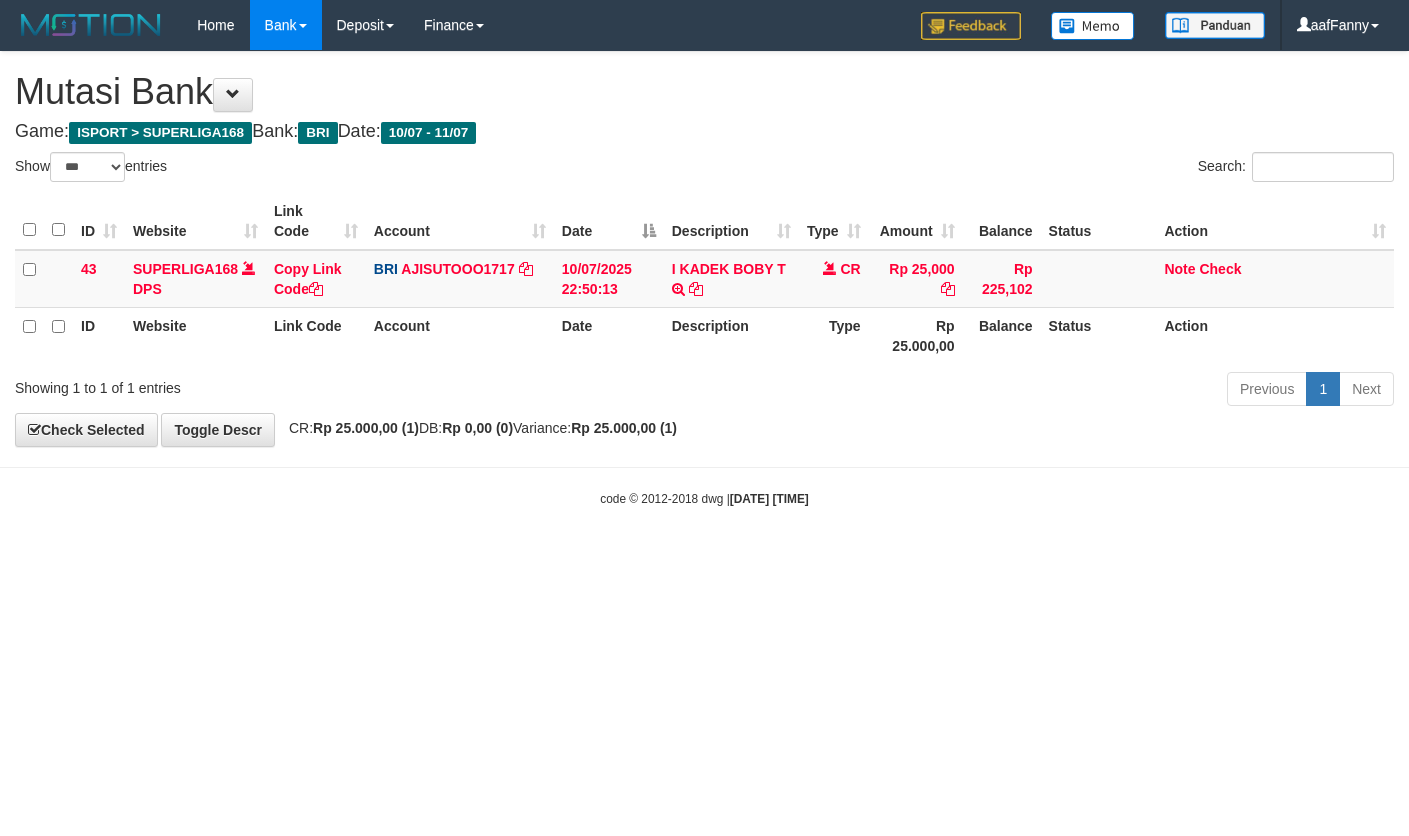 select on "***" 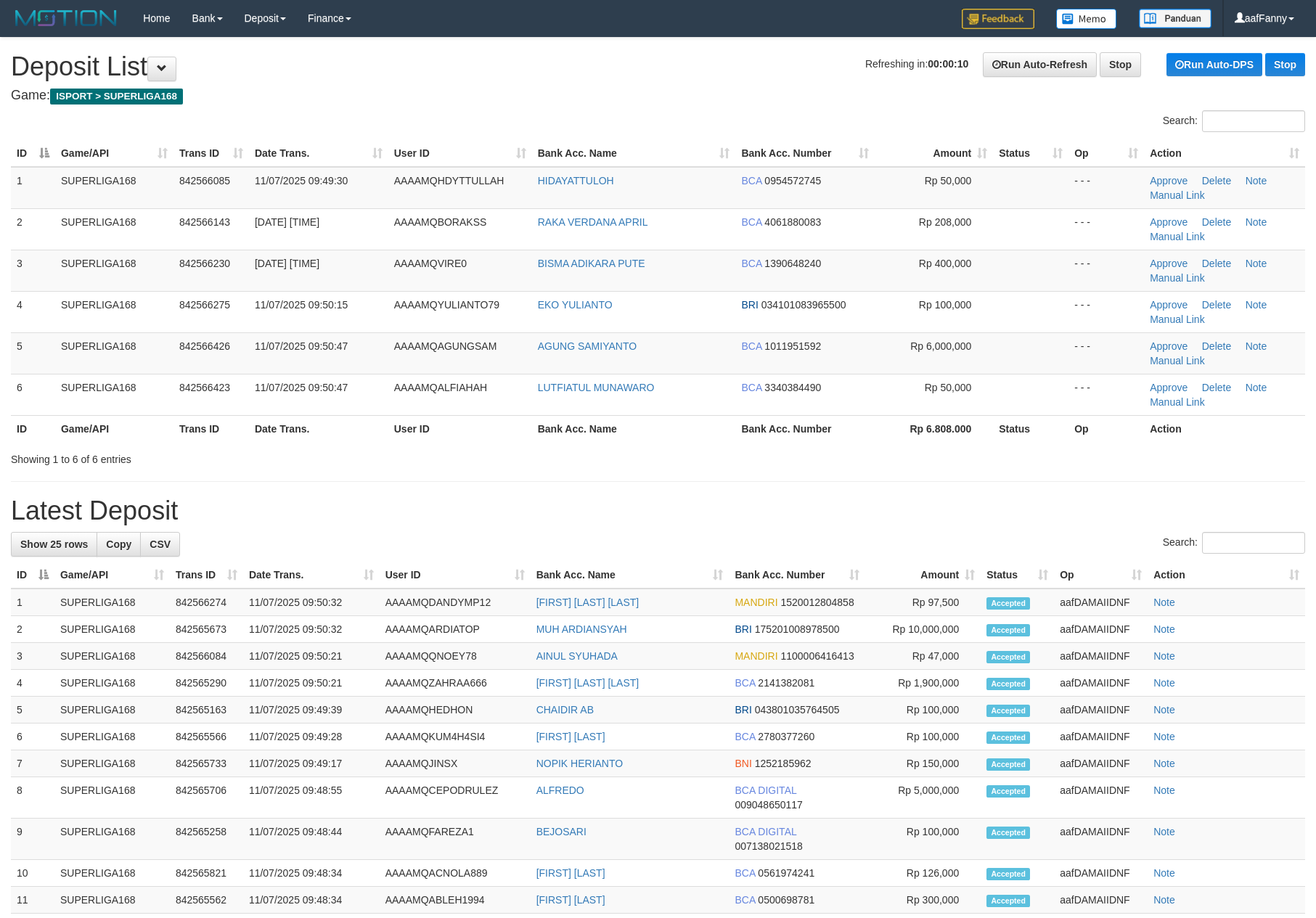 scroll, scrollTop: 0, scrollLeft: 0, axis: both 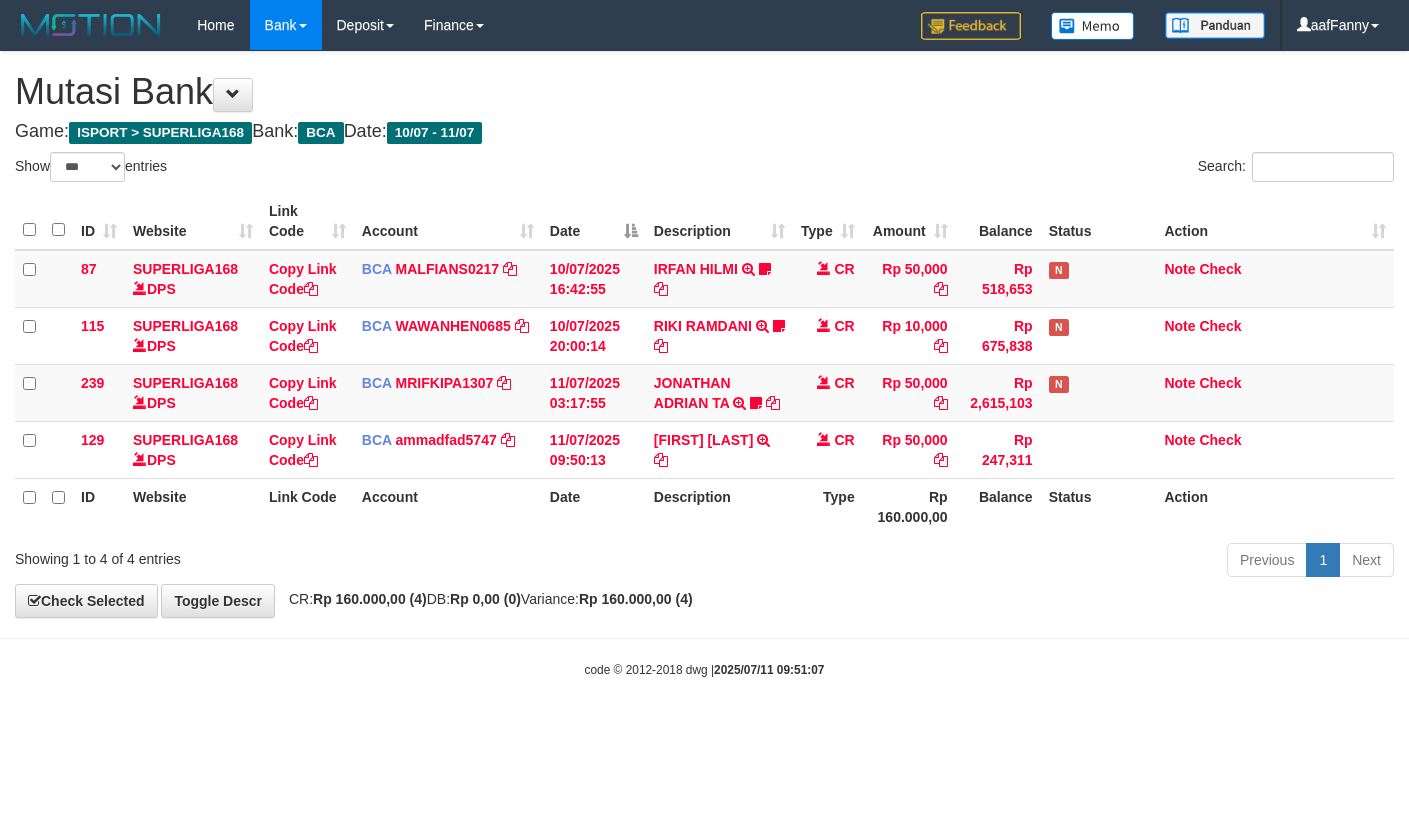 select on "***" 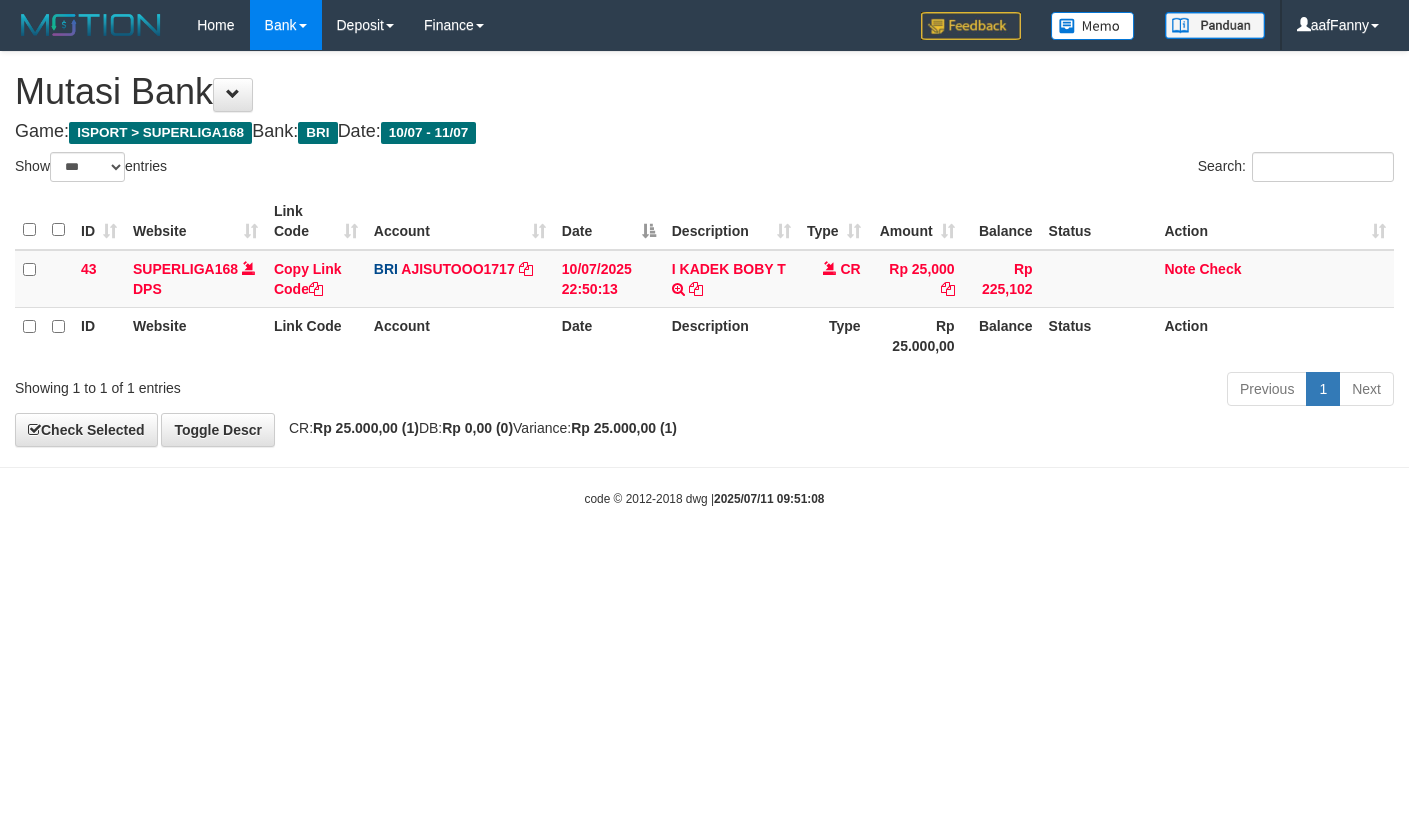 select on "***" 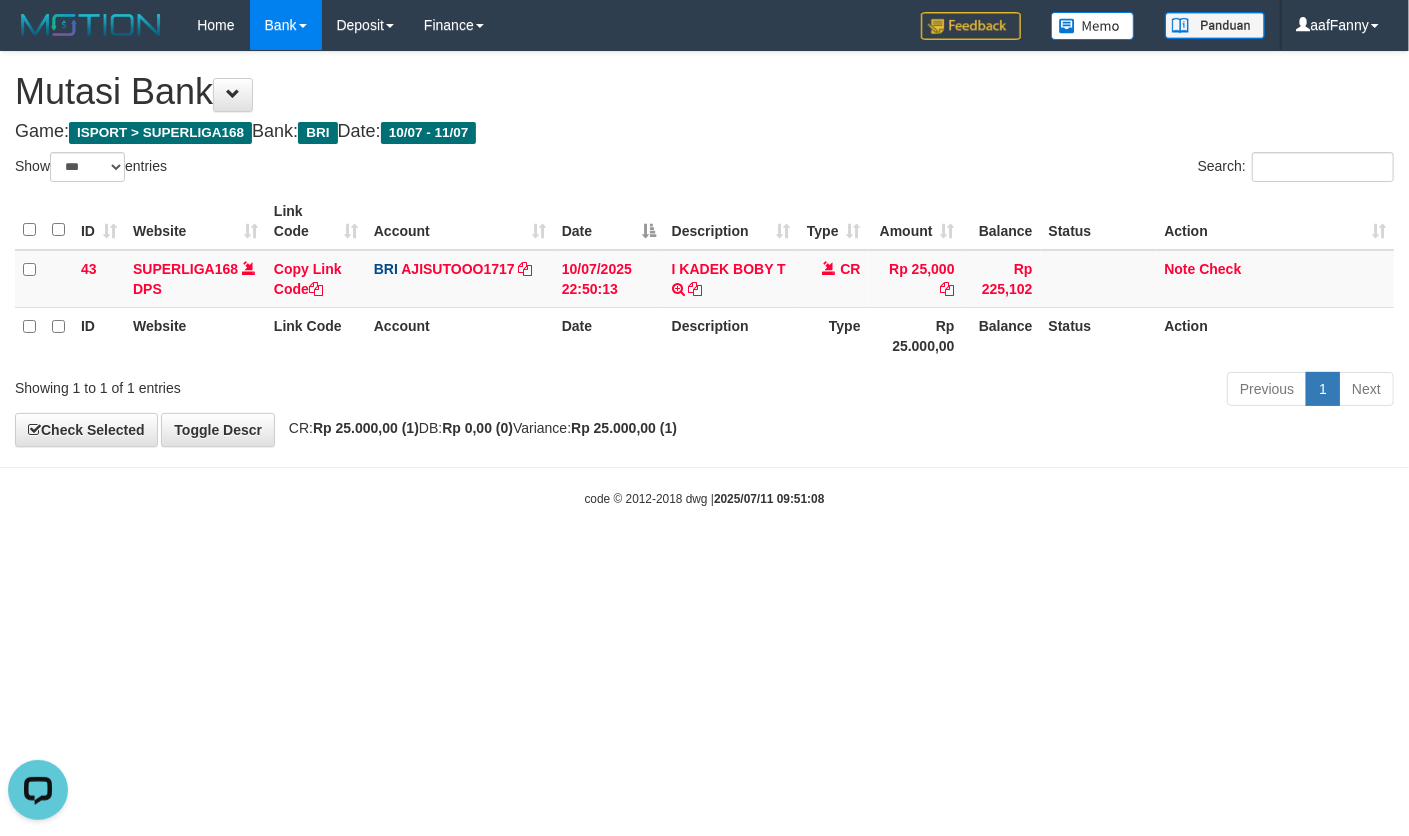 scroll, scrollTop: 0, scrollLeft: 0, axis: both 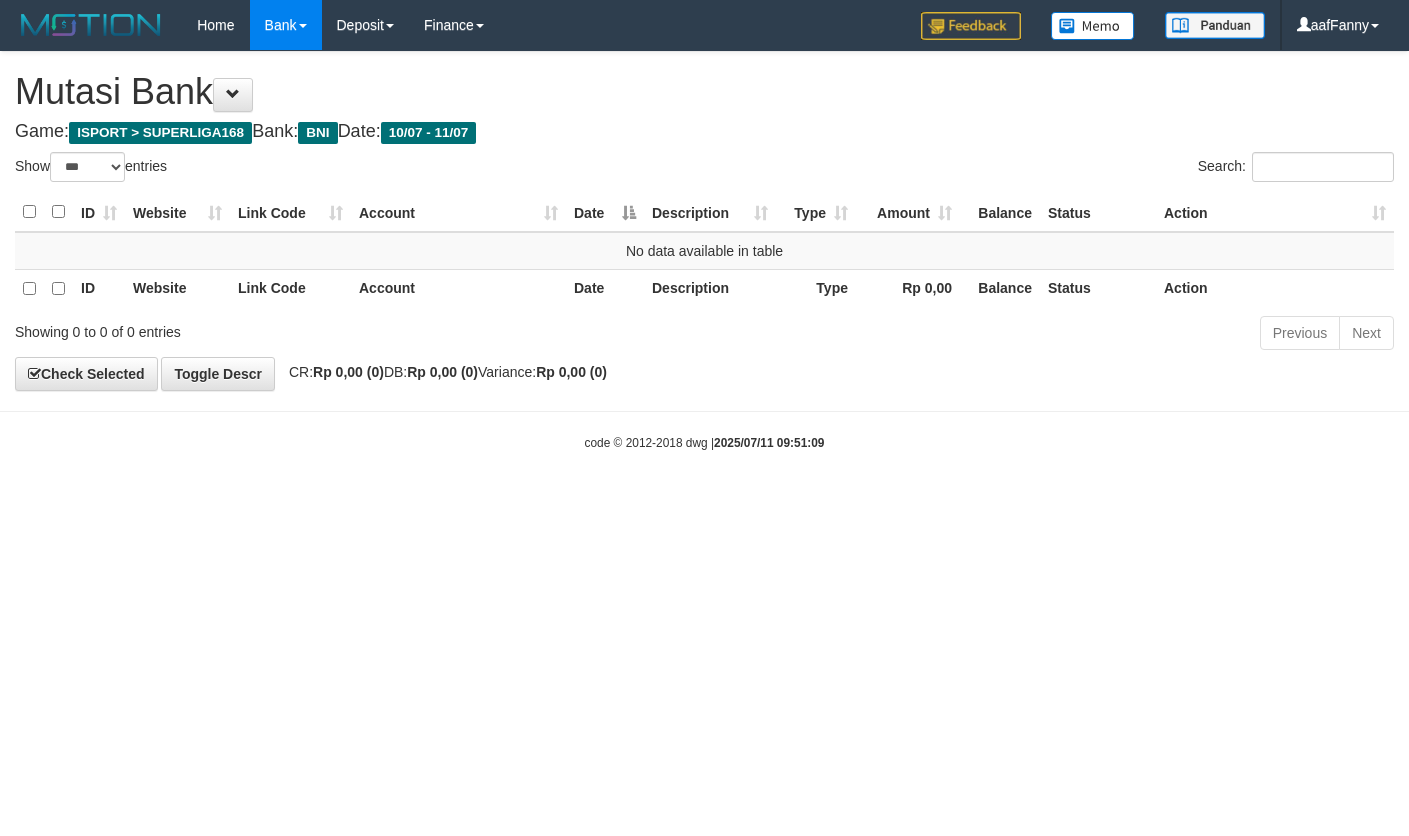 select on "***" 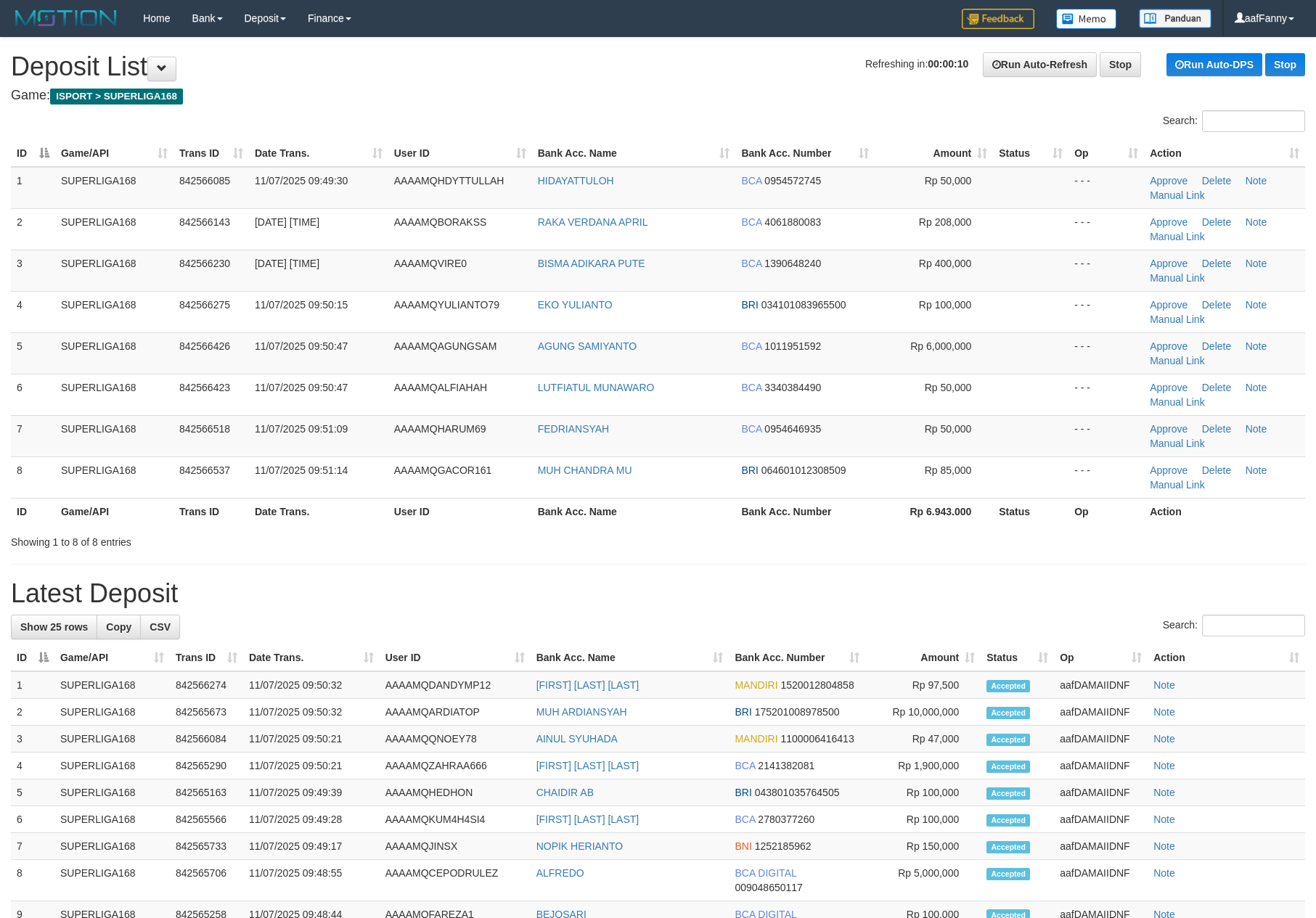 scroll, scrollTop: 0, scrollLeft: 0, axis: both 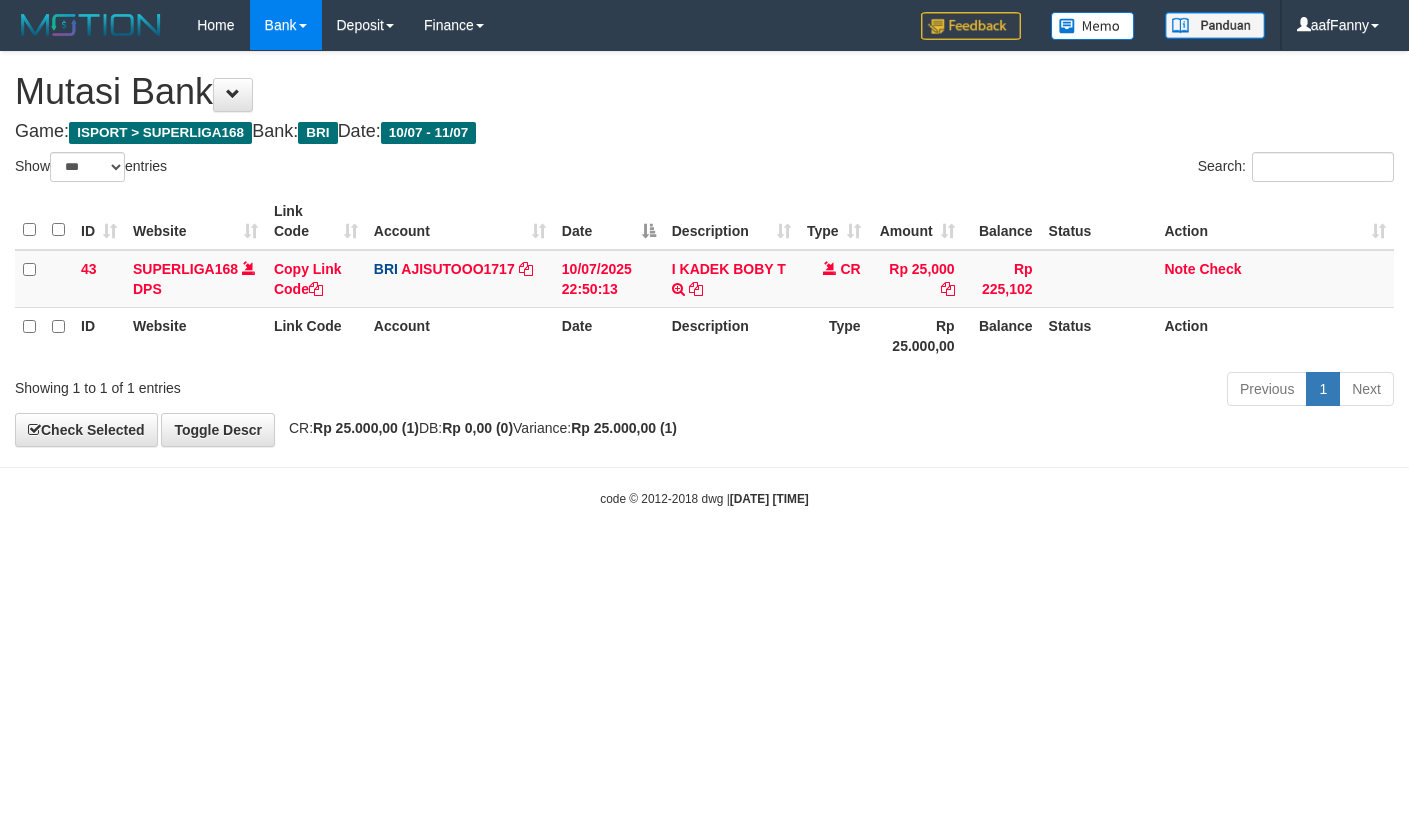 select on "***" 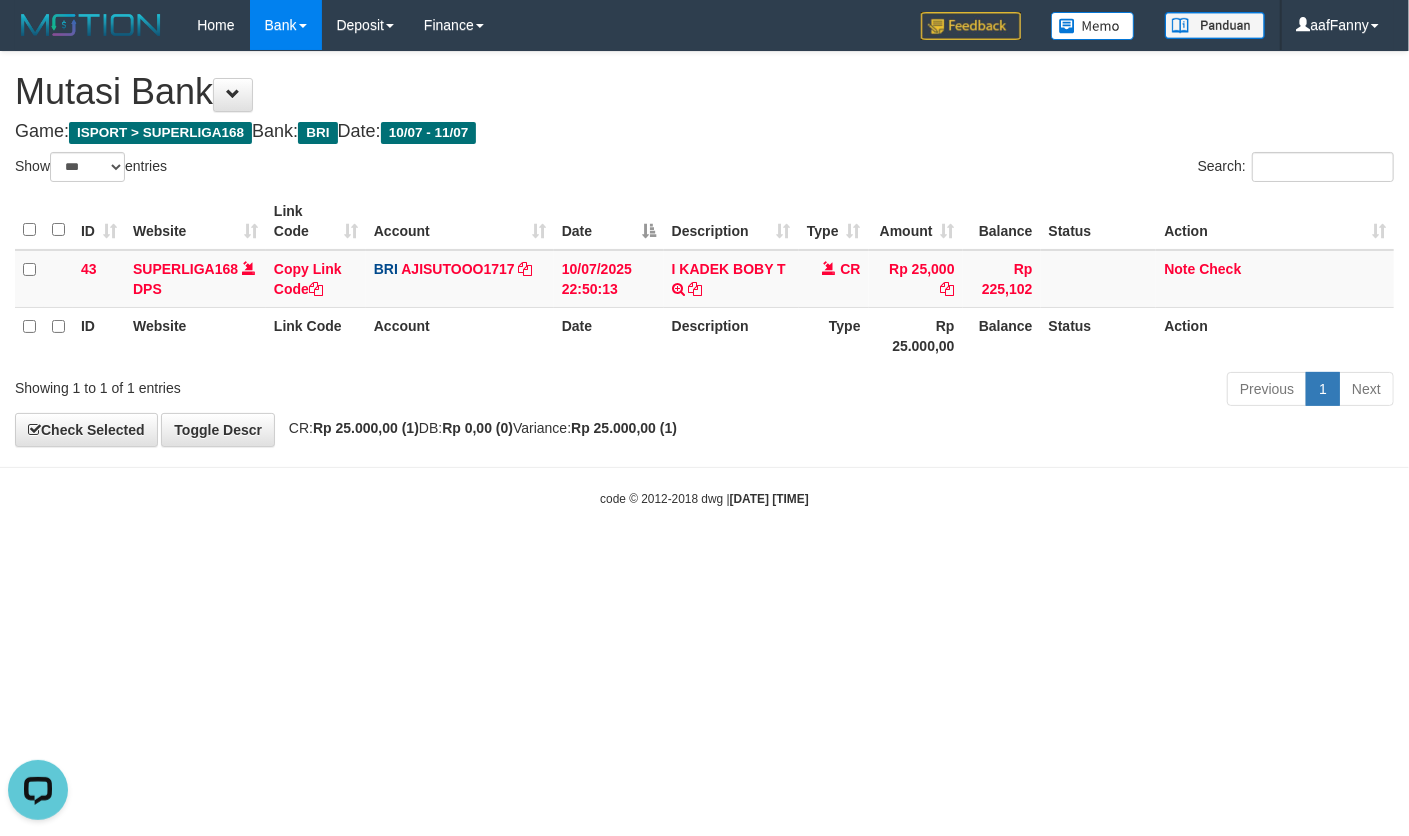scroll, scrollTop: 0, scrollLeft: 0, axis: both 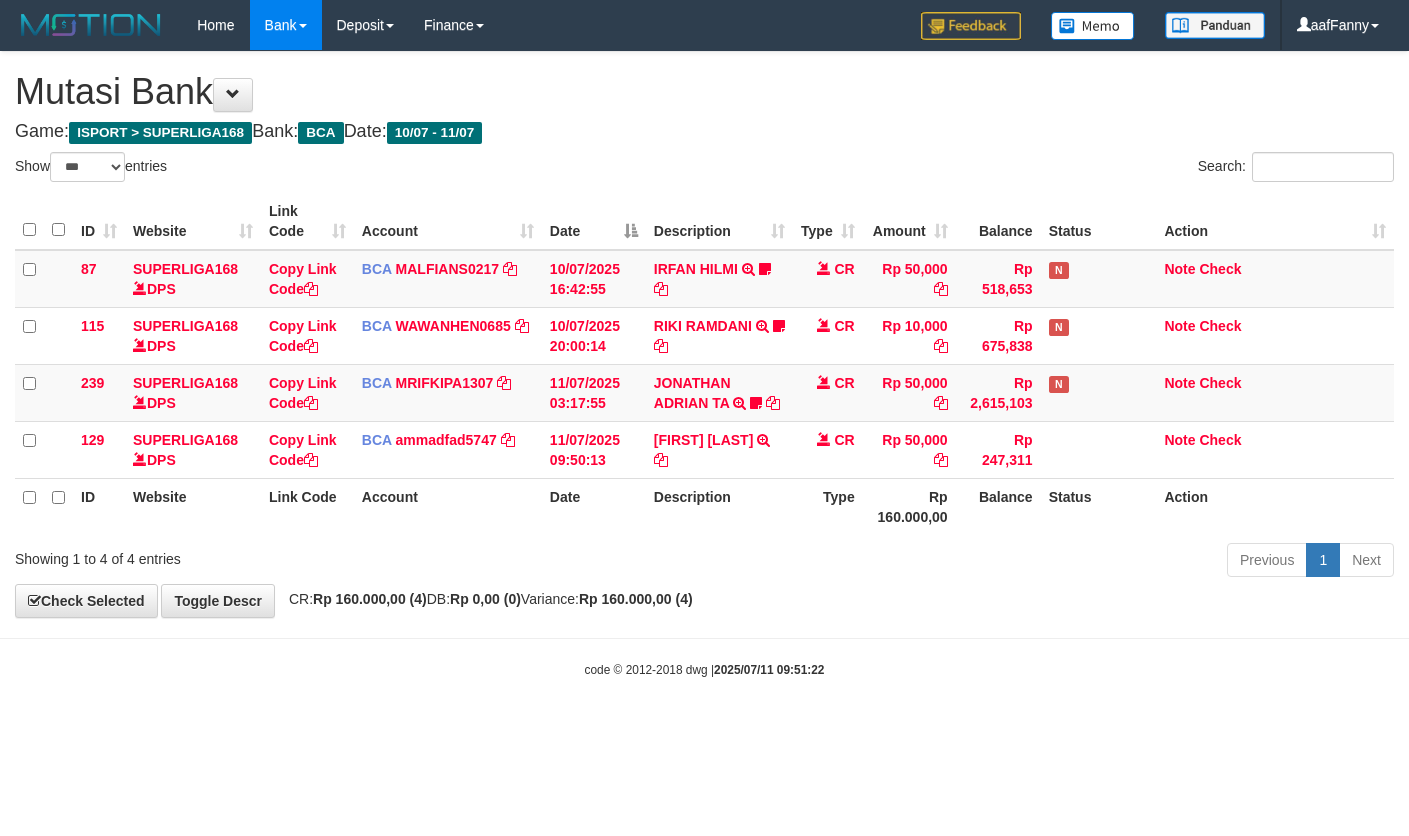 select on "***" 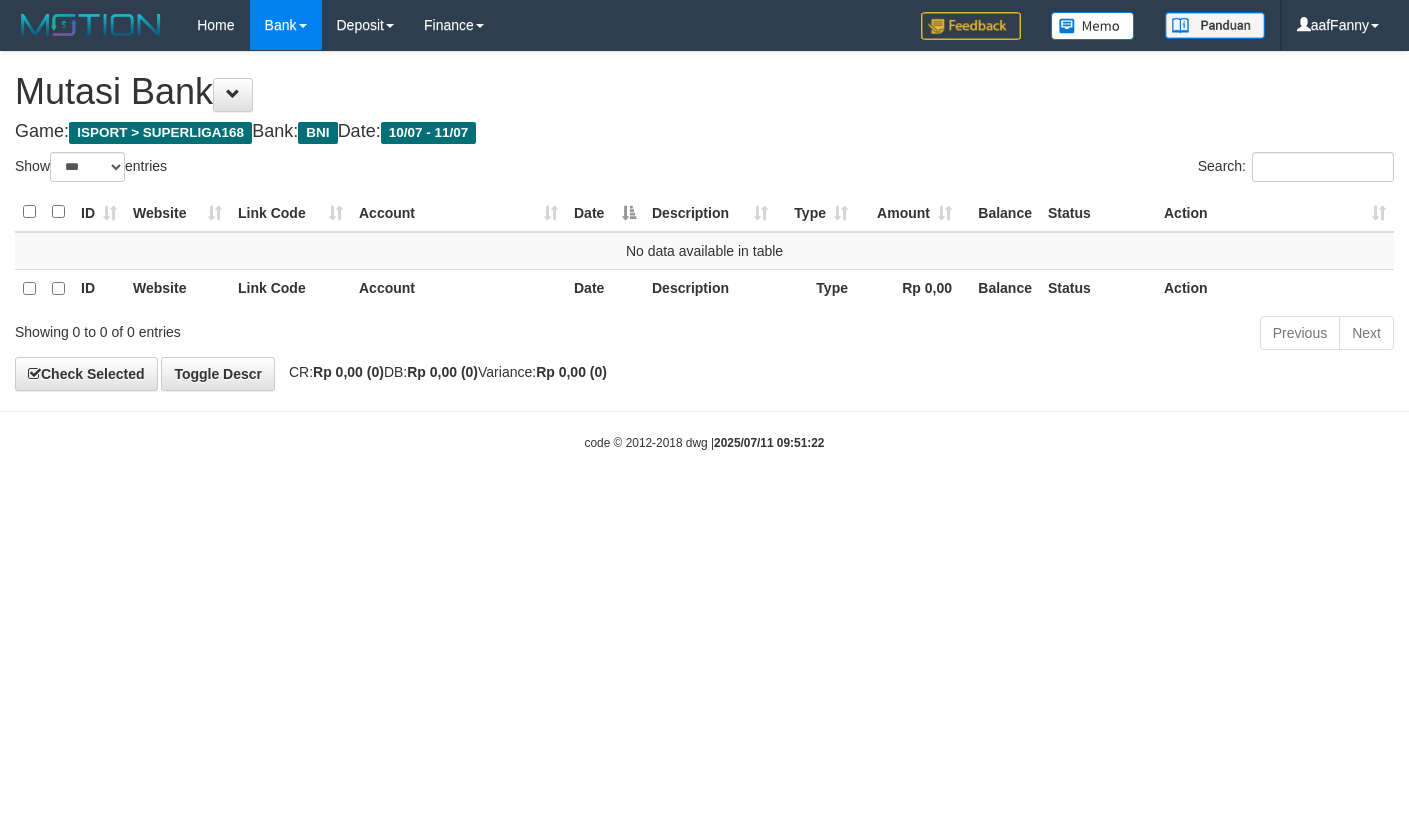 select on "***" 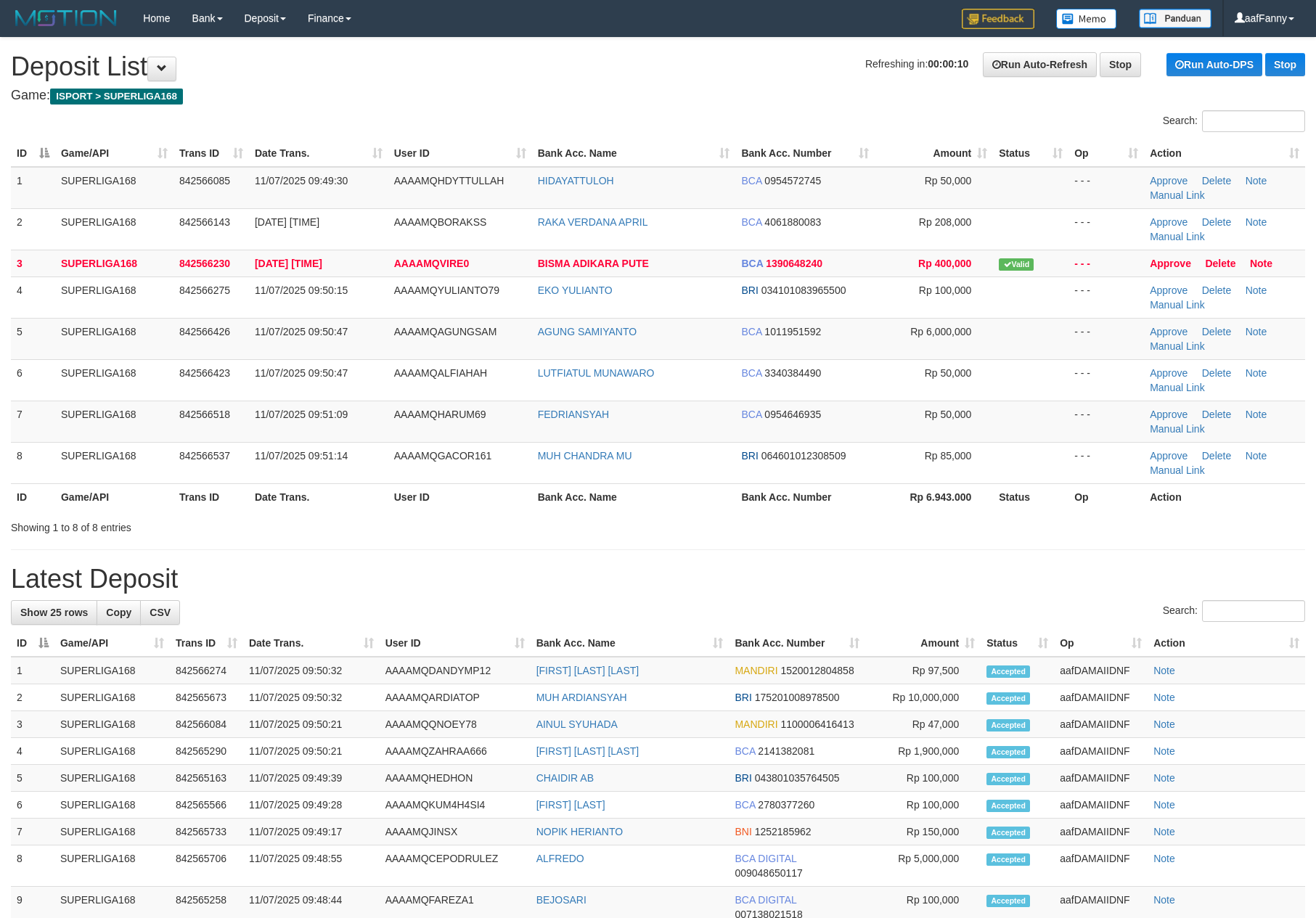 scroll, scrollTop: 0, scrollLeft: 0, axis: both 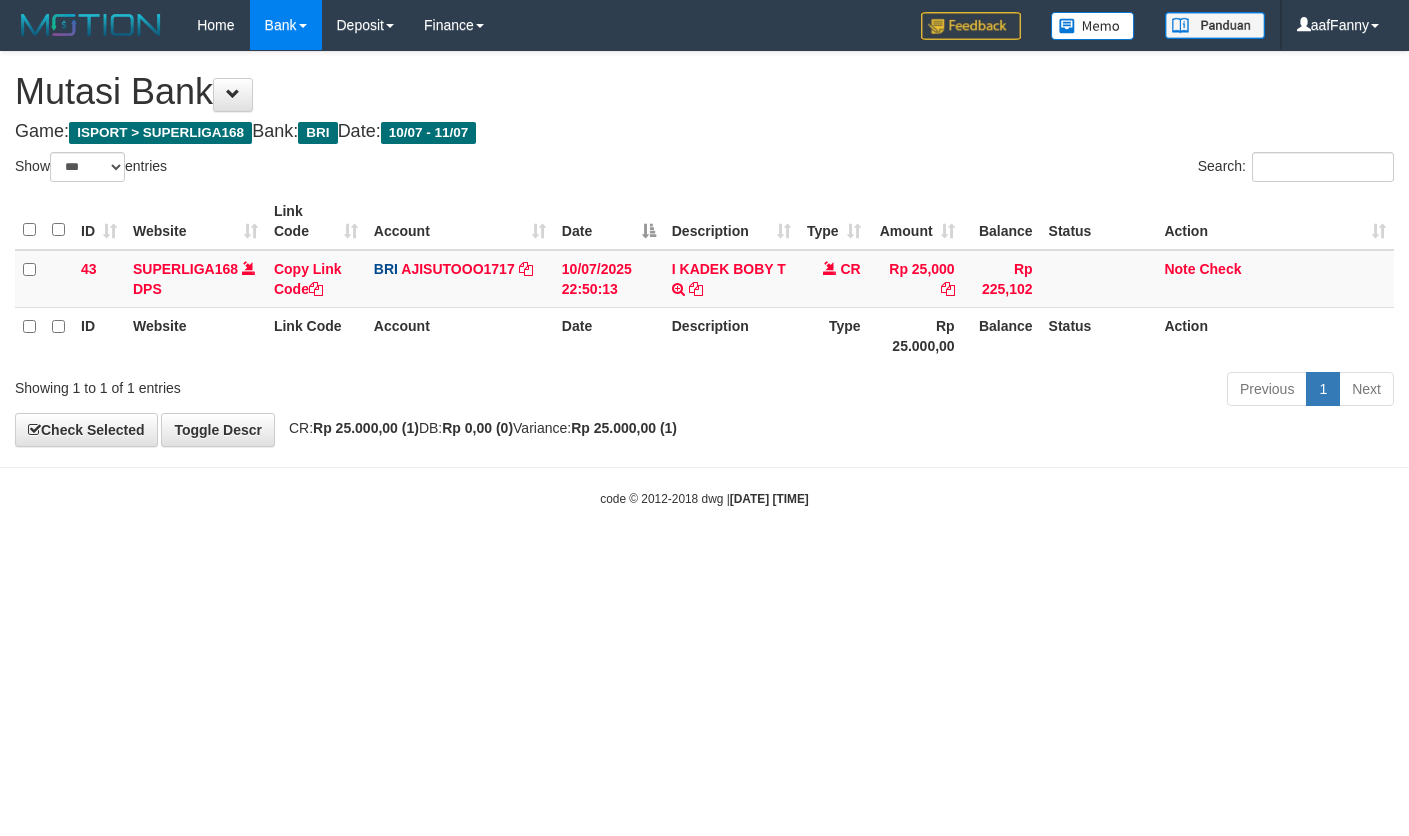select on "***" 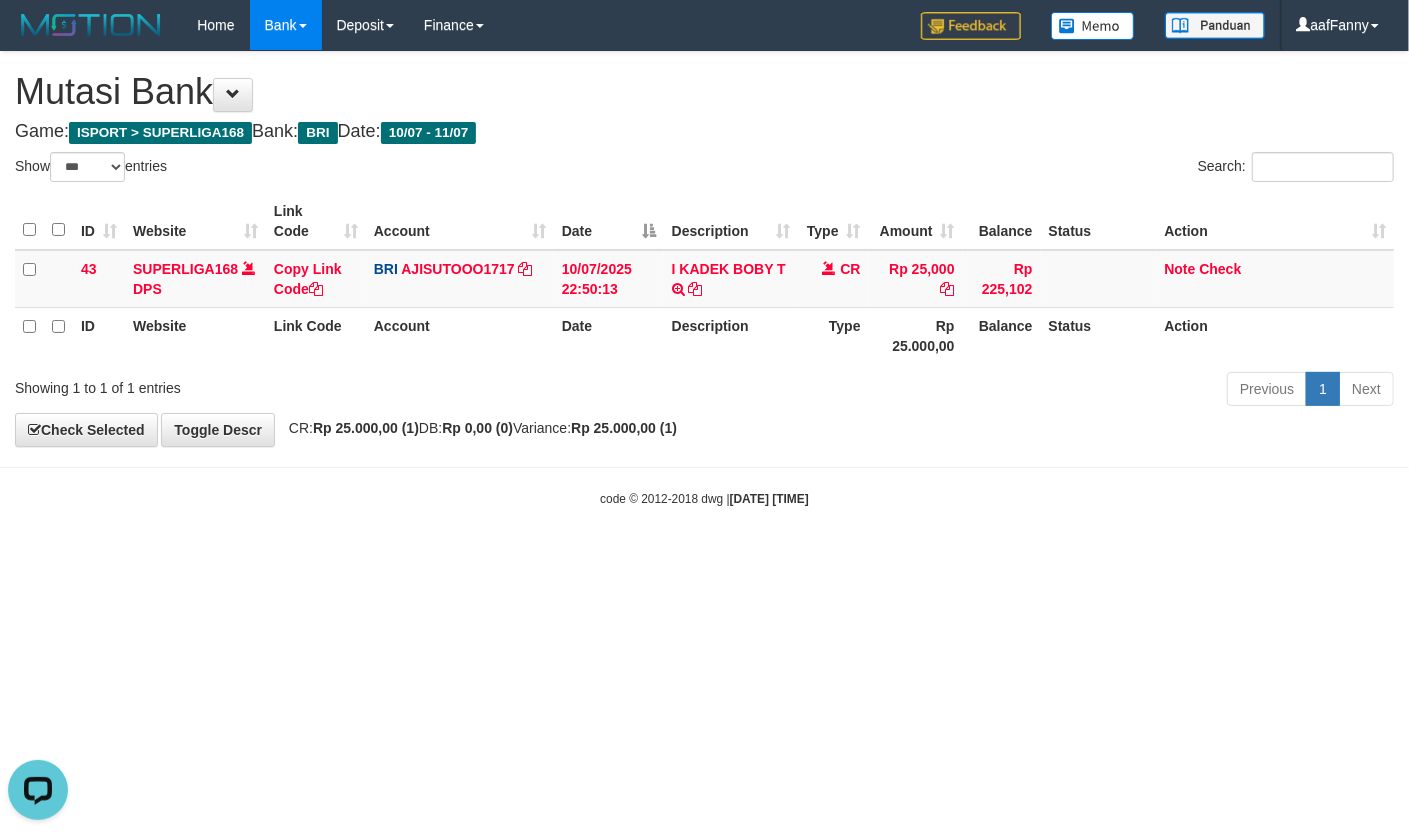 scroll, scrollTop: 0, scrollLeft: 0, axis: both 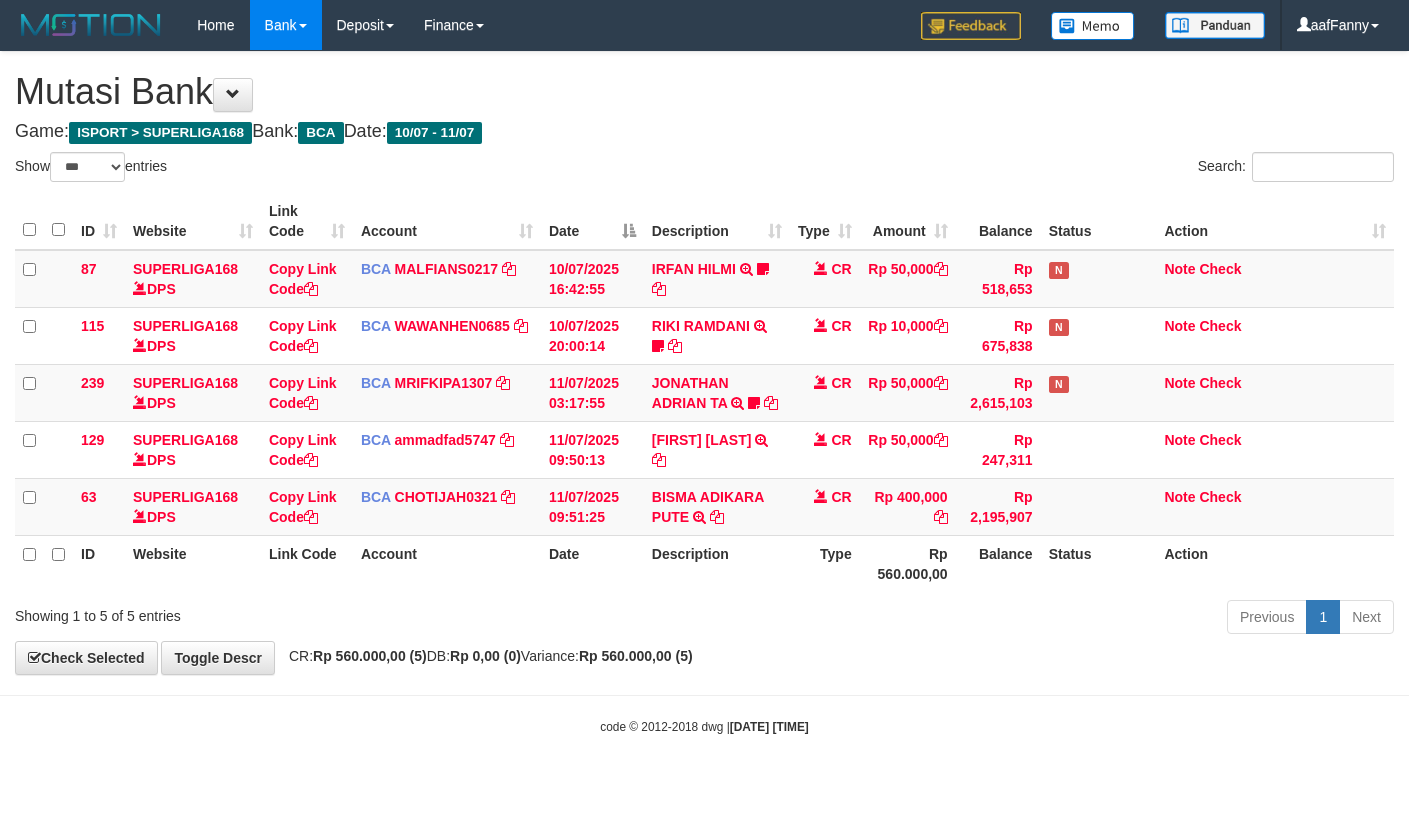 select on "***" 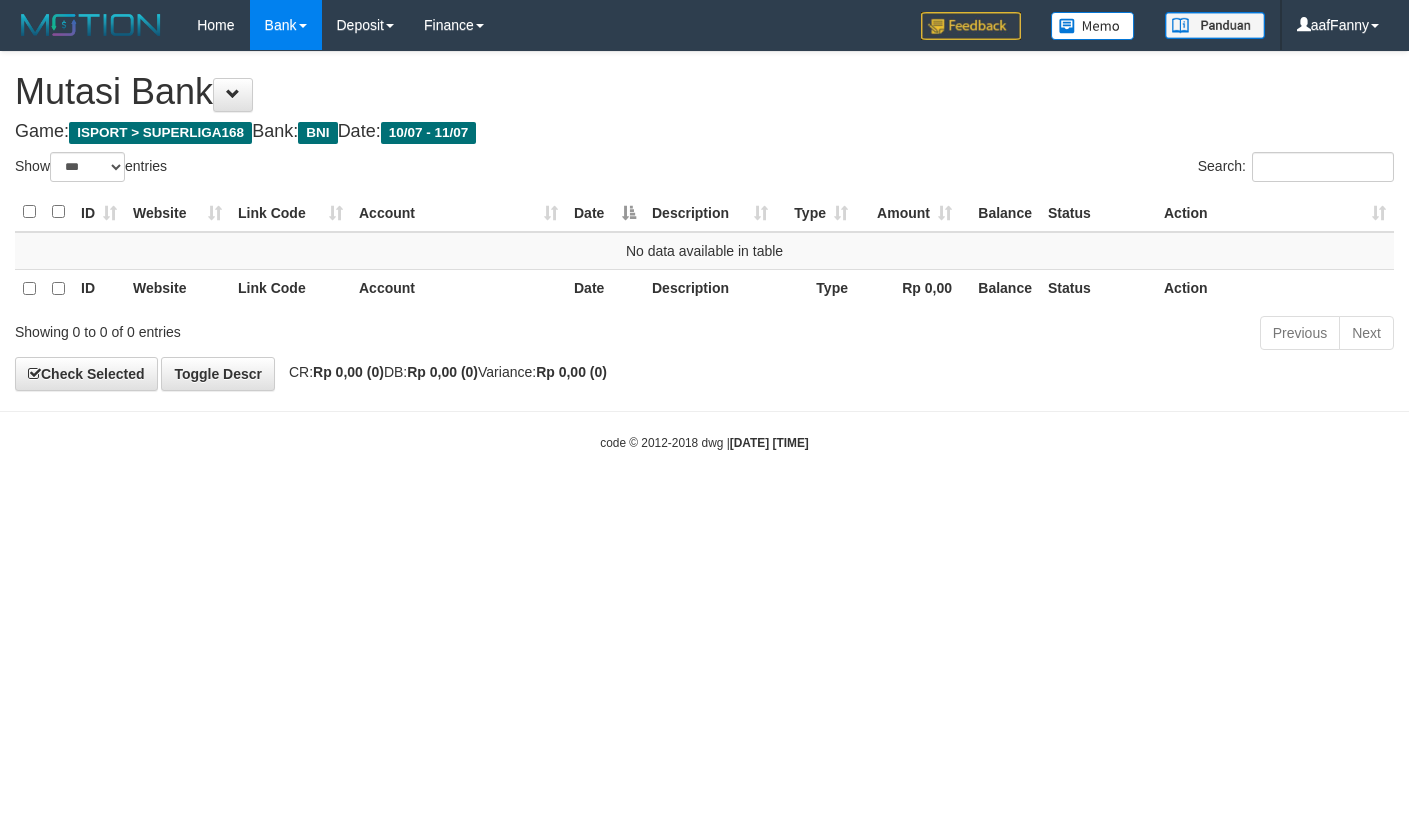 select on "***" 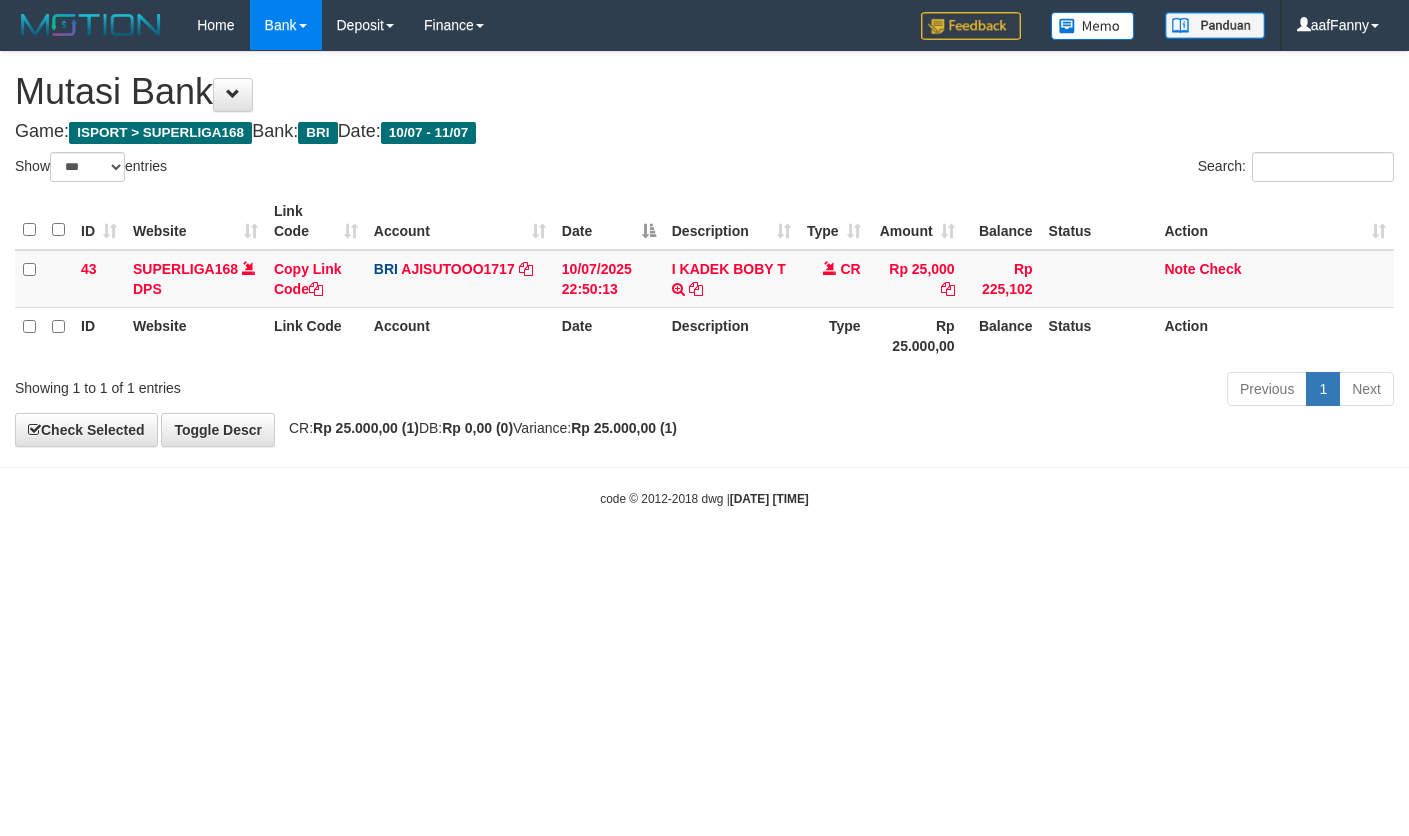 select on "***" 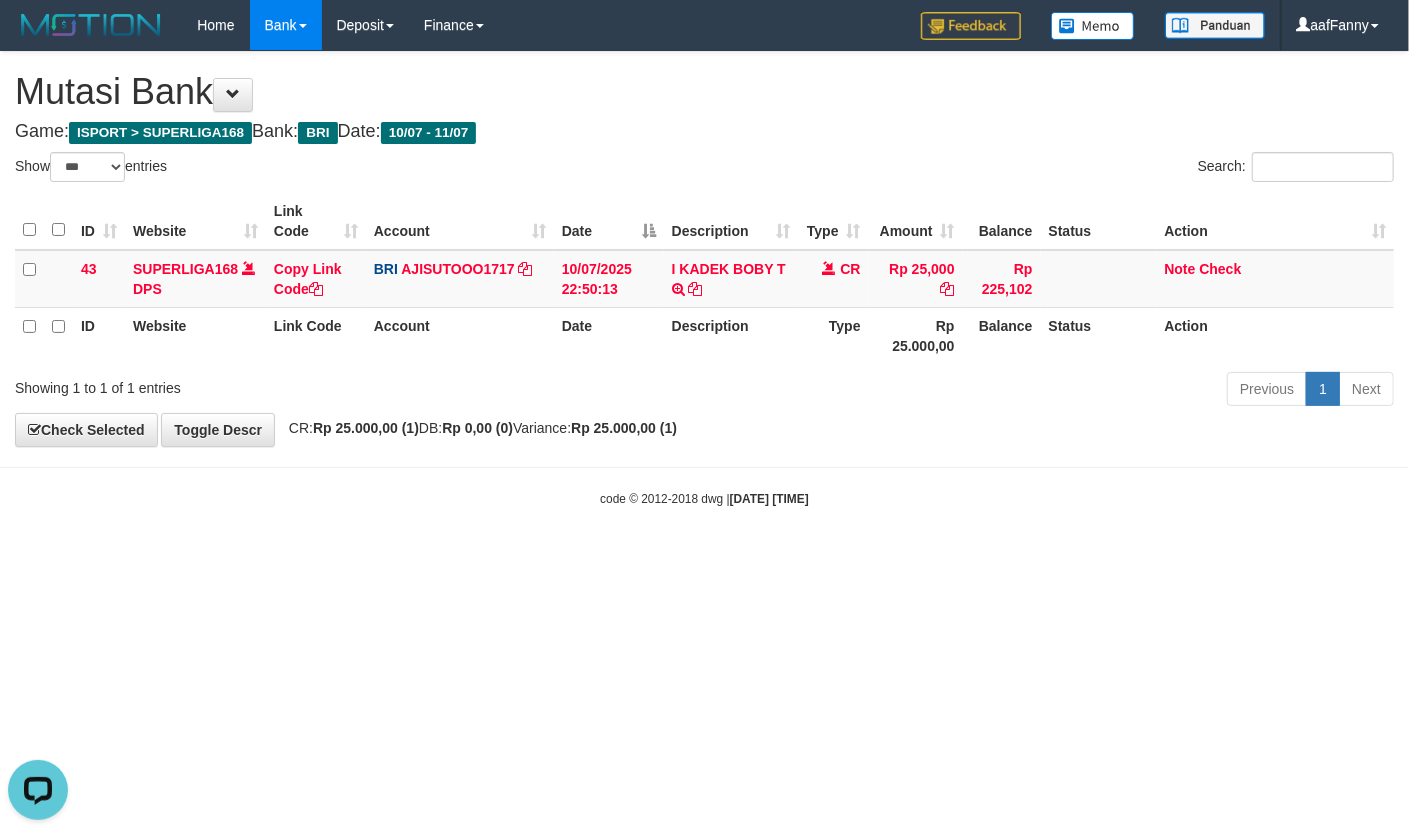 scroll, scrollTop: 0, scrollLeft: 0, axis: both 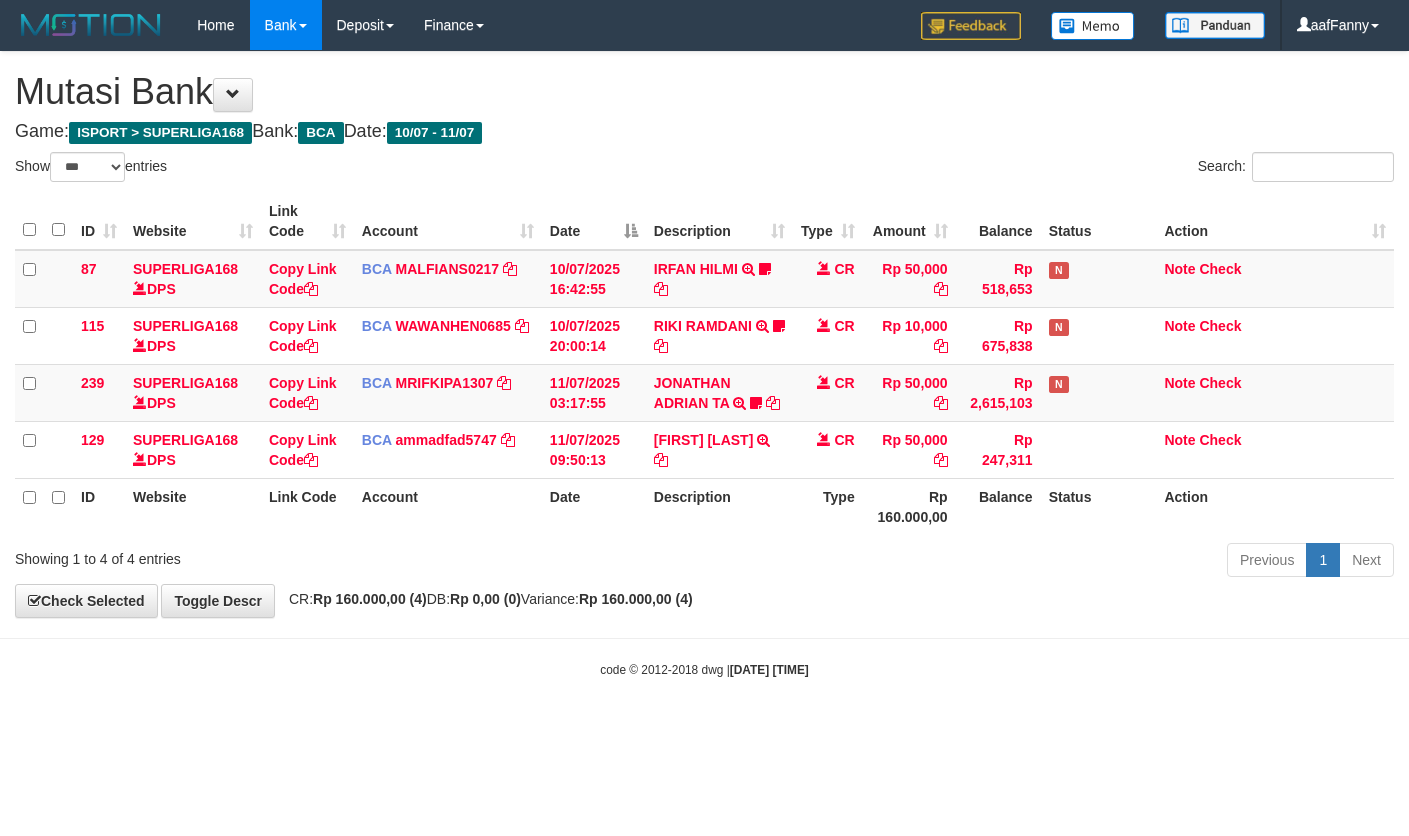 select on "***" 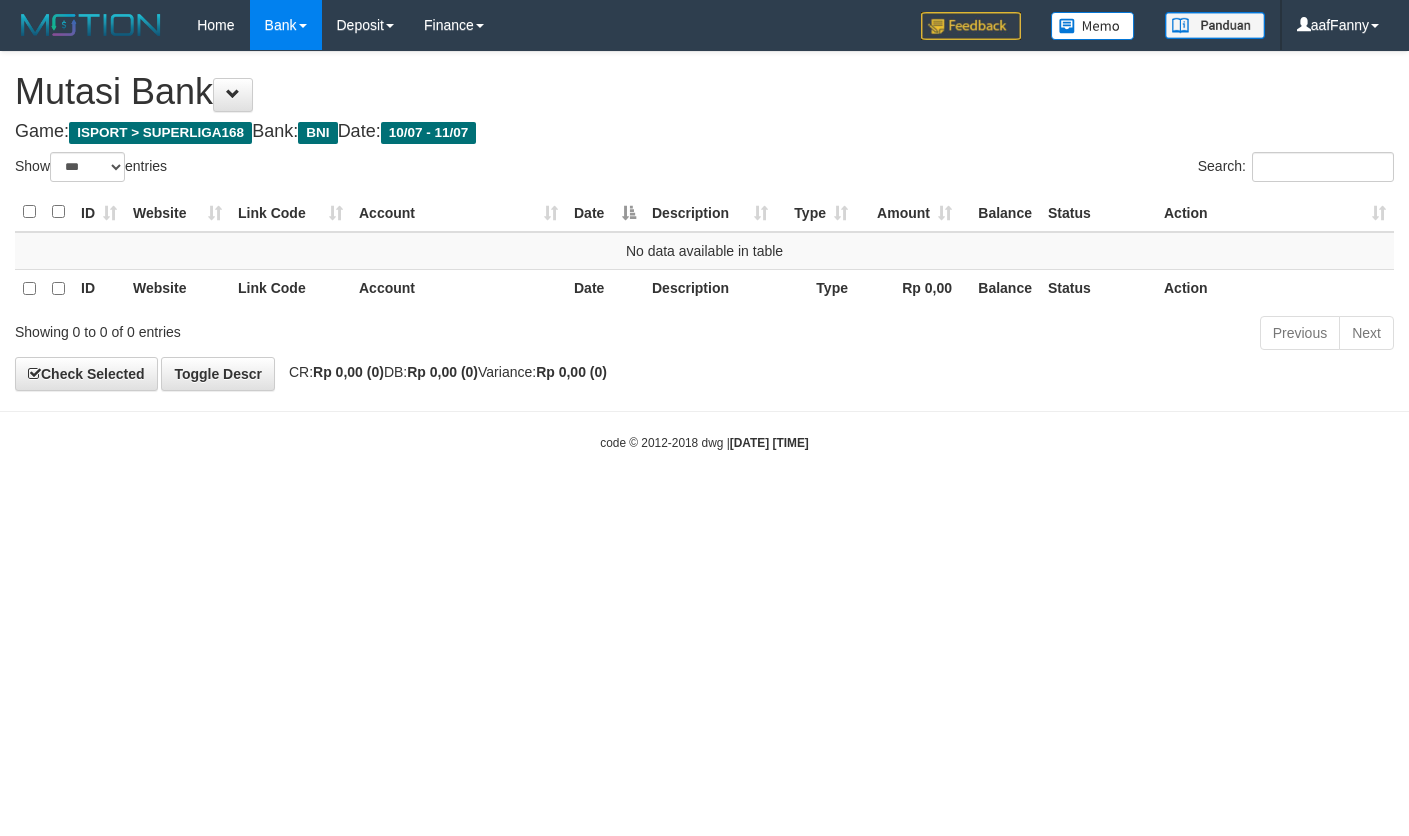select on "***" 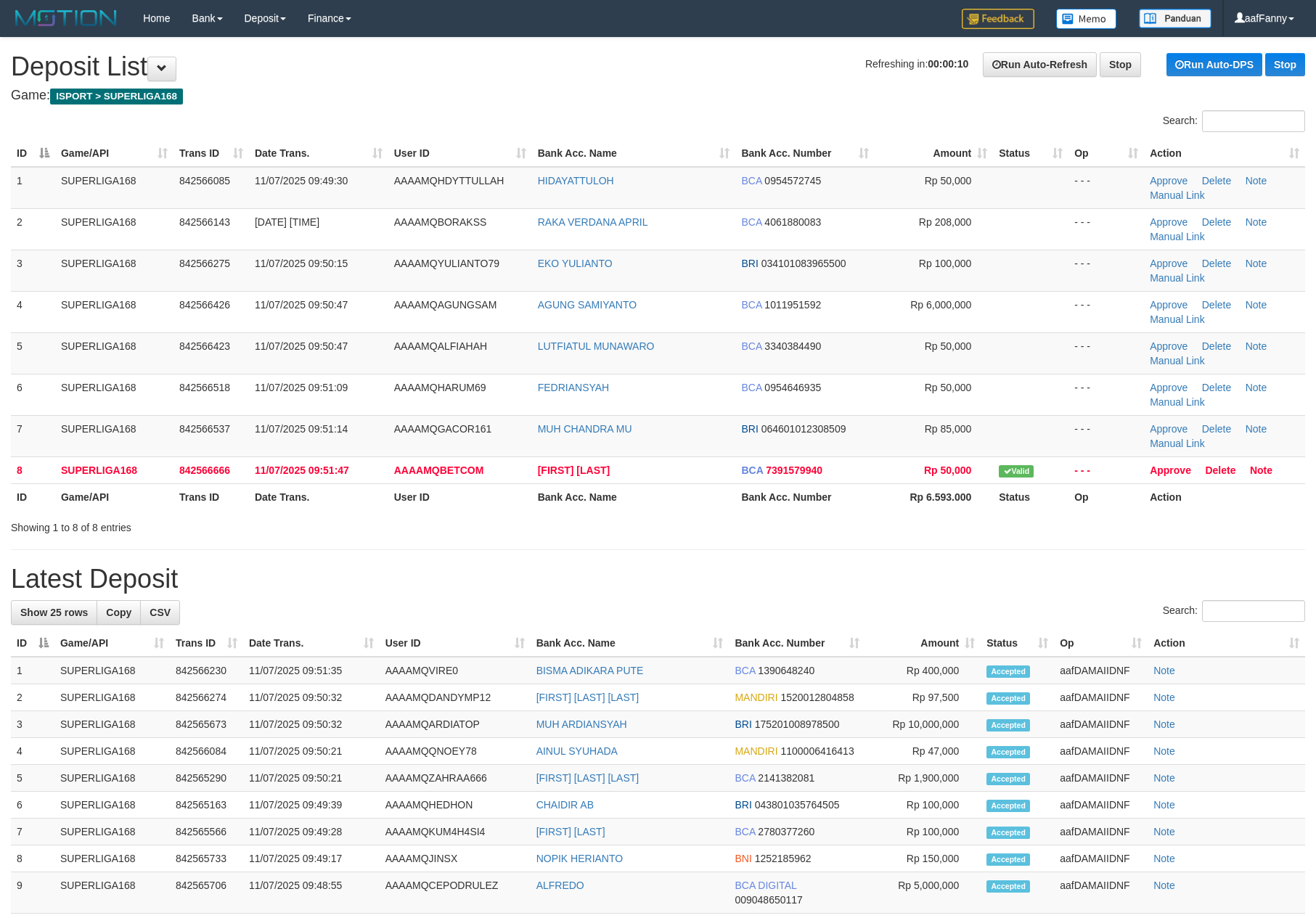 scroll, scrollTop: 0, scrollLeft: 0, axis: both 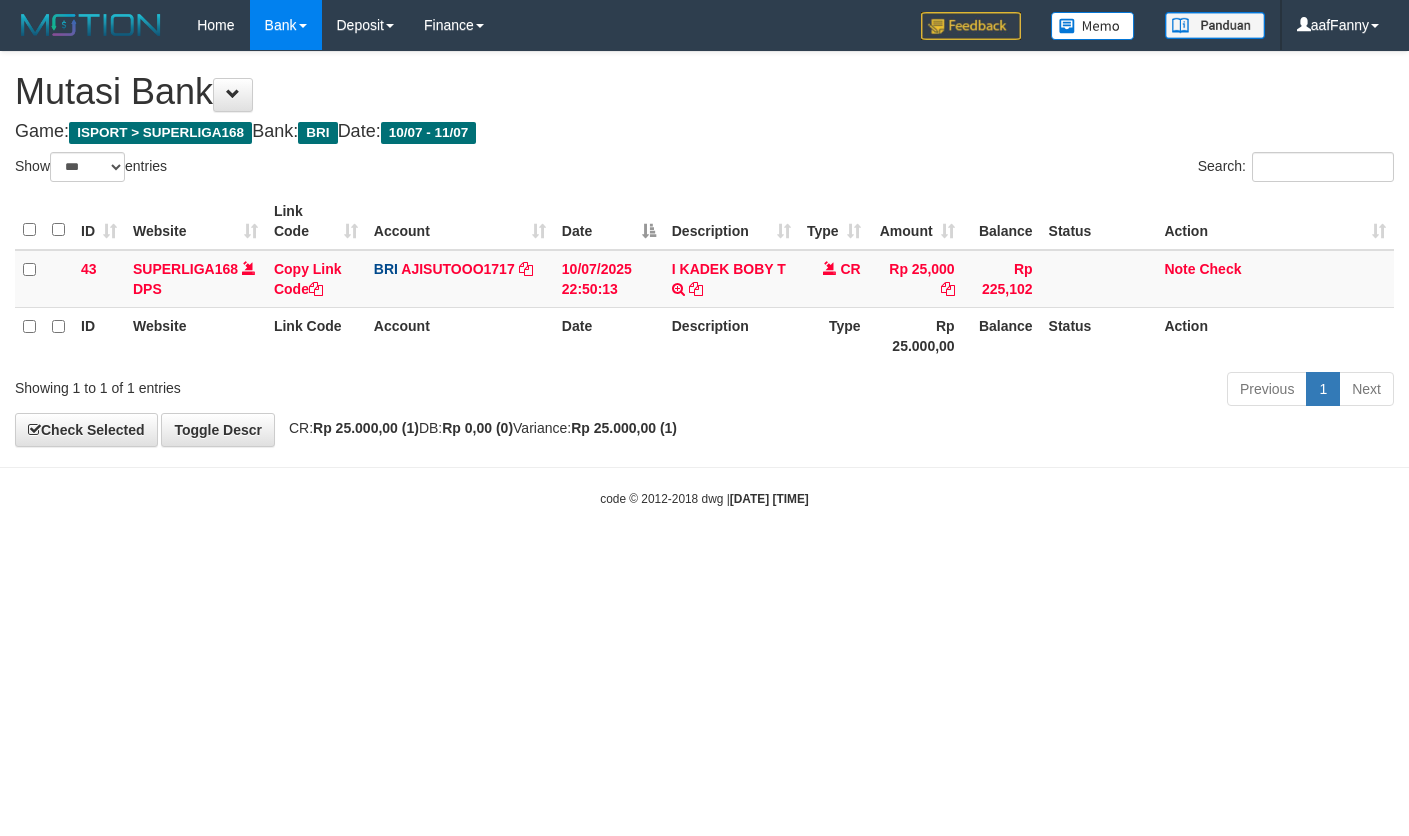 select on "***" 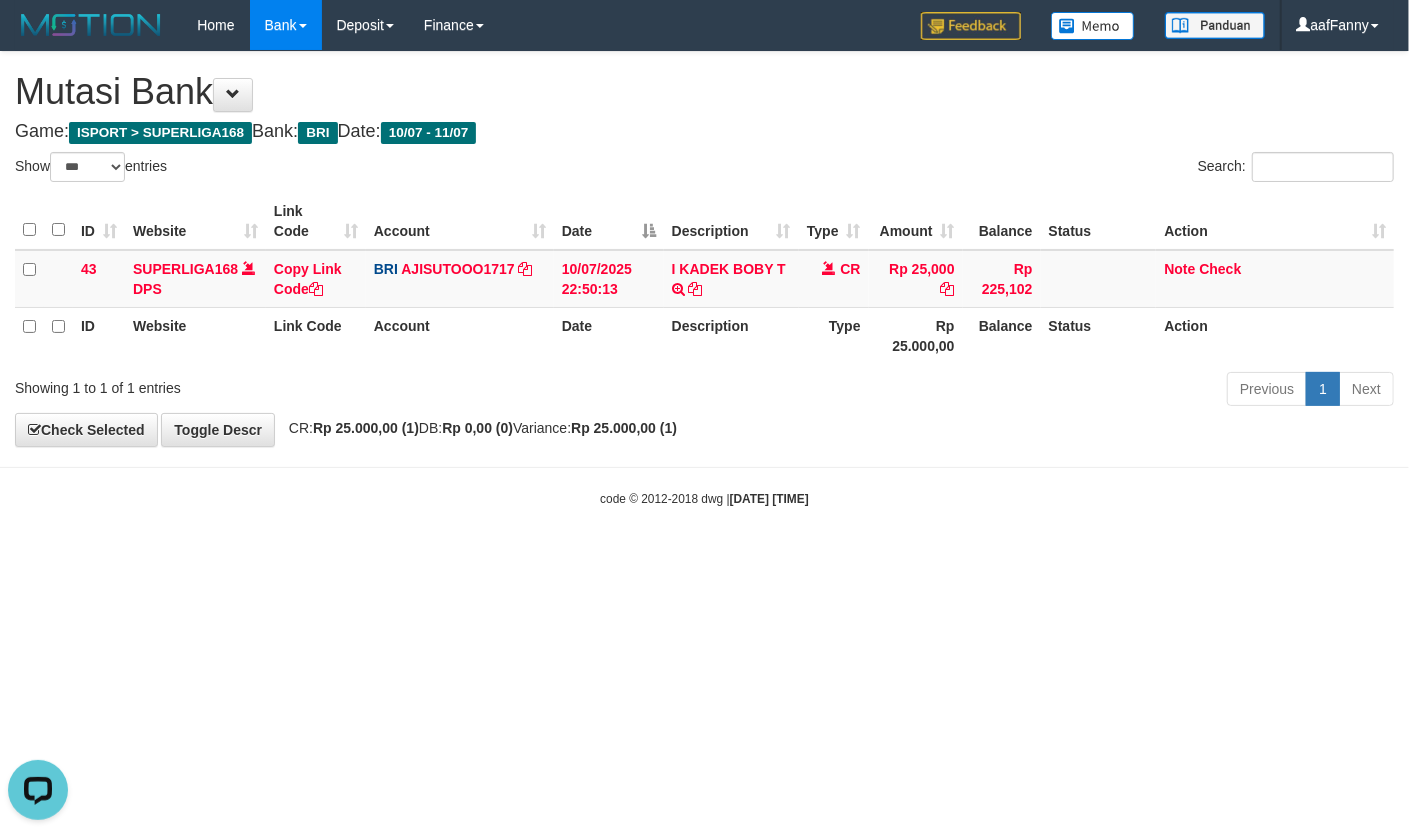 scroll, scrollTop: 0, scrollLeft: 0, axis: both 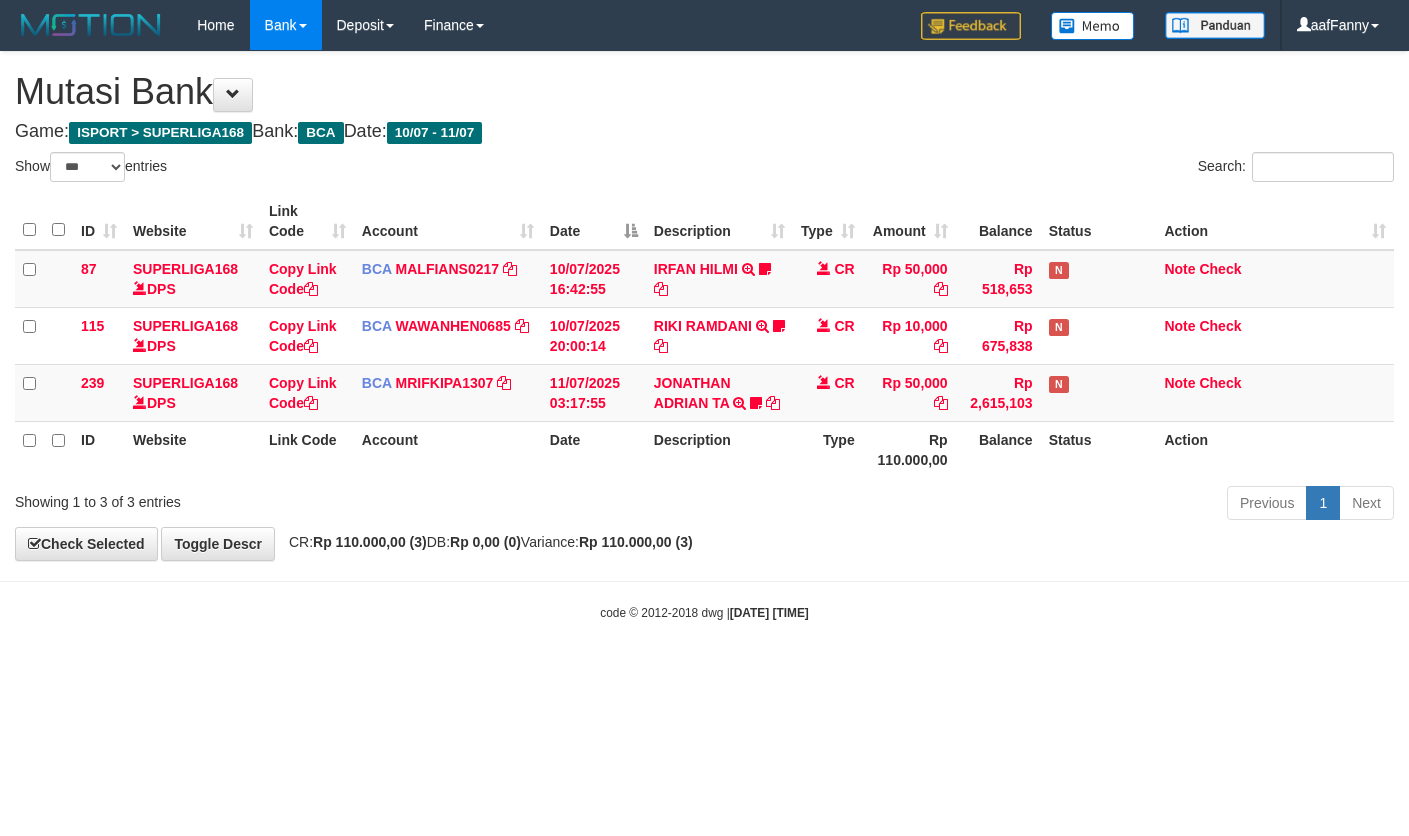 select on "***" 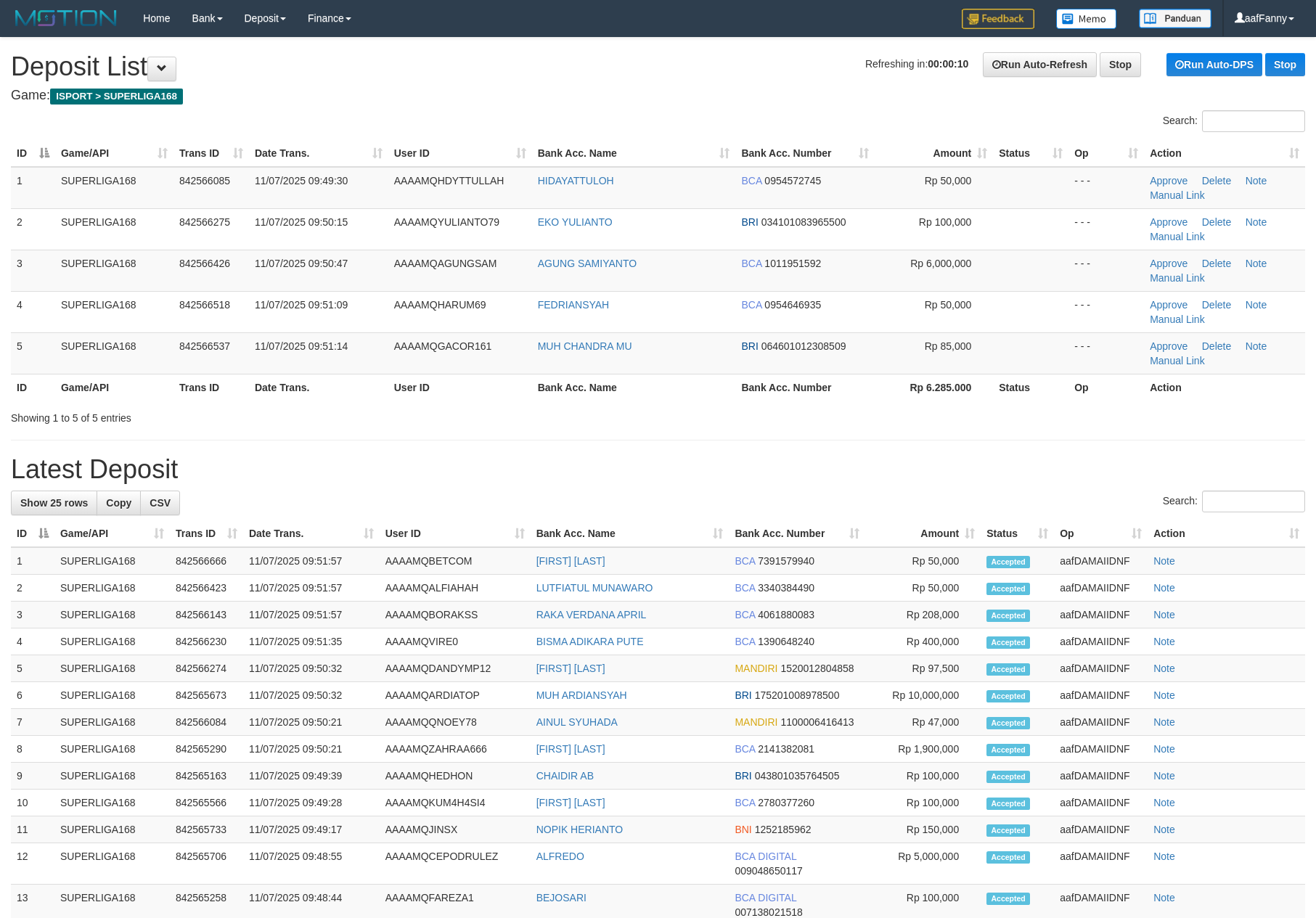 scroll, scrollTop: 0, scrollLeft: 0, axis: both 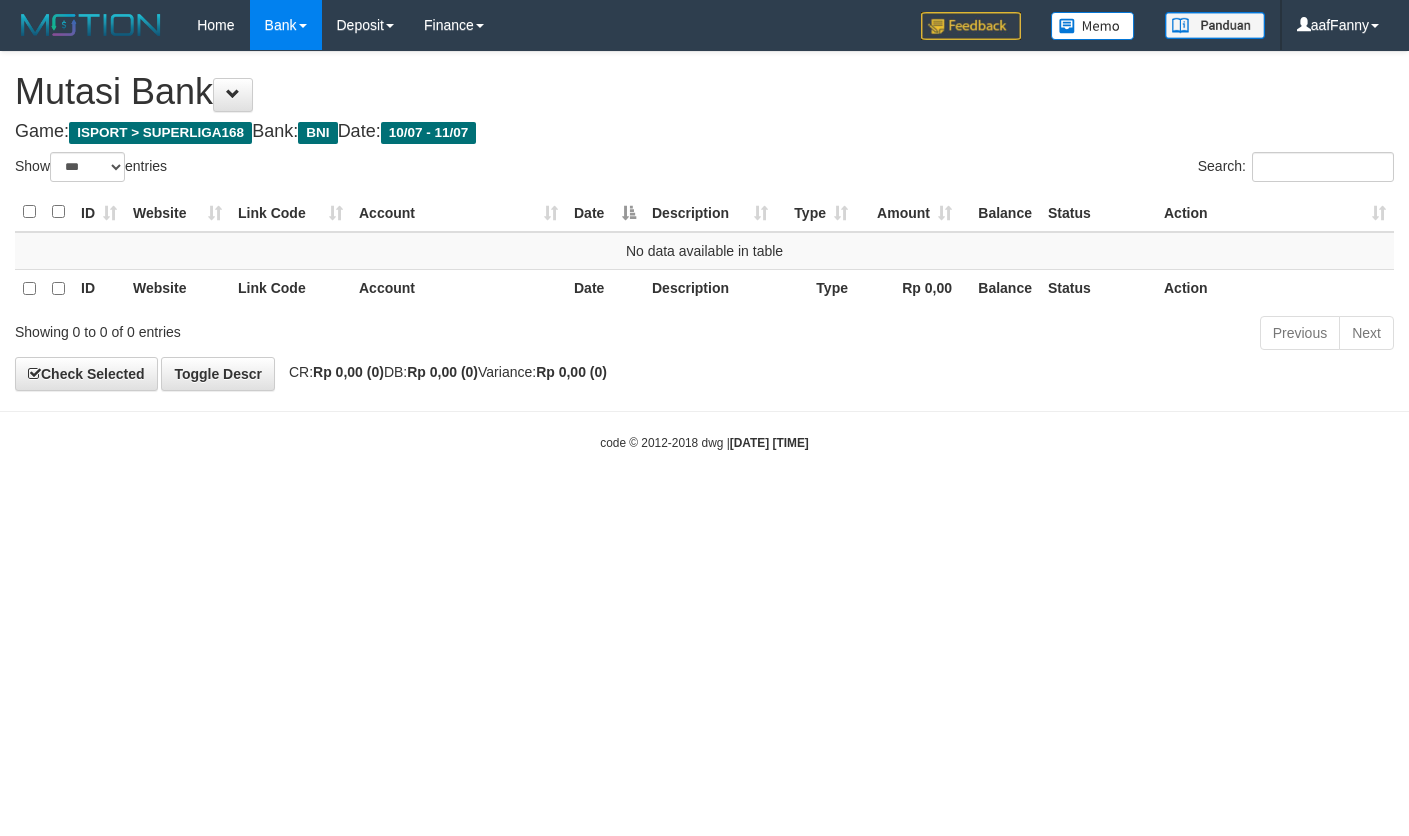 select on "***" 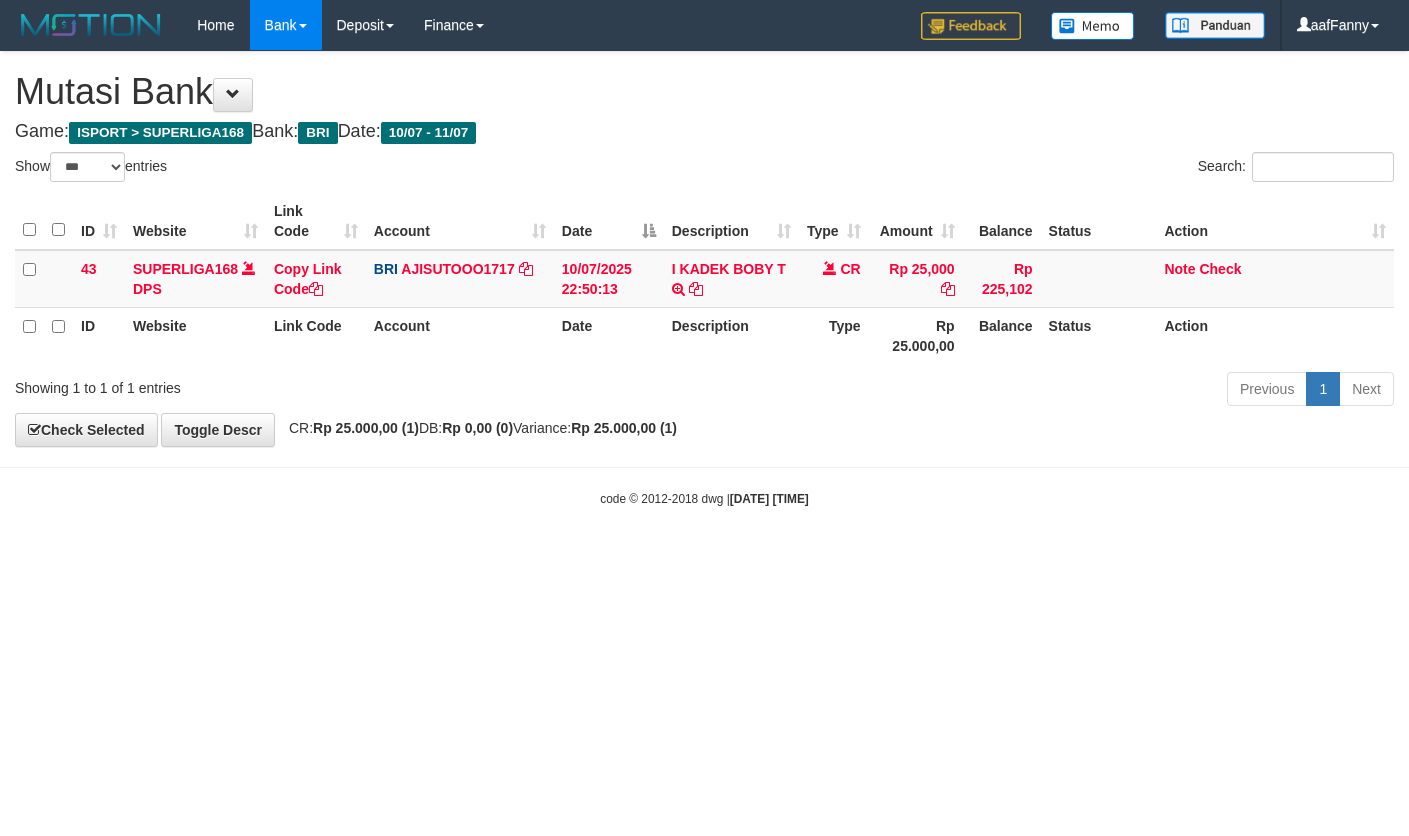 select on "***" 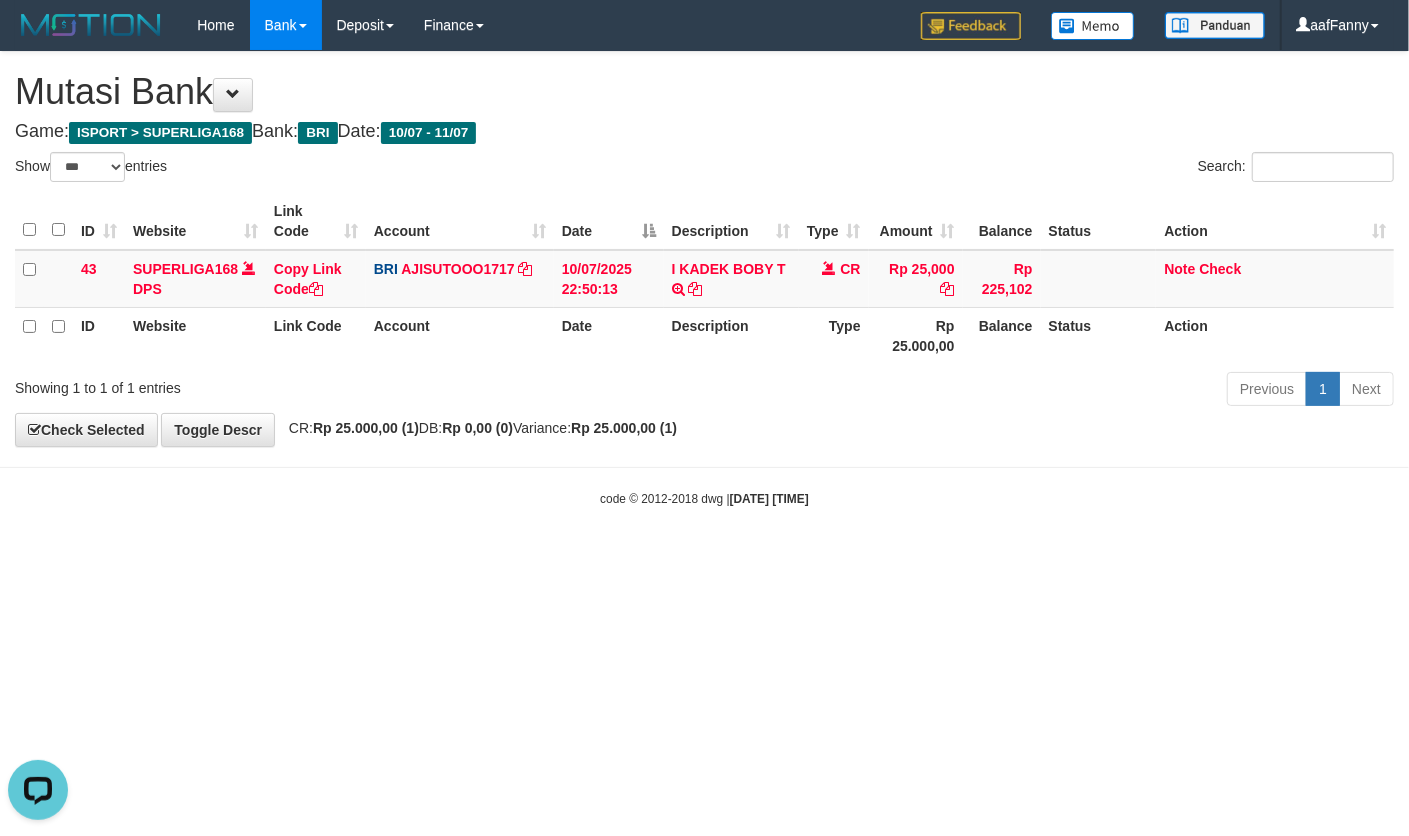 scroll, scrollTop: 0, scrollLeft: 0, axis: both 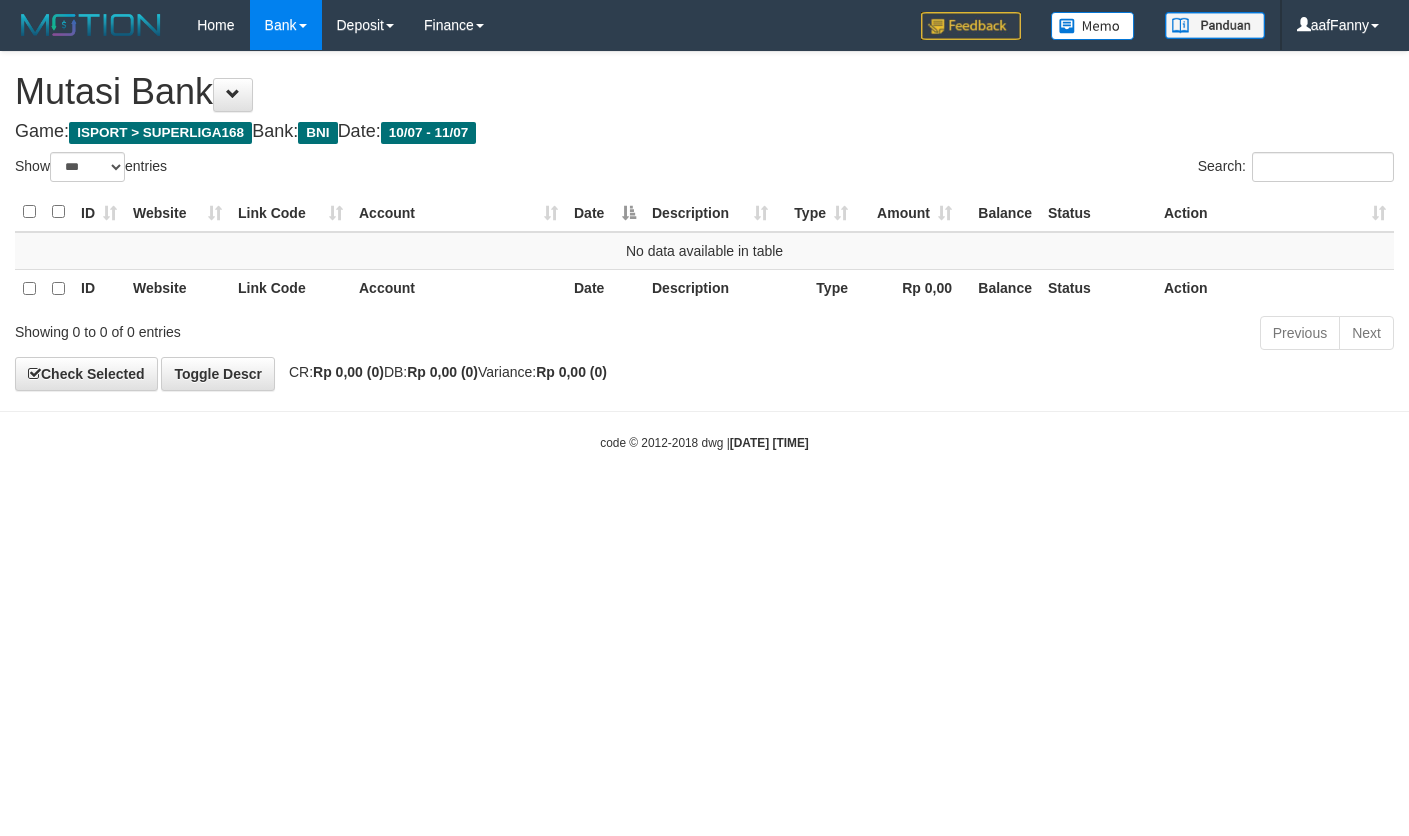 select on "***" 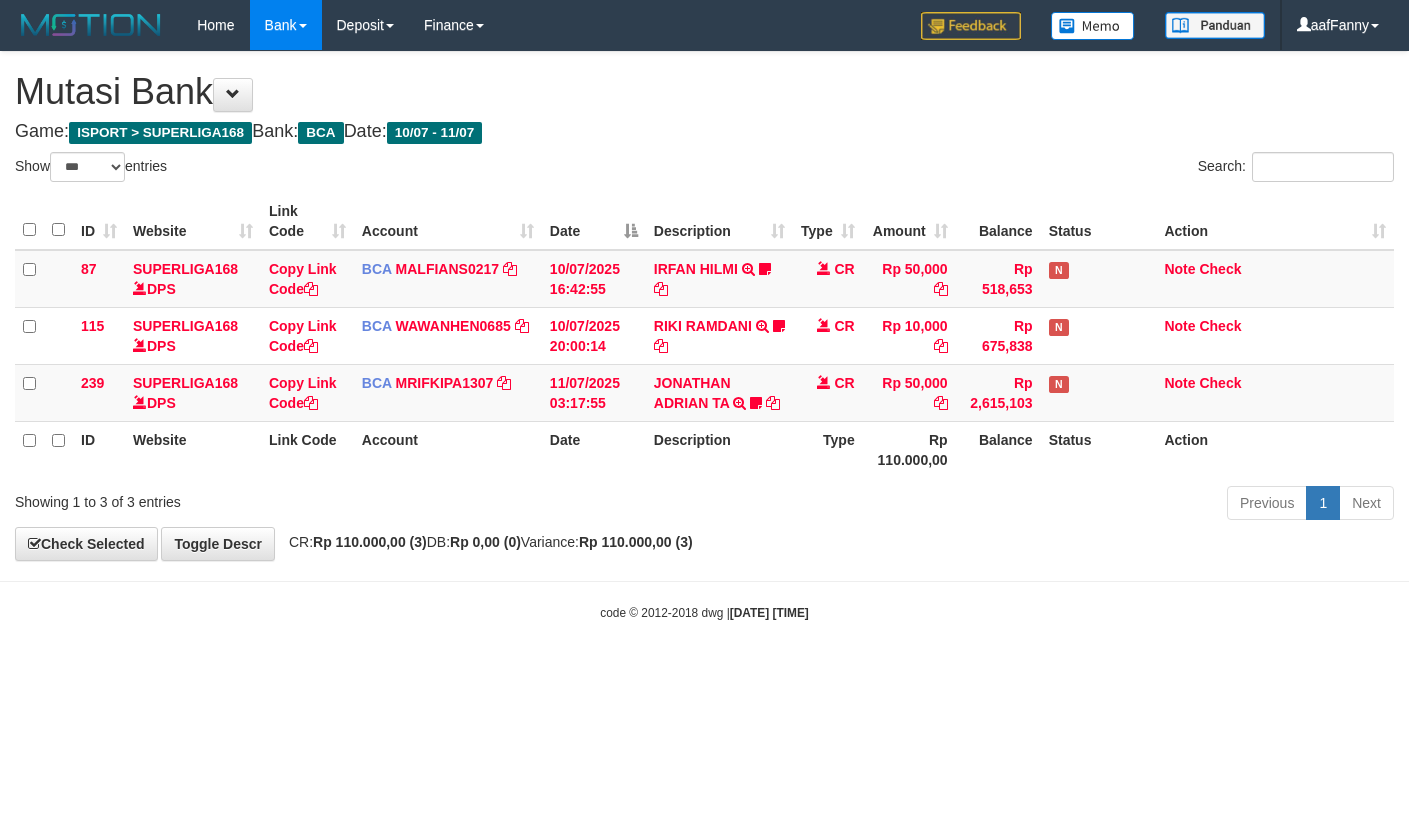 select on "***" 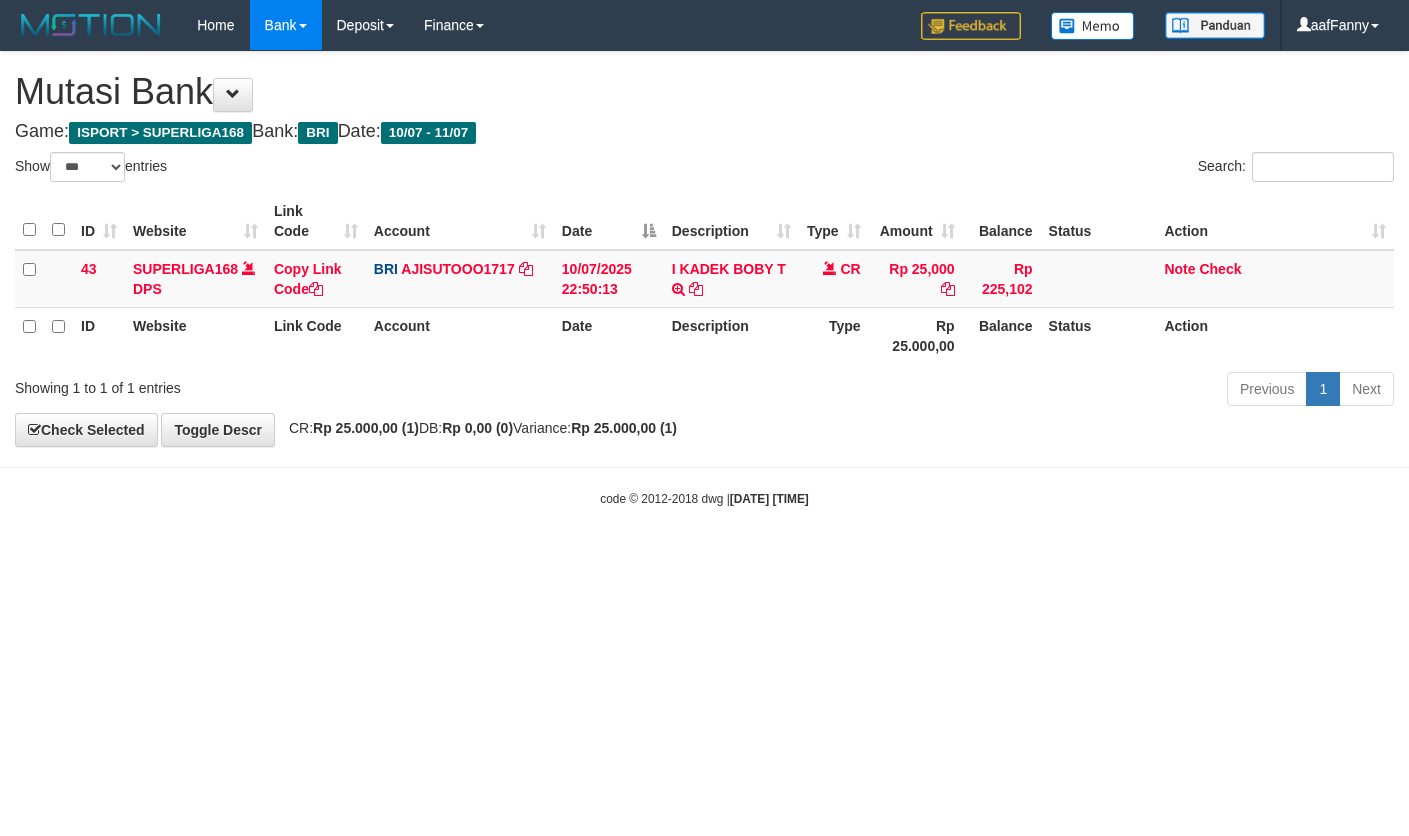 select on "***" 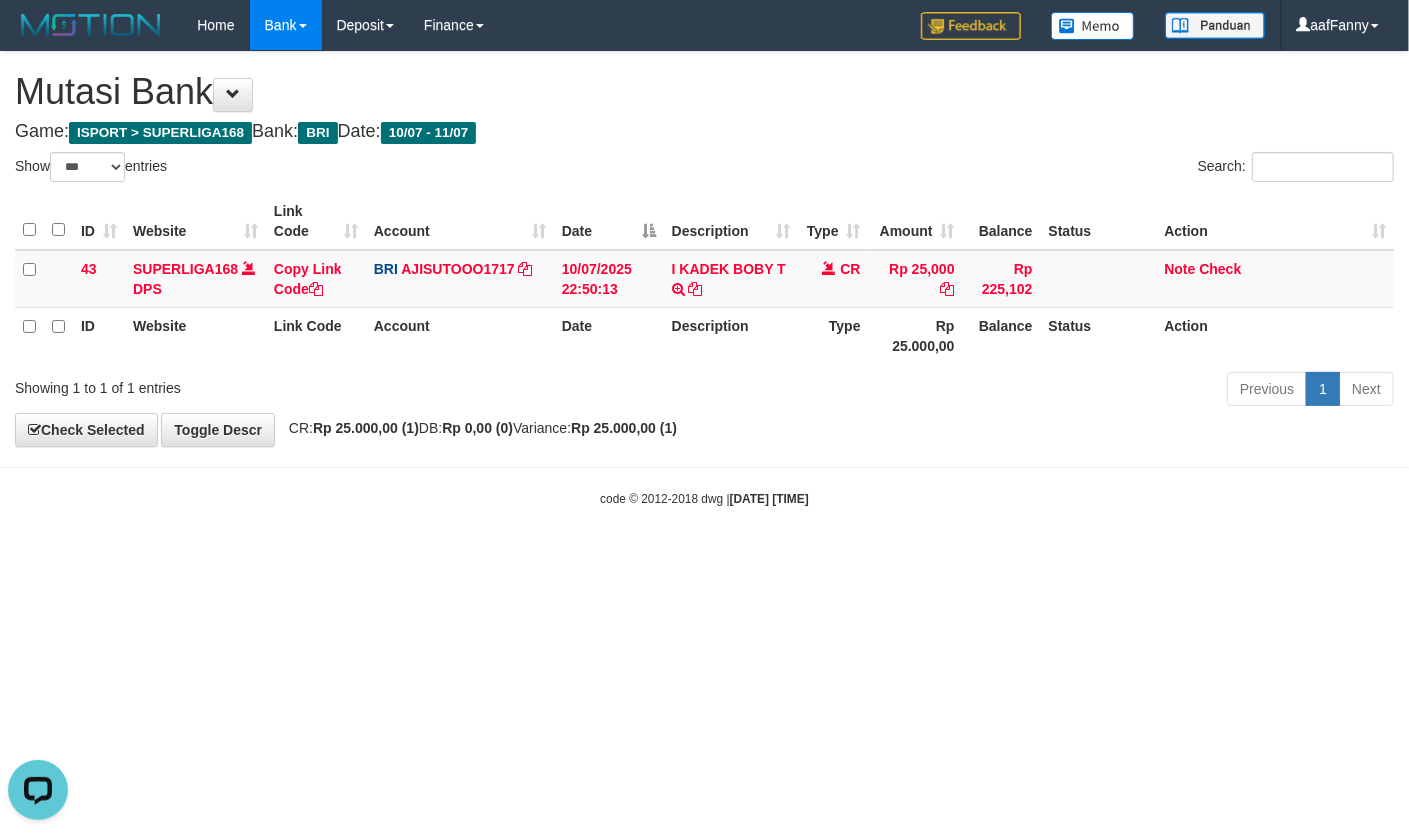 scroll, scrollTop: 0, scrollLeft: 0, axis: both 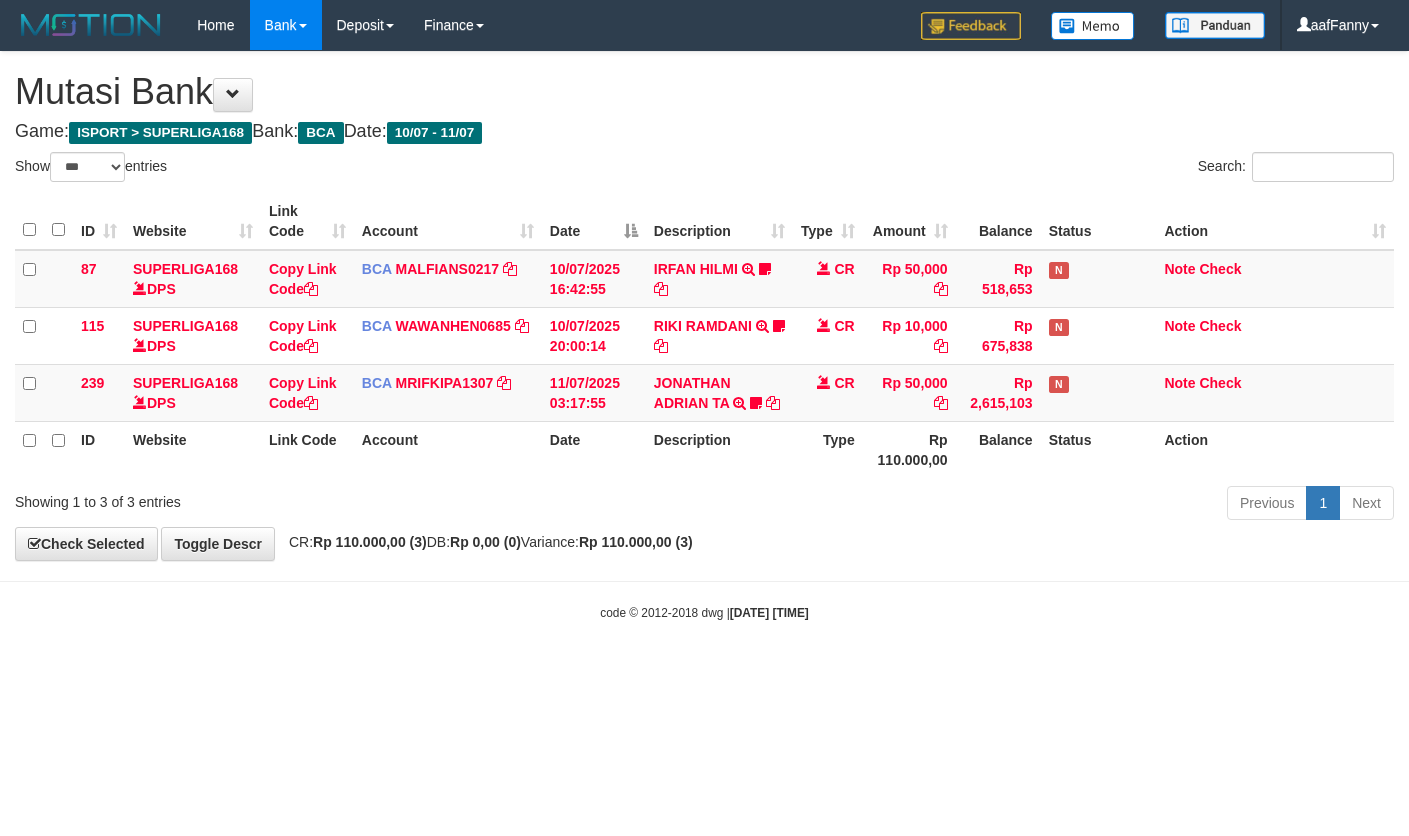 select on "***" 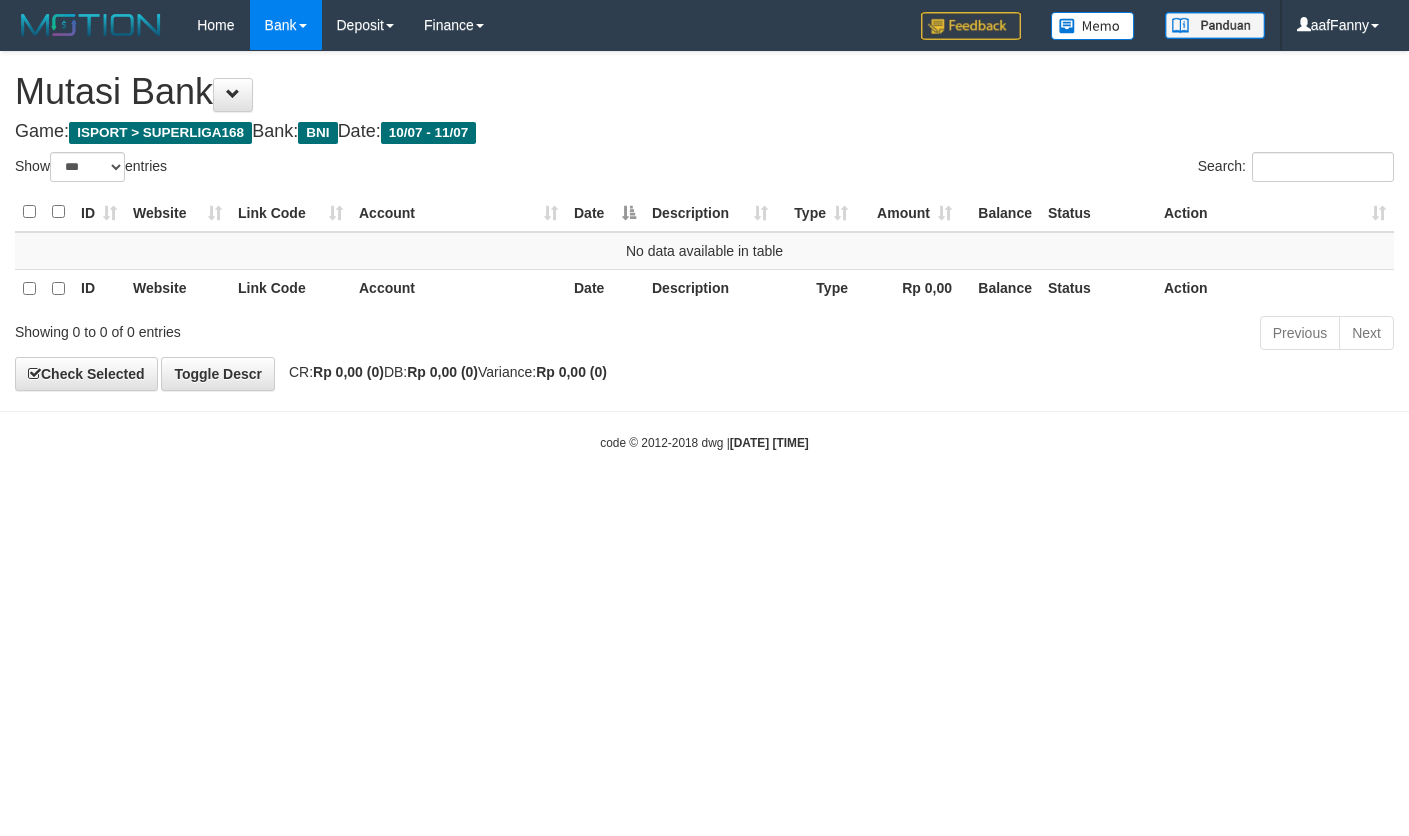 select on "***" 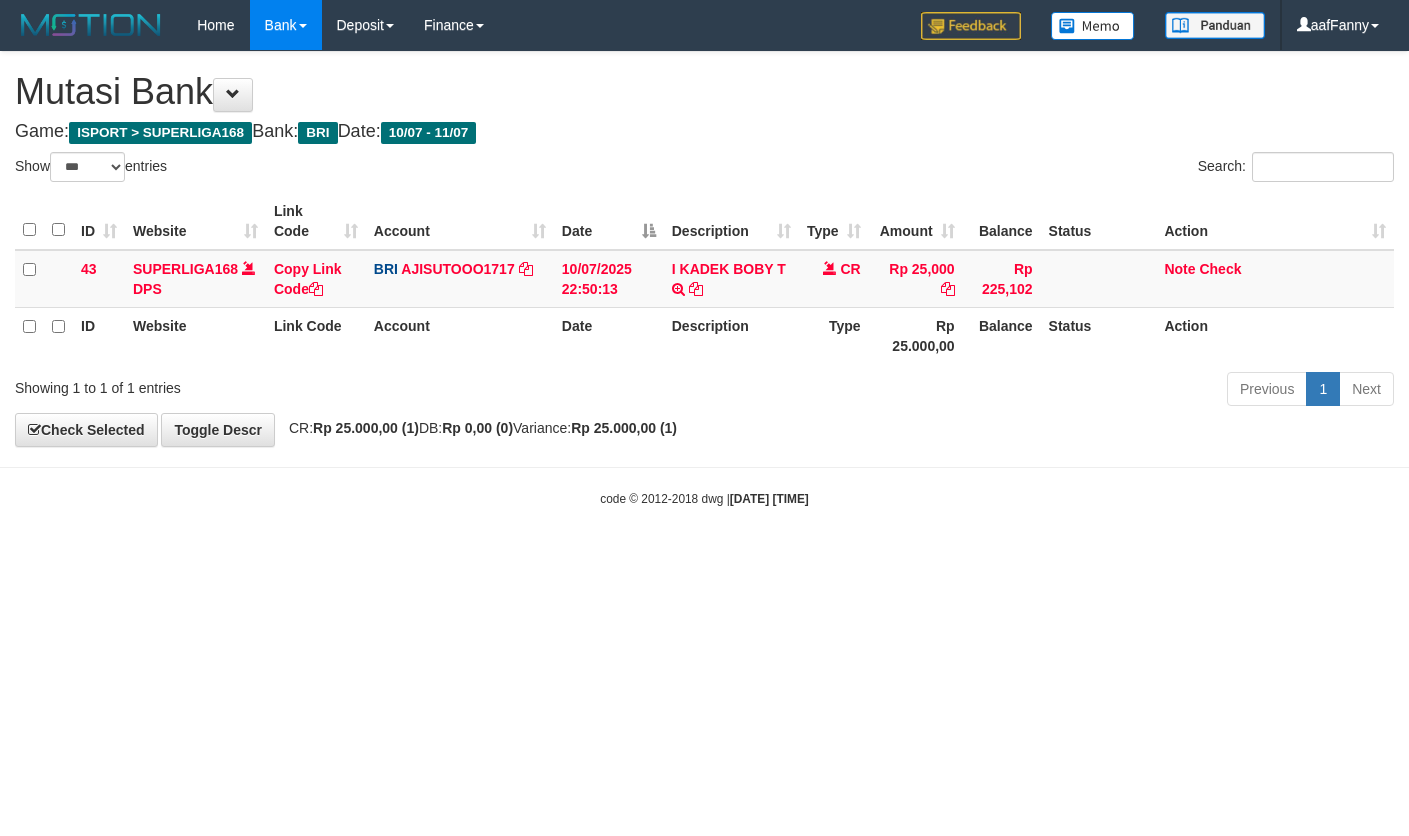 select on "***" 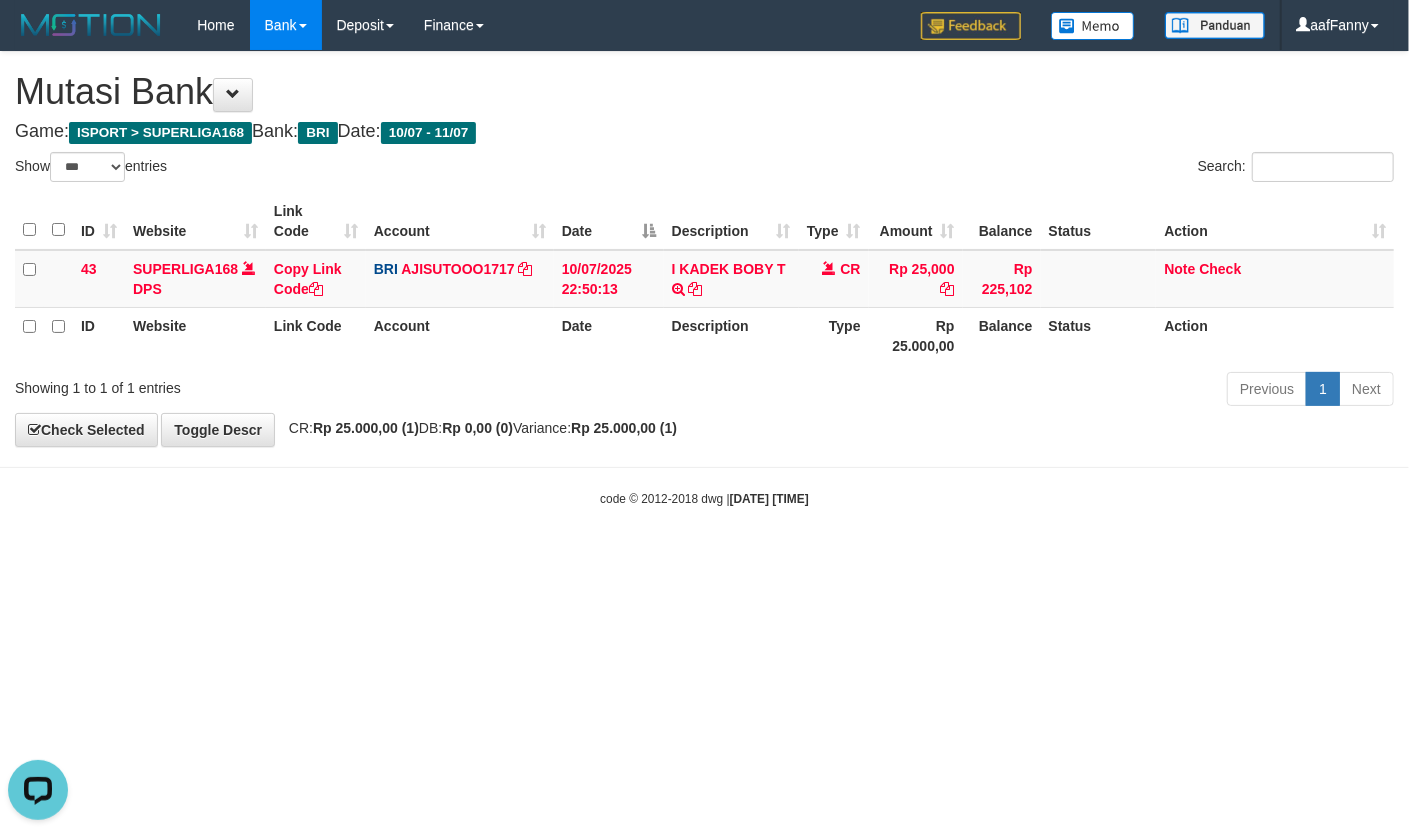 scroll, scrollTop: 0, scrollLeft: 0, axis: both 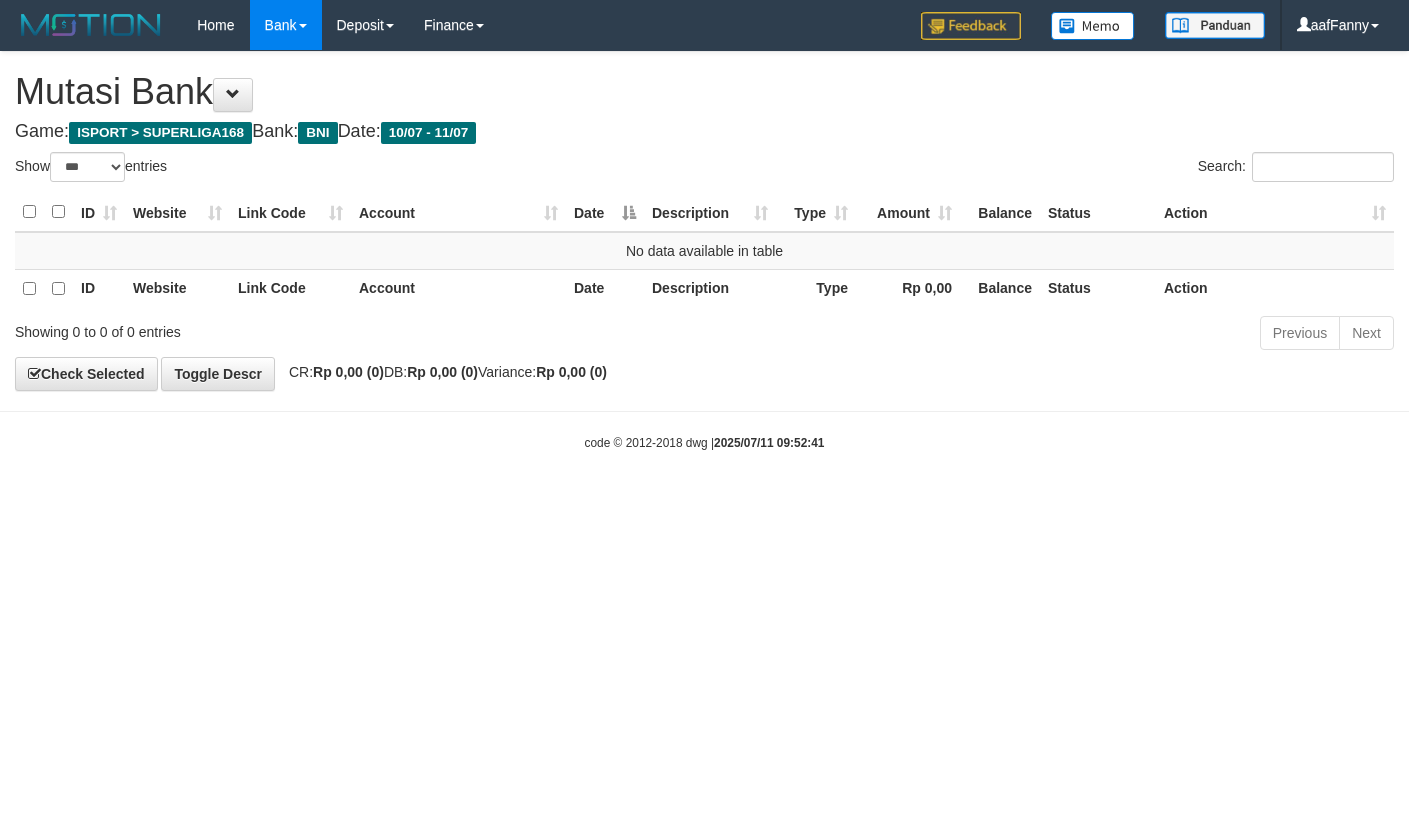 select on "***" 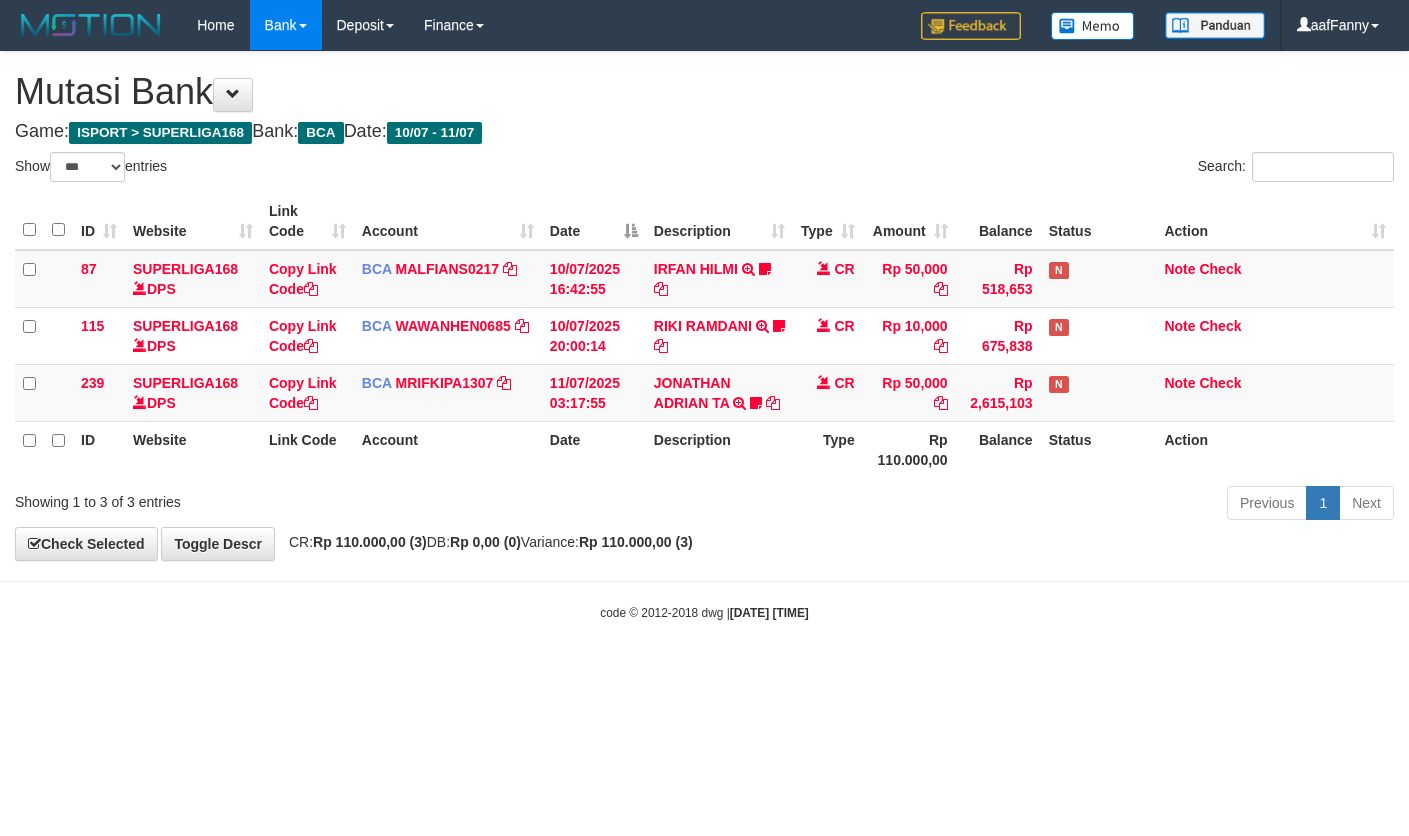 select on "***" 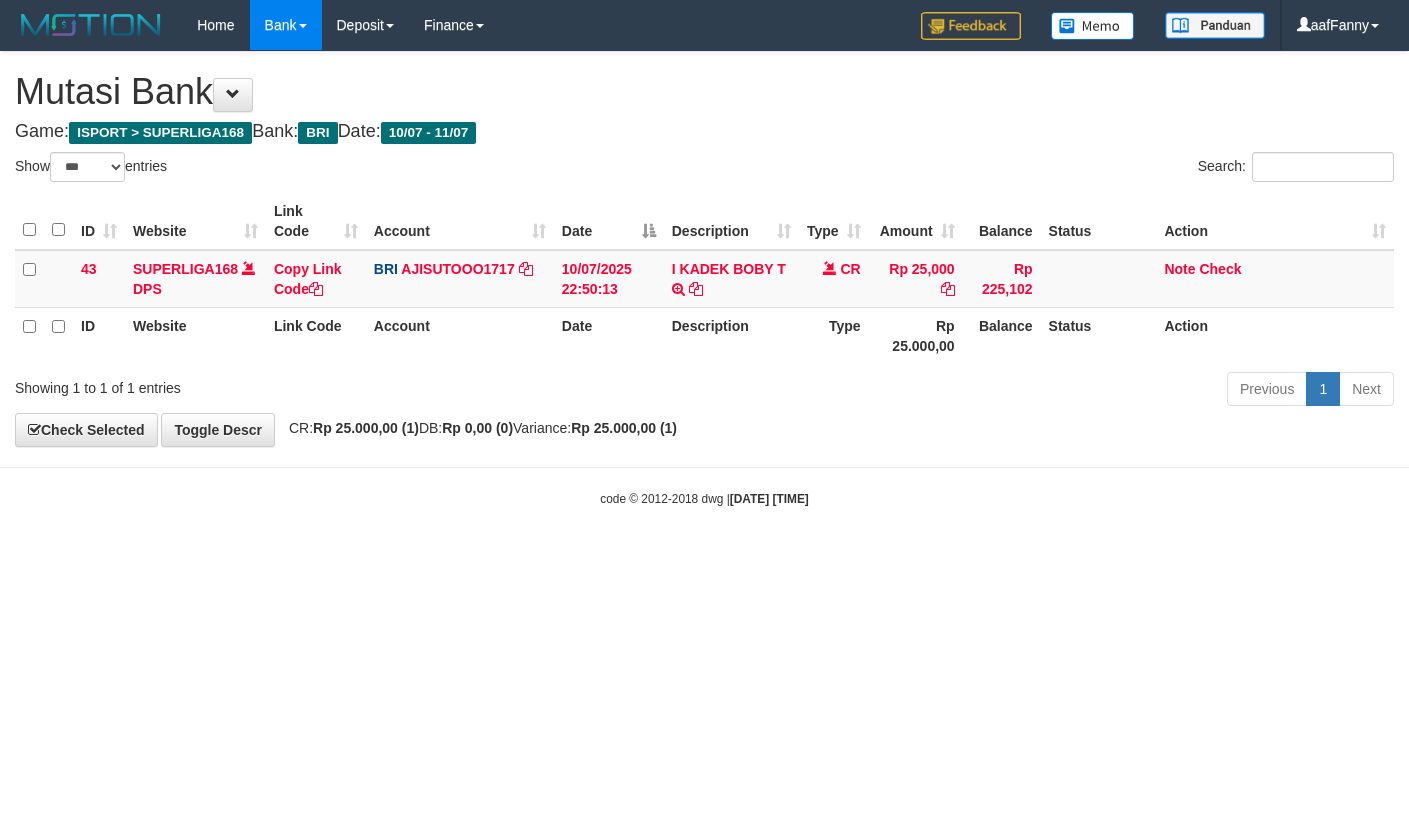 select on "***" 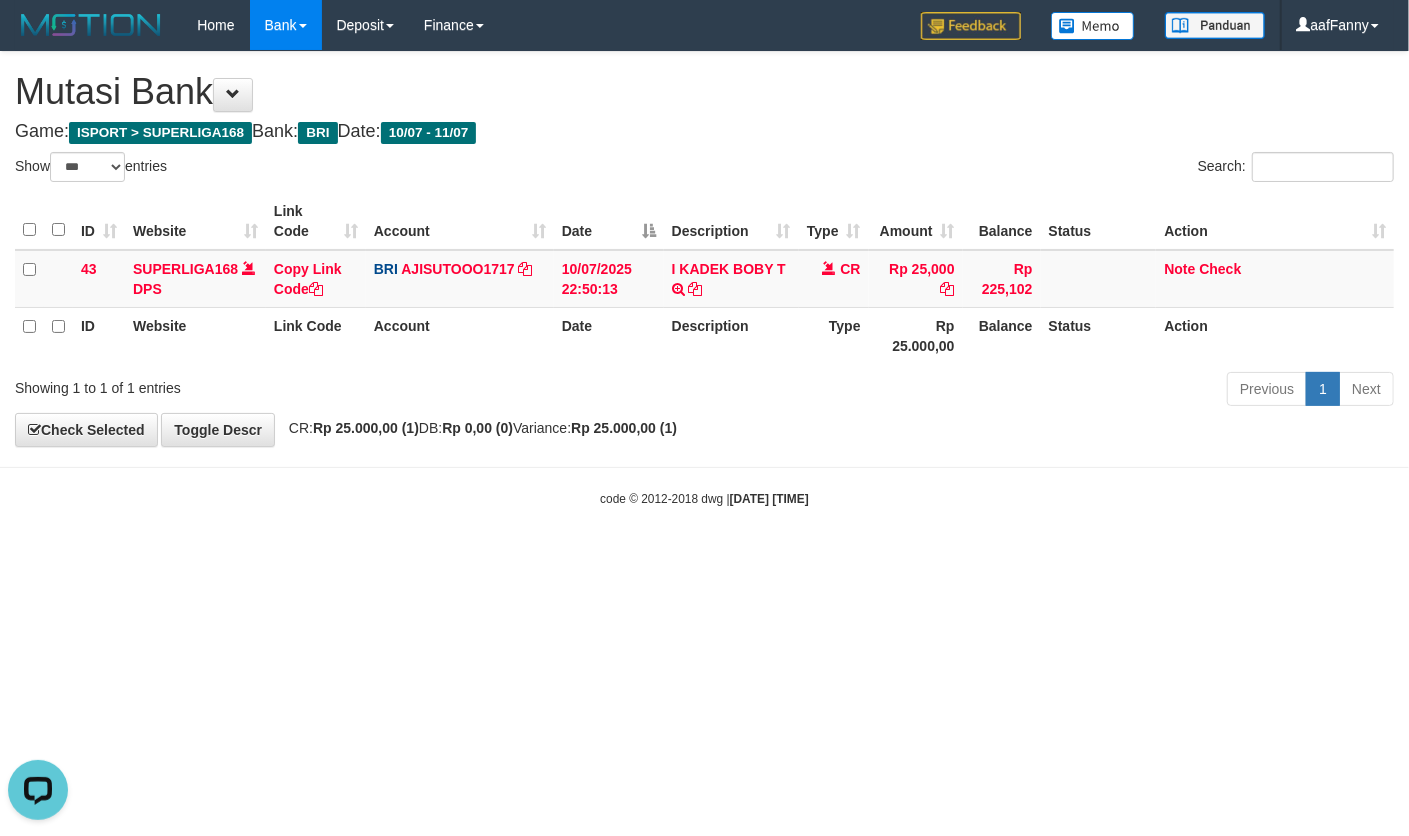 scroll, scrollTop: 0, scrollLeft: 0, axis: both 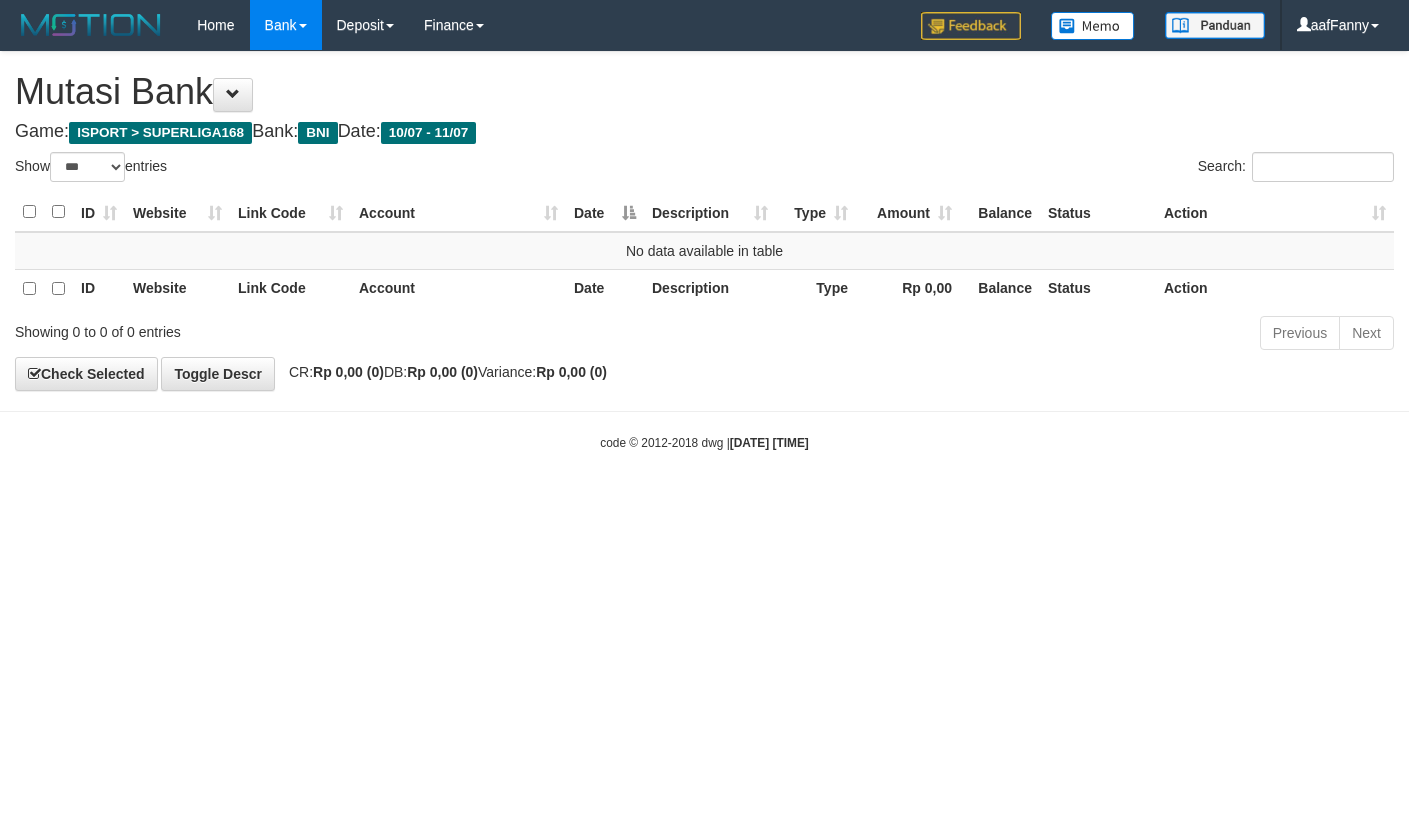 select on "***" 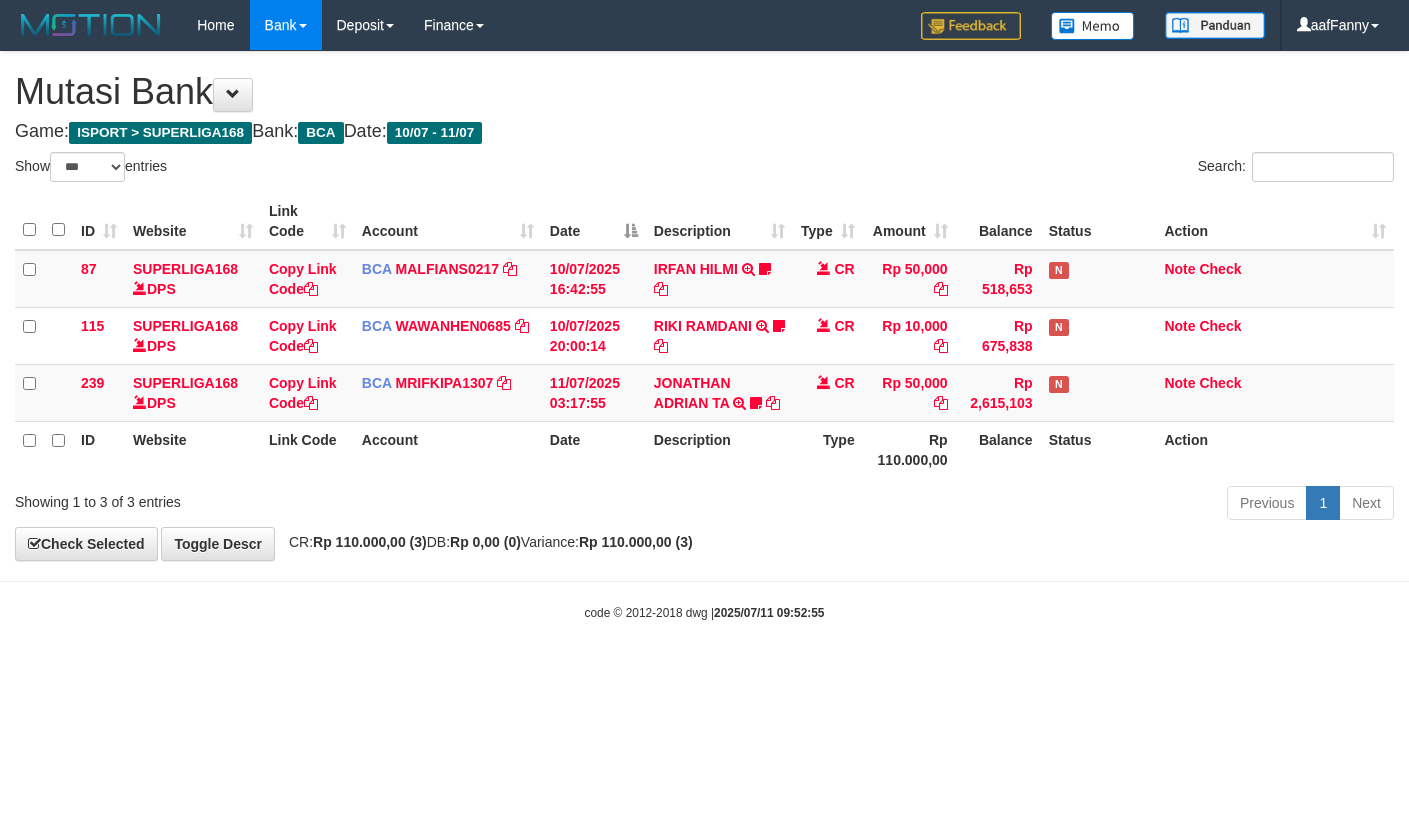 select on "***" 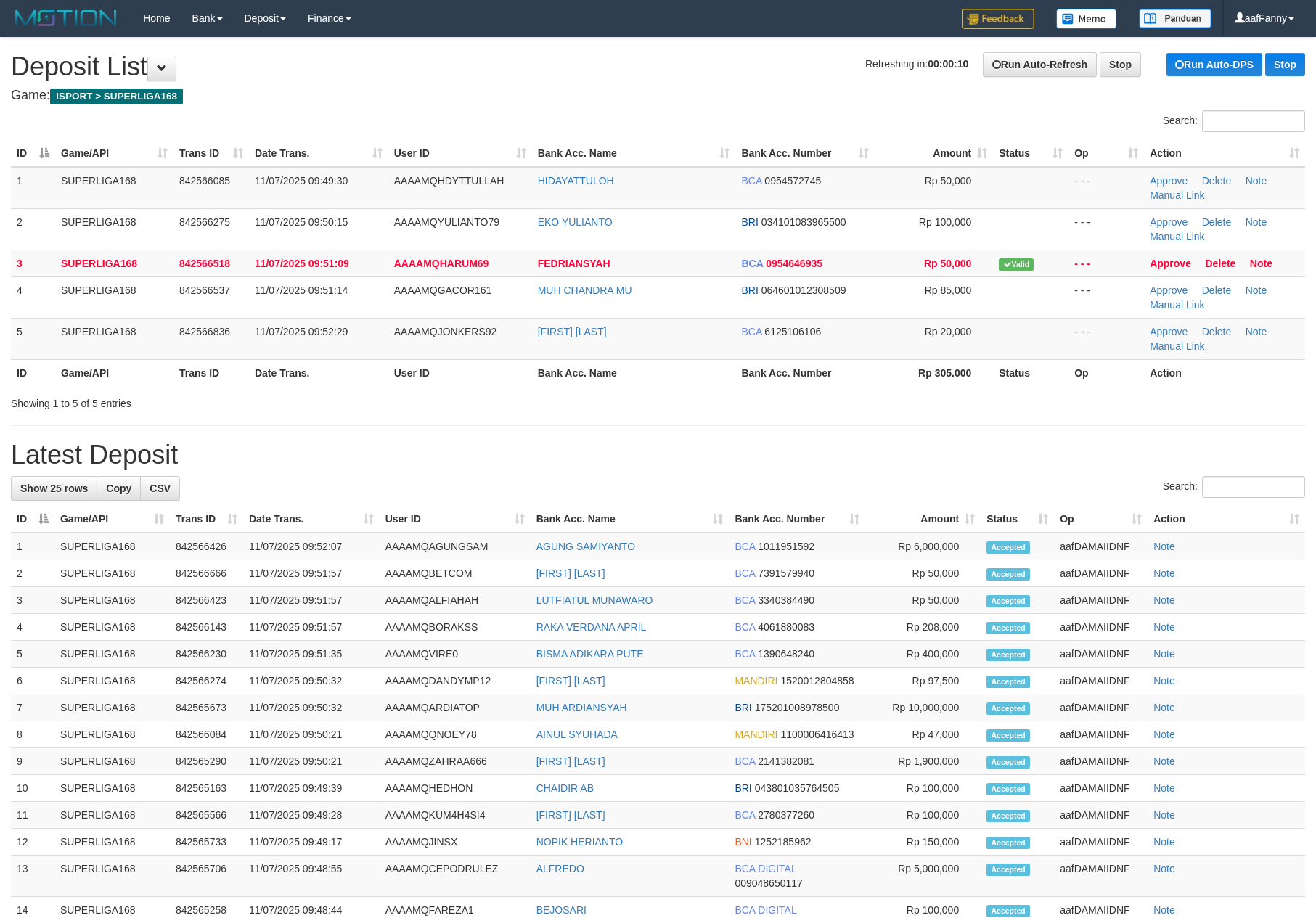 scroll, scrollTop: 0, scrollLeft: 0, axis: both 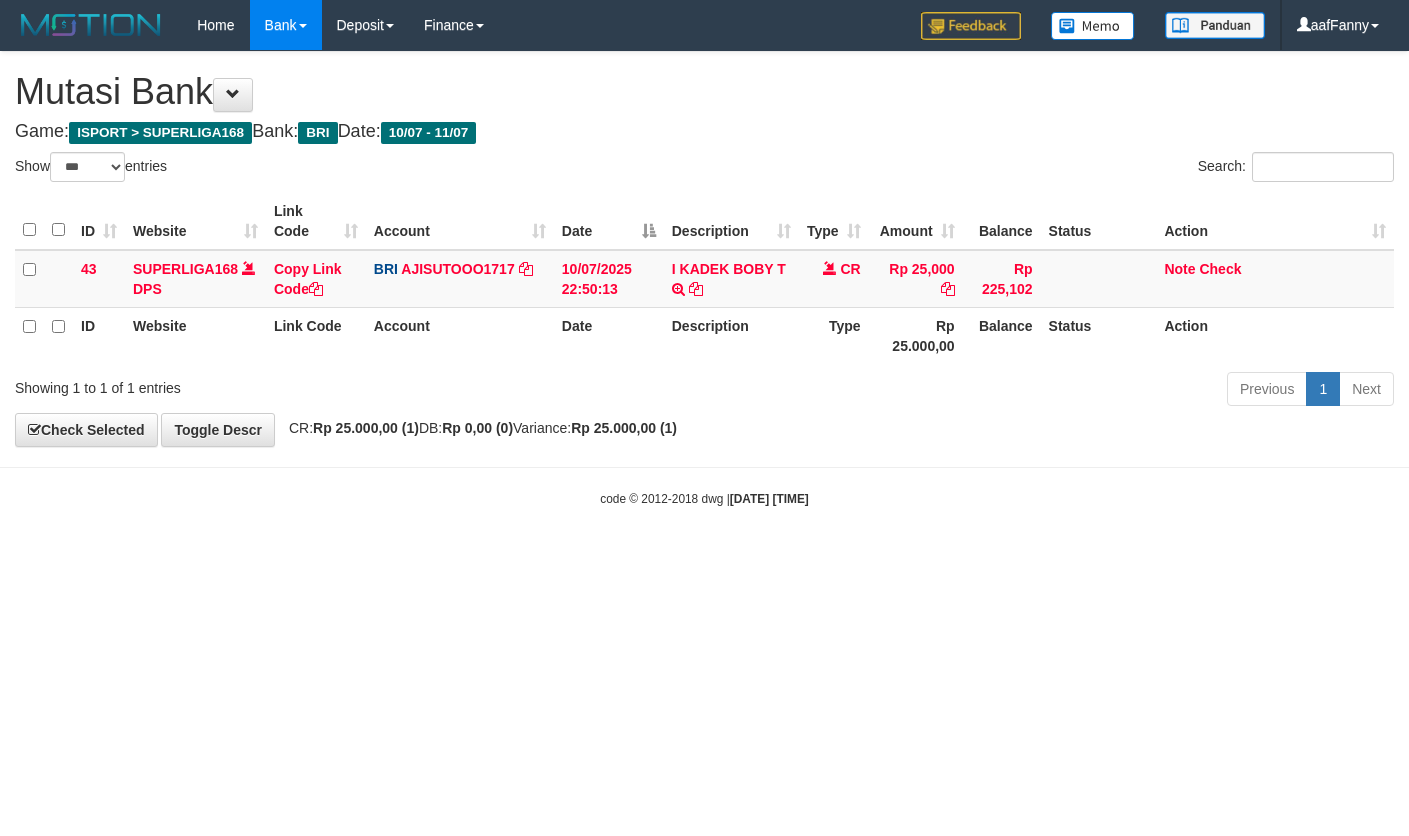 select on "***" 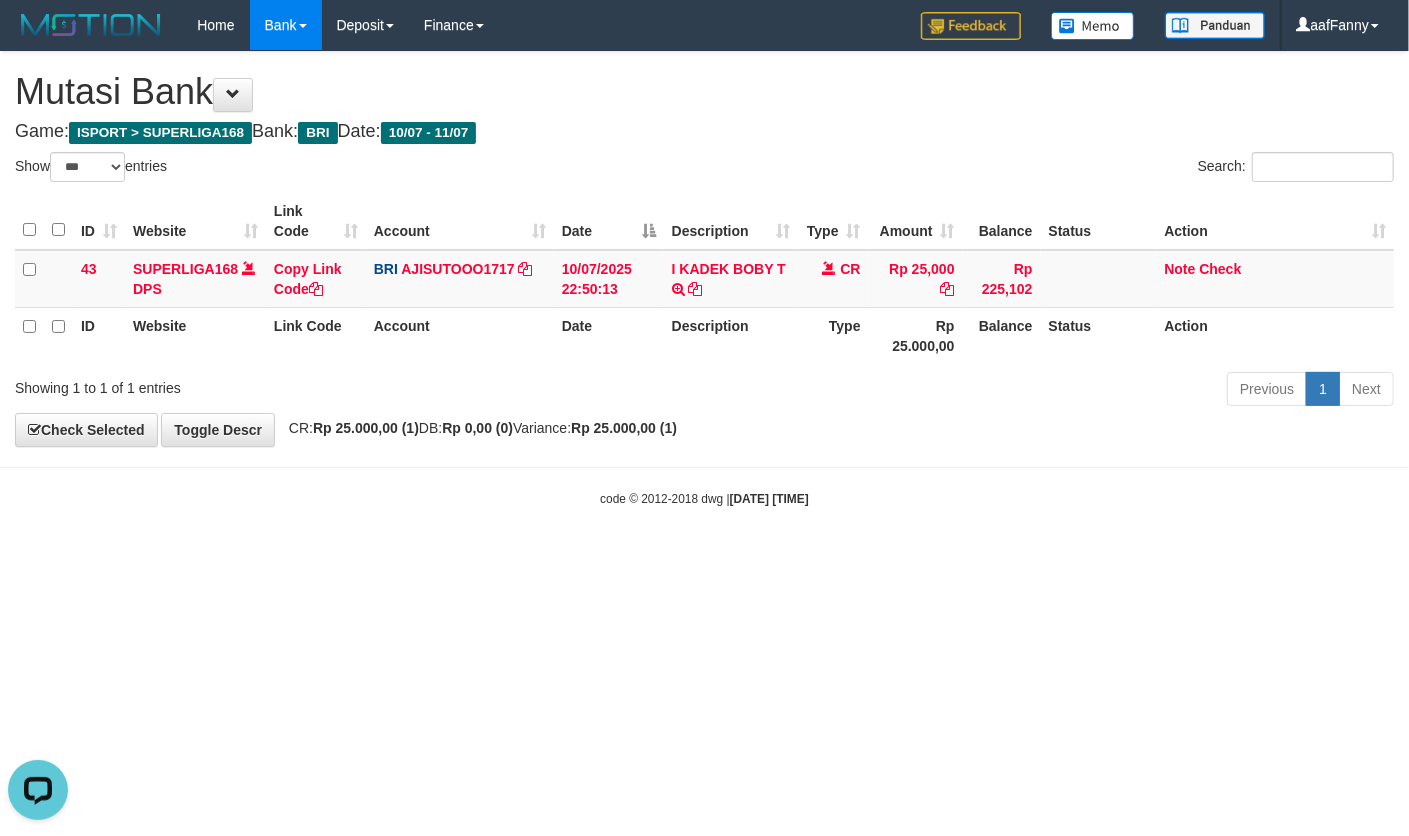 scroll, scrollTop: 0, scrollLeft: 0, axis: both 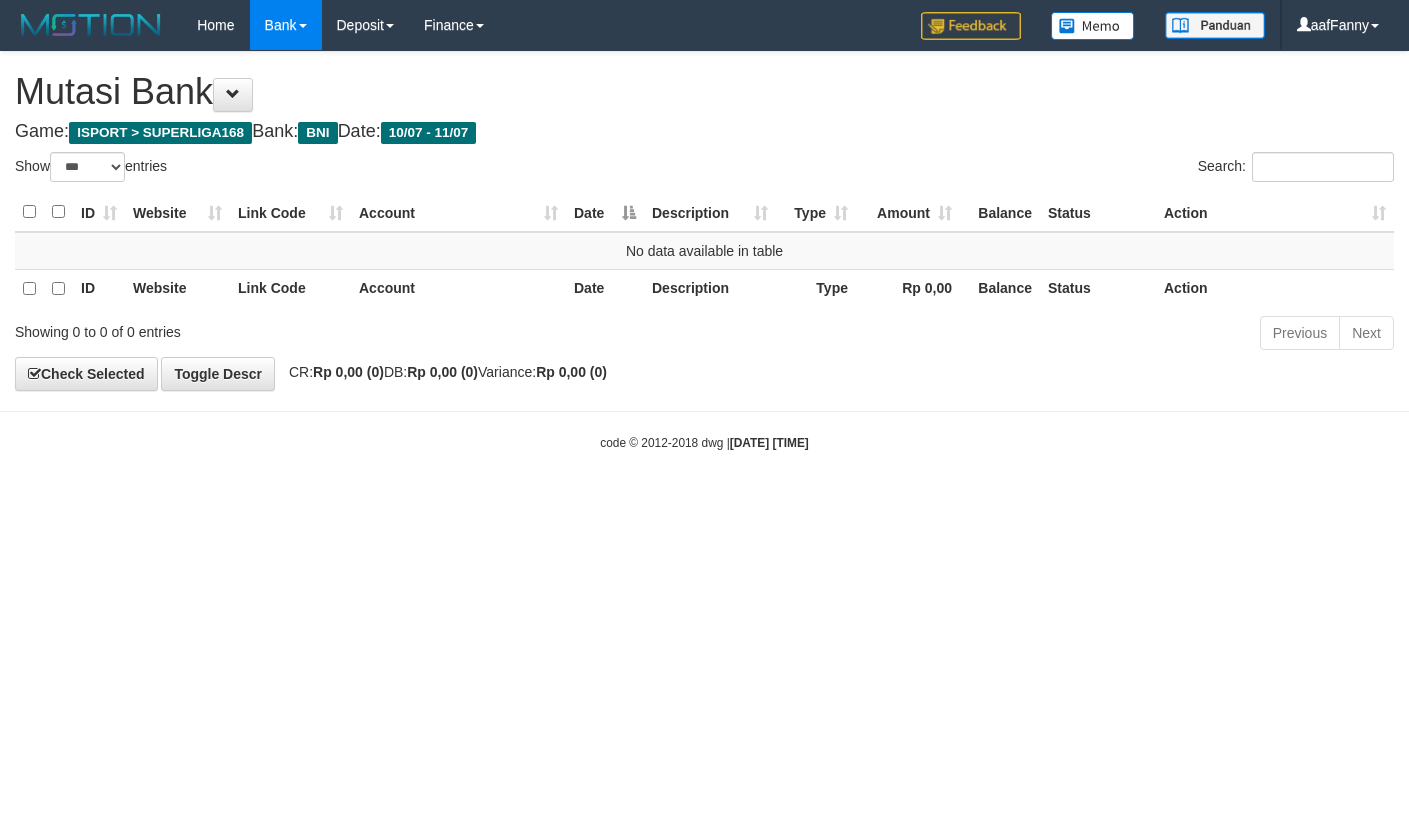 select on "***" 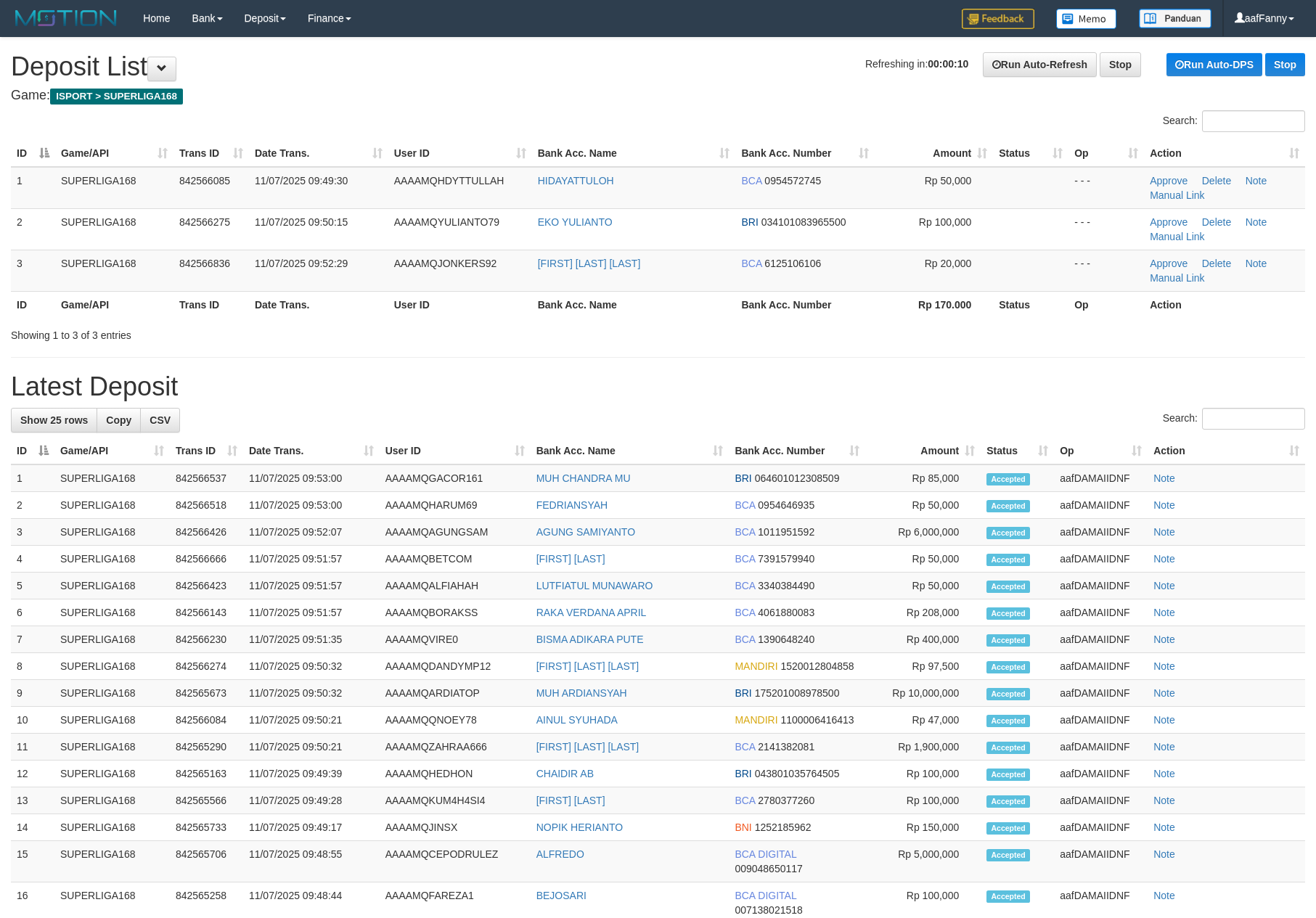 scroll, scrollTop: 0, scrollLeft: 0, axis: both 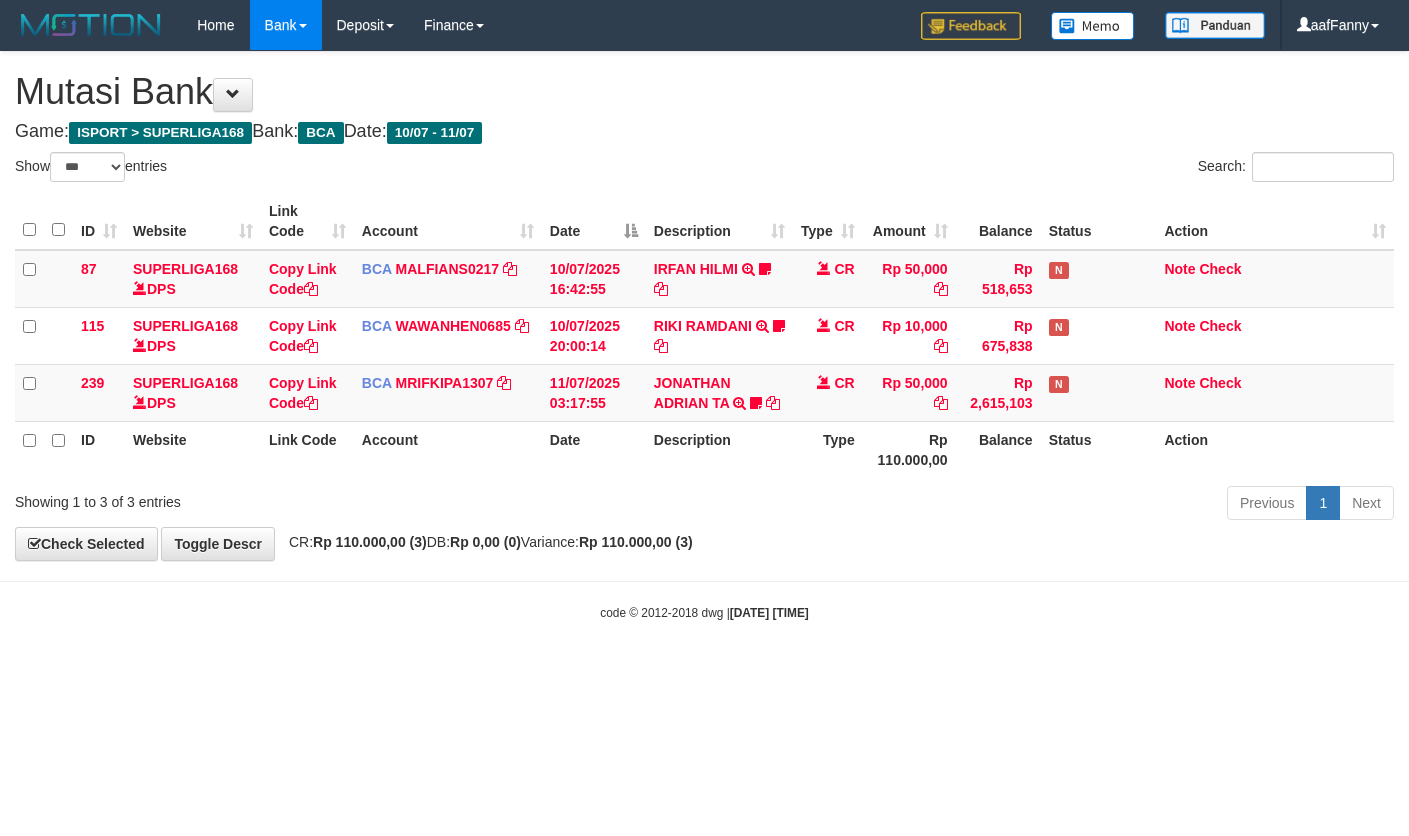 select on "***" 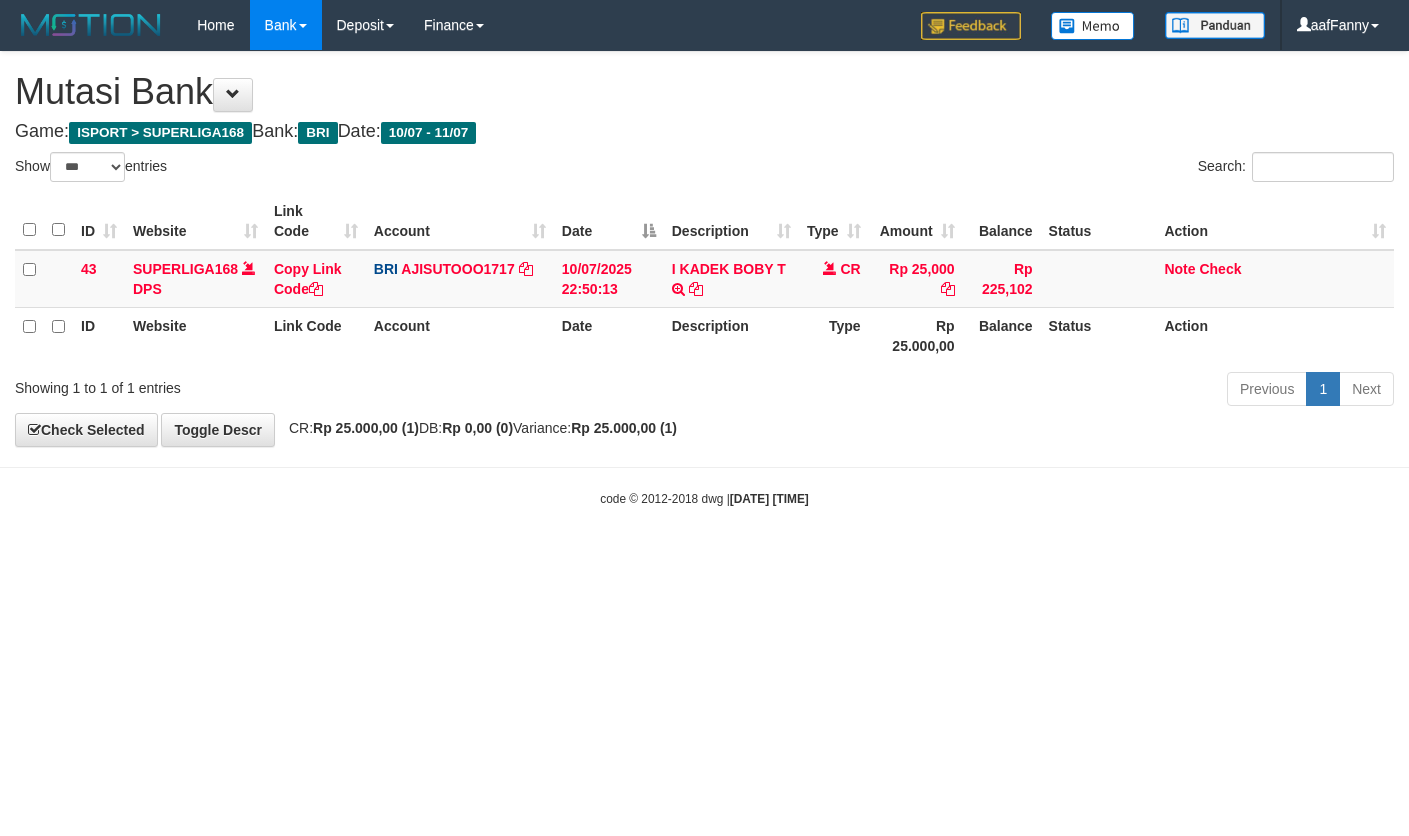 select on "***" 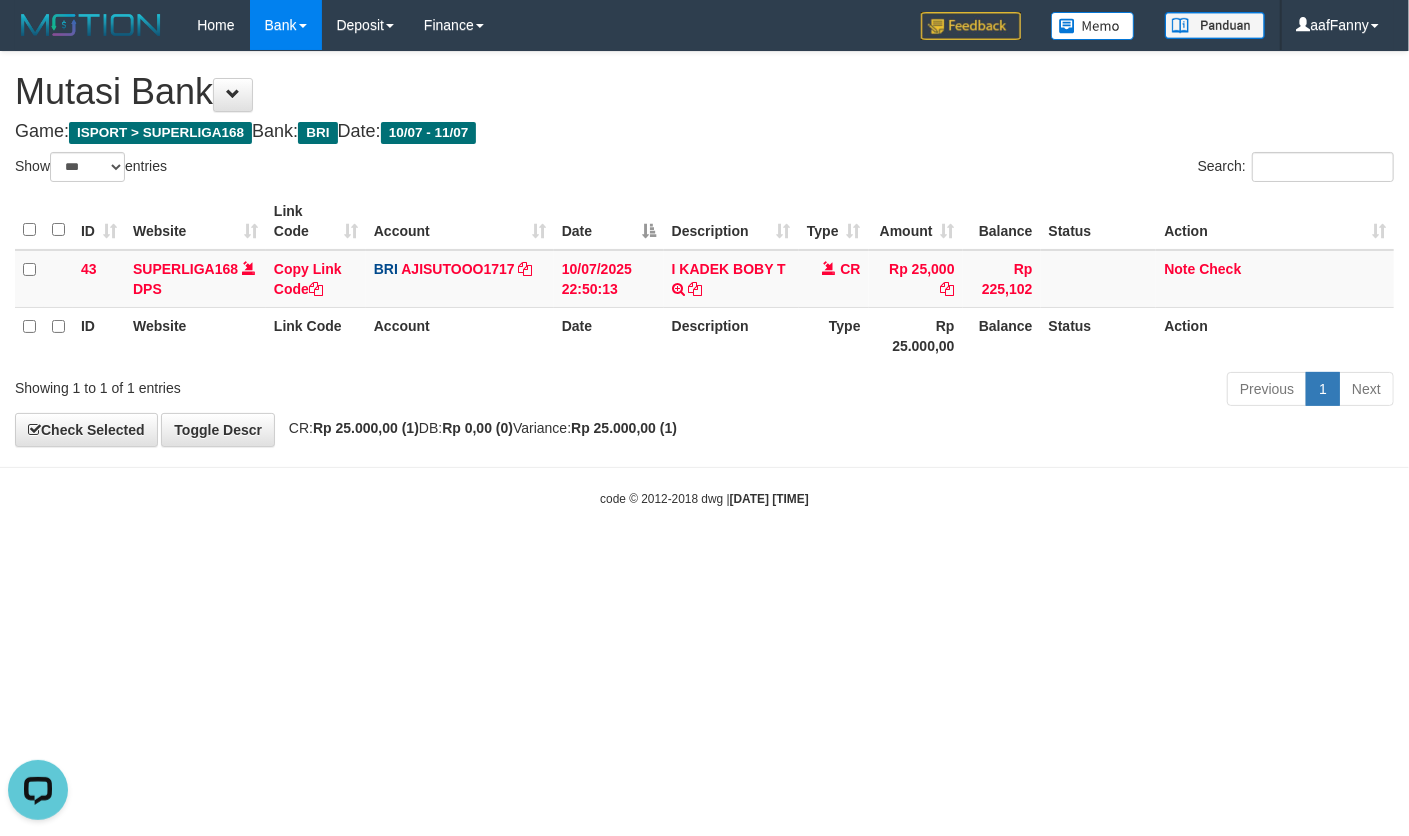 scroll, scrollTop: 0, scrollLeft: 0, axis: both 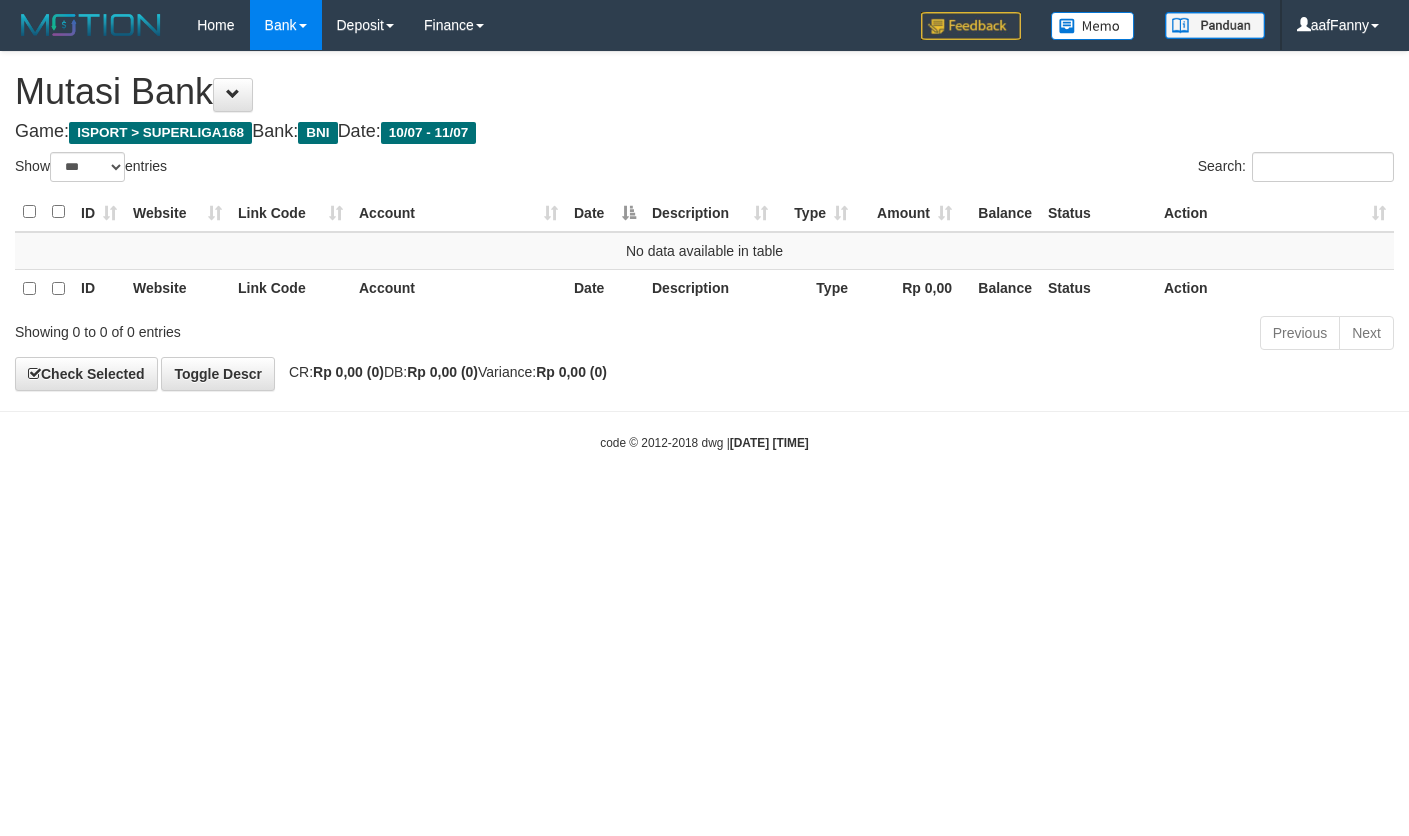 select on "***" 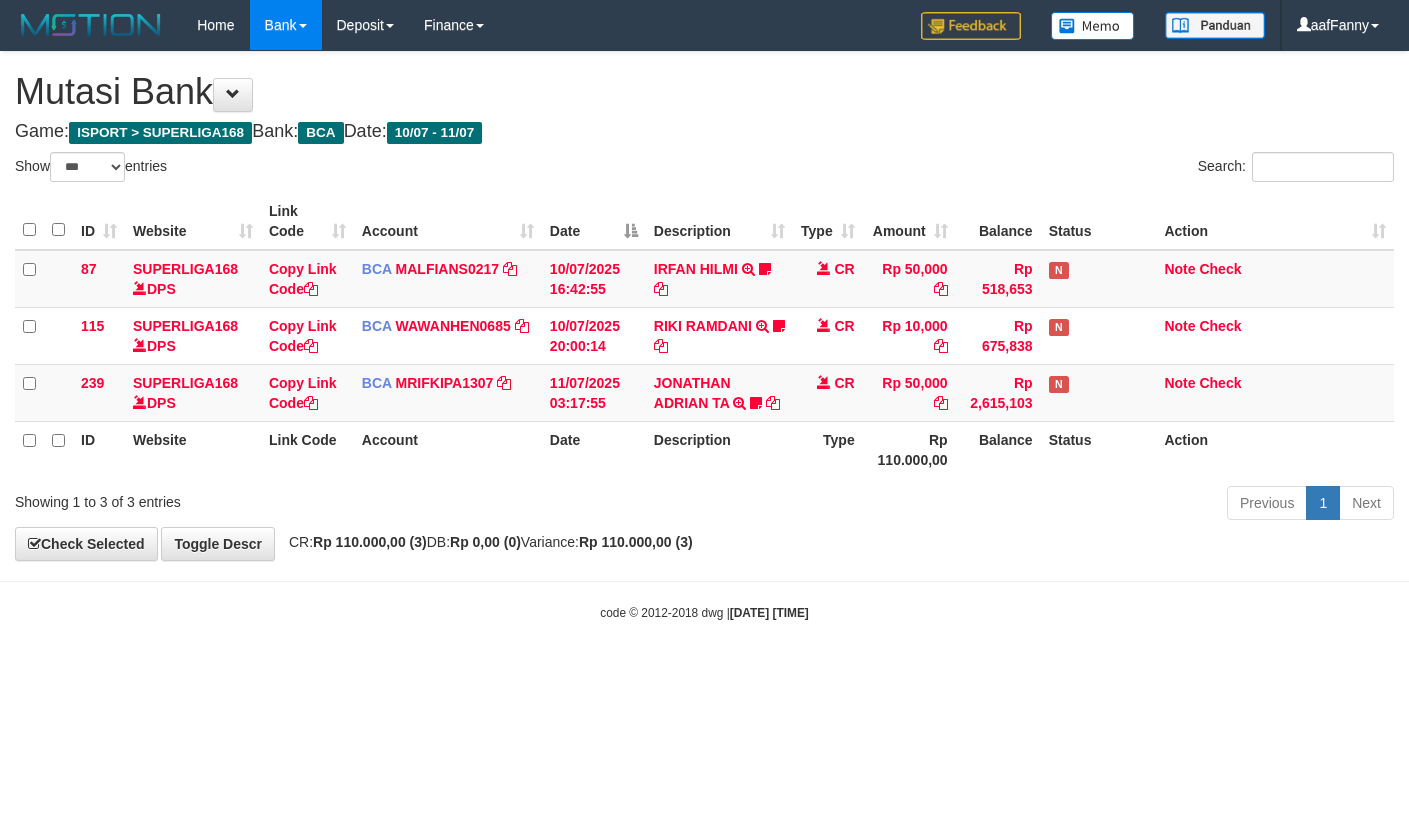 select on "***" 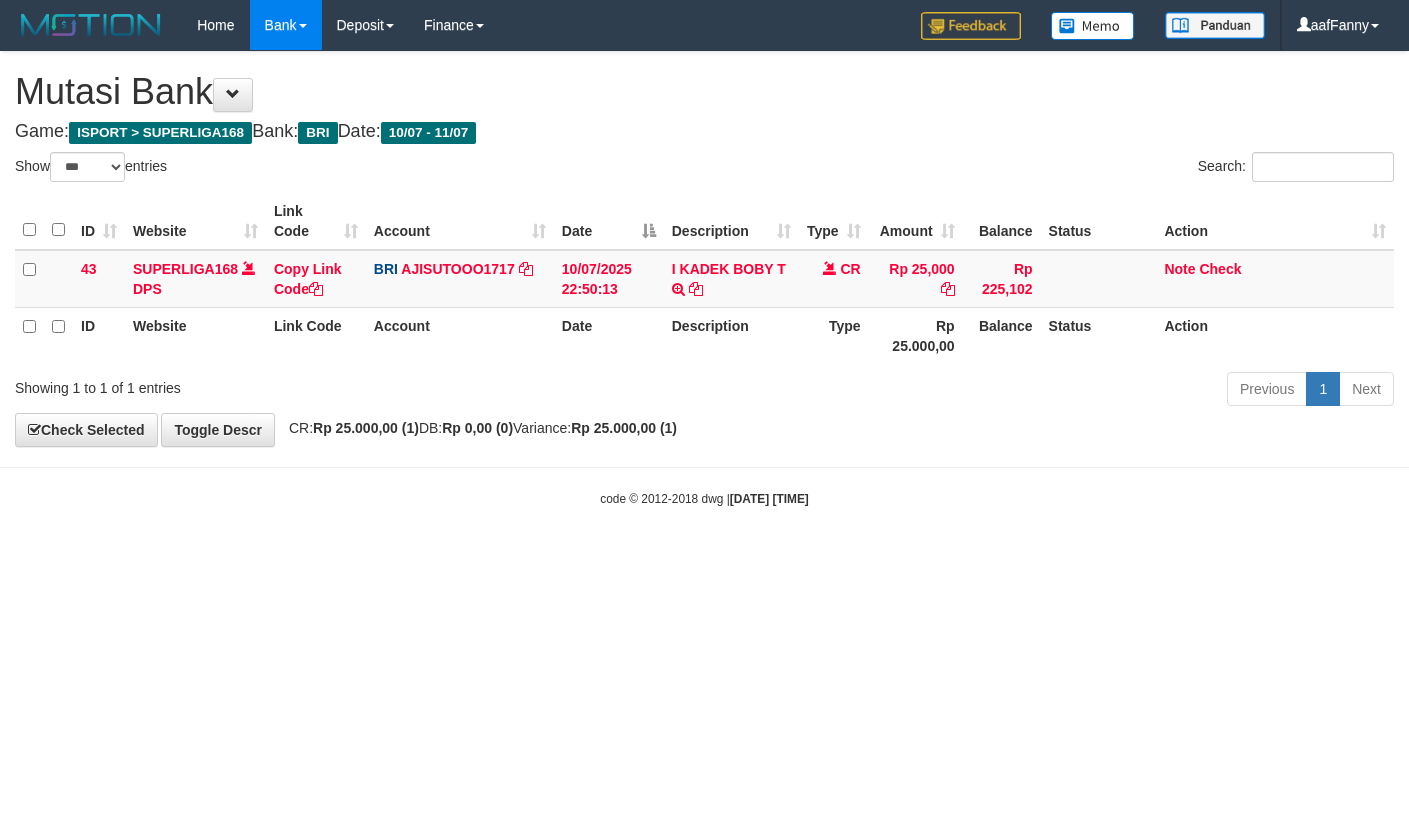 select on "***" 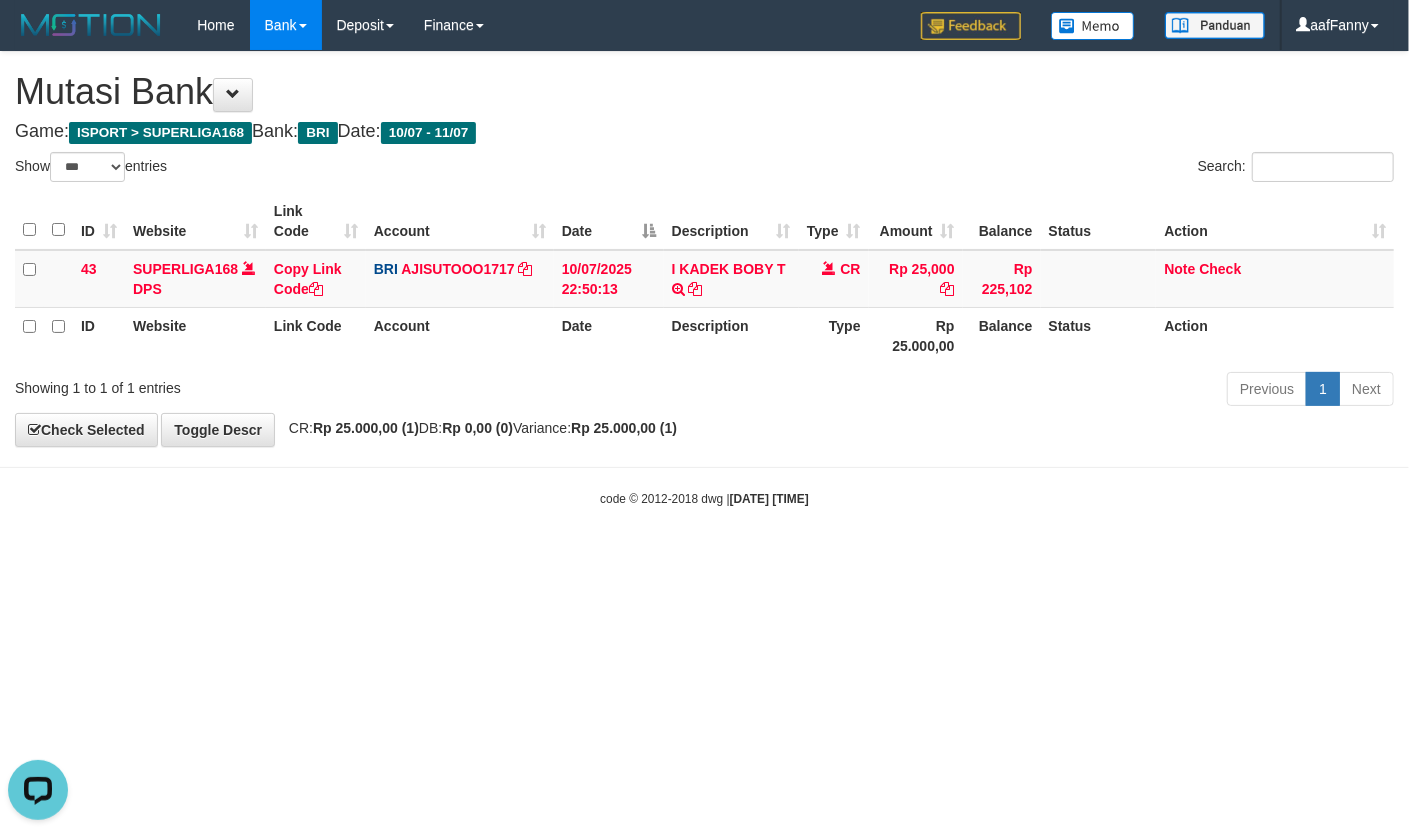scroll, scrollTop: 0, scrollLeft: 0, axis: both 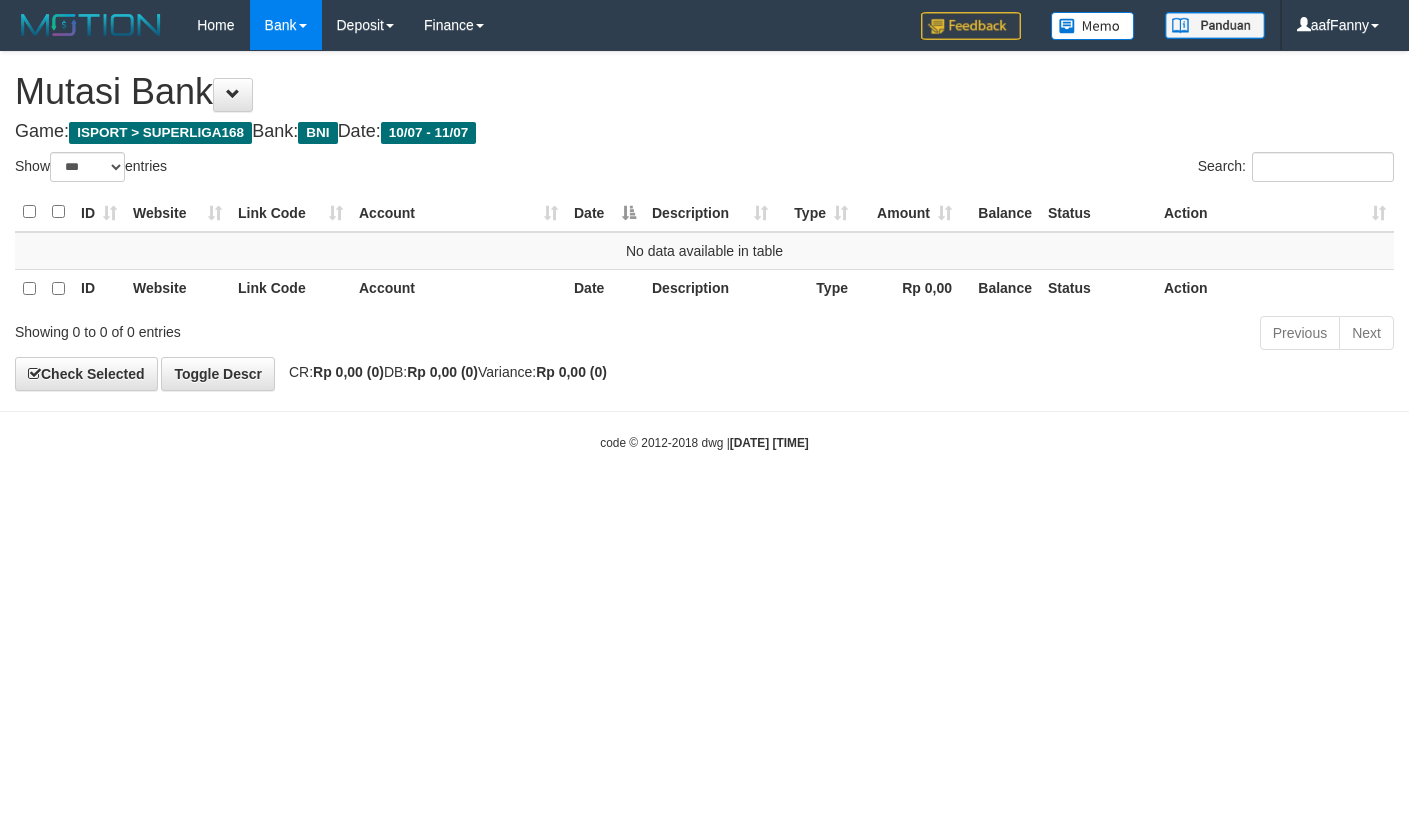 select on "***" 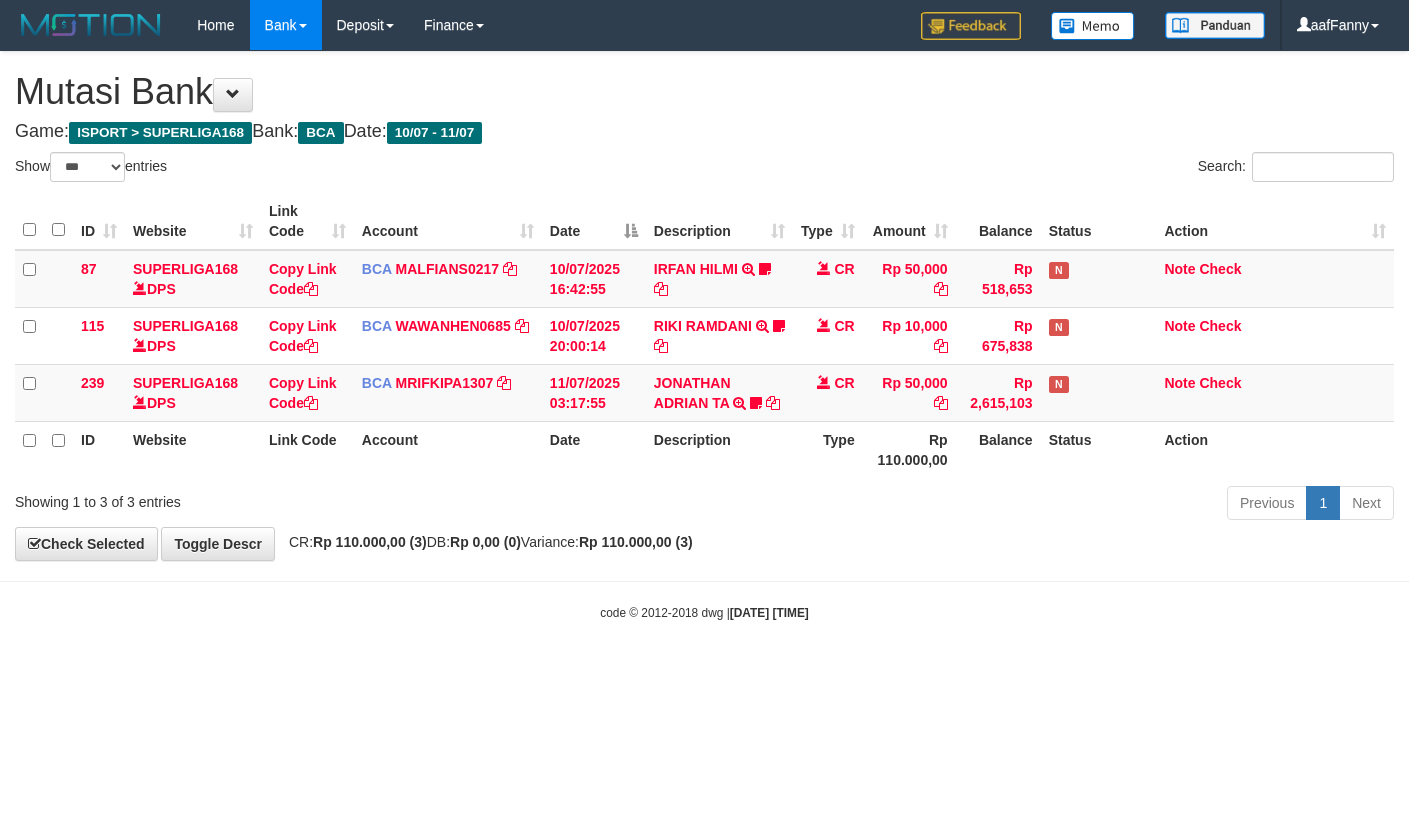 select on "***" 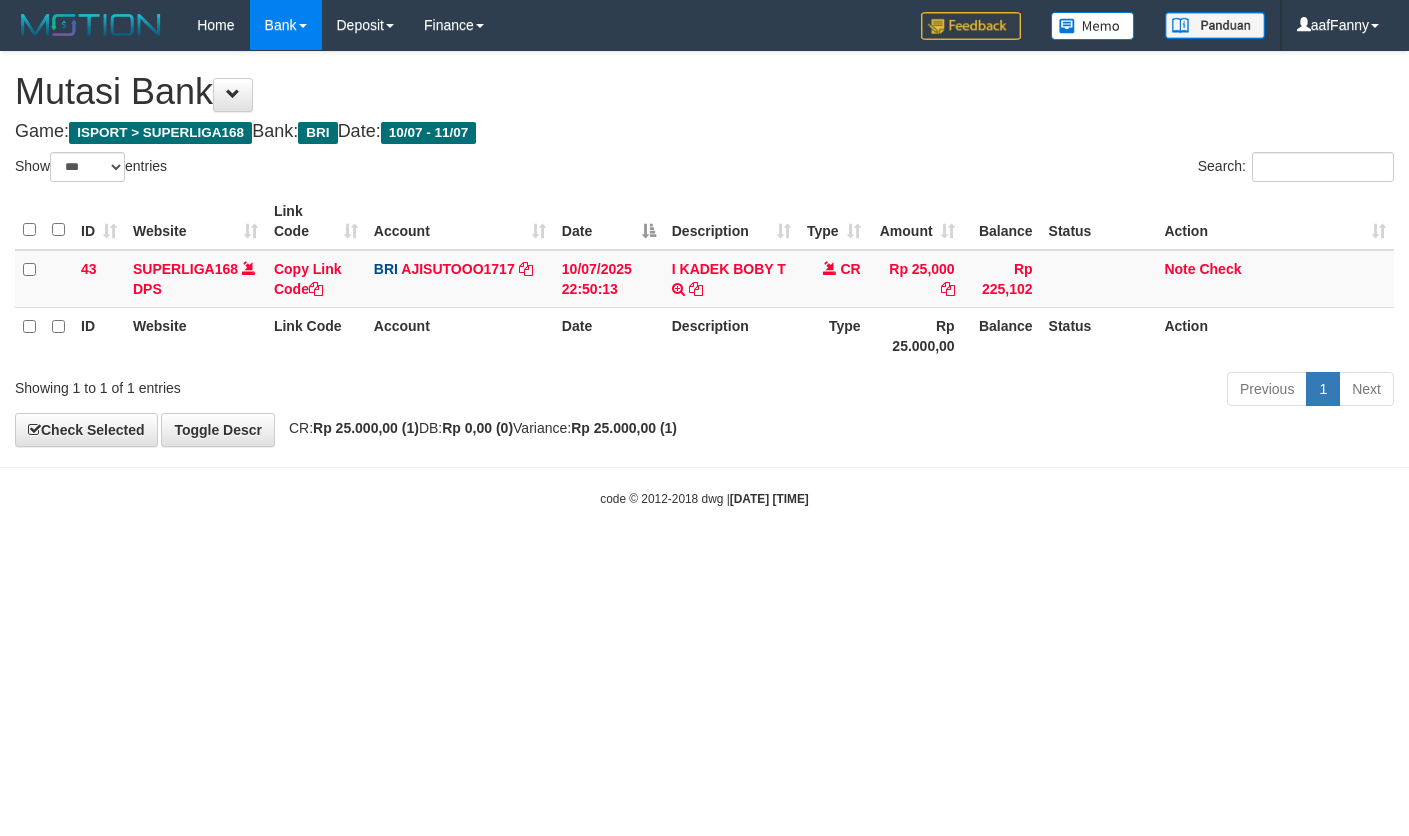 select on "***" 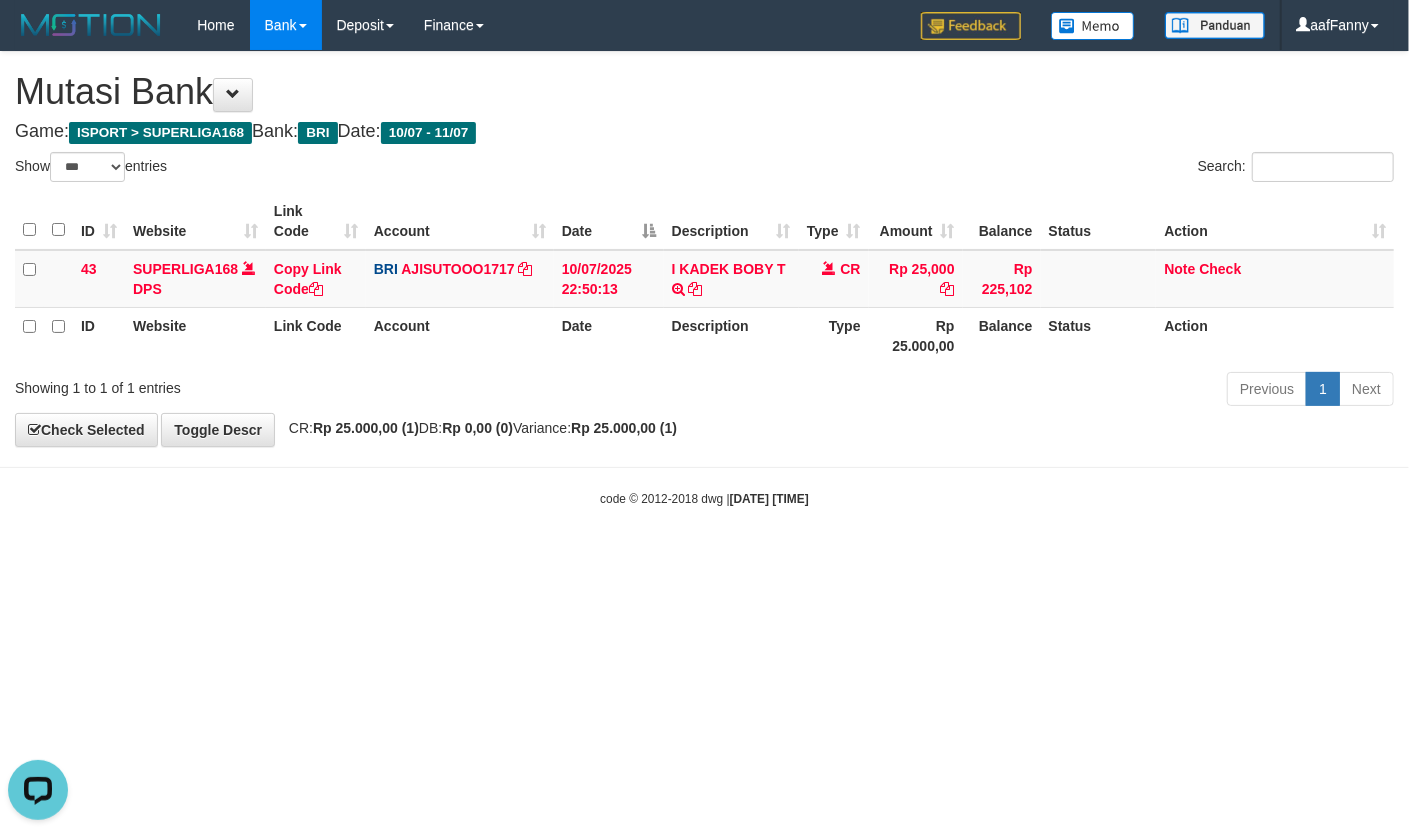 scroll, scrollTop: 0, scrollLeft: 0, axis: both 